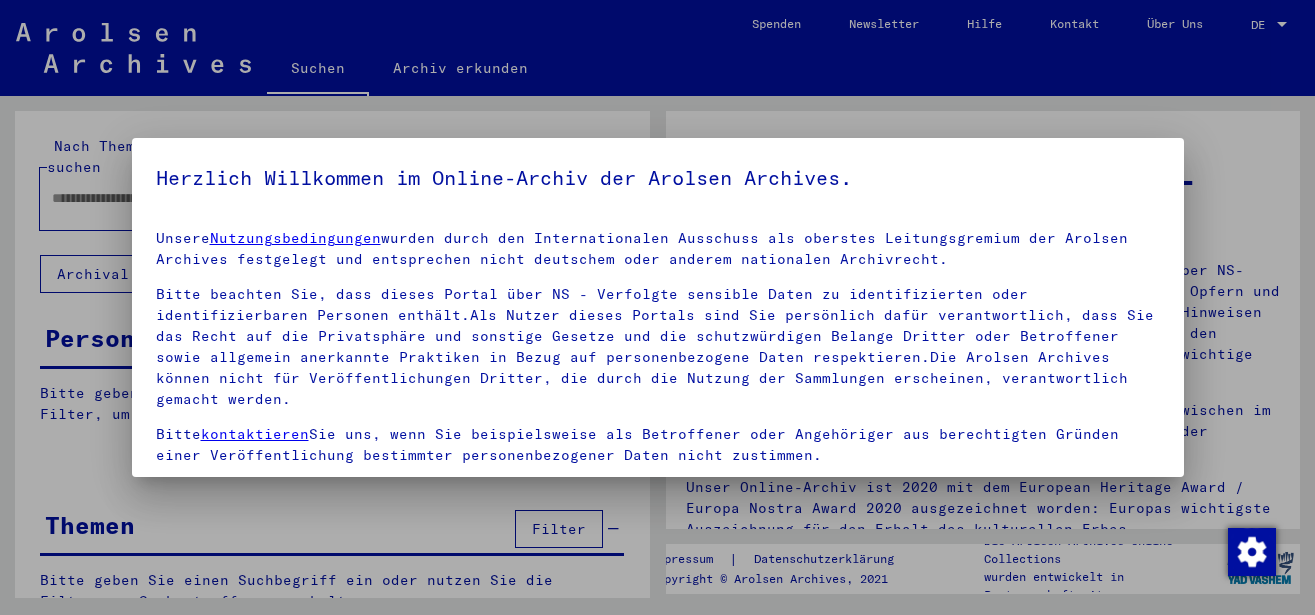 scroll, scrollTop: 0, scrollLeft: 0, axis: both 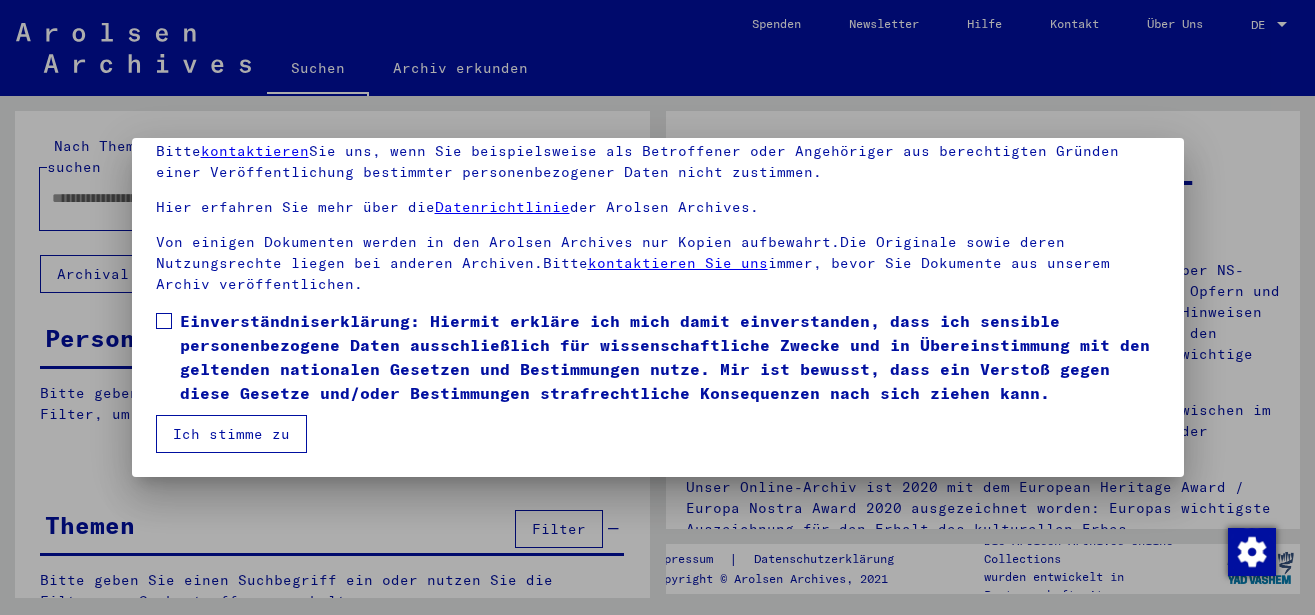 click at bounding box center [164, 321] 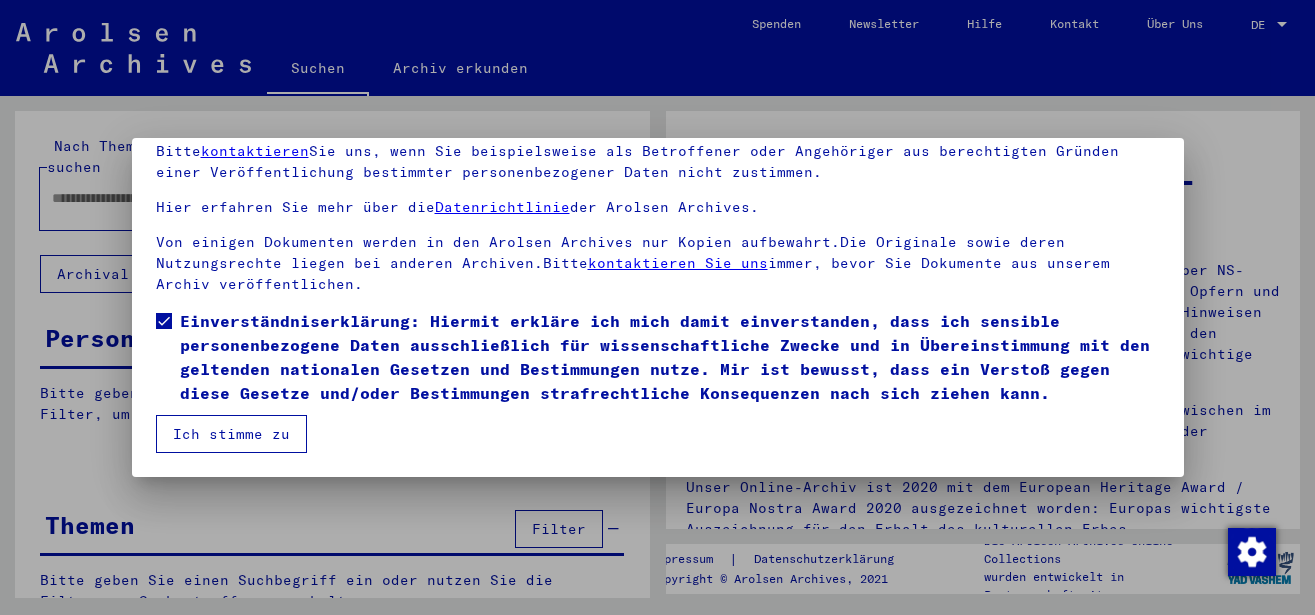 click on "Ich stimme zu" at bounding box center (231, 434) 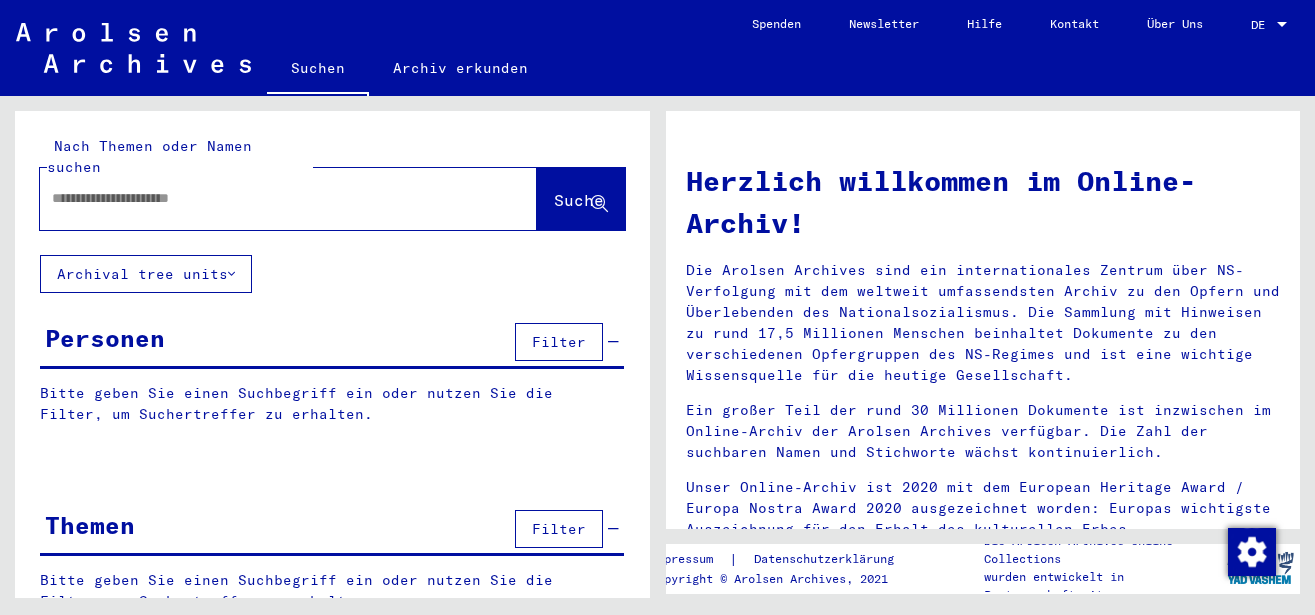 click at bounding box center (264, 198) 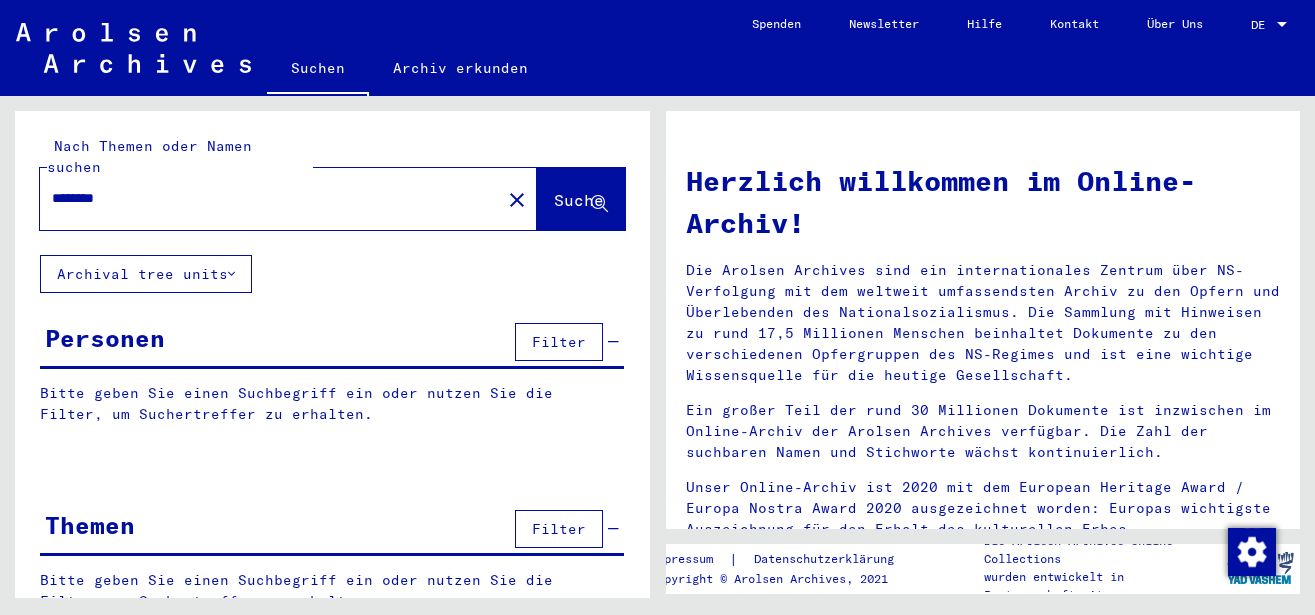 type on "********" 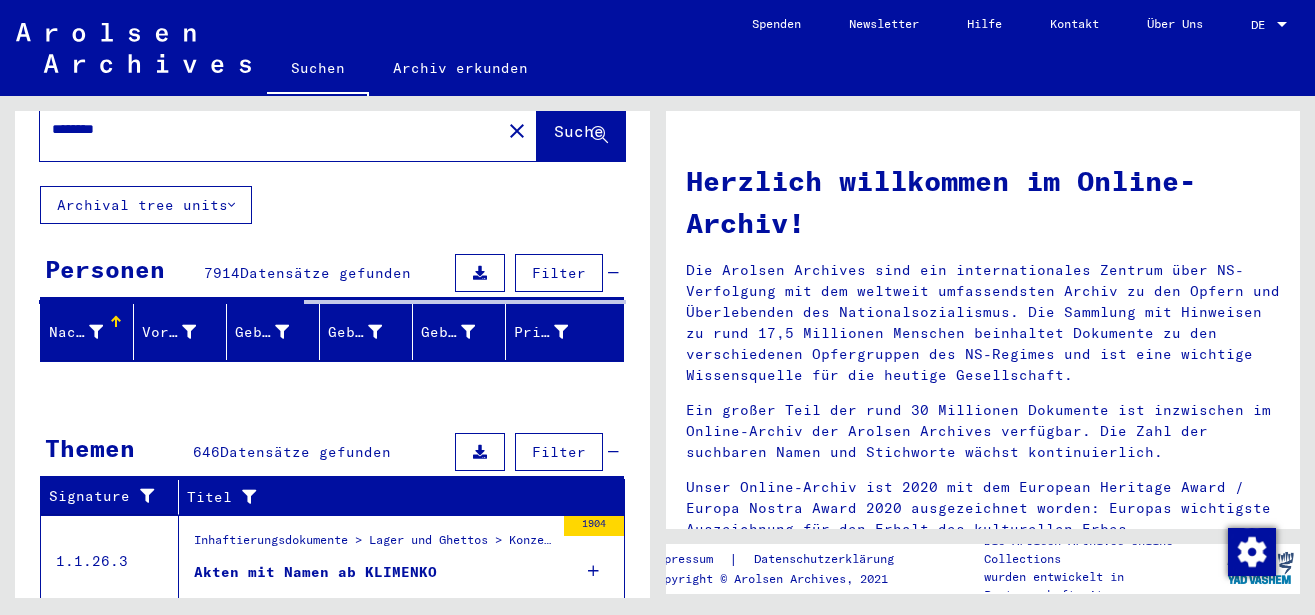 scroll, scrollTop: 108, scrollLeft: 0, axis: vertical 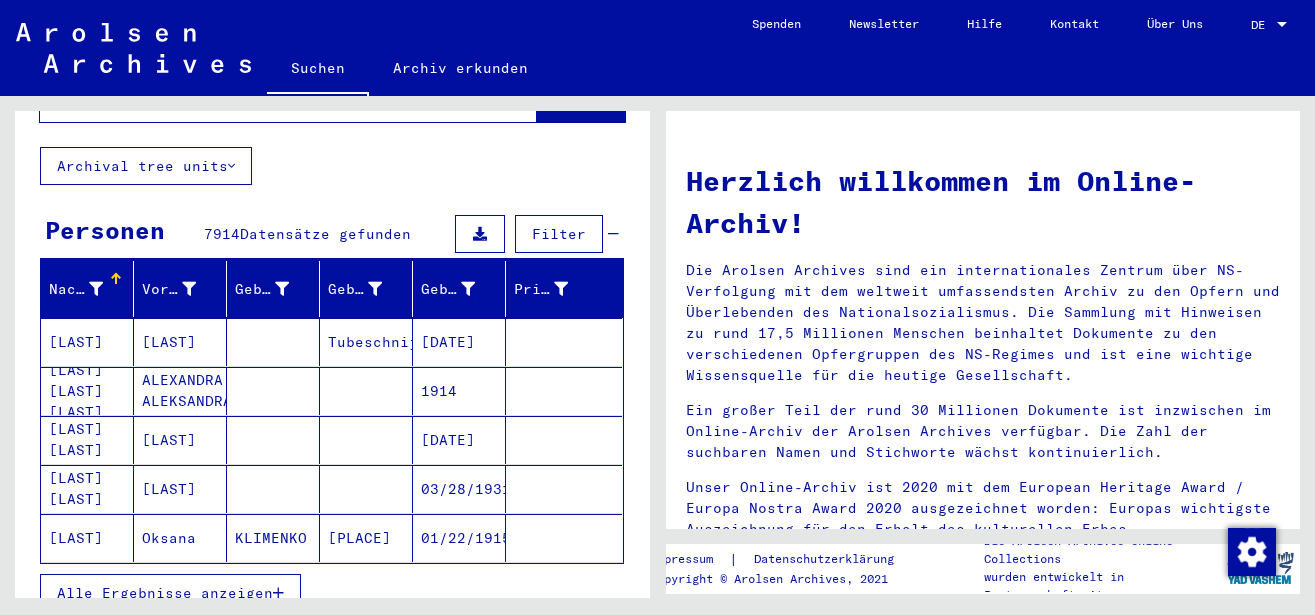 click on "Alle Ergebnisse anzeigen" at bounding box center (165, 593) 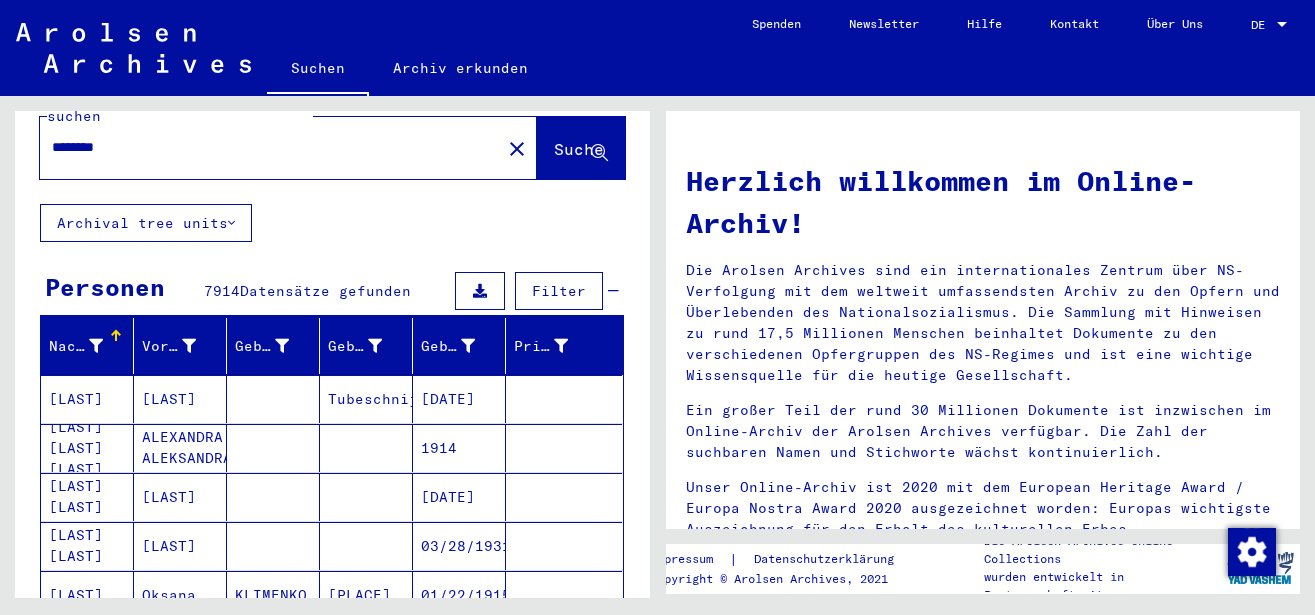 scroll, scrollTop: 0, scrollLeft: 0, axis: both 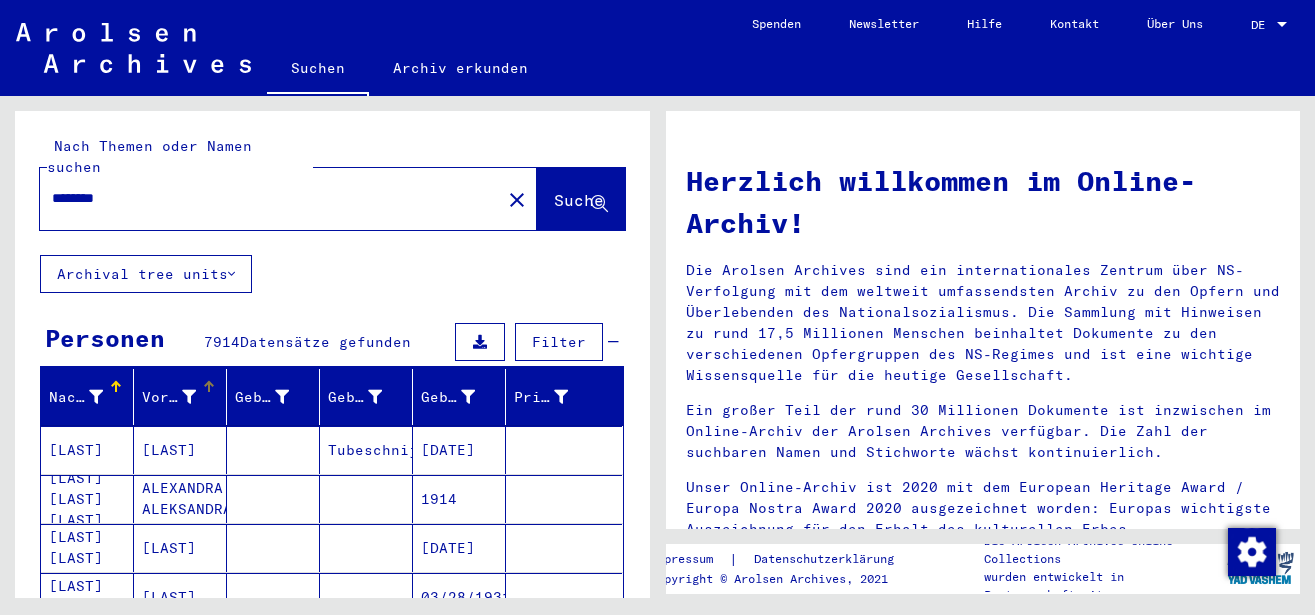 click on "Vorname" at bounding box center [169, 397] 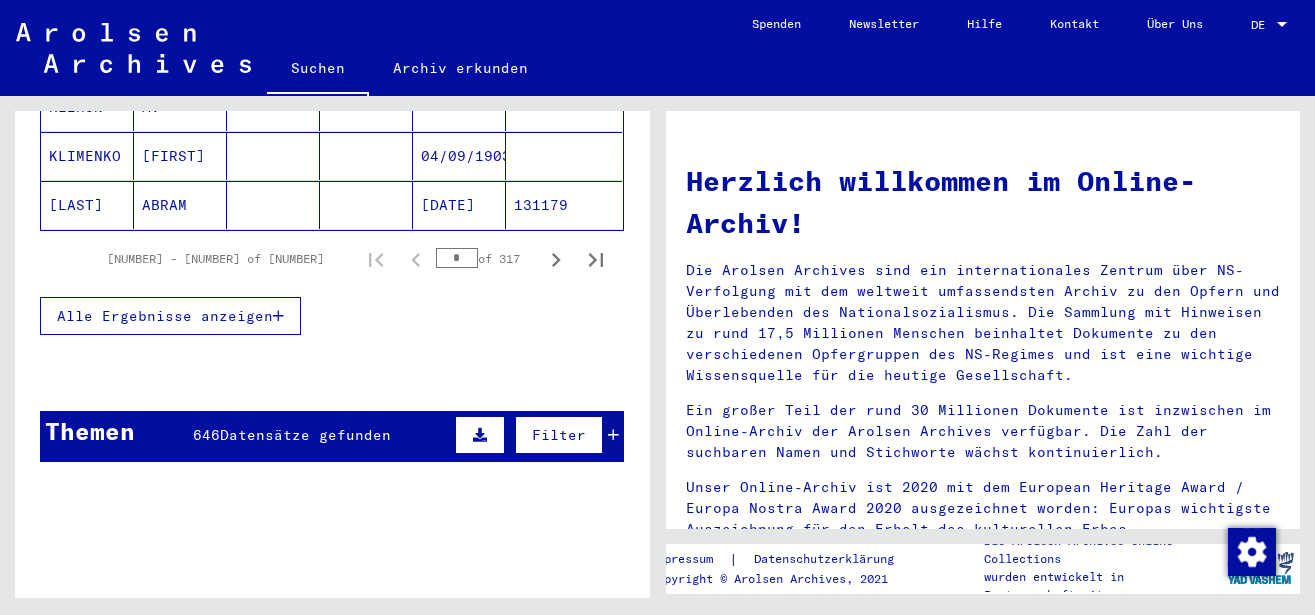 scroll, scrollTop: 324, scrollLeft: 0, axis: vertical 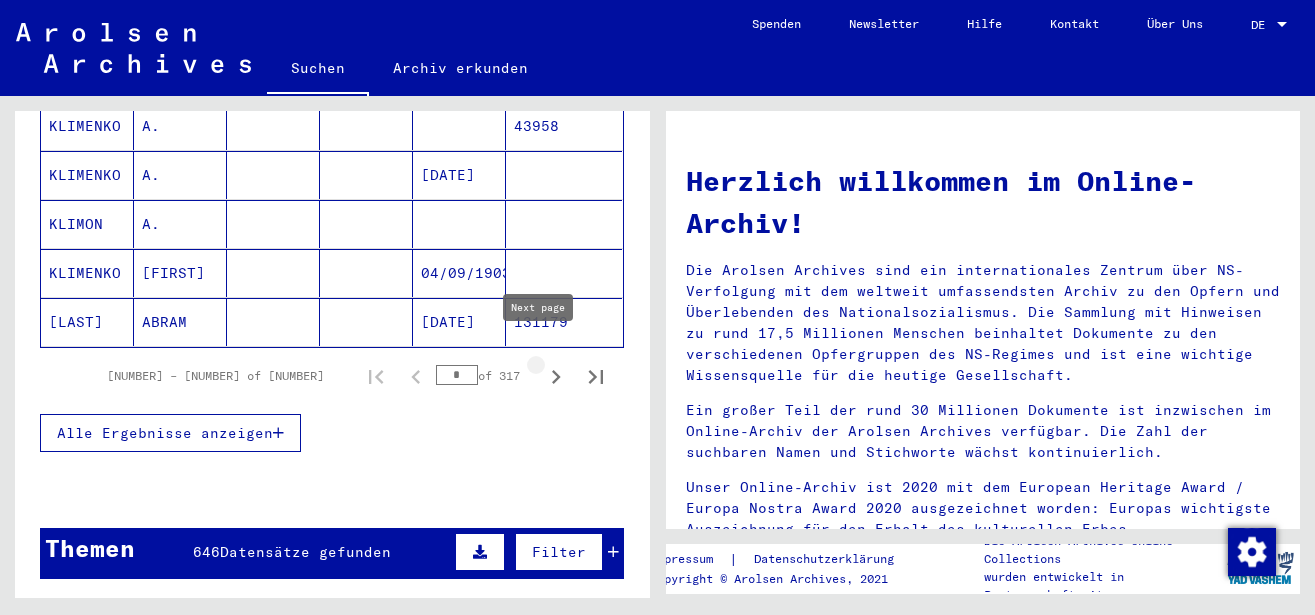 click 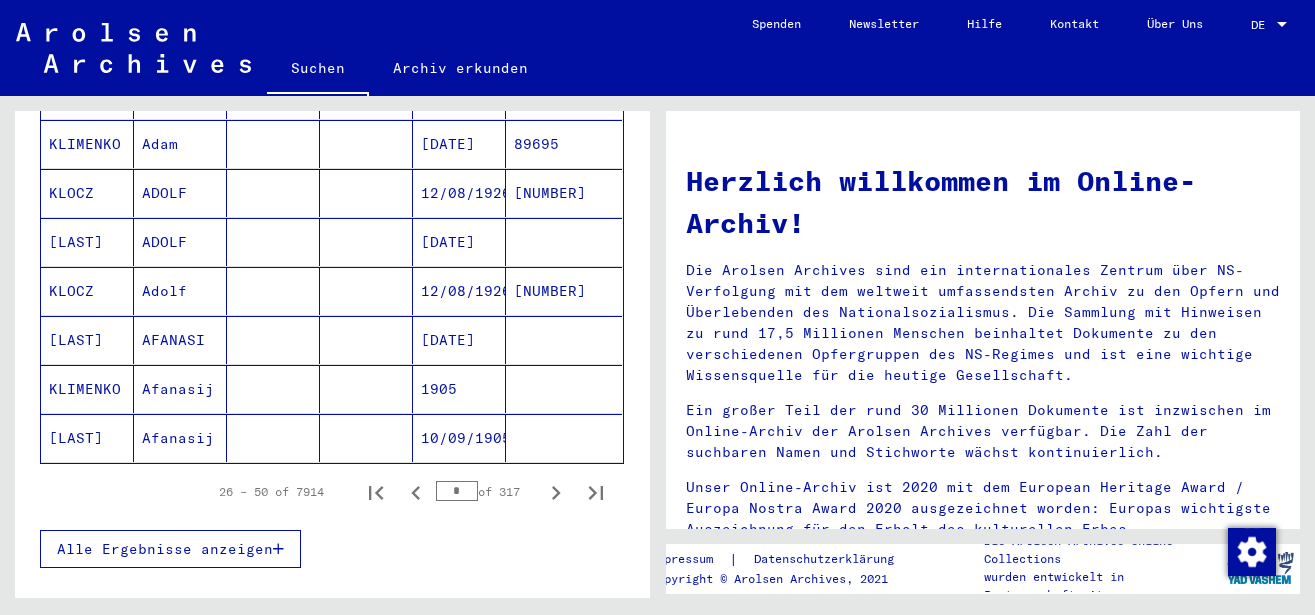 scroll, scrollTop: 1296, scrollLeft: 0, axis: vertical 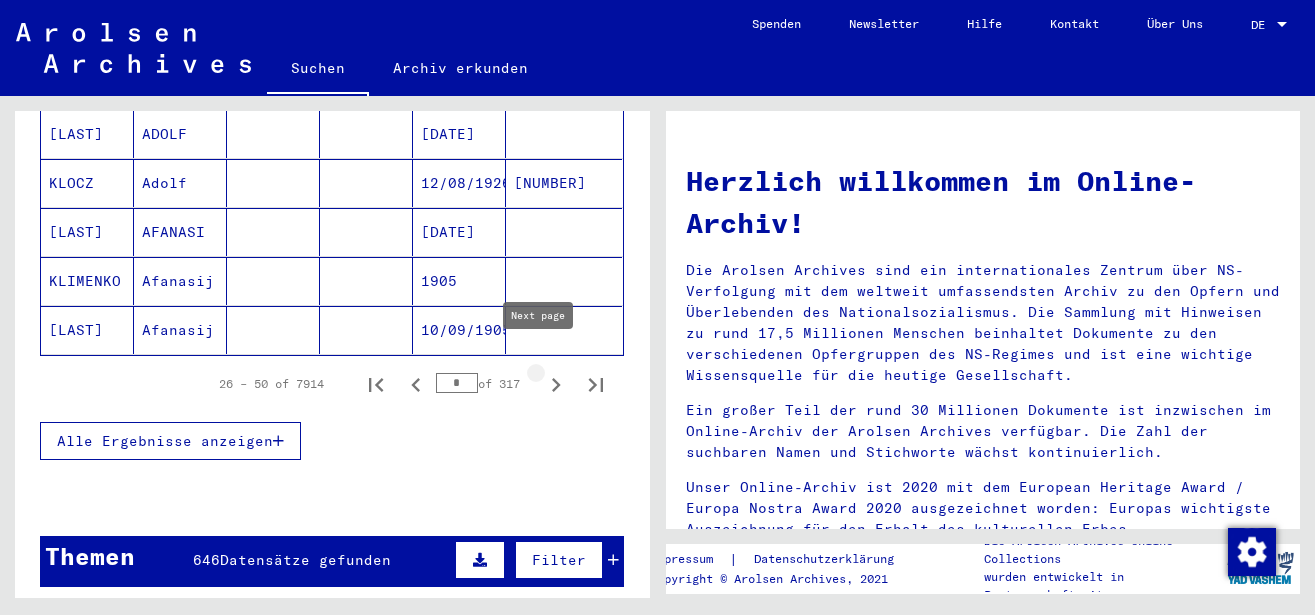 click 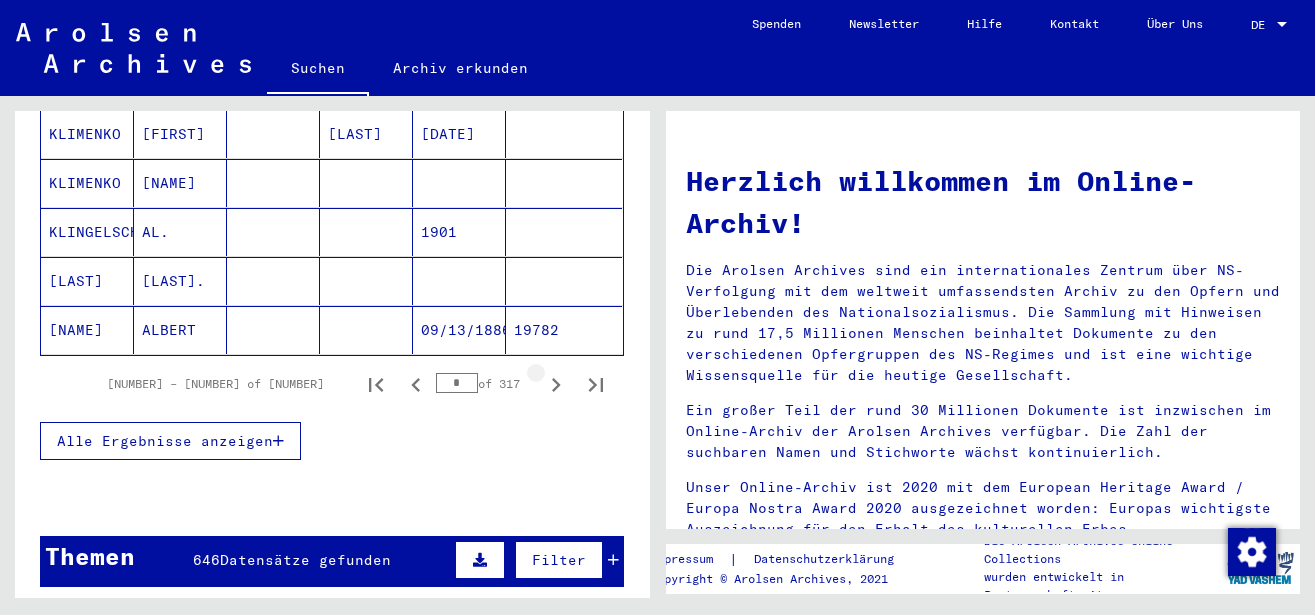click 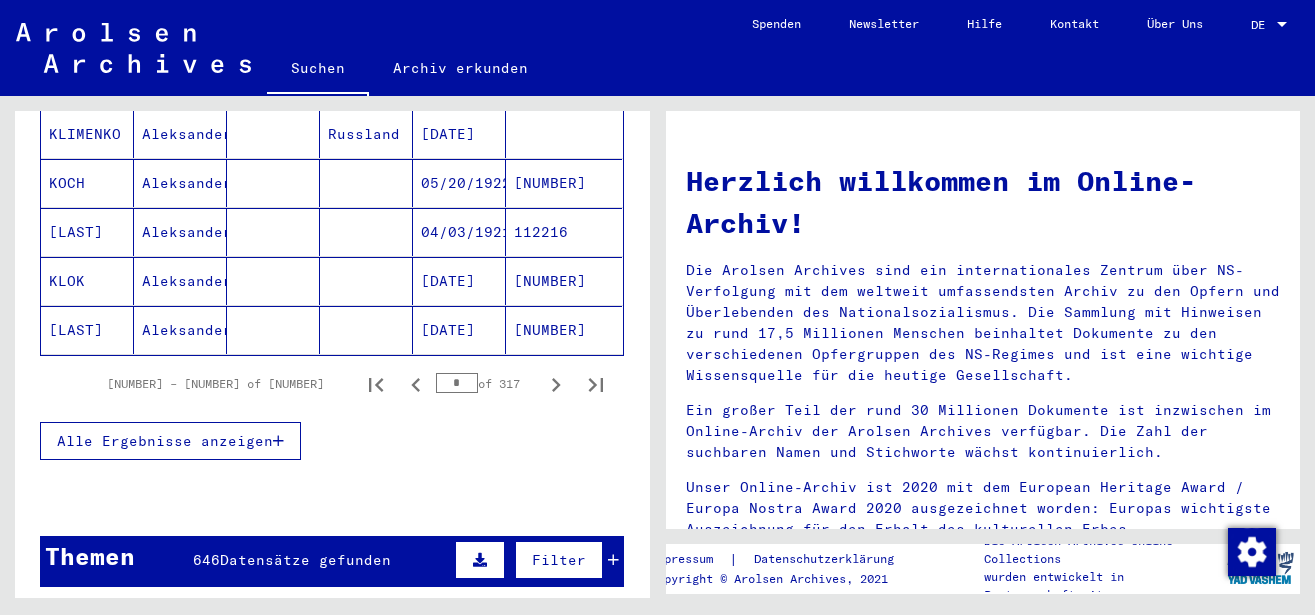 click 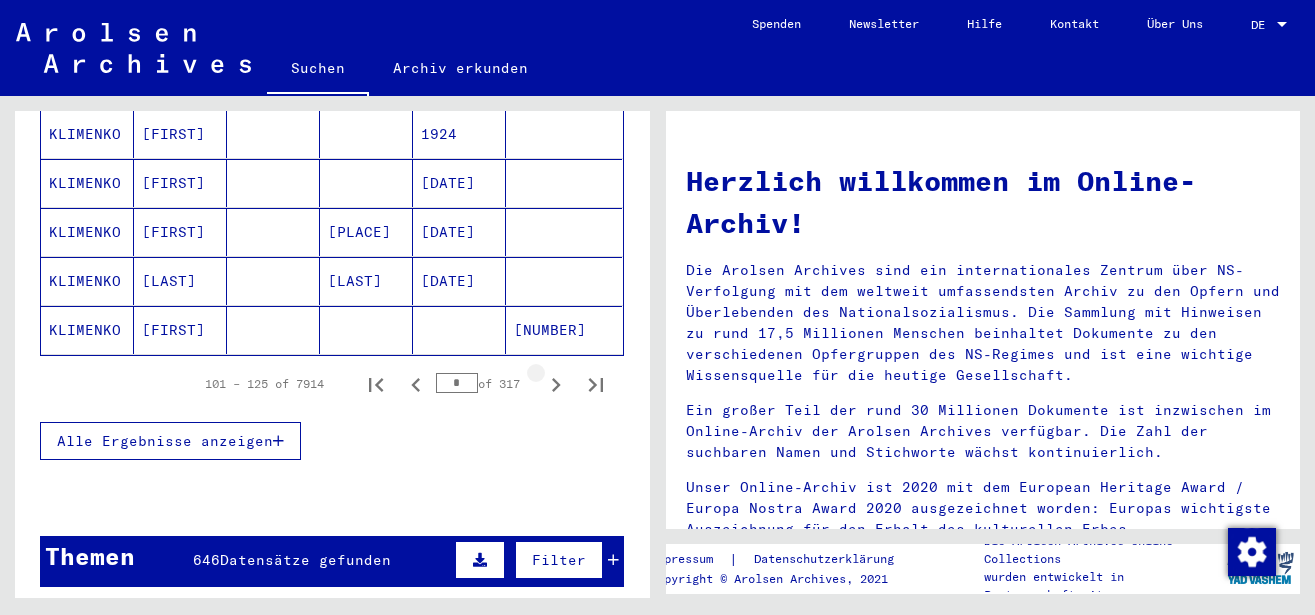 click 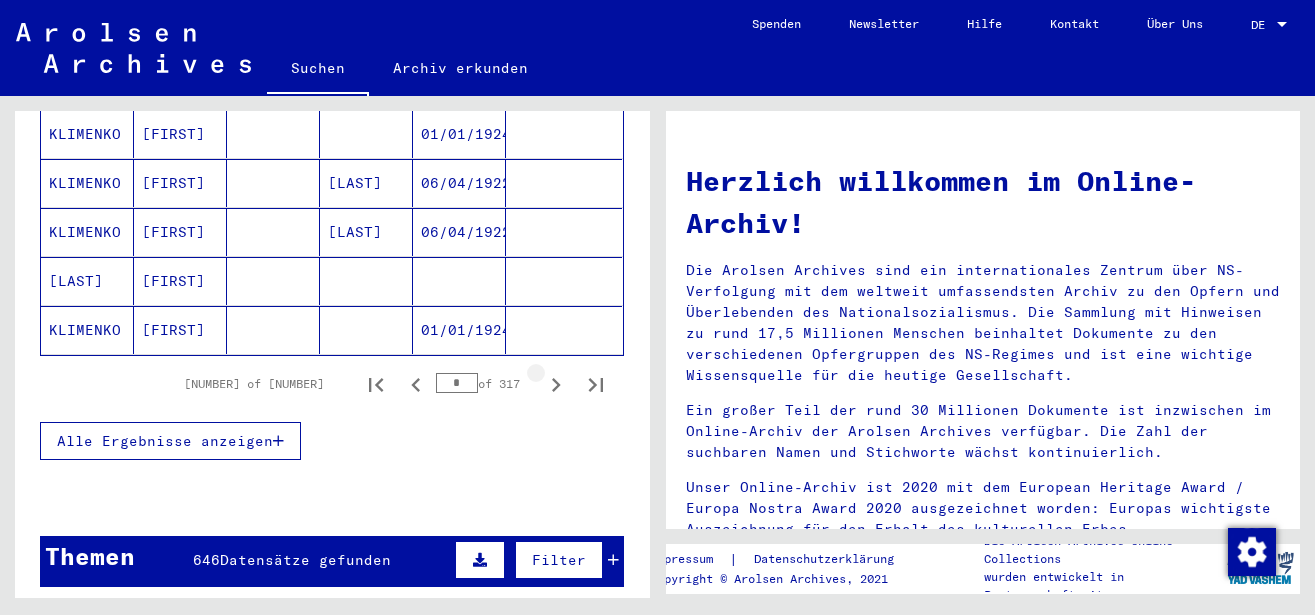 click 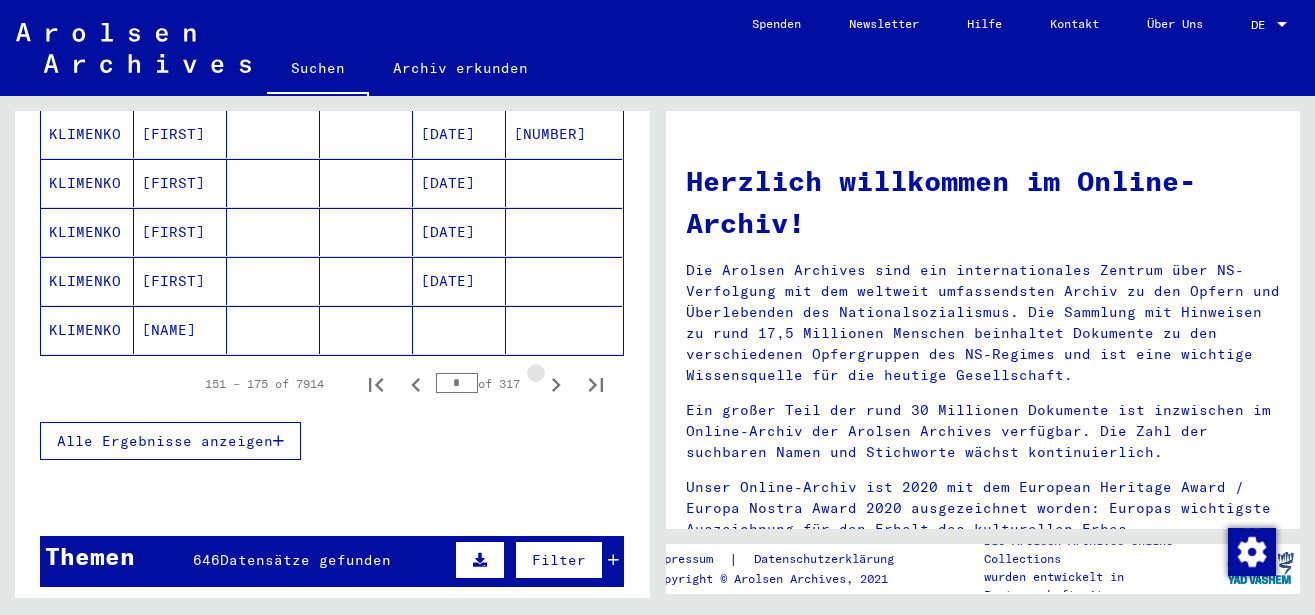 click 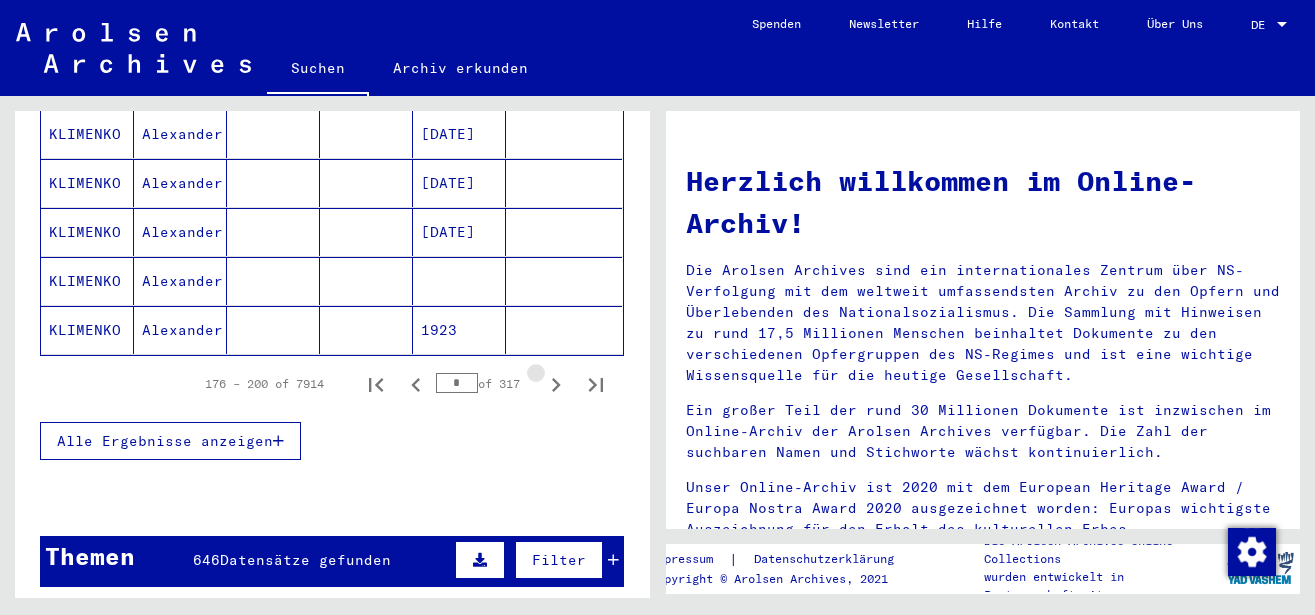 click 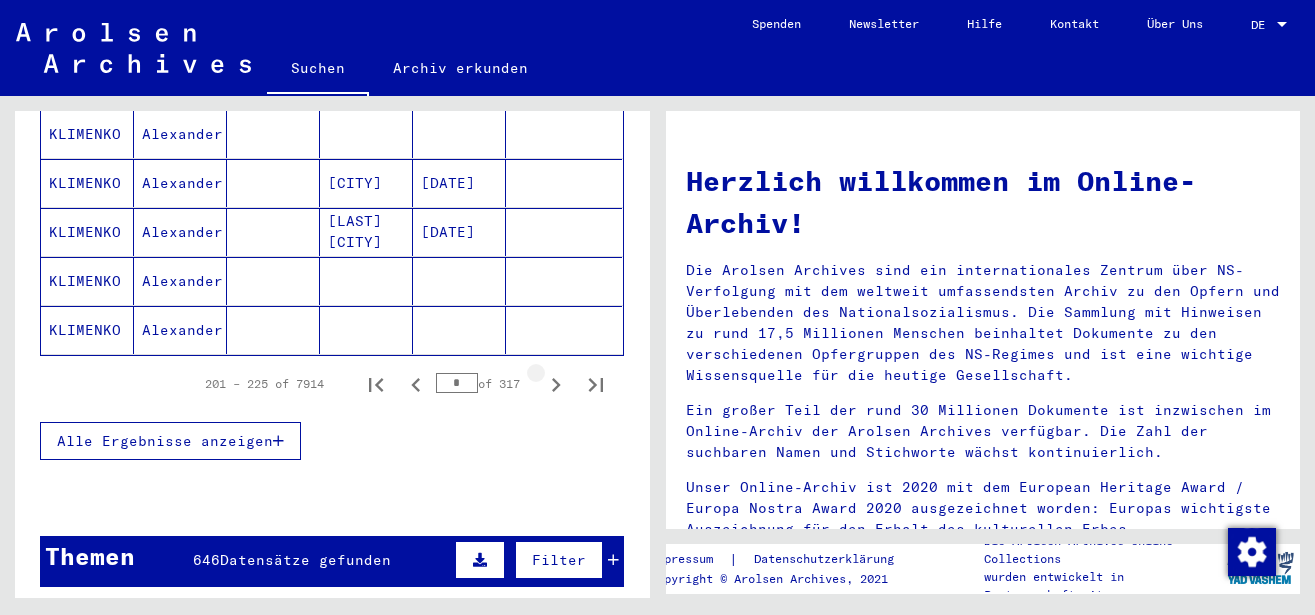 click 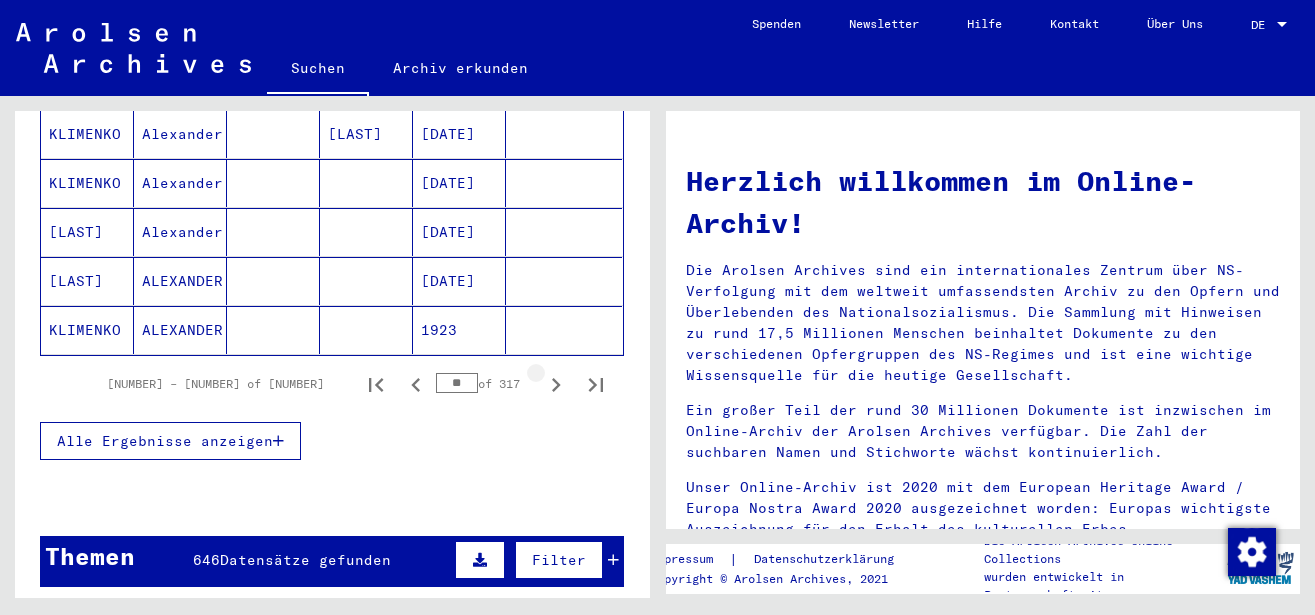 click 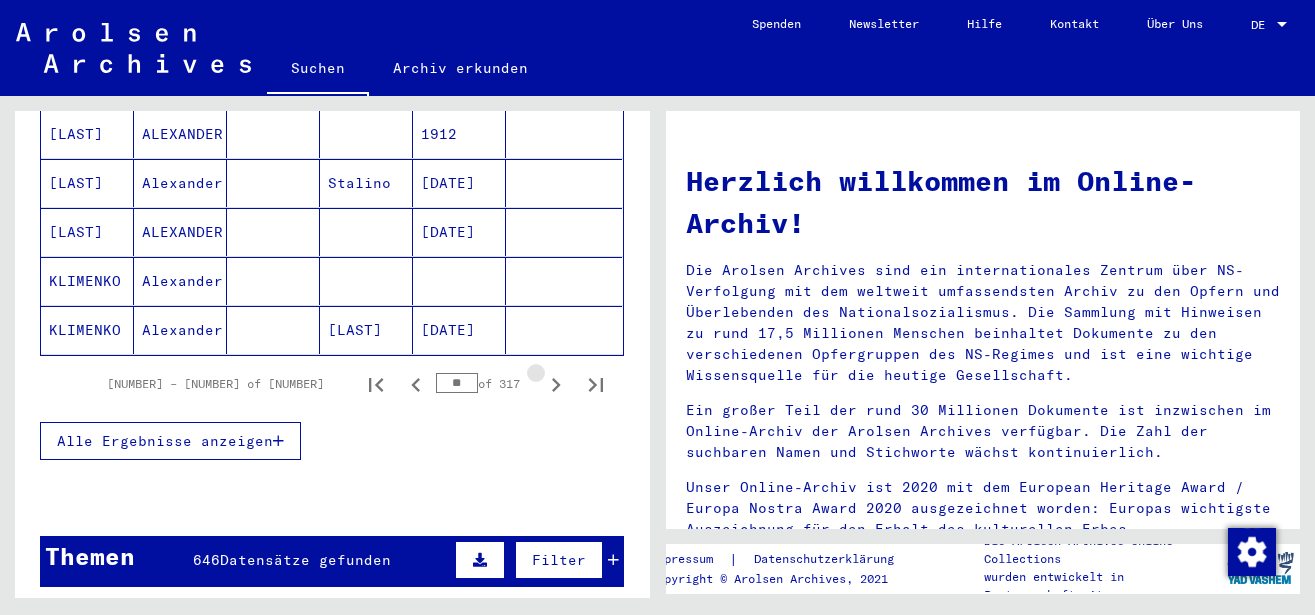 click 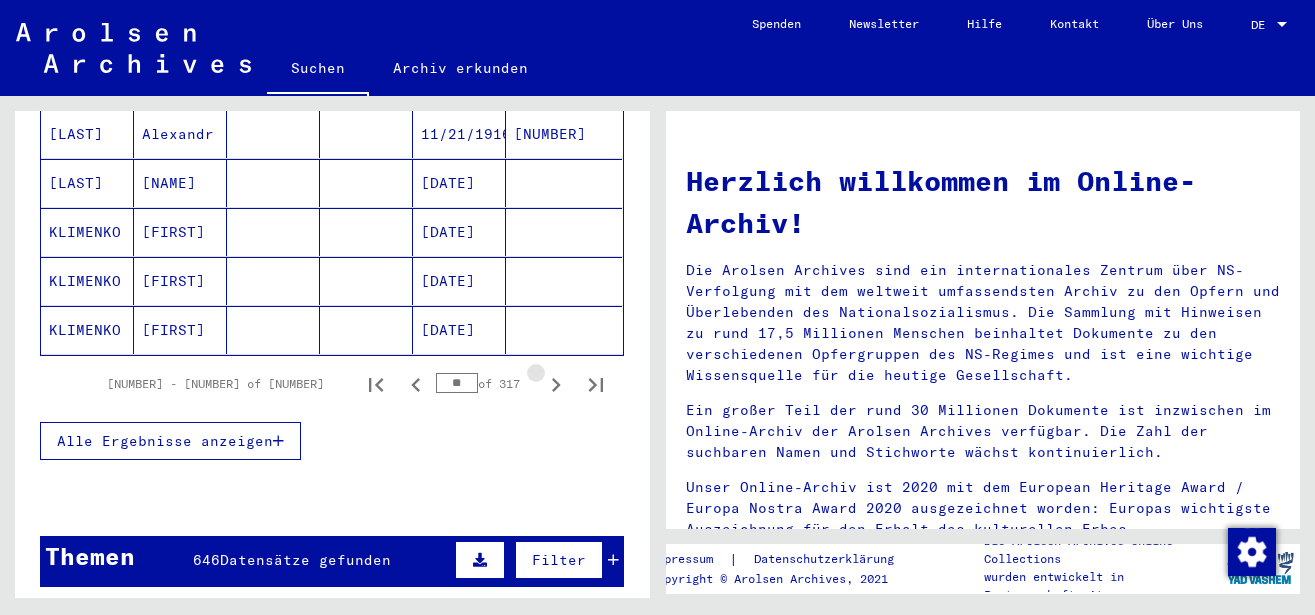 click 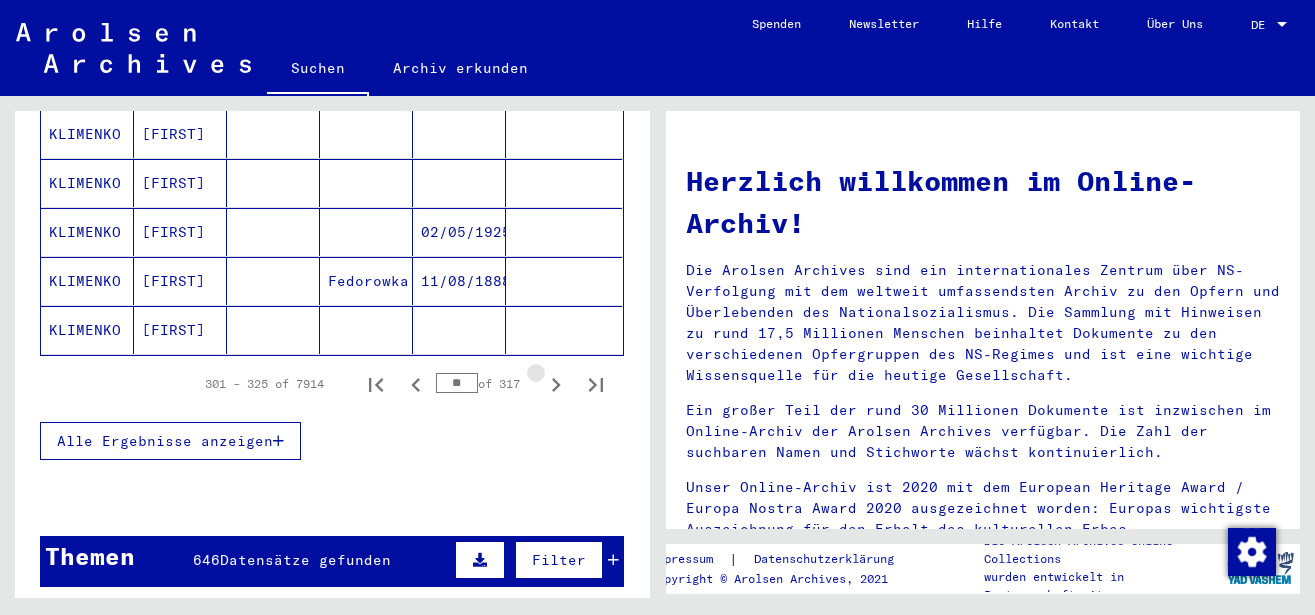 click 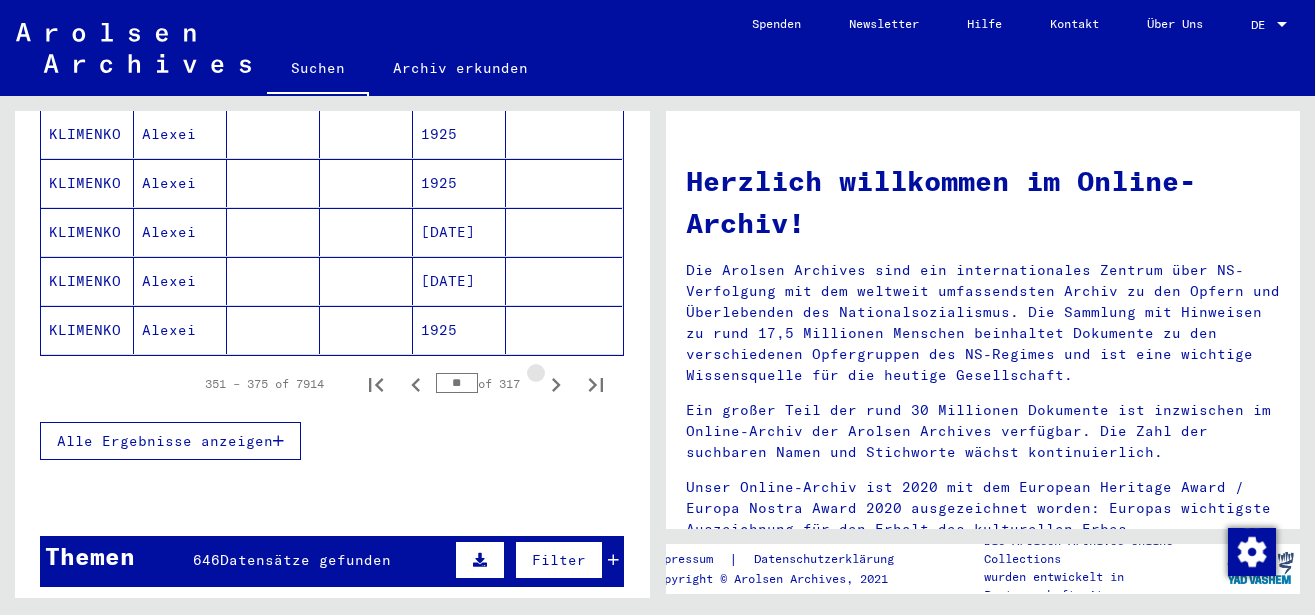 click 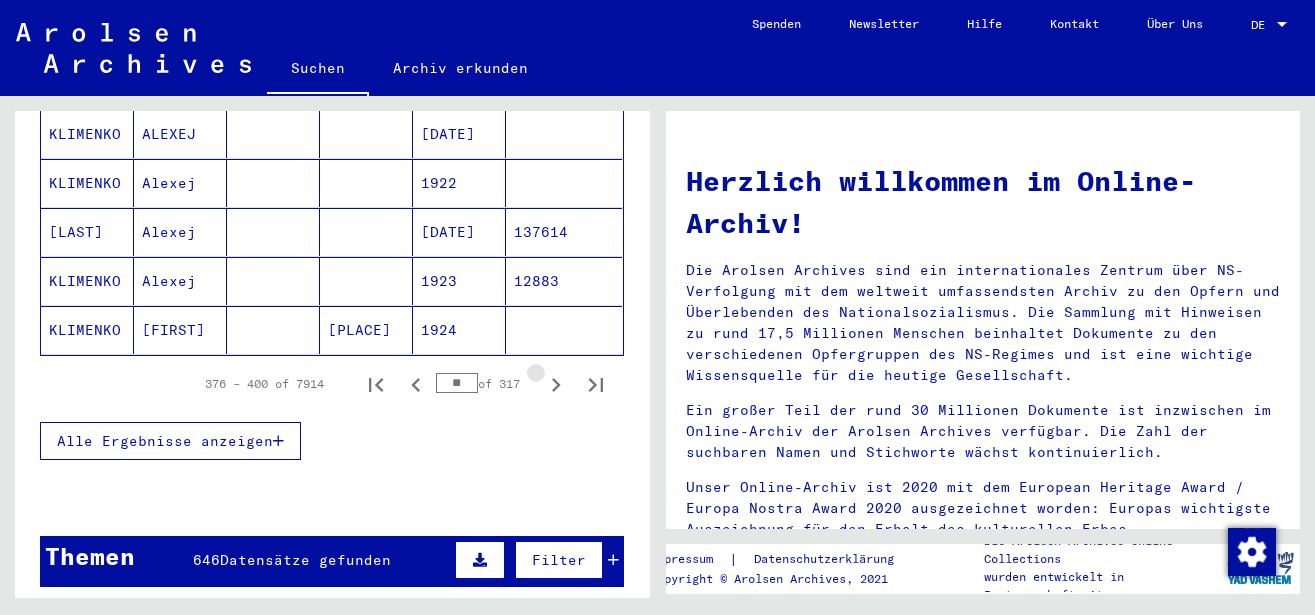 click 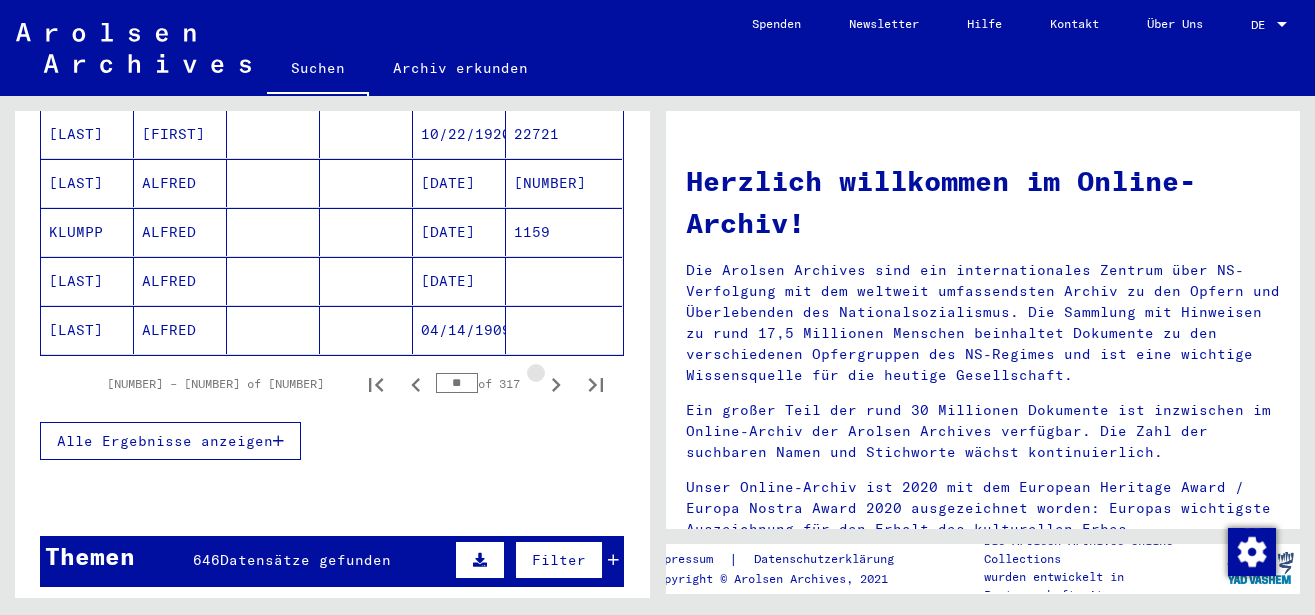 click 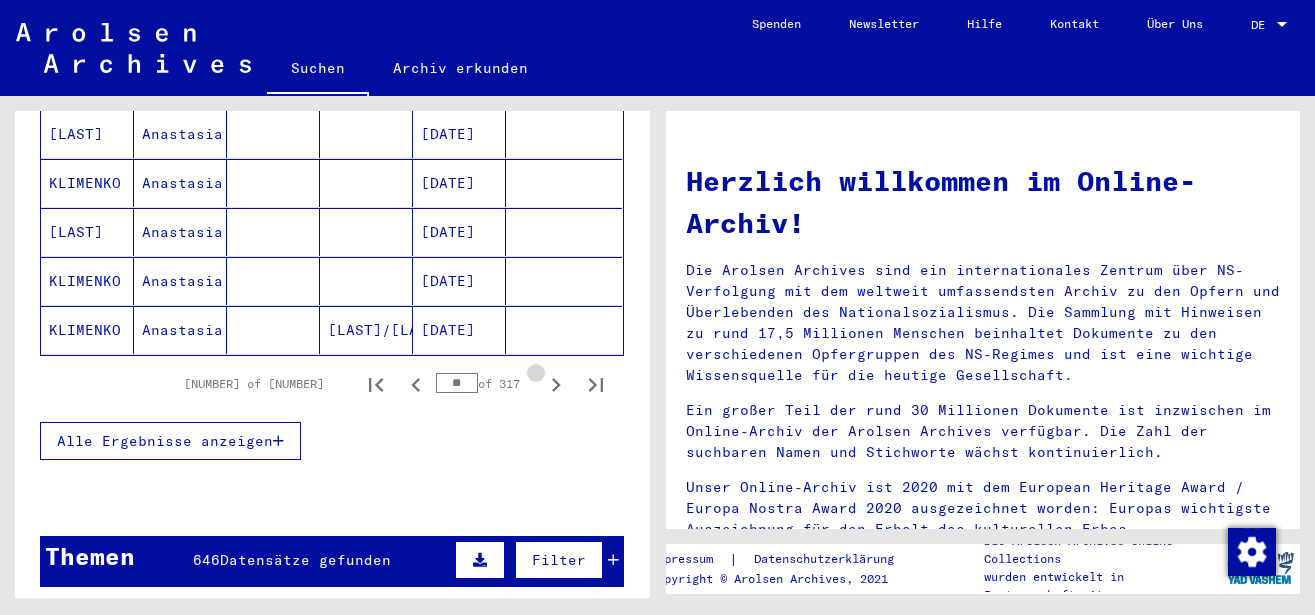 click 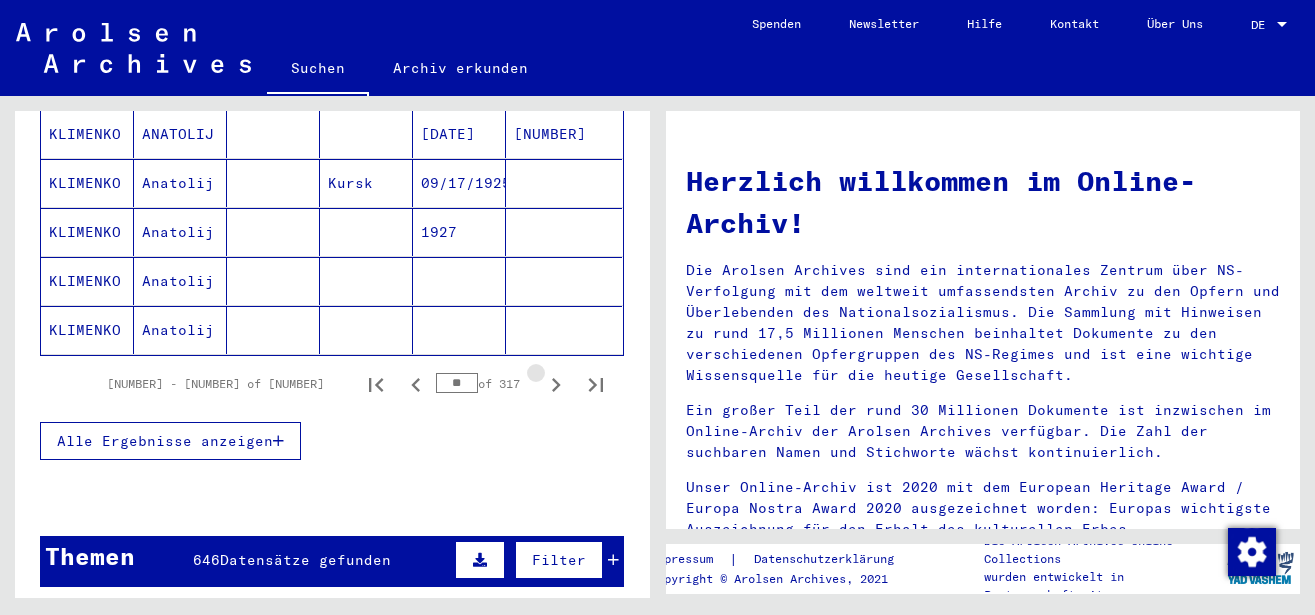 click 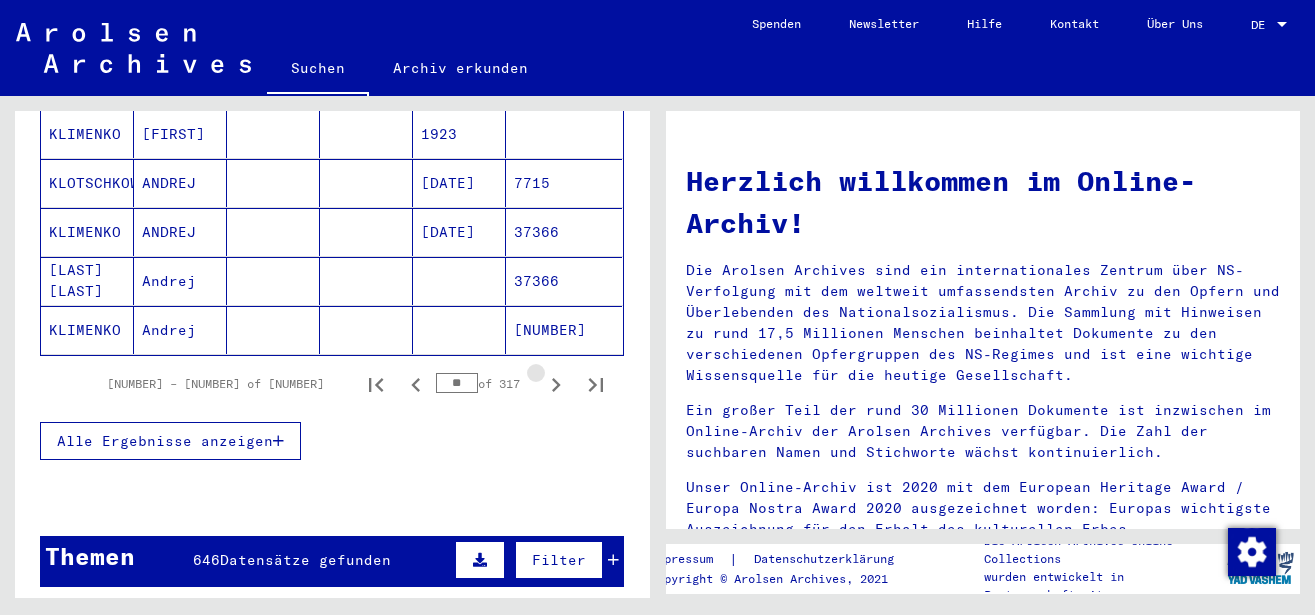 click 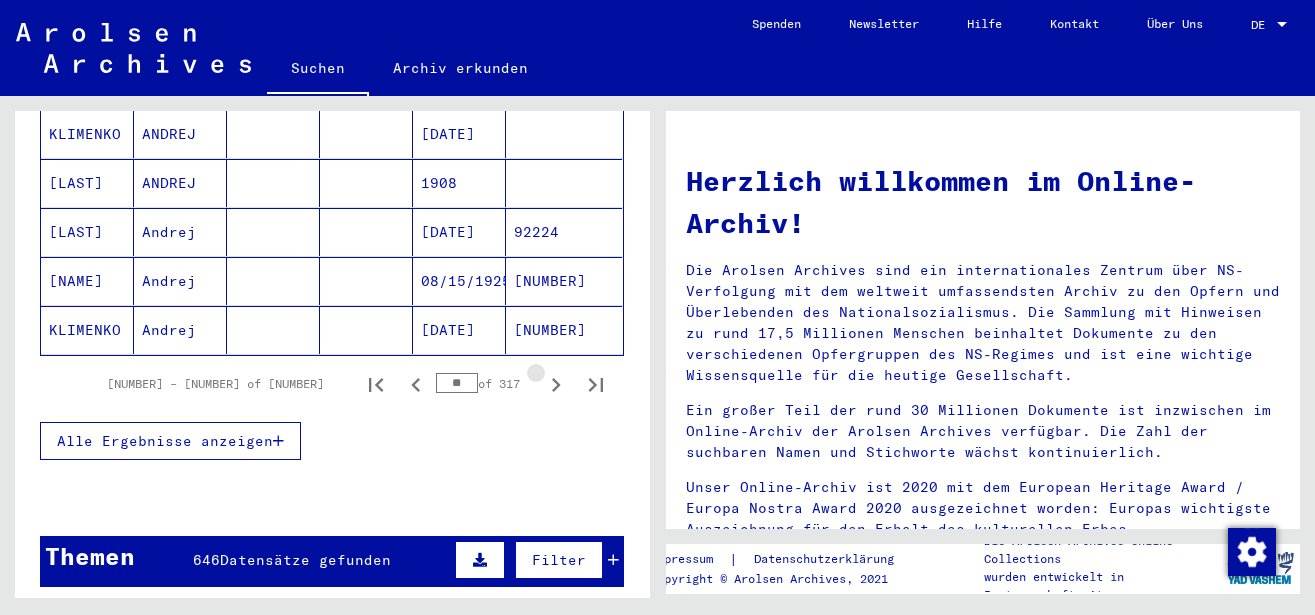 click 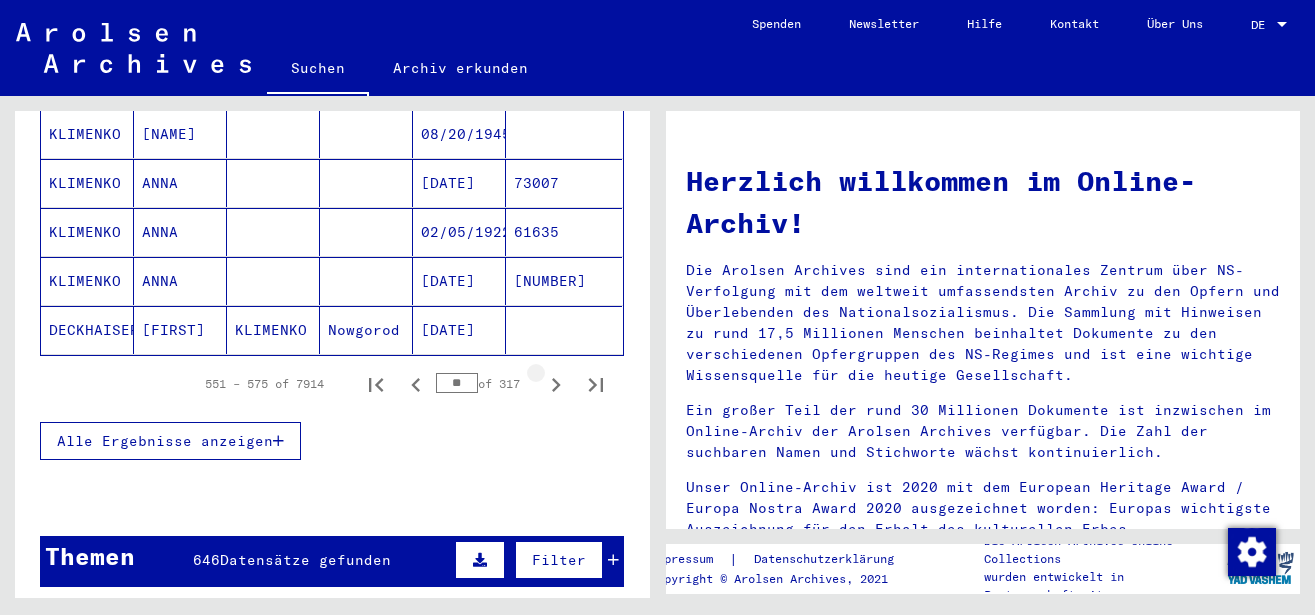 click 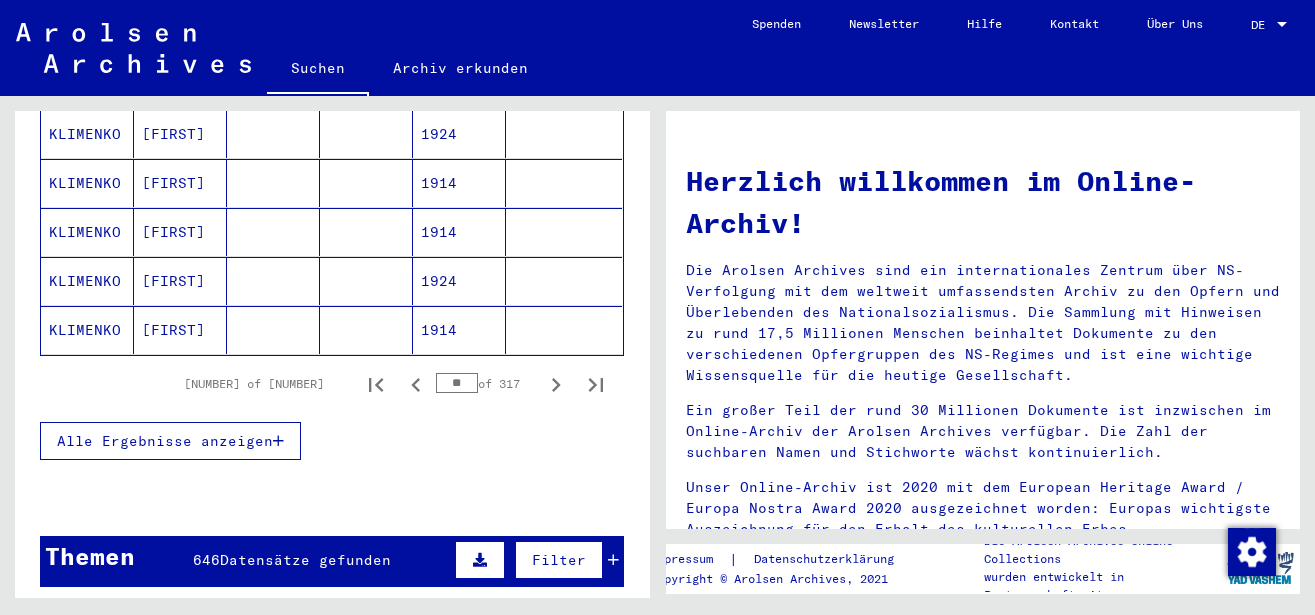 click 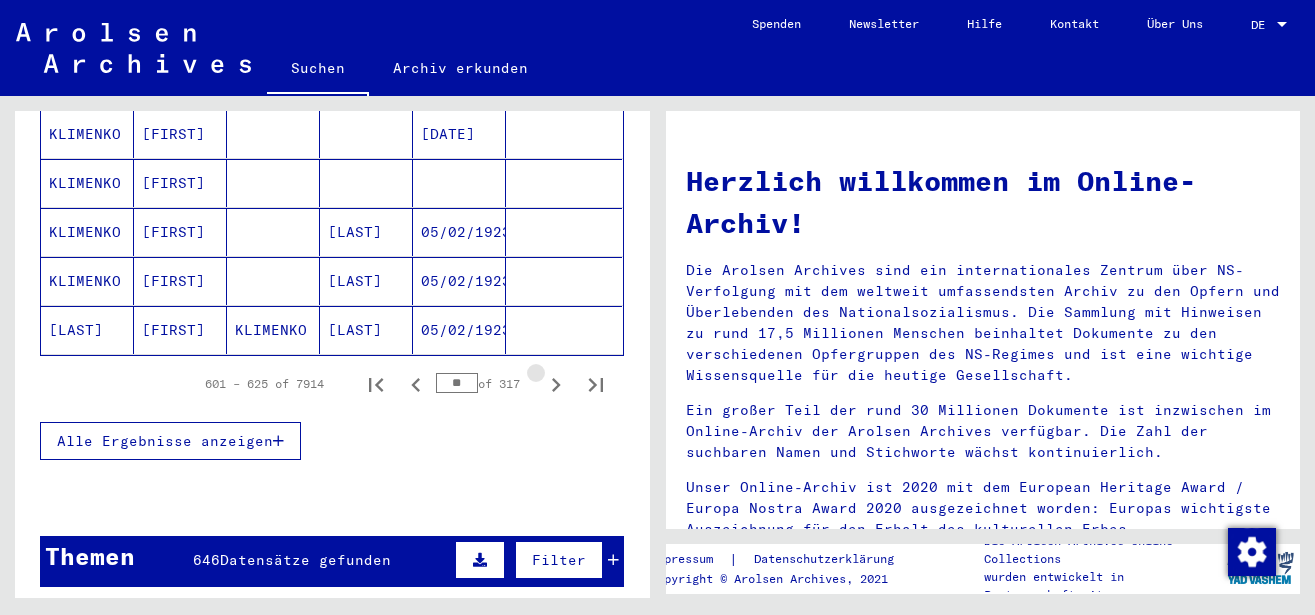 click 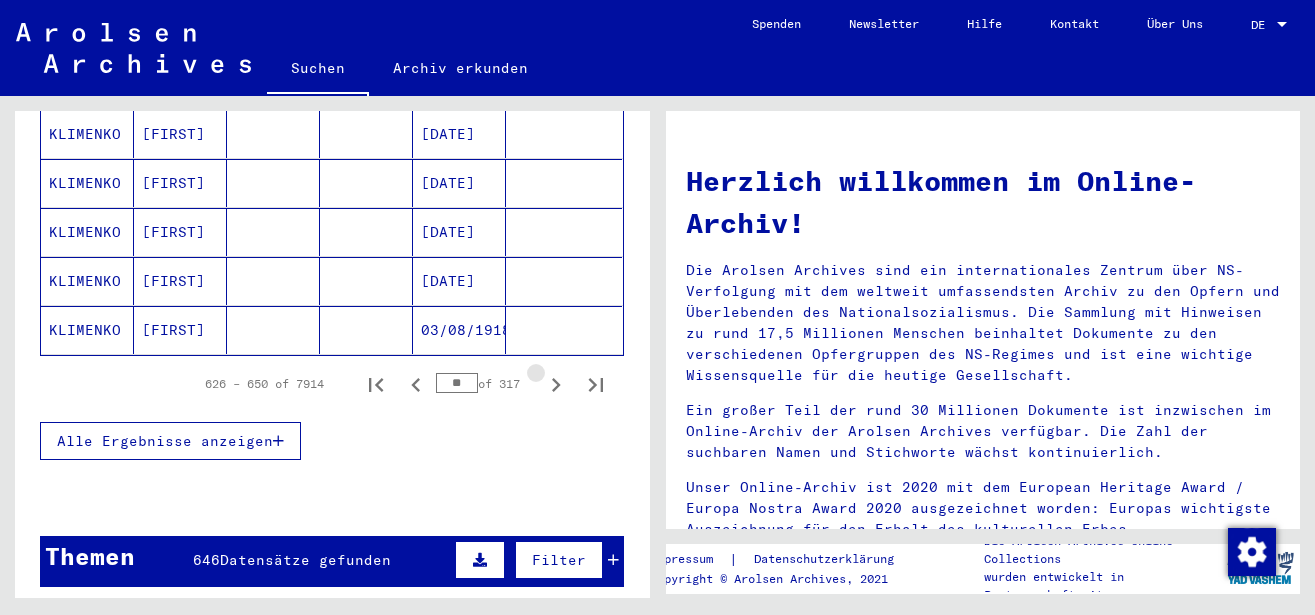 click 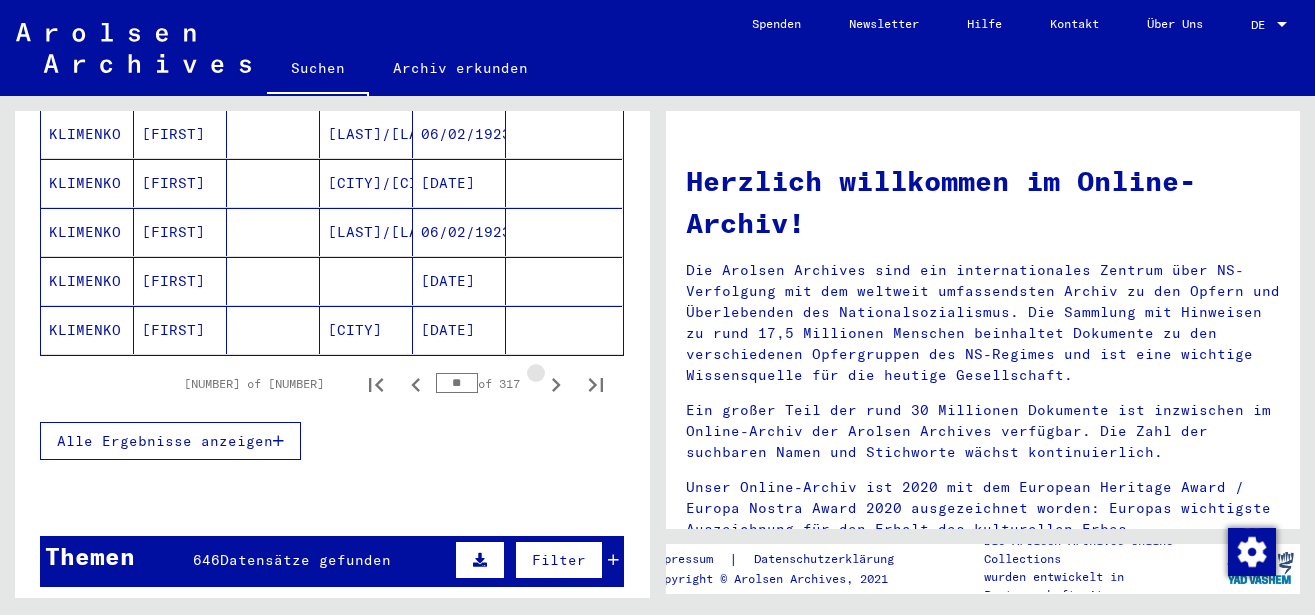 click 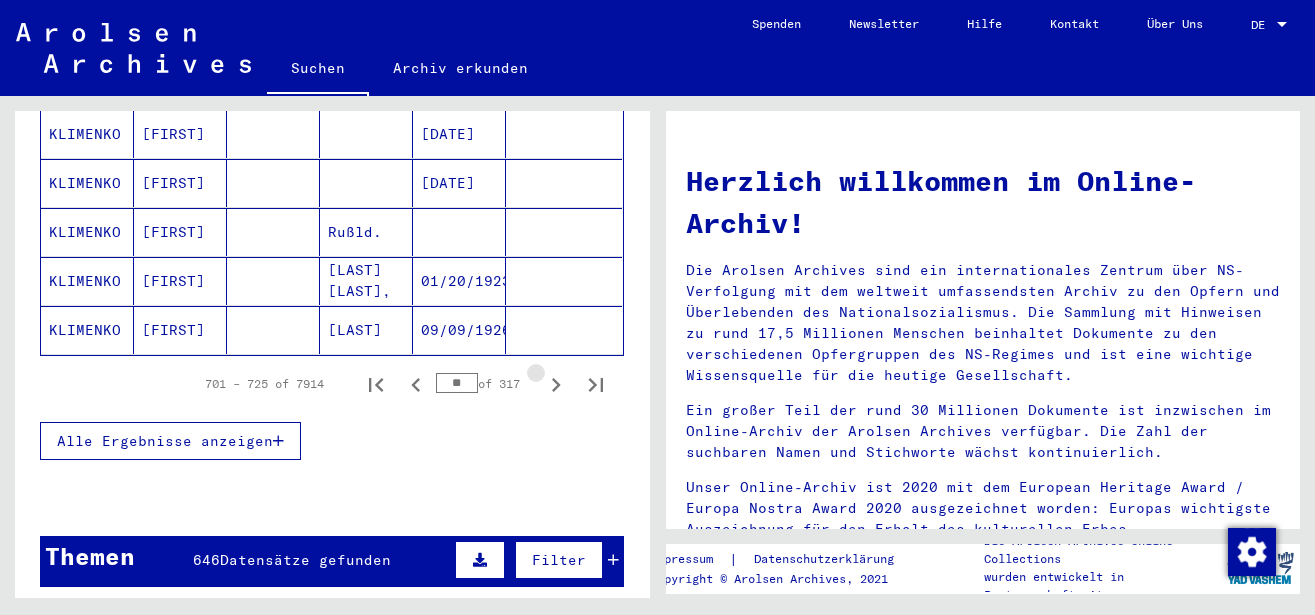 click 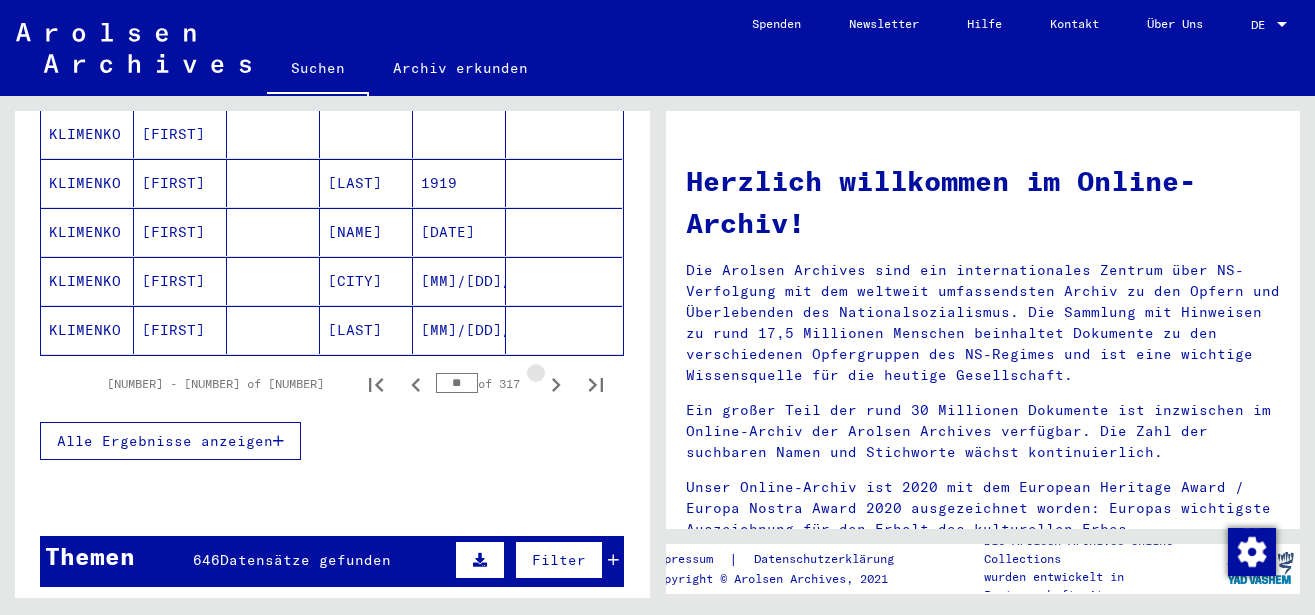 click 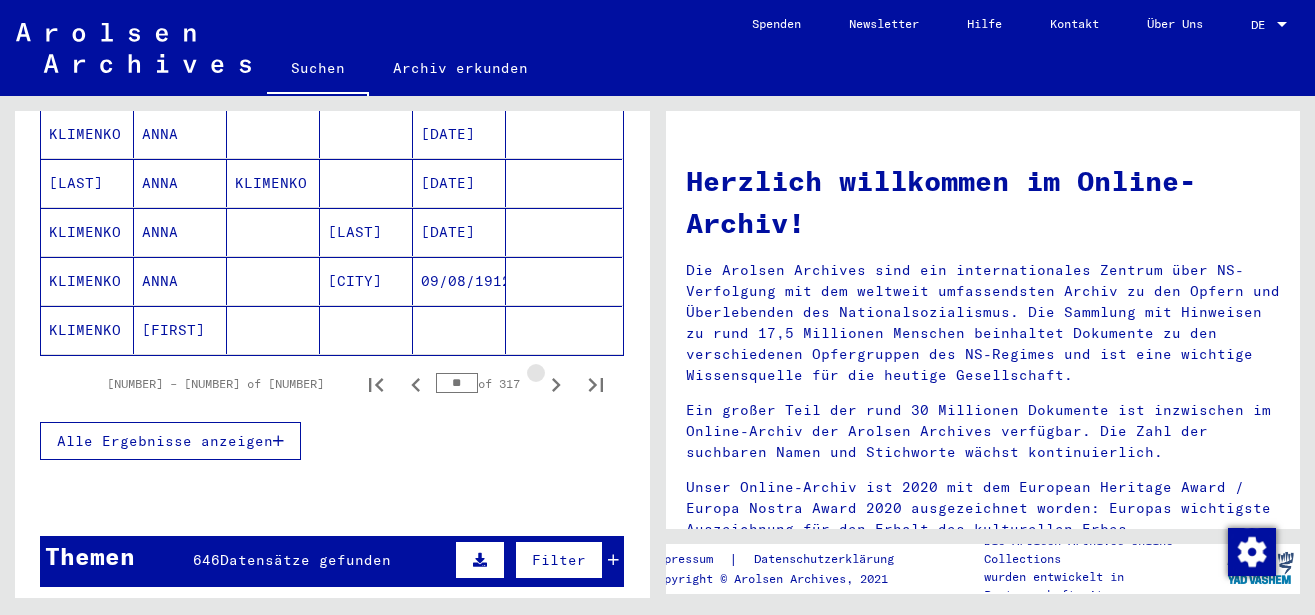click 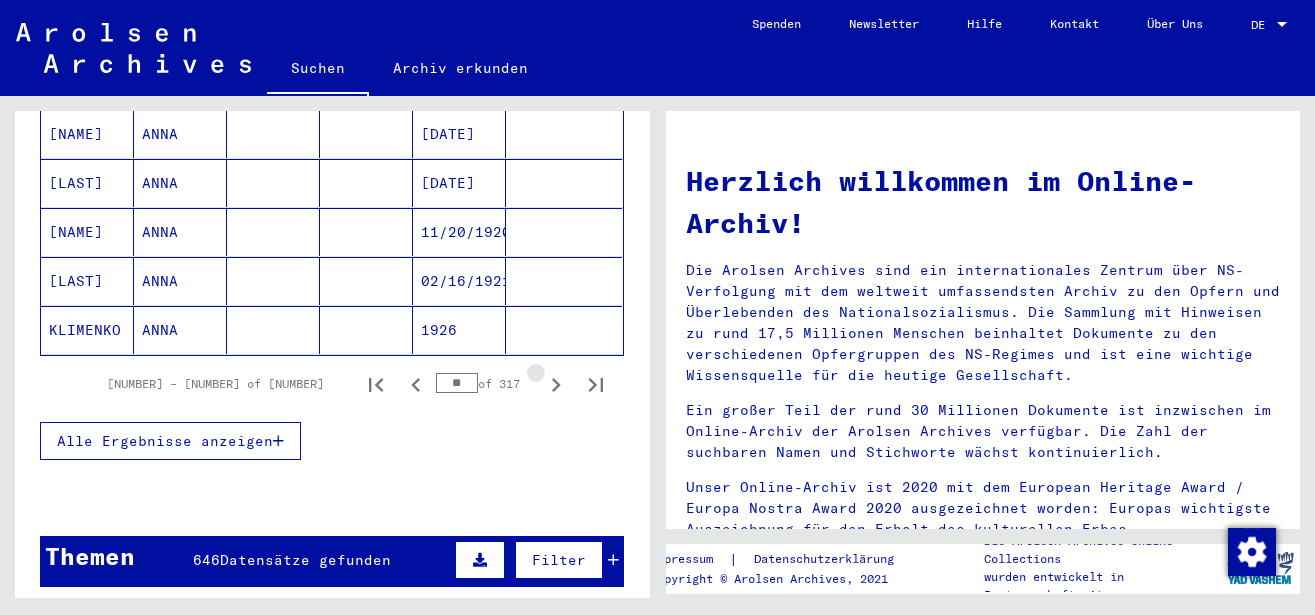 click 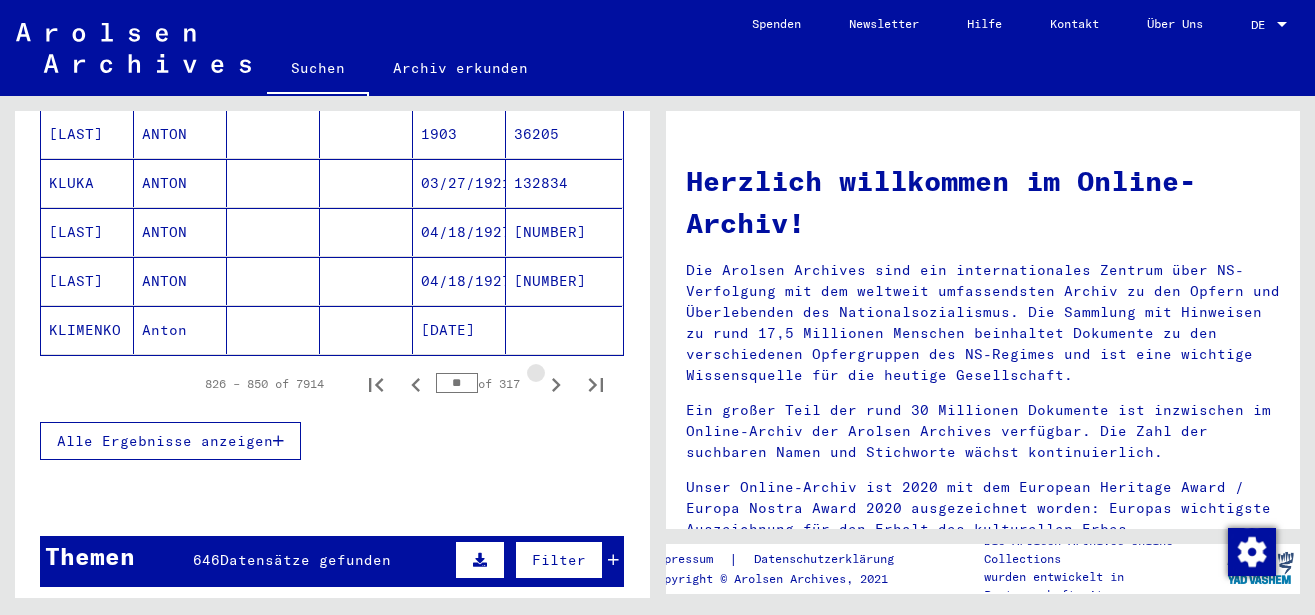 click 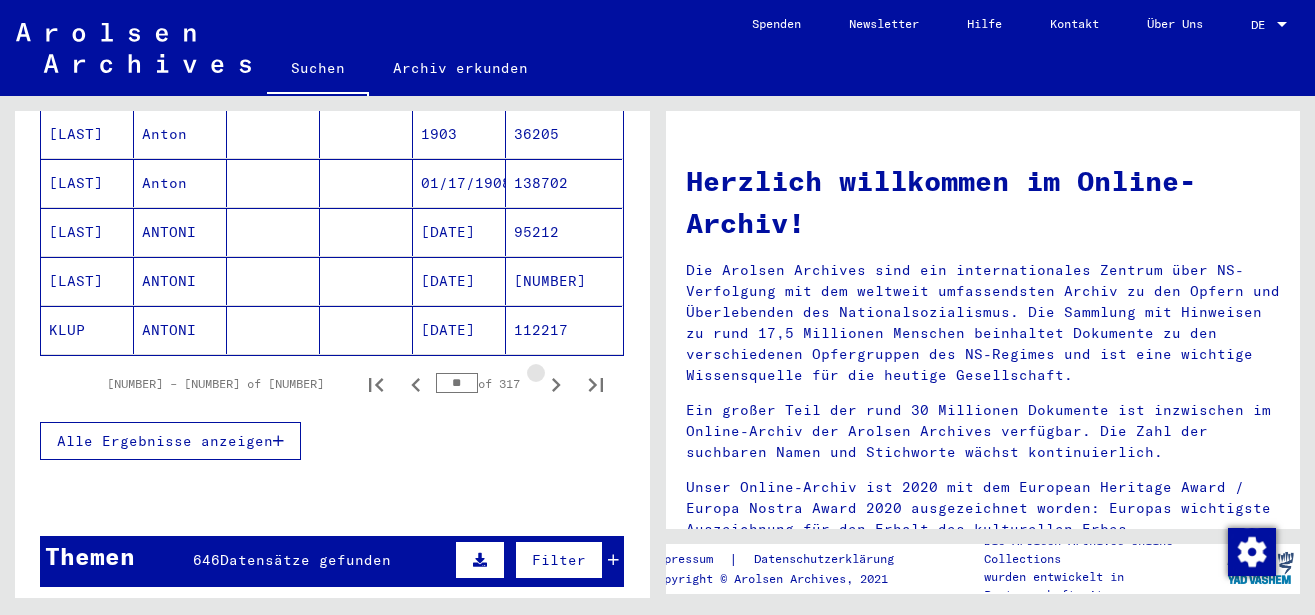 click 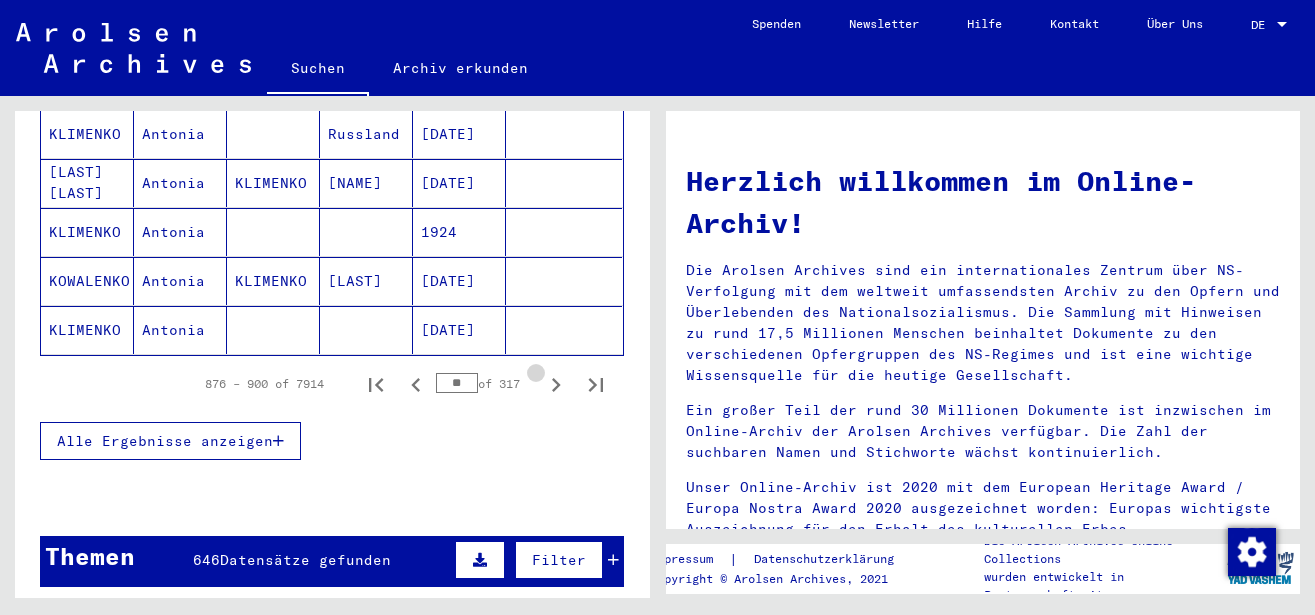 click 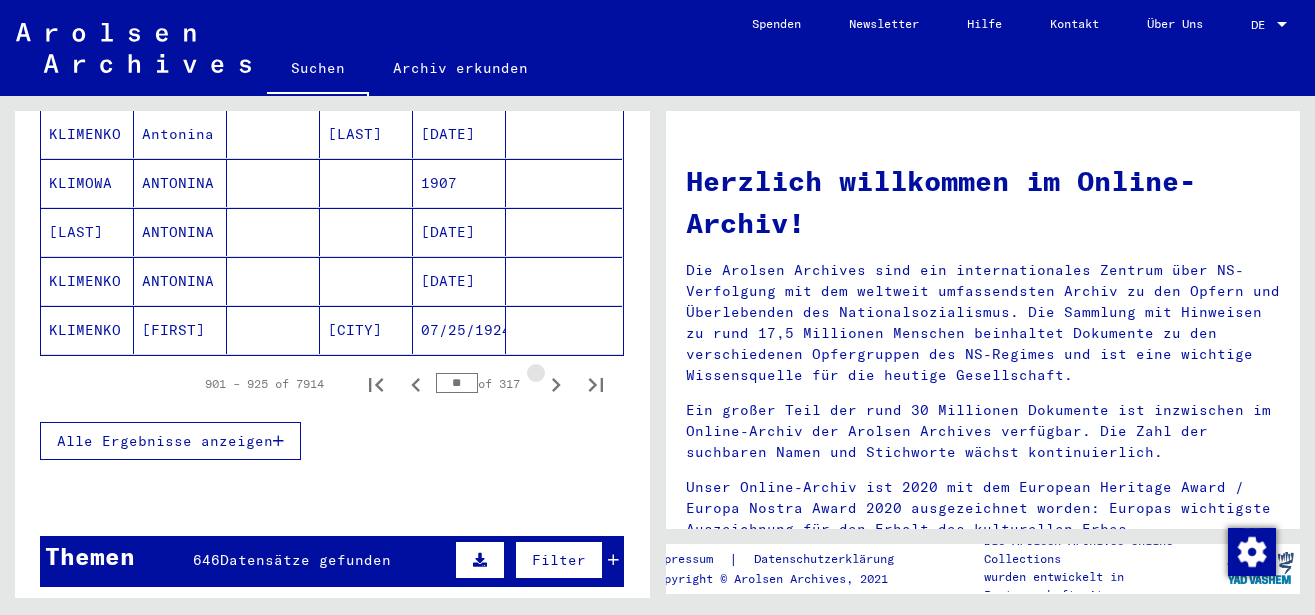 click 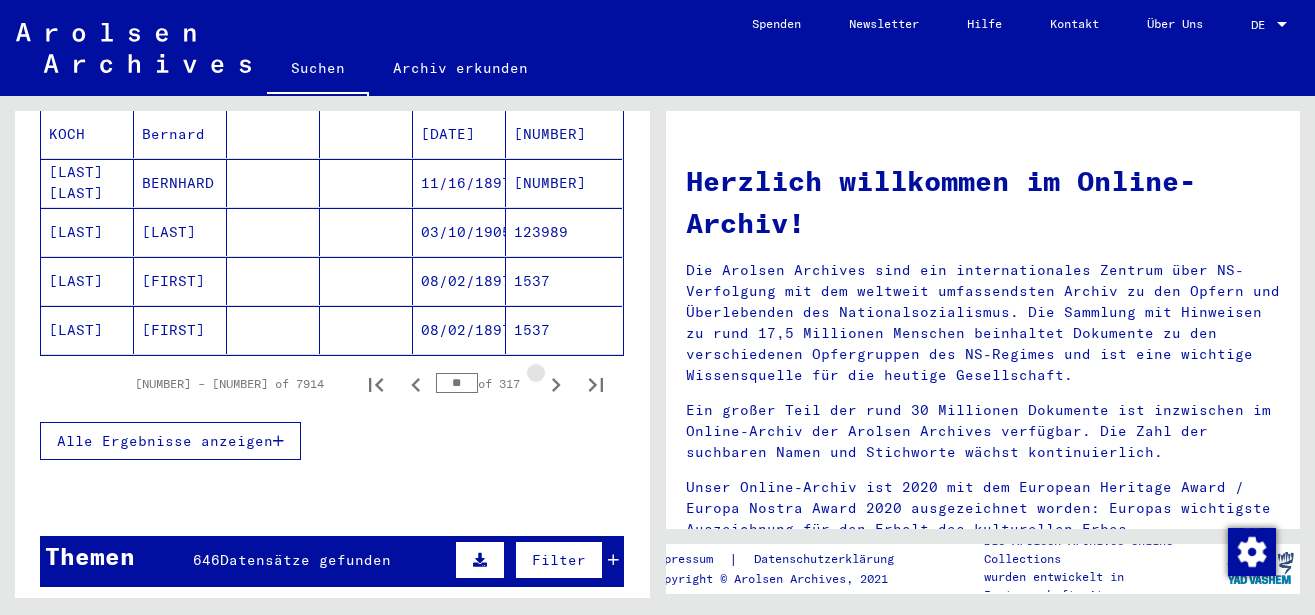 click 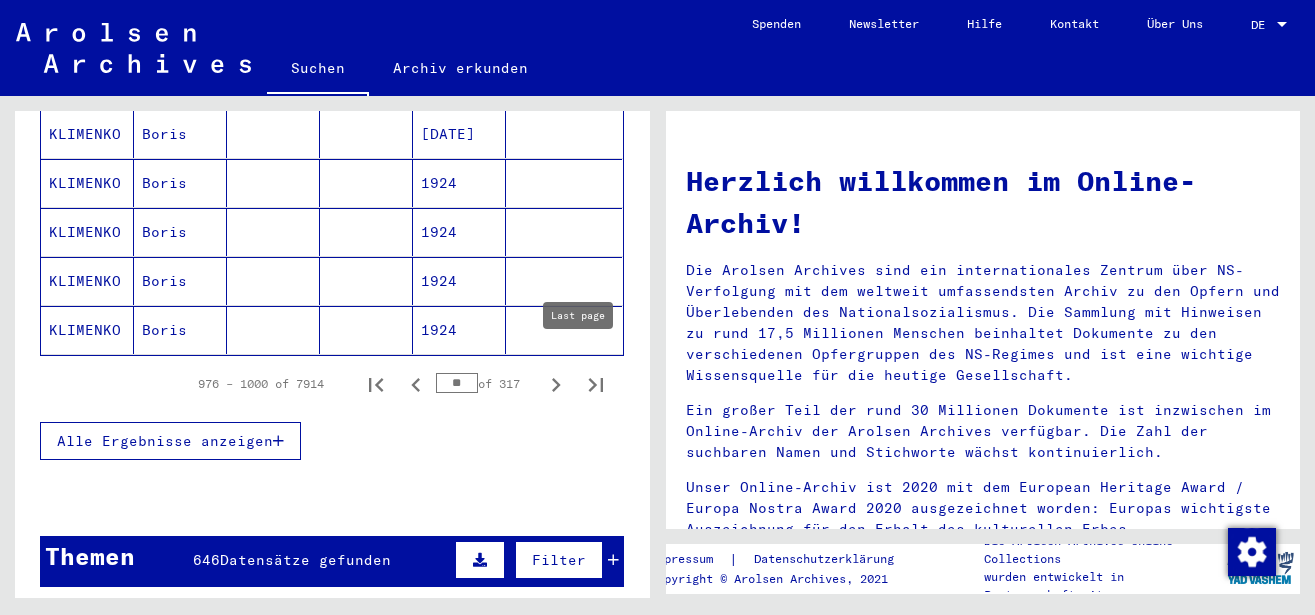 click 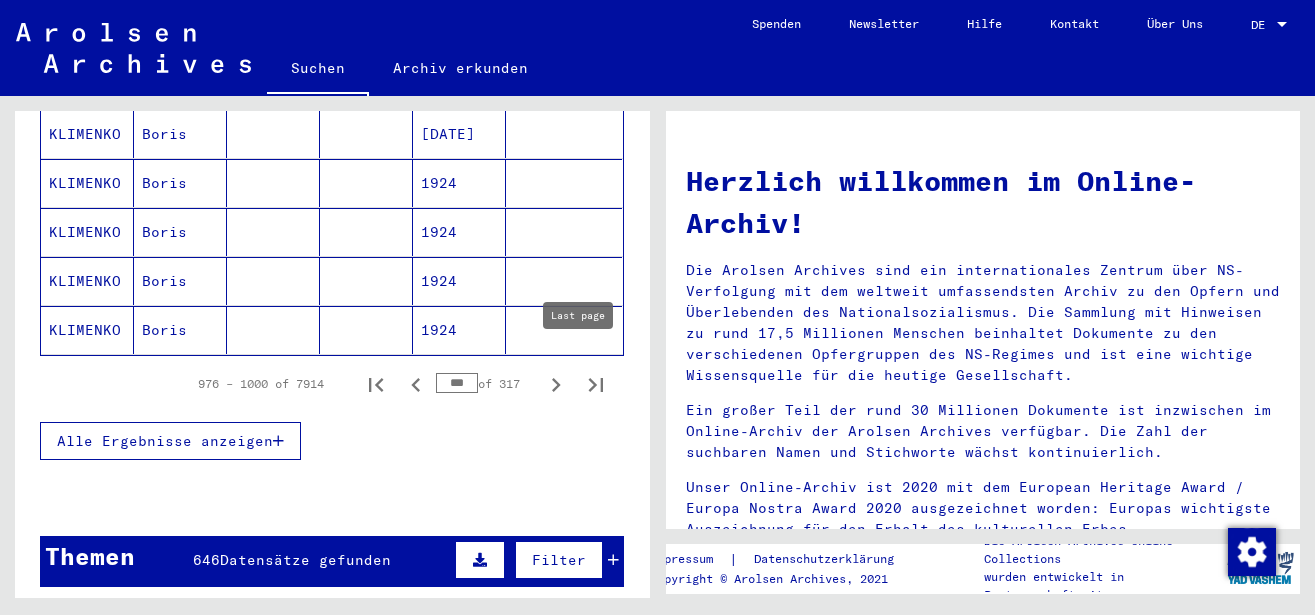 scroll, scrollTop: 1300, scrollLeft: 0, axis: vertical 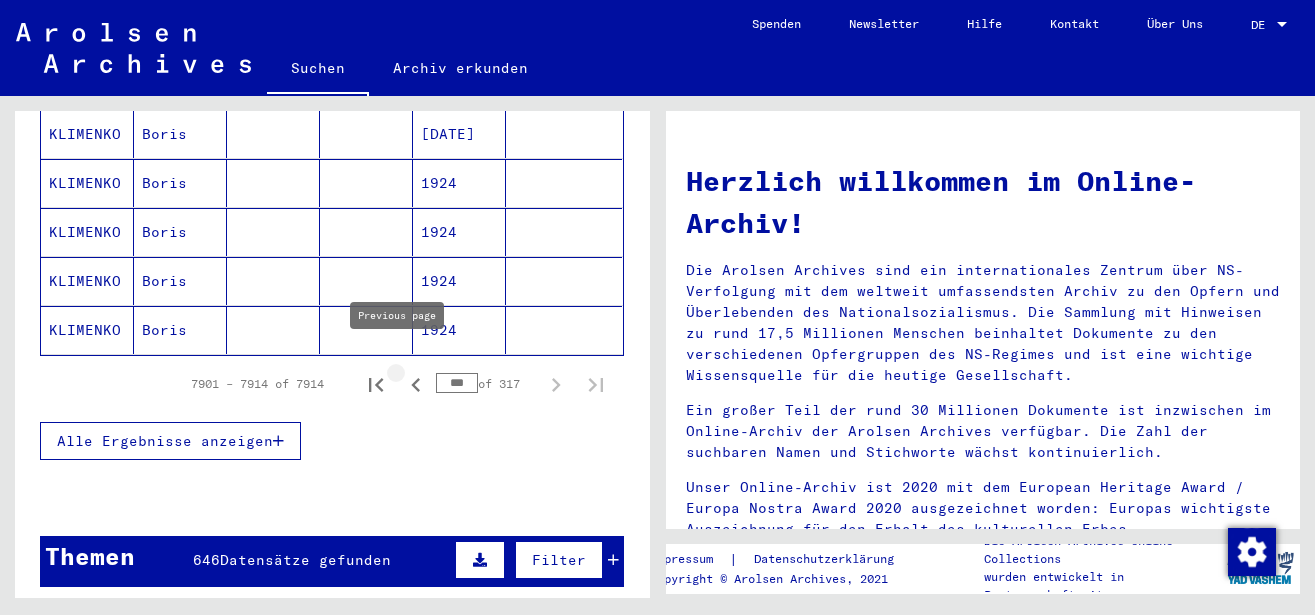 click on "Nach Themen oder Namen suchen ******** close Suche Archival tree units Personen 7914 Datensätze gefunden Filter Nachname Vorname Geburtsname Geburt Geburt‏ Geburtsdatum Prisoner # [LAST] [FIRST] [DATE] 110469 [LAST] [FIRST] [DATE] 101851 [LAST] [FIRST] [DATE] 101851 [LAST] [FIRST] [CITY] [DATE] [LAST] [FIRST] [DATE] [LAST] [FIRST] [CITY] [DATE] [LAST] [FIRST] [LAST] [FIRST] [DATE] [LAST] [FIRST] [DATE] 45461 [LAST] [FIRST] [DATE] 12266 [LAST] [FIRST] [DATE] 95210 [LAST] [FIRST] [DATE] [LAST] [FIRST] [DATE] 95210 [LAST] [FIRST] [DATE] 51778 [LAST] [FIRST] [DATE] 79033 [LAST] [FIRST] [DATE] 104533 [LAST] [FIRST] [DATE] 48755" 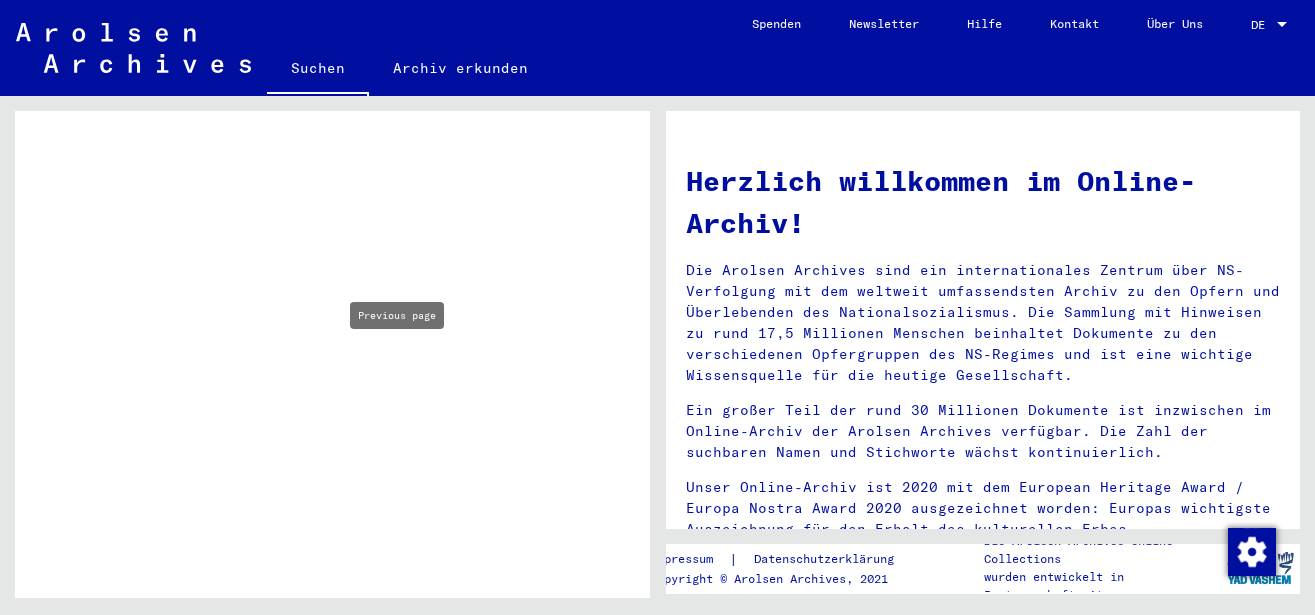 click on "Inhaftierungsdokumente > Lager und Ghettos > Konzentrationslager Mauthausen > Individuelle Unterlagen Männer Mauthausen > Individuelle Häftlings Unterlagen - KL Mauthausen > Akten mit Namen ab KLIMENKO Akte von KLIMENKO, [NAME], geboren am [DATE]" at bounding box center (366, 324) 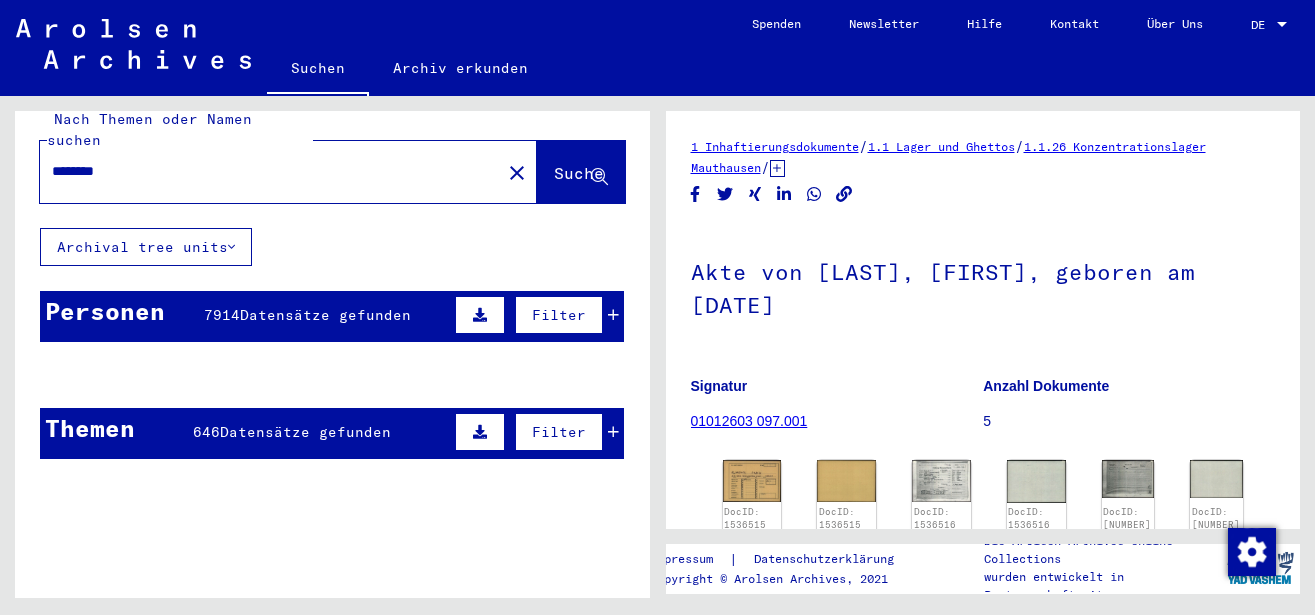 scroll, scrollTop: 0, scrollLeft: 0, axis: both 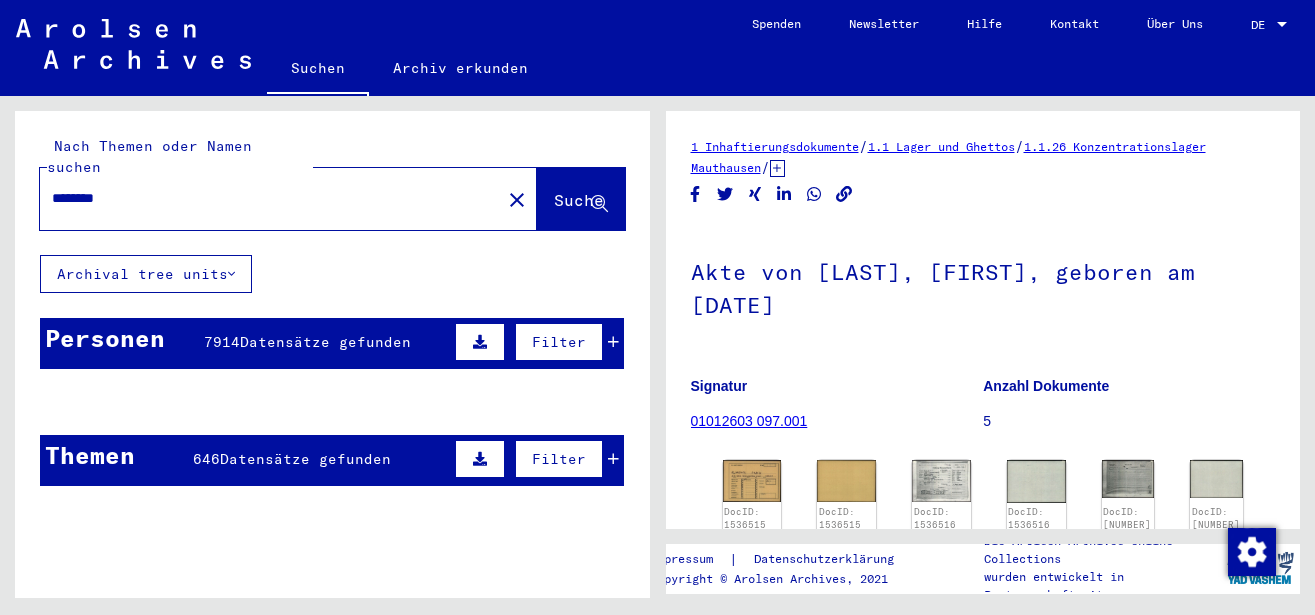 click on "********" at bounding box center [270, 198] 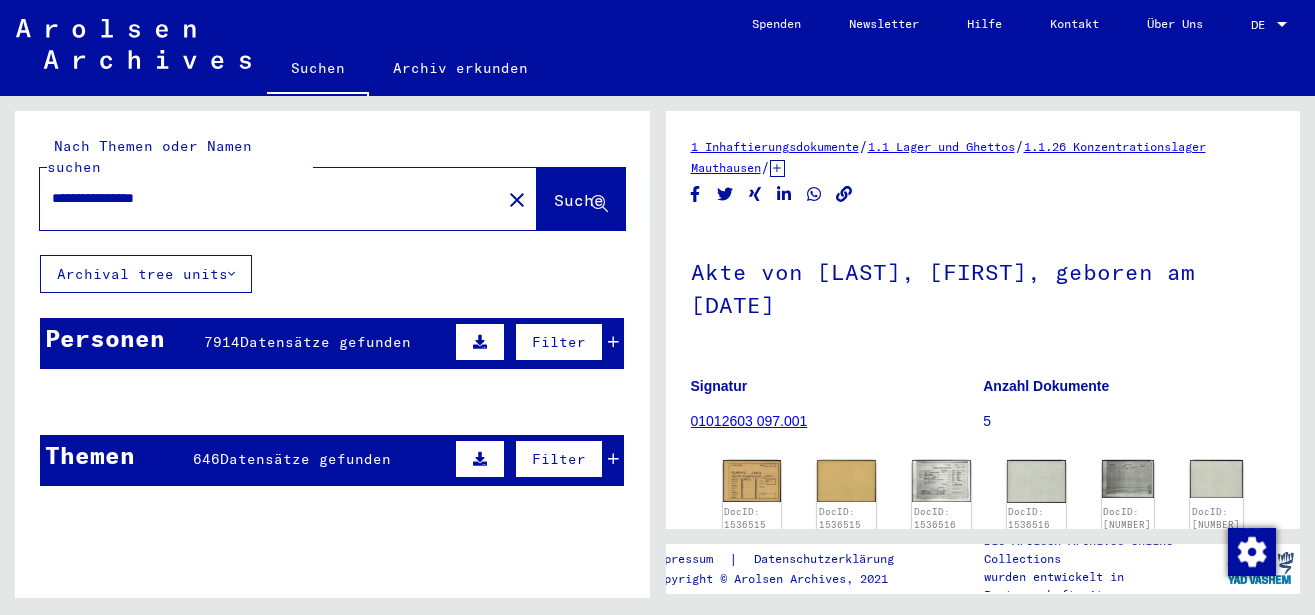 type on "**********" 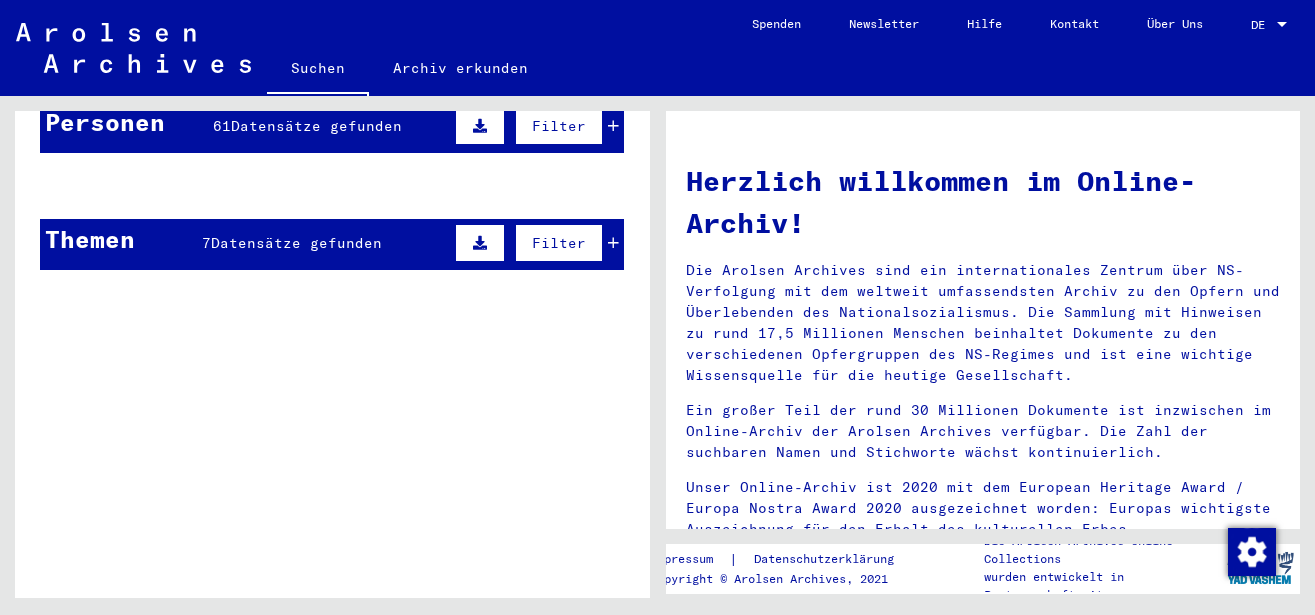 scroll, scrollTop: 108, scrollLeft: 0, axis: vertical 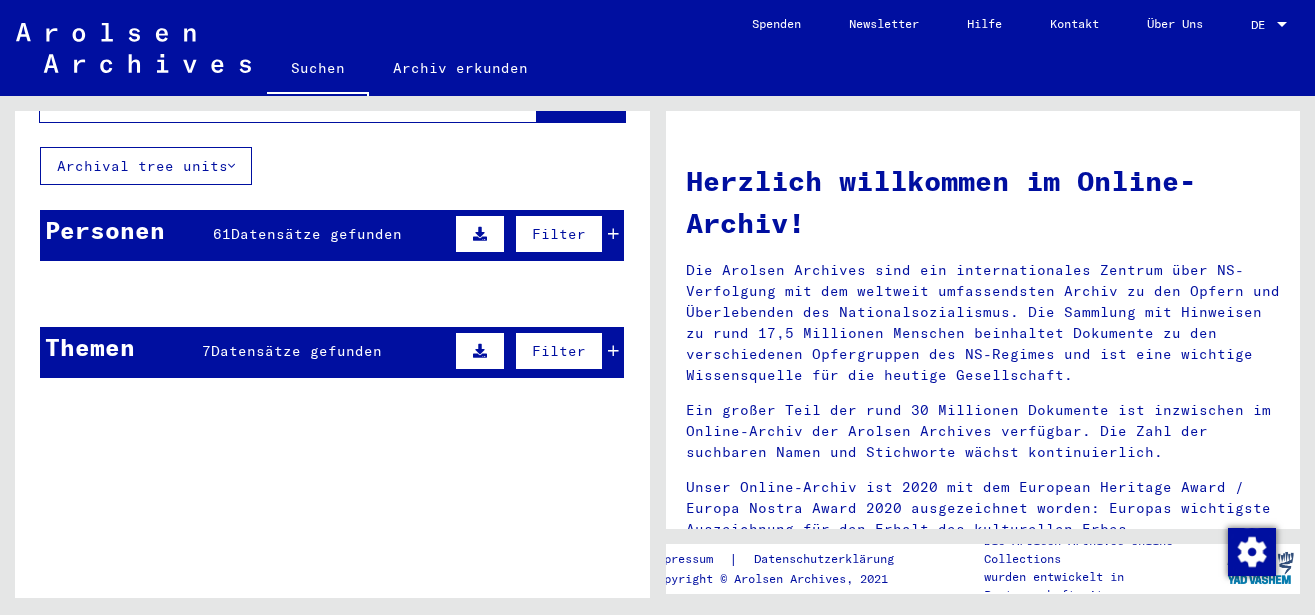 click on "7838" at bounding box center [564, 391] 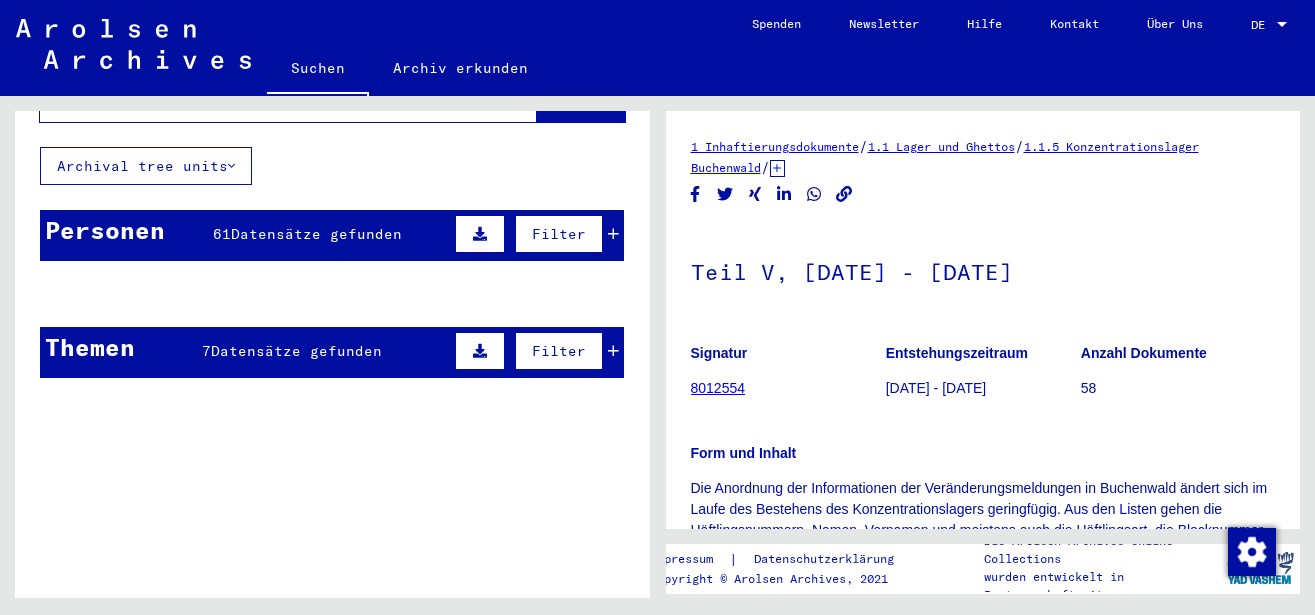 click on "7838" 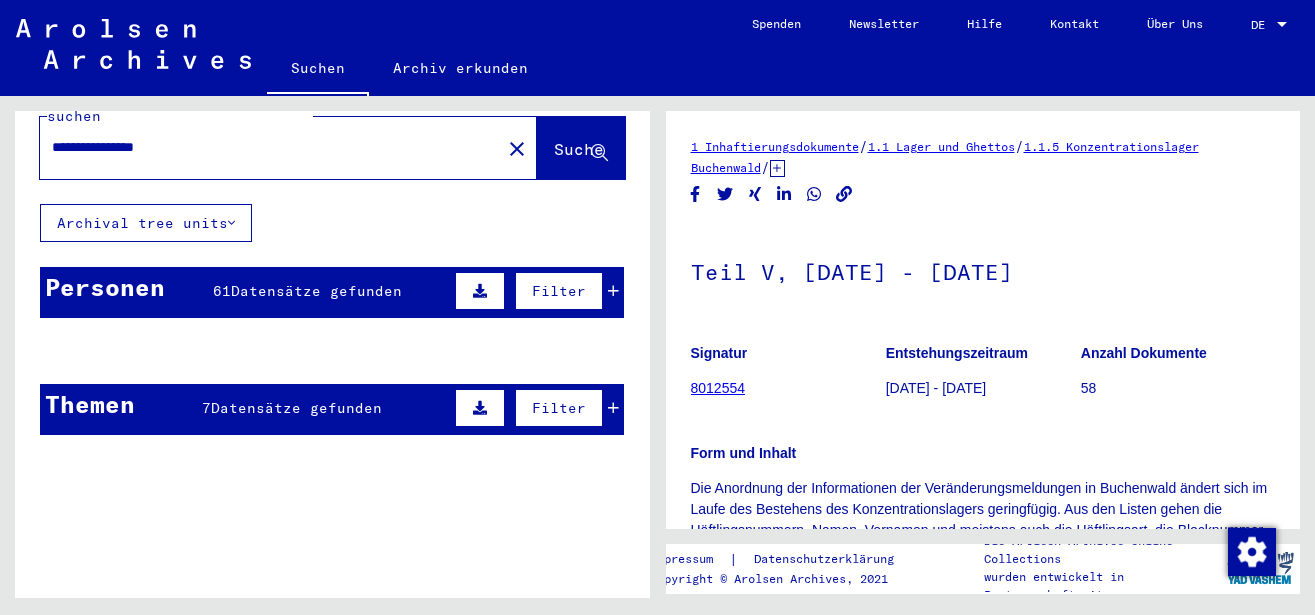 scroll, scrollTop: 0, scrollLeft: 0, axis: both 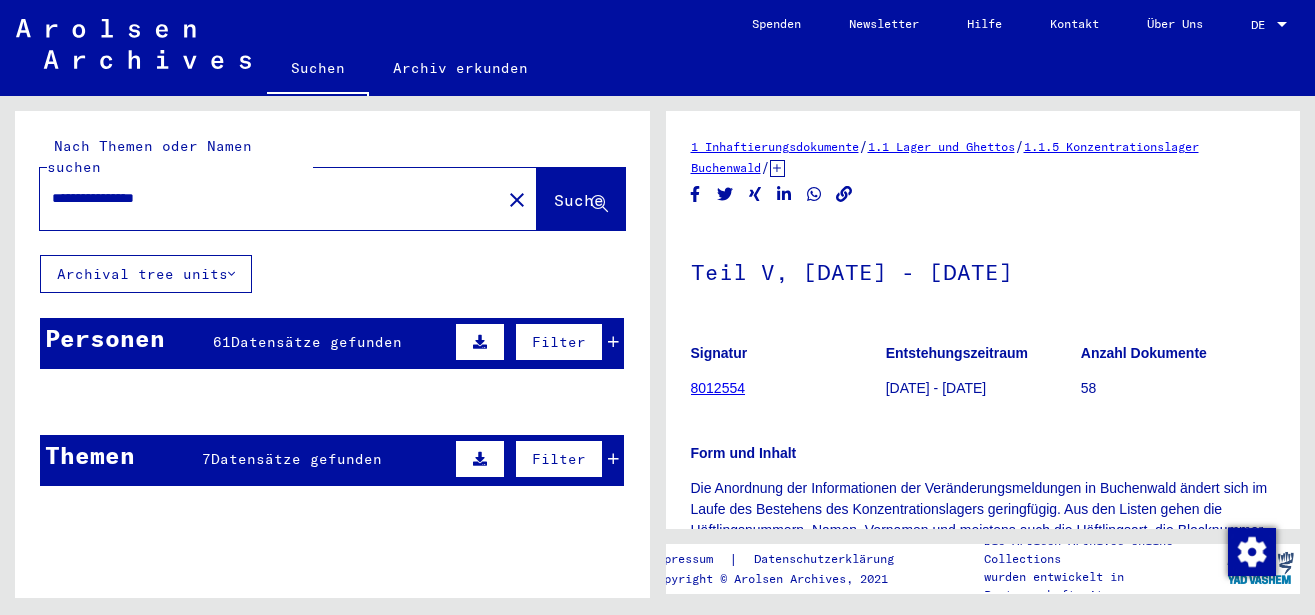 click on "Filter" at bounding box center (534, 342) 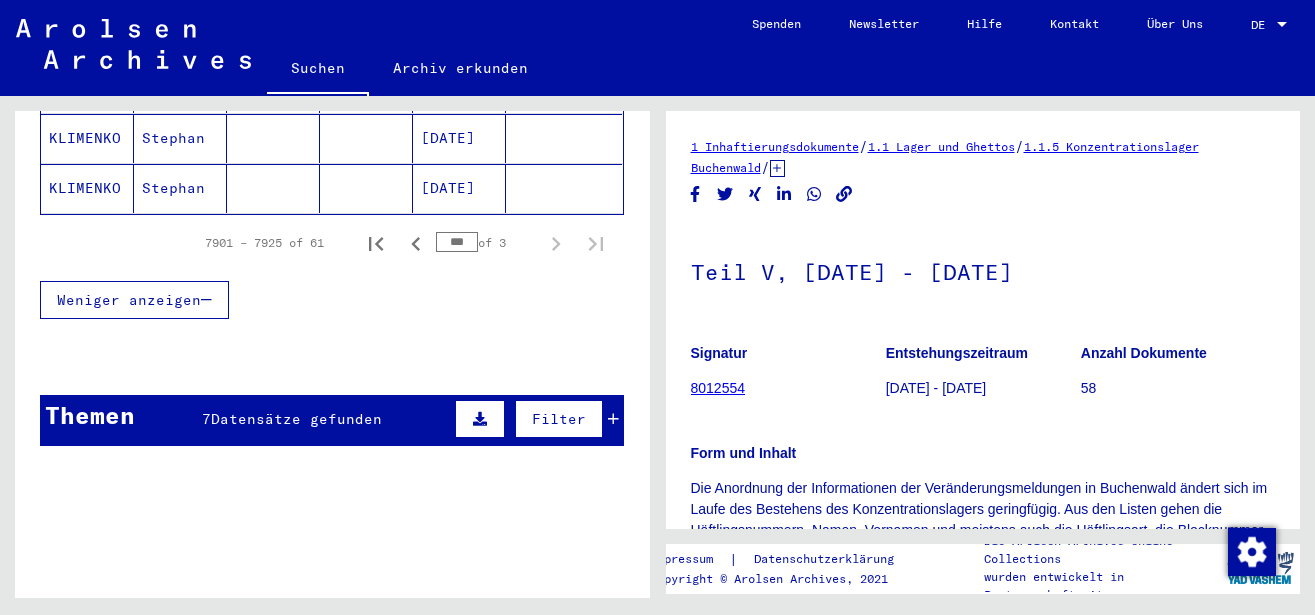 scroll, scrollTop: 1512, scrollLeft: 0, axis: vertical 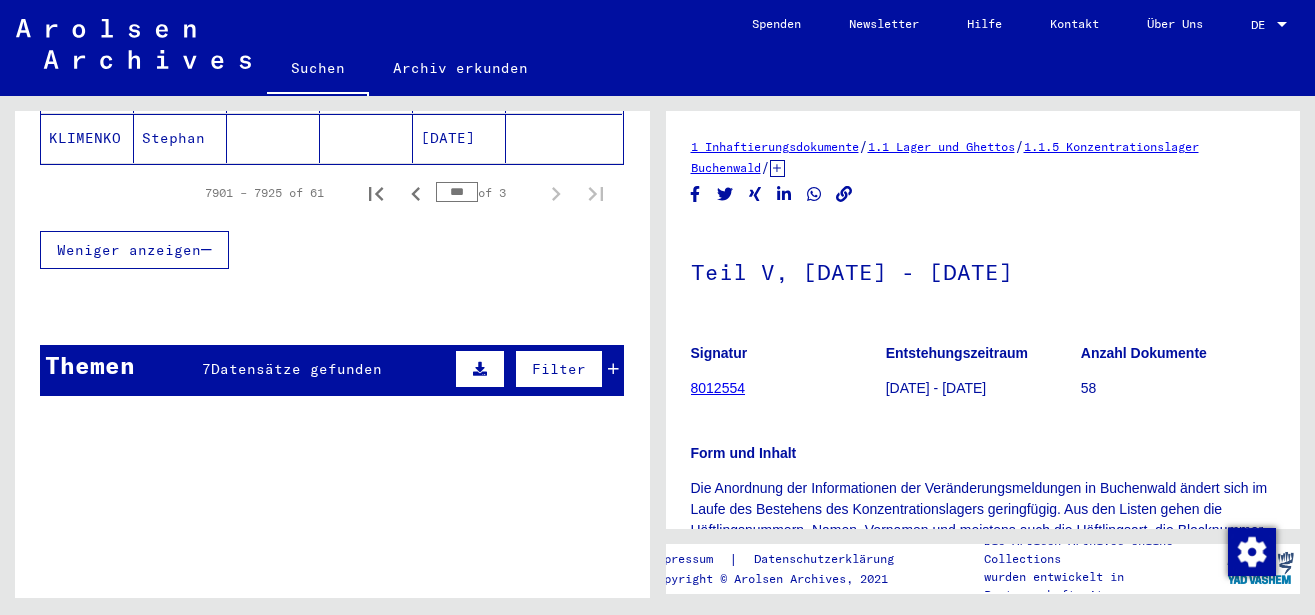 click on "Datensätze gefunden" at bounding box center (296, 369) 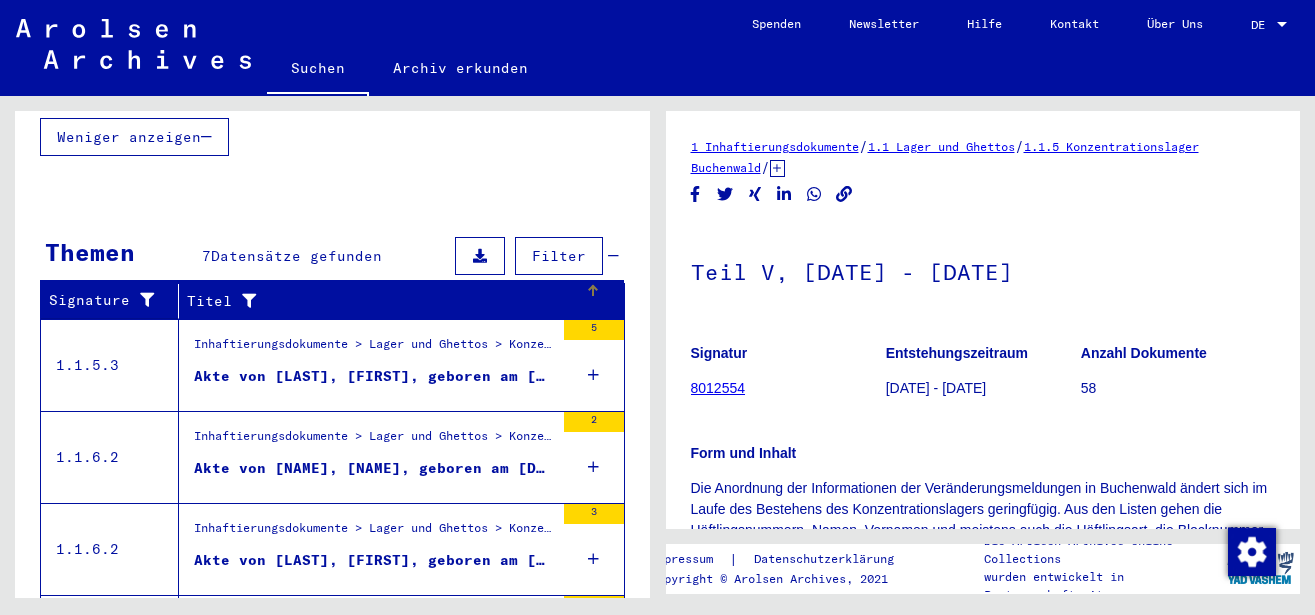 scroll, scrollTop: 1629, scrollLeft: 0, axis: vertical 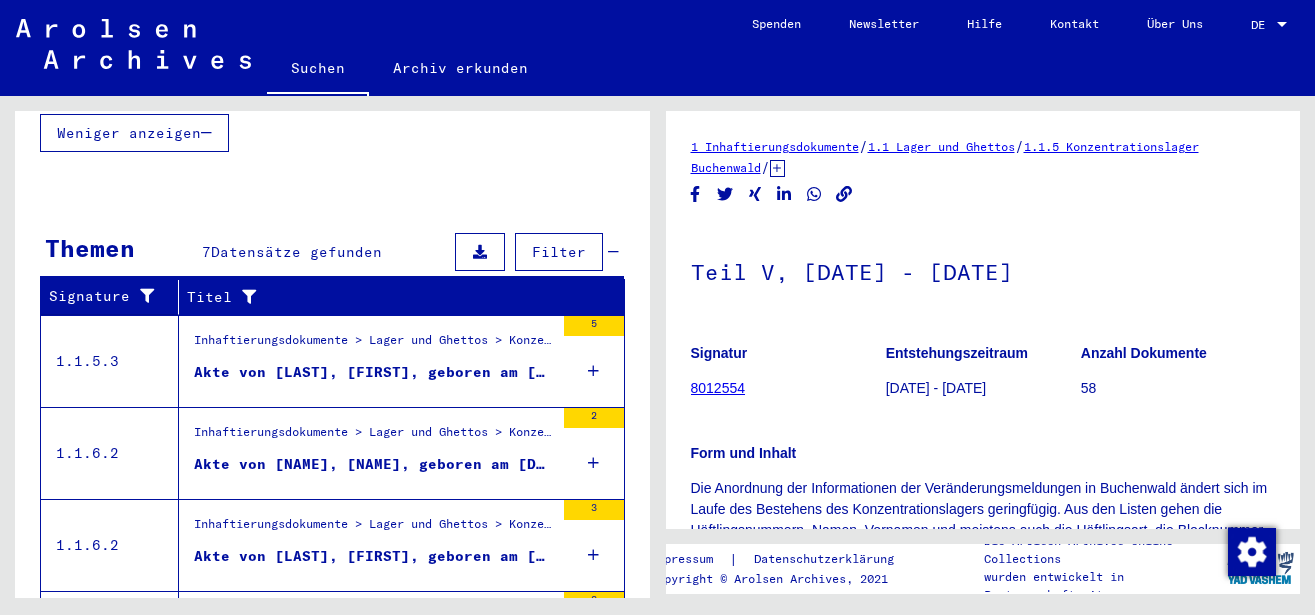 click on "Akte von [LAST], [FIRST], geboren am [DATE]" at bounding box center [374, 372] 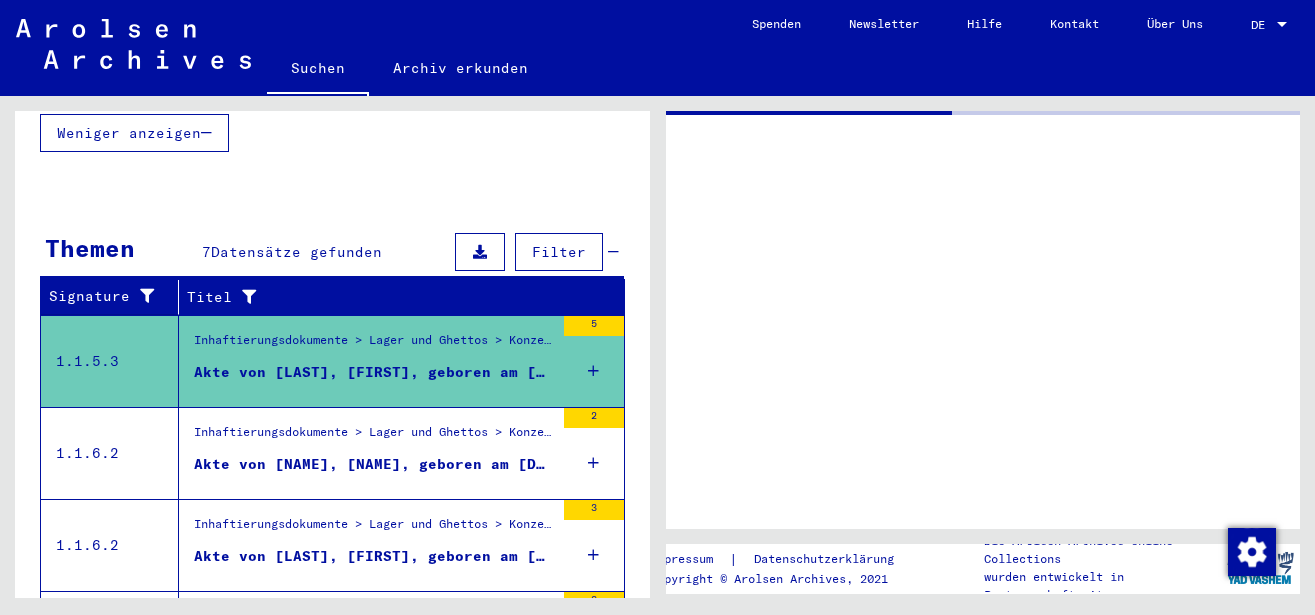 scroll, scrollTop: 1157, scrollLeft: 0, axis: vertical 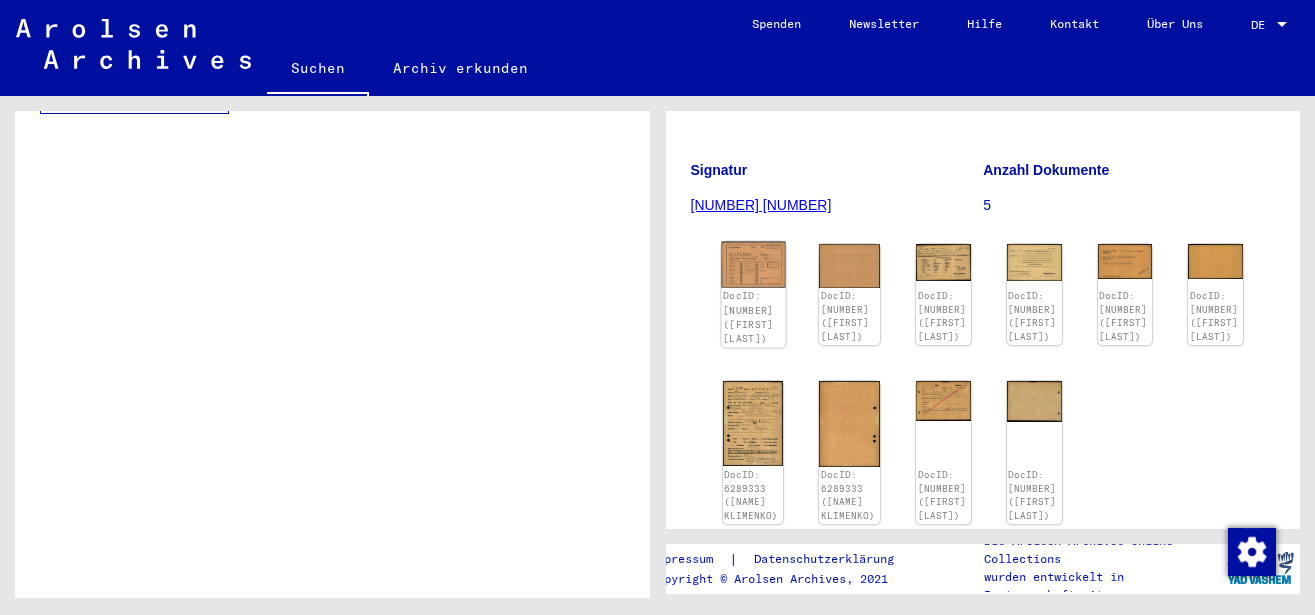 click 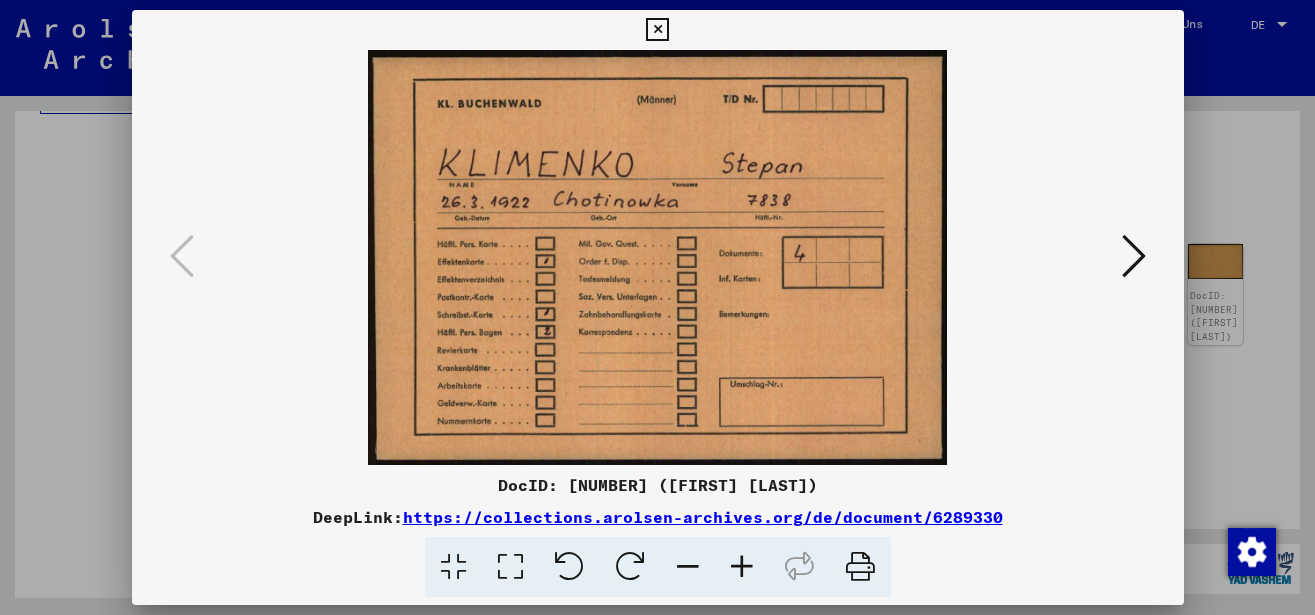 click at bounding box center (1134, 256) 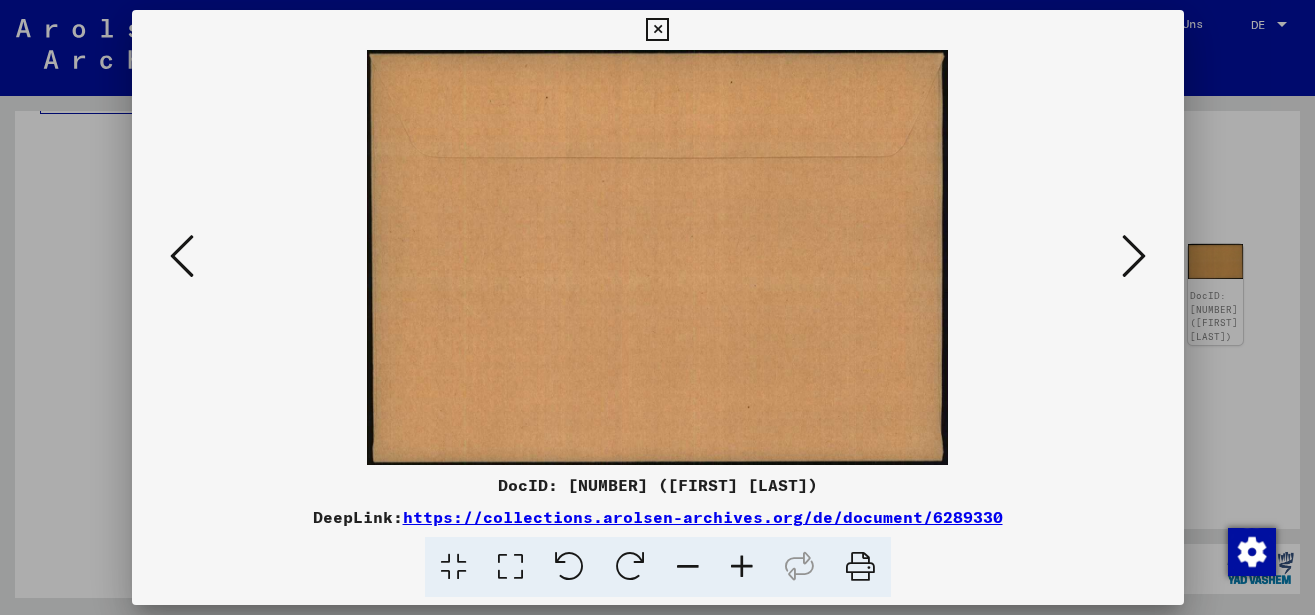click at bounding box center (1134, 256) 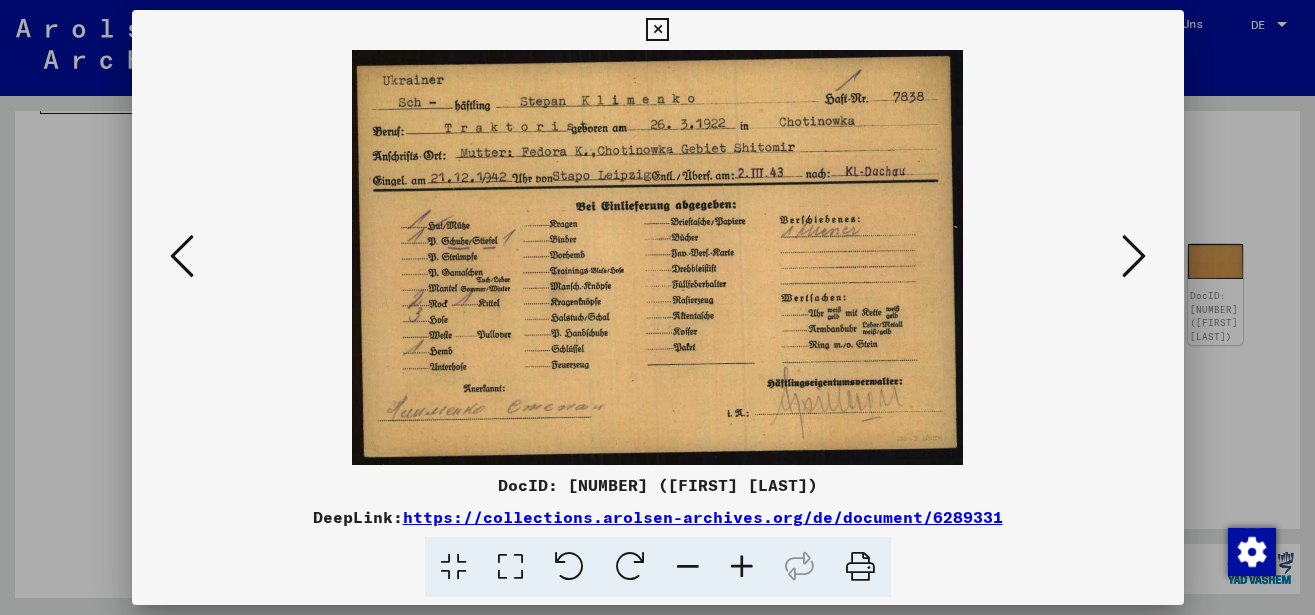 click at bounding box center [742, 567] 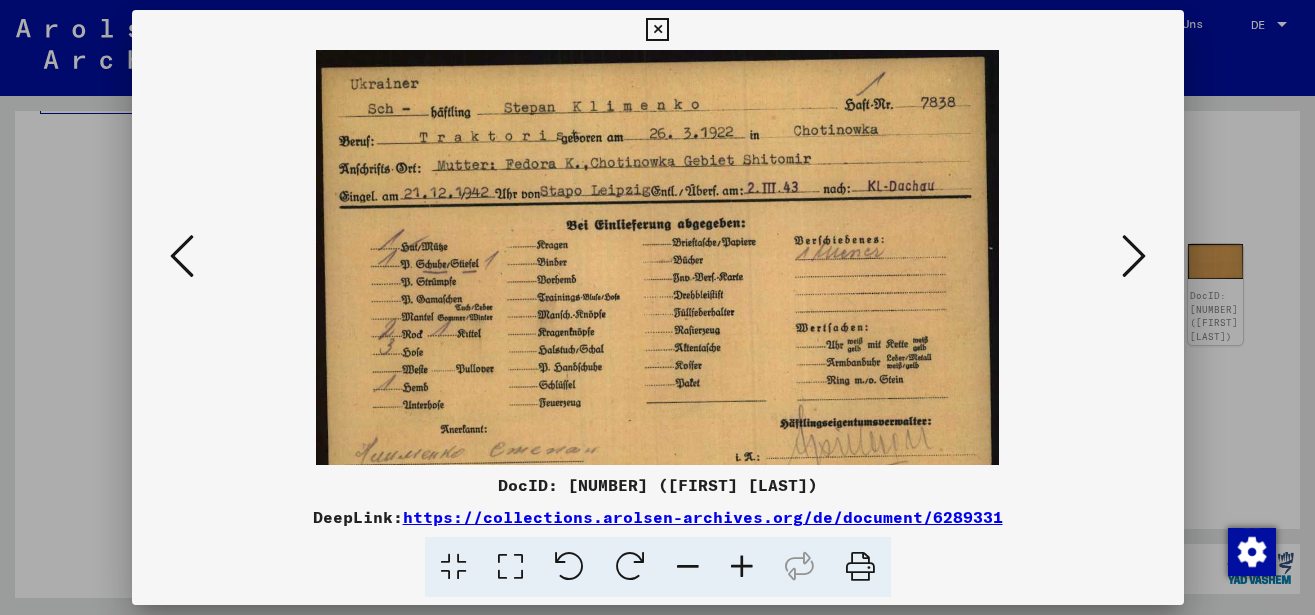 click at bounding box center [742, 567] 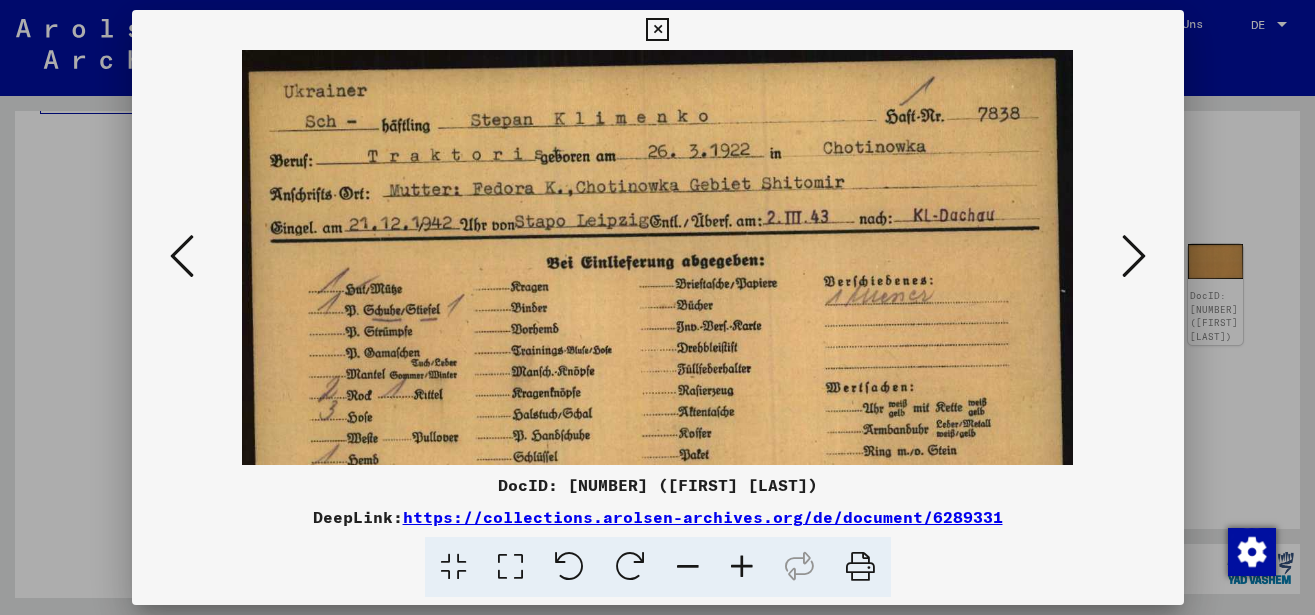 click at bounding box center [742, 567] 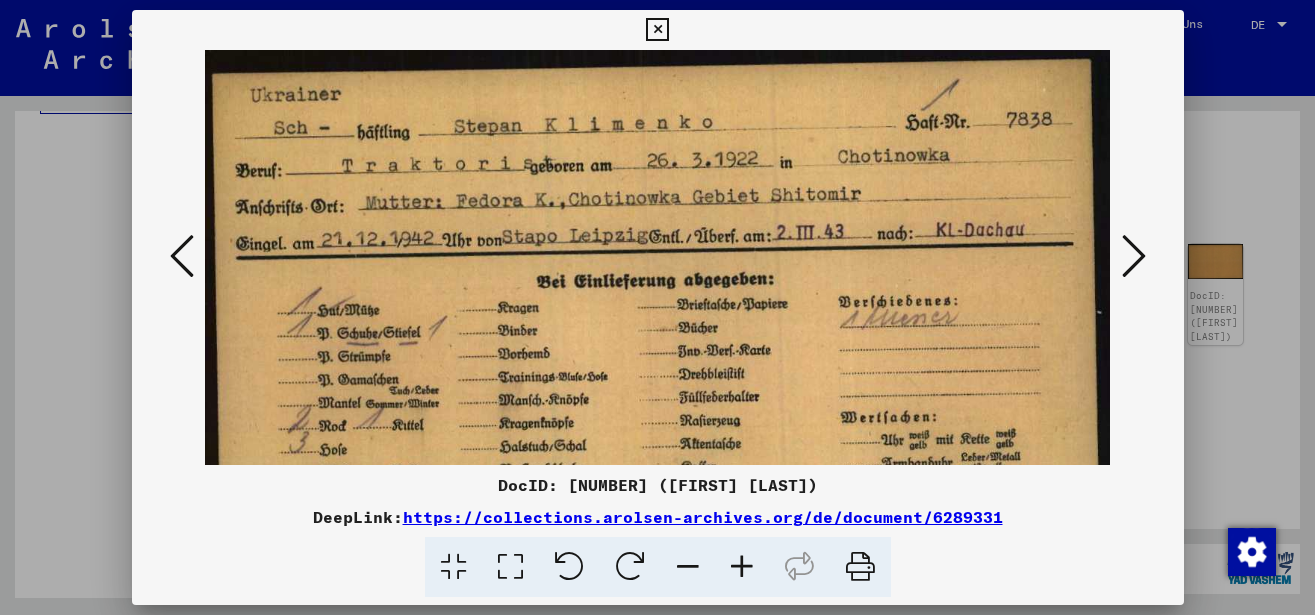 click at bounding box center [742, 567] 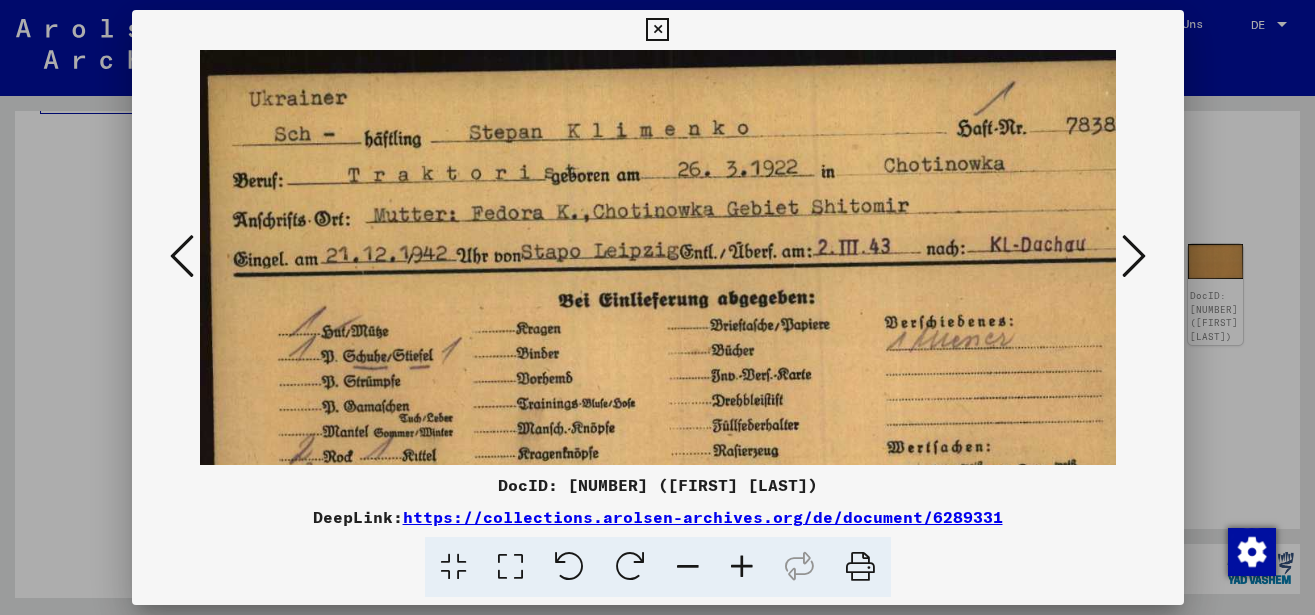 click at bounding box center (1134, 256) 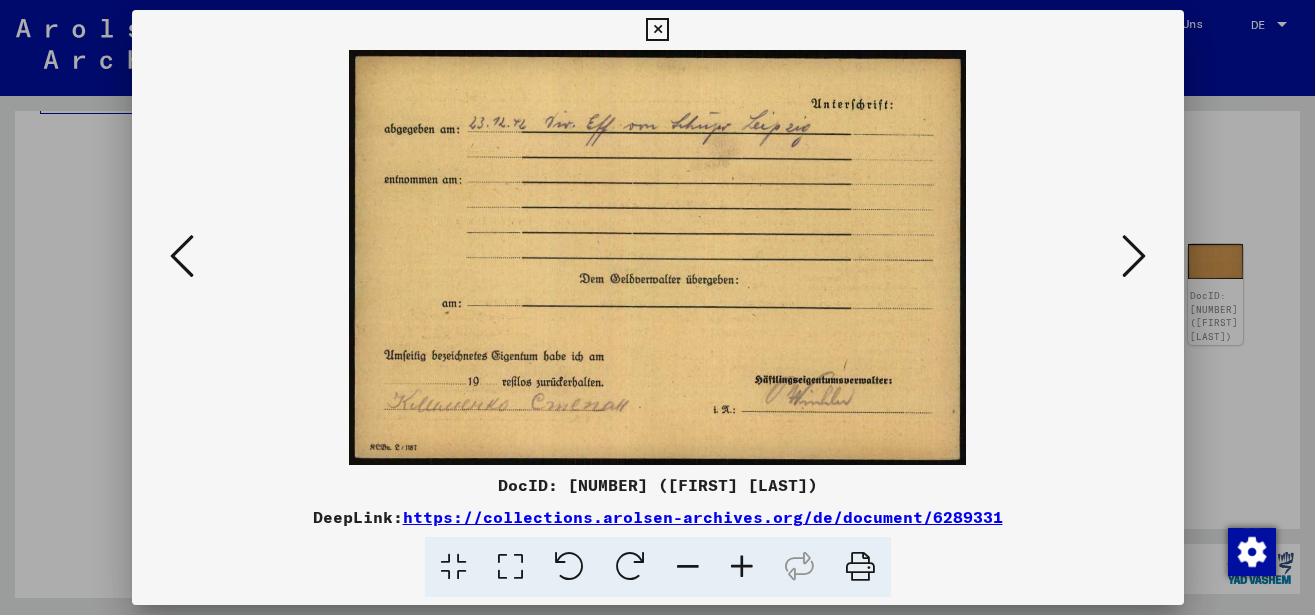 click at bounding box center (1134, 256) 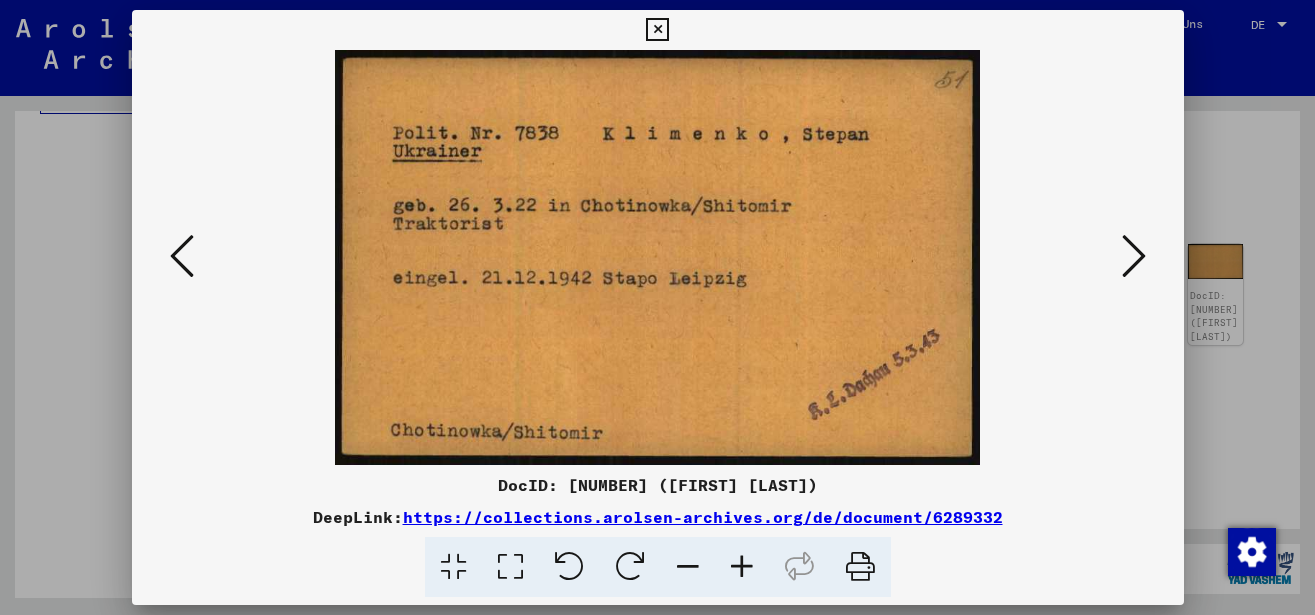 click at bounding box center [1134, 256] 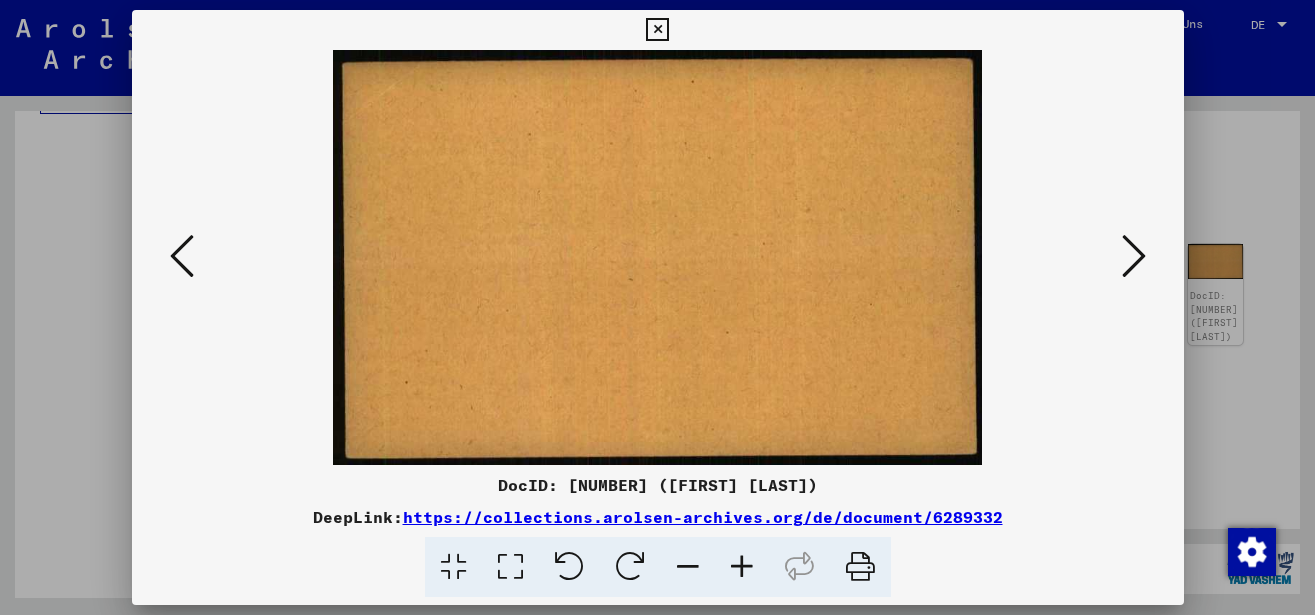 click at bounding box center (657, 30) 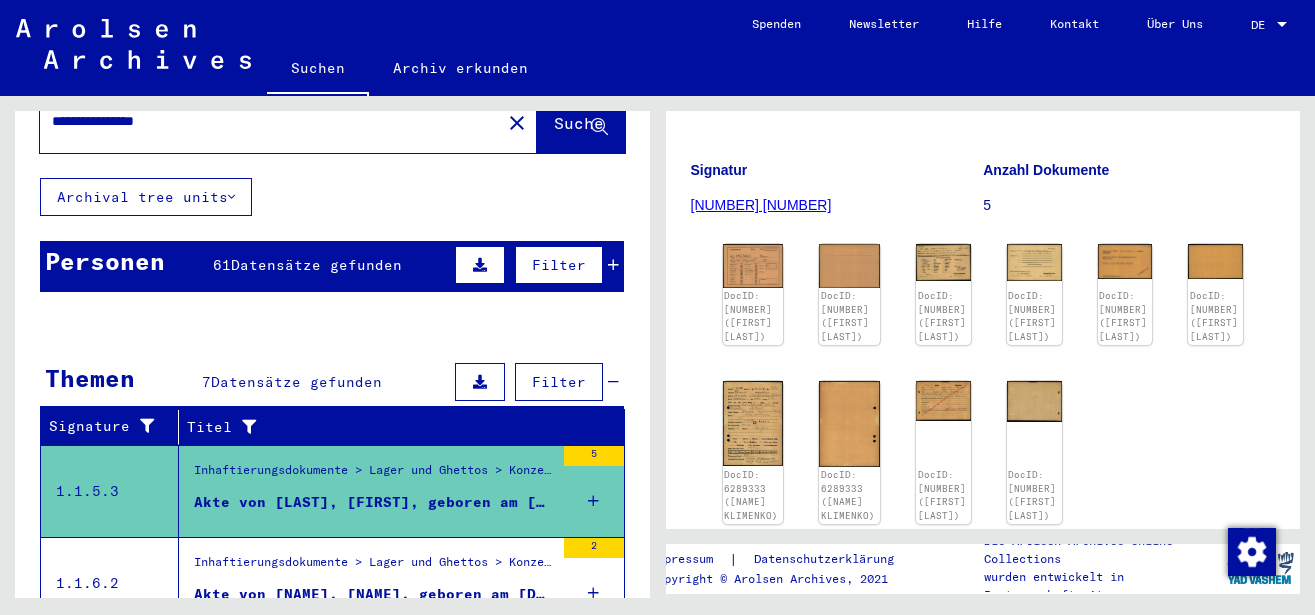 scroll, scrollTop: 0, scrollLeft: 0, axis: both 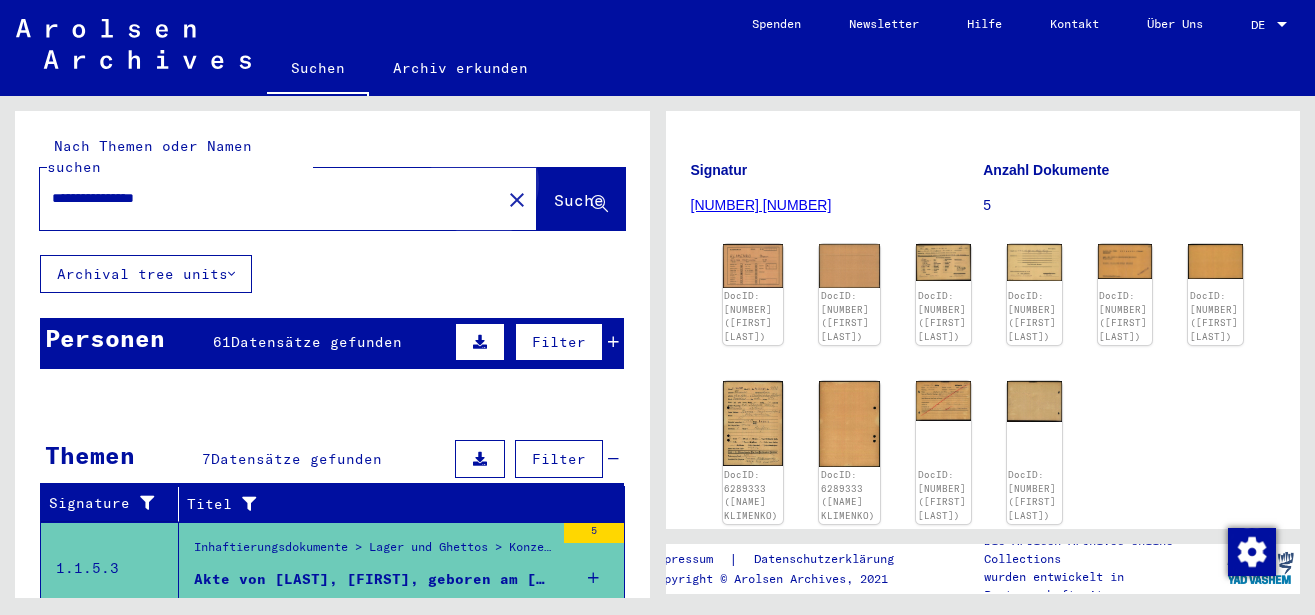 click on "Suche" 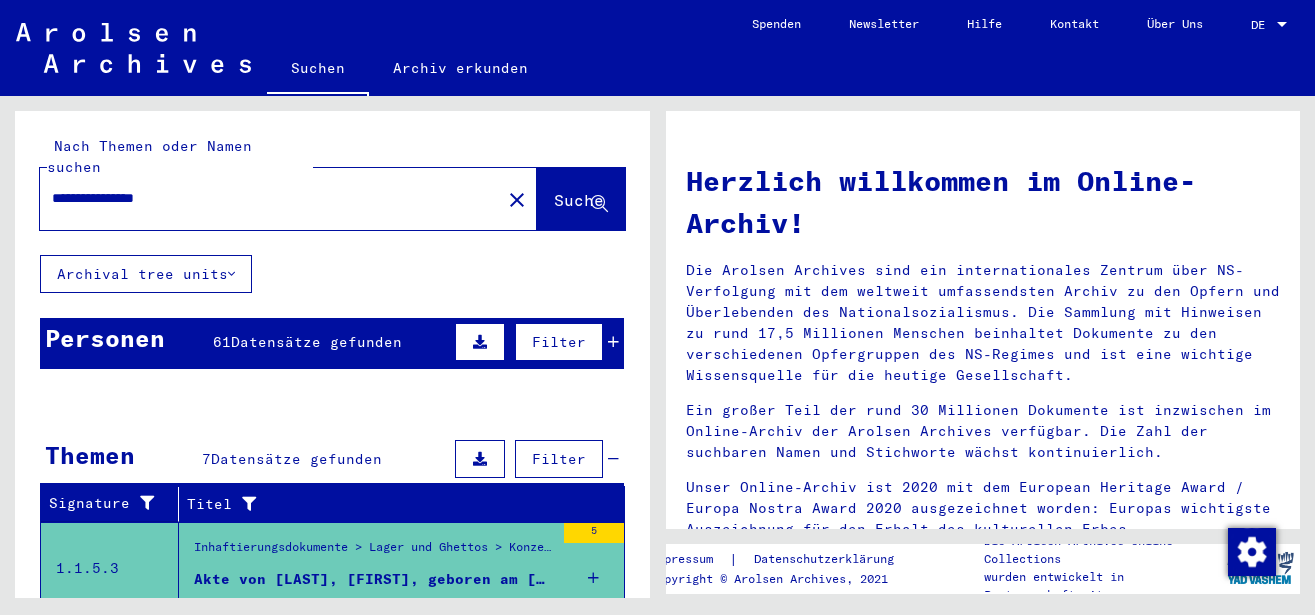 click on "Personen 61  Datensätze gefunden  Filter" at bounding box center (332, 343) 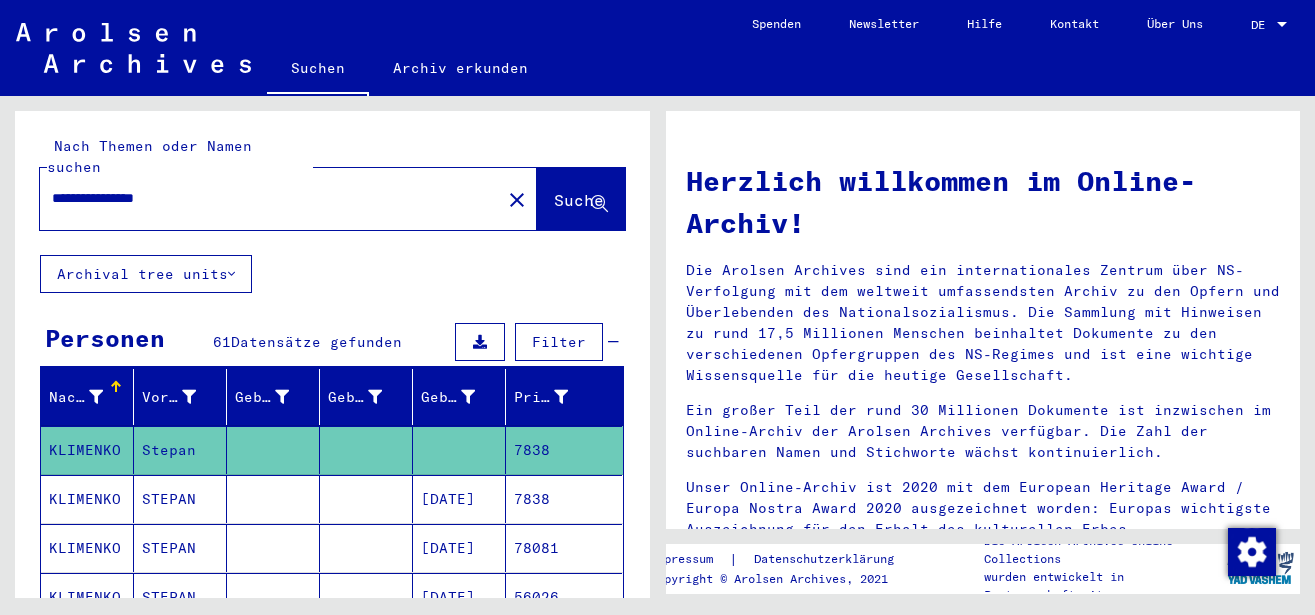 click 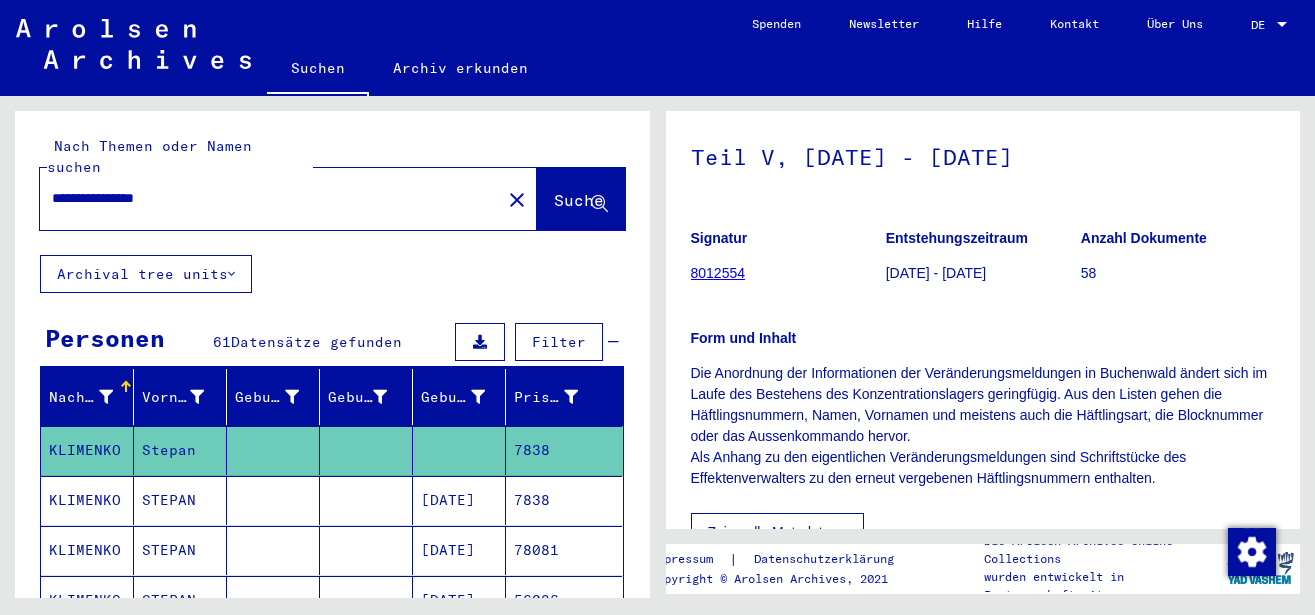 scroll, scrollTop: 108, scrollLeft: 0, axis: vertical 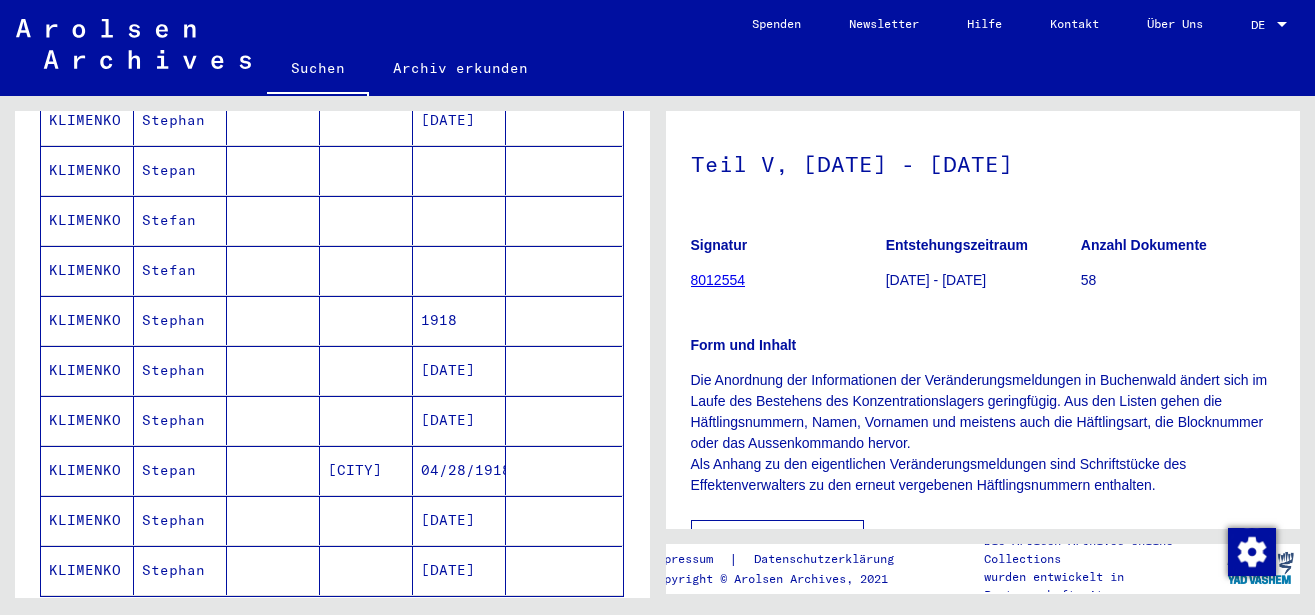 click on "KLIMENKO" at bounding box center [87, 320] 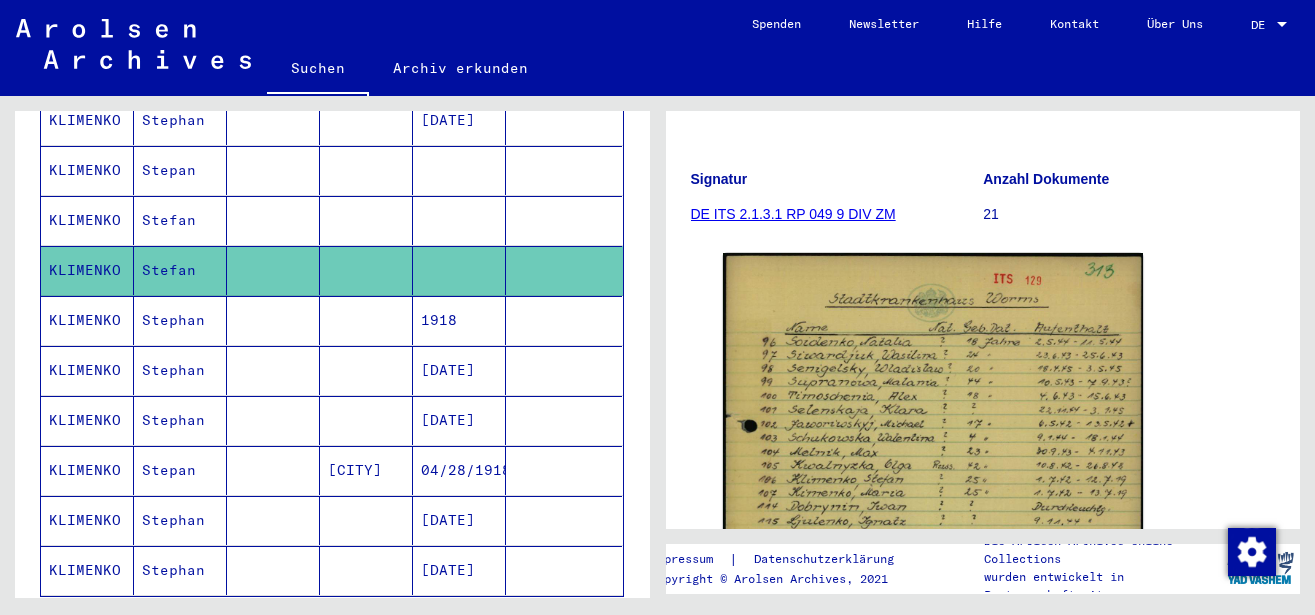 scroll, scrollTop: 324, scrollLeft: 0, axis: vertical 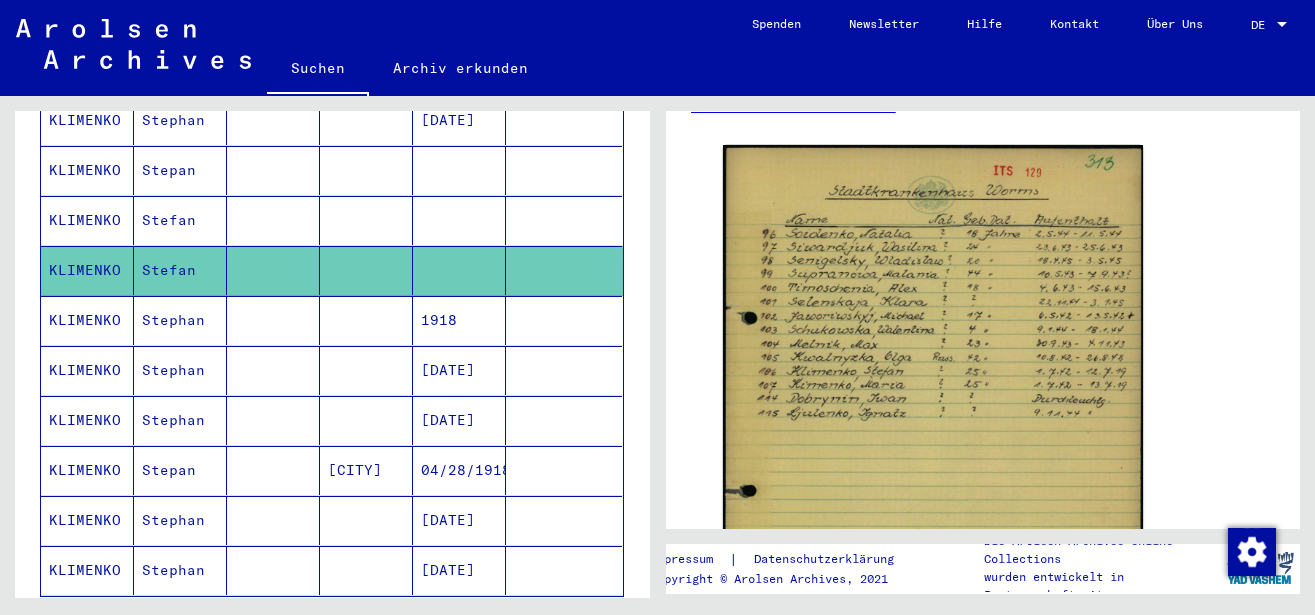 click 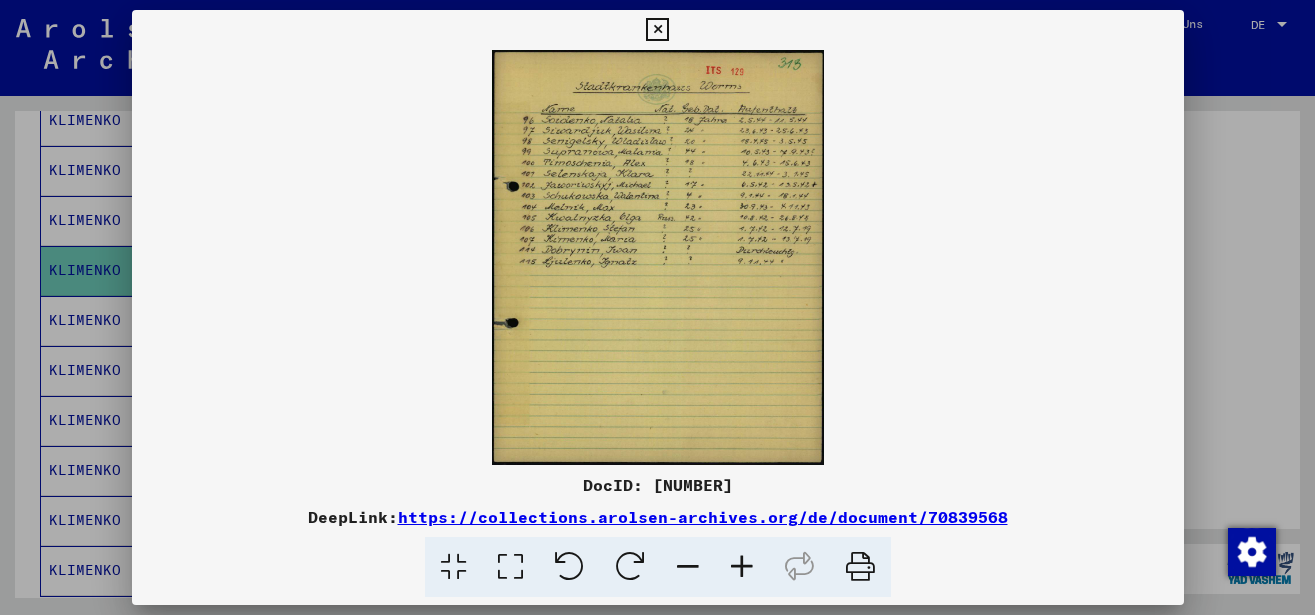click at bounding box center [742, 567] 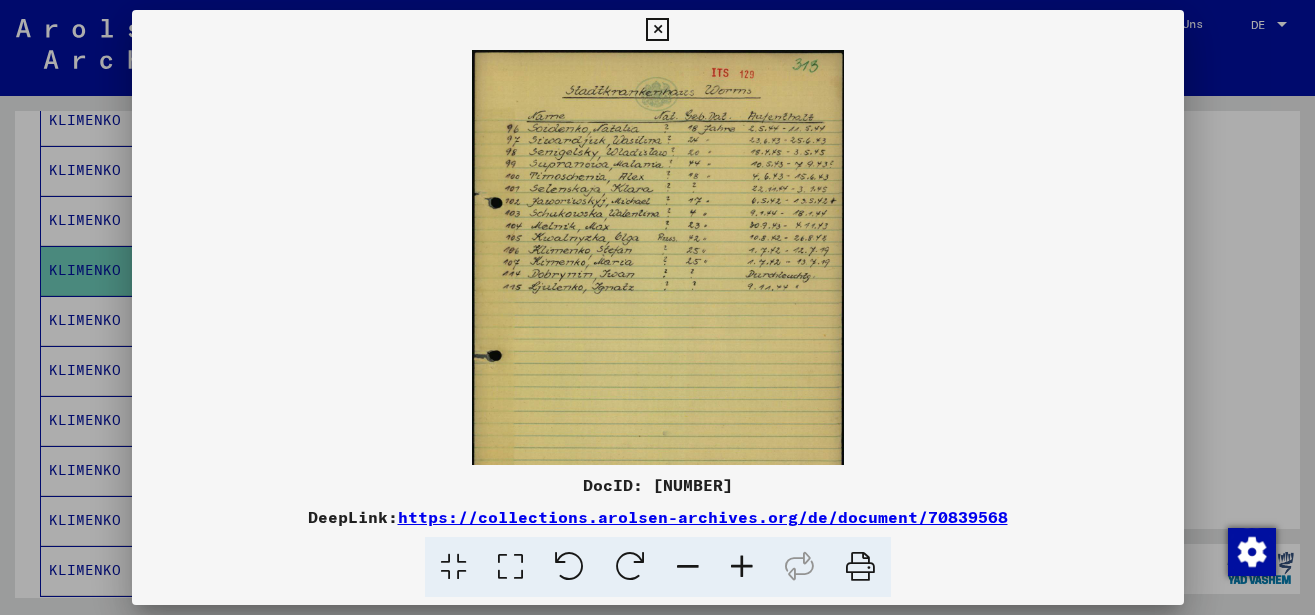 click at bounding box center (742, 567) 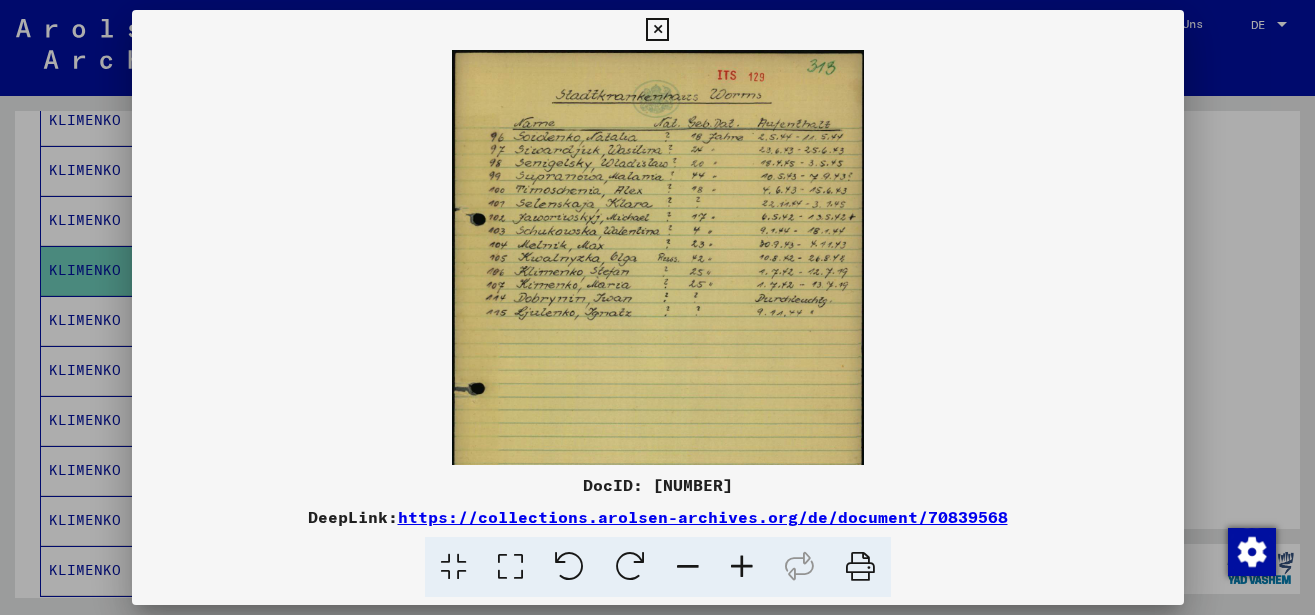 click at bounding box center (742, 567) 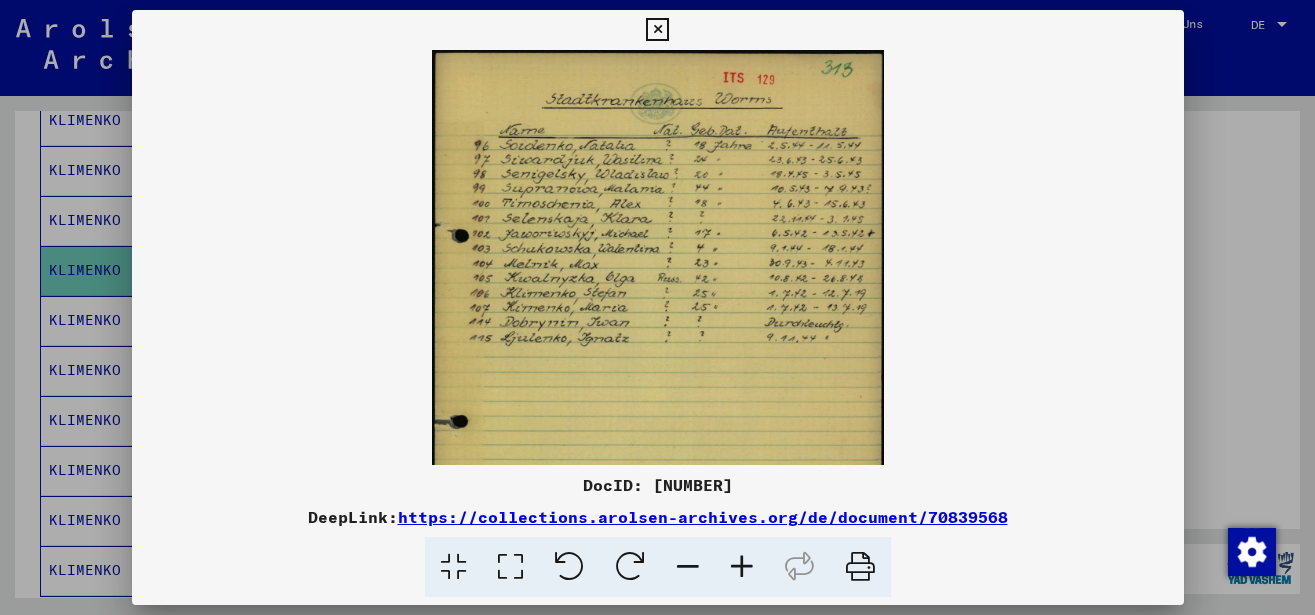 click at bounding box center [742, 567] 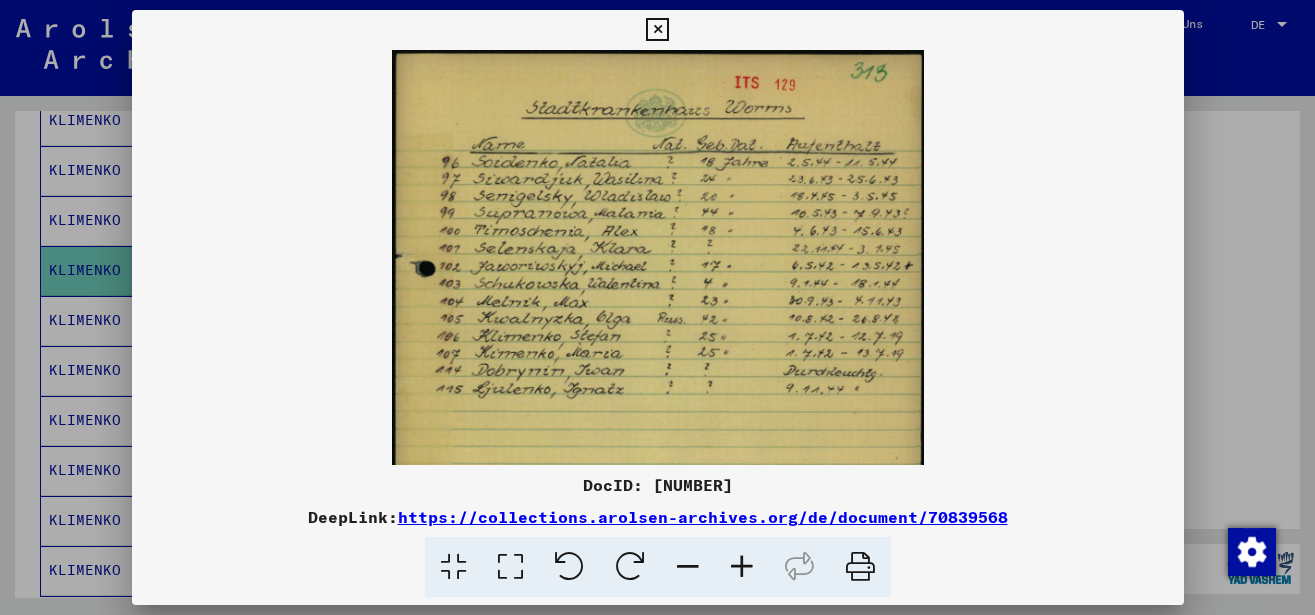 click at bounding box center [742, 567] 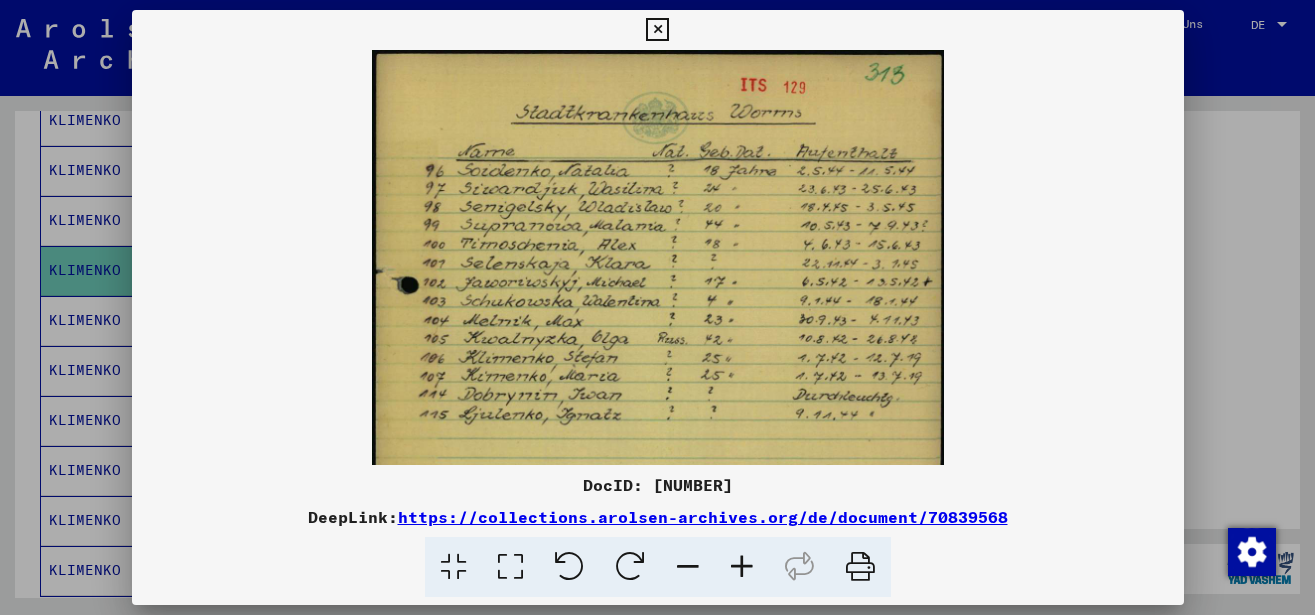 click at bounding box center (742, 567) 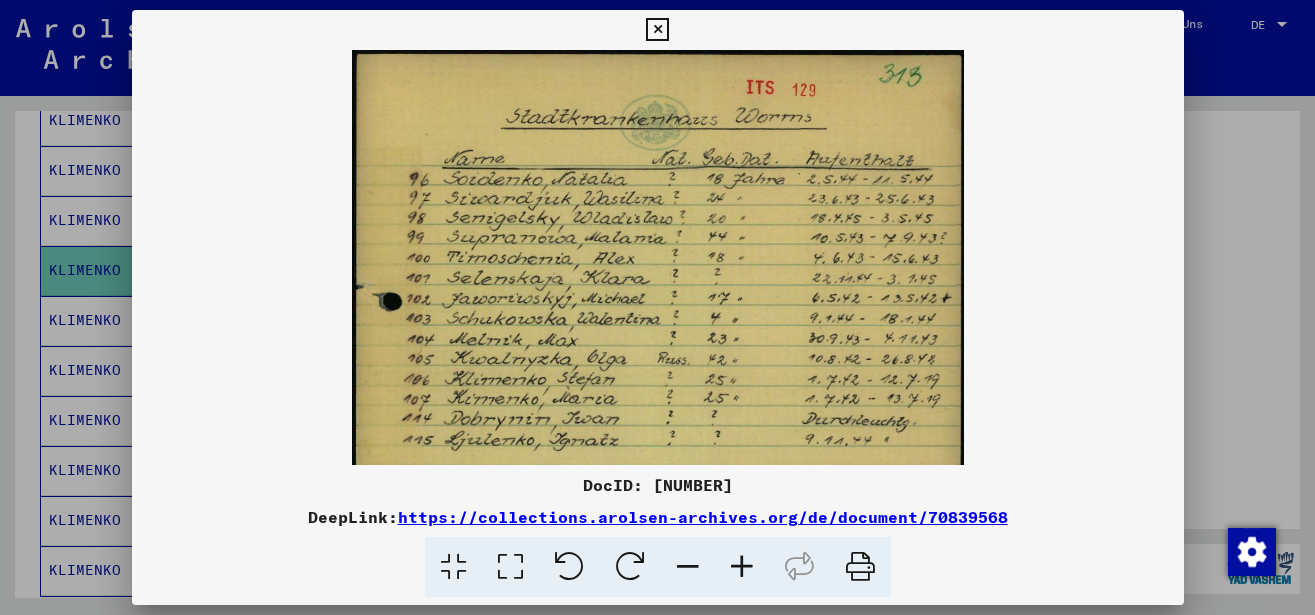 click at bounding box center (742, 567) 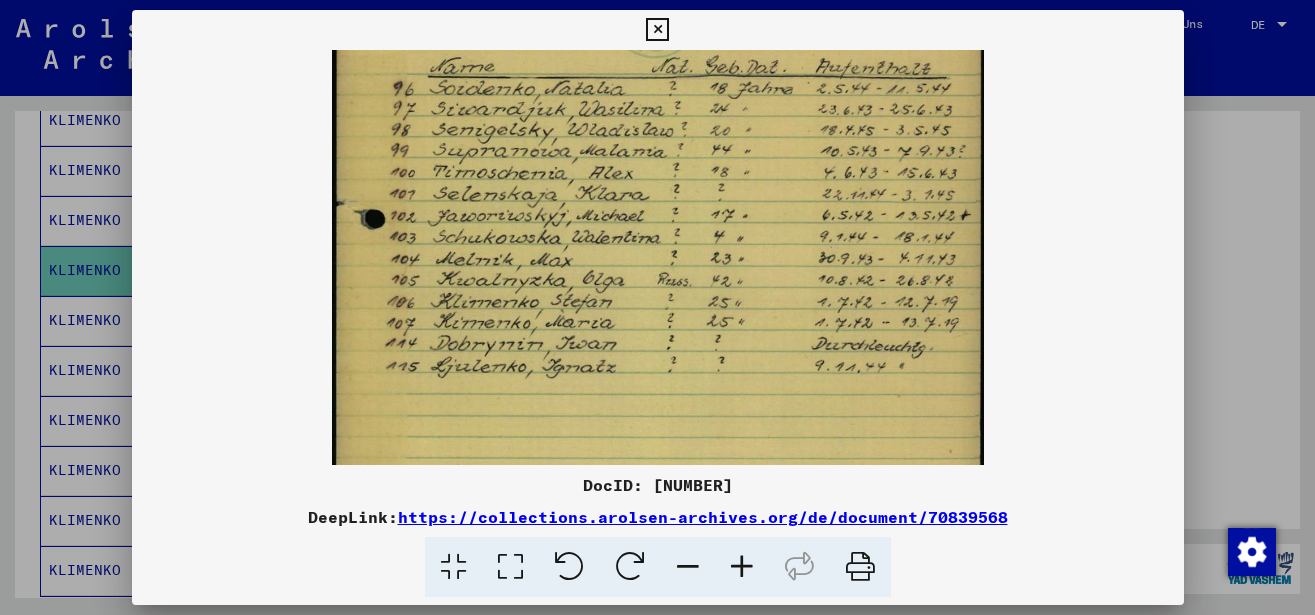 scroll, scrollTop: 105, scrollLeft: 0, axis: vertical 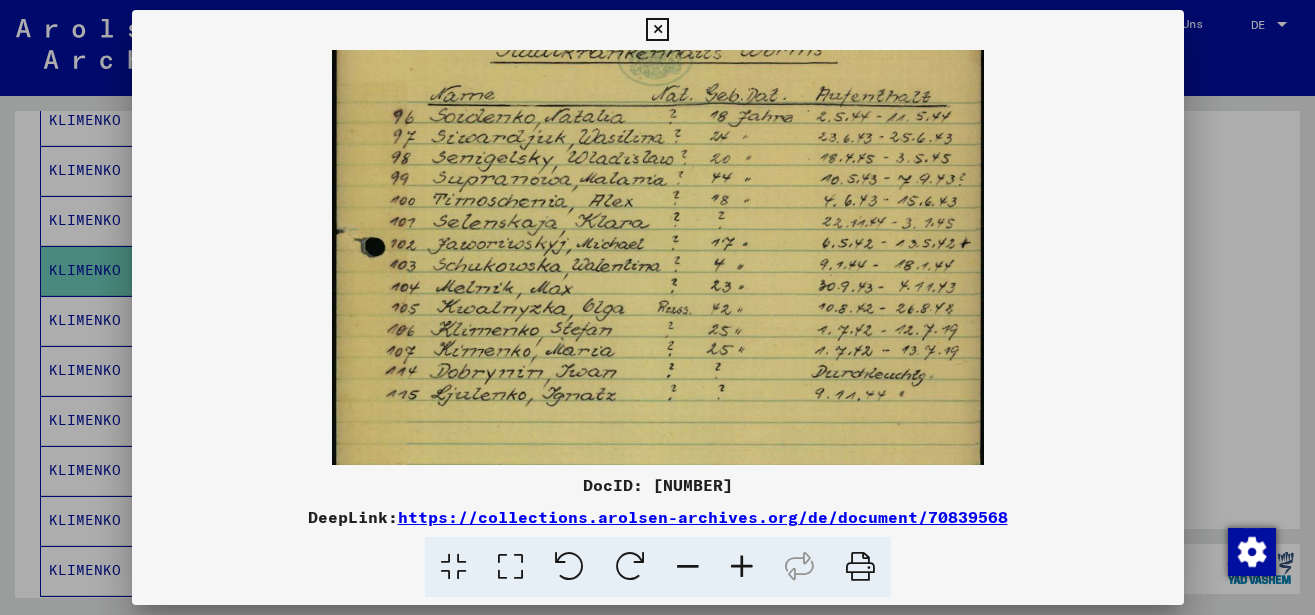 drag, startPoint x: 737, startPoint y: 366, endPoint x: 770, endPoint y: 280, distance: 92.11406 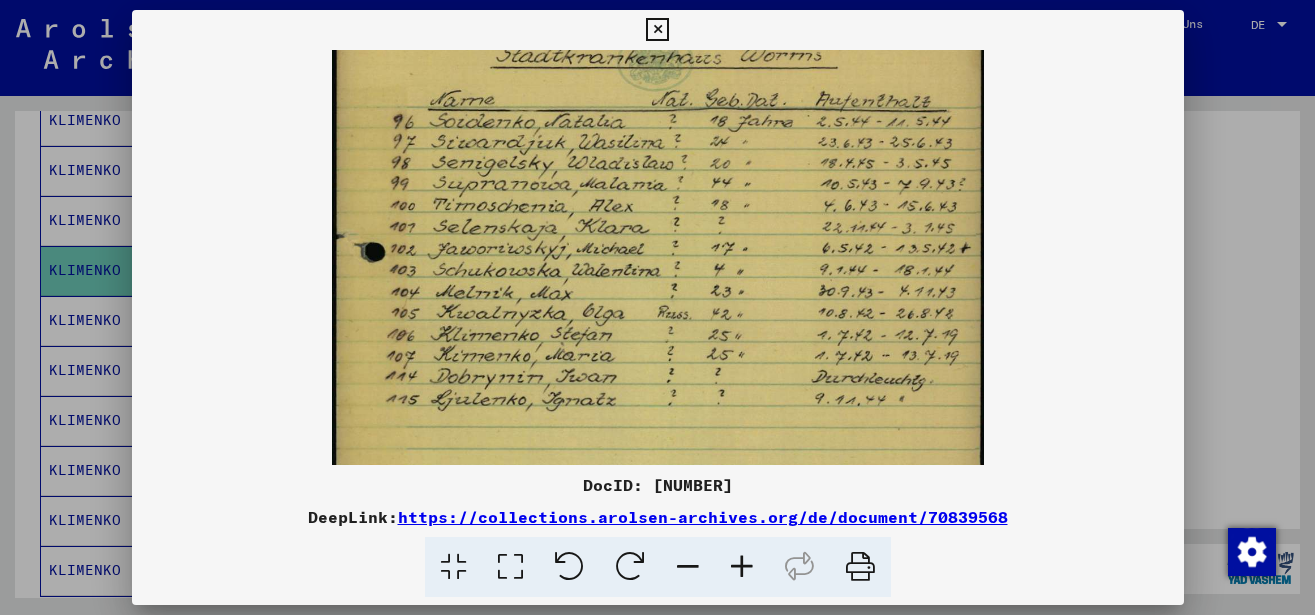 click at bounding box center (657, 30) 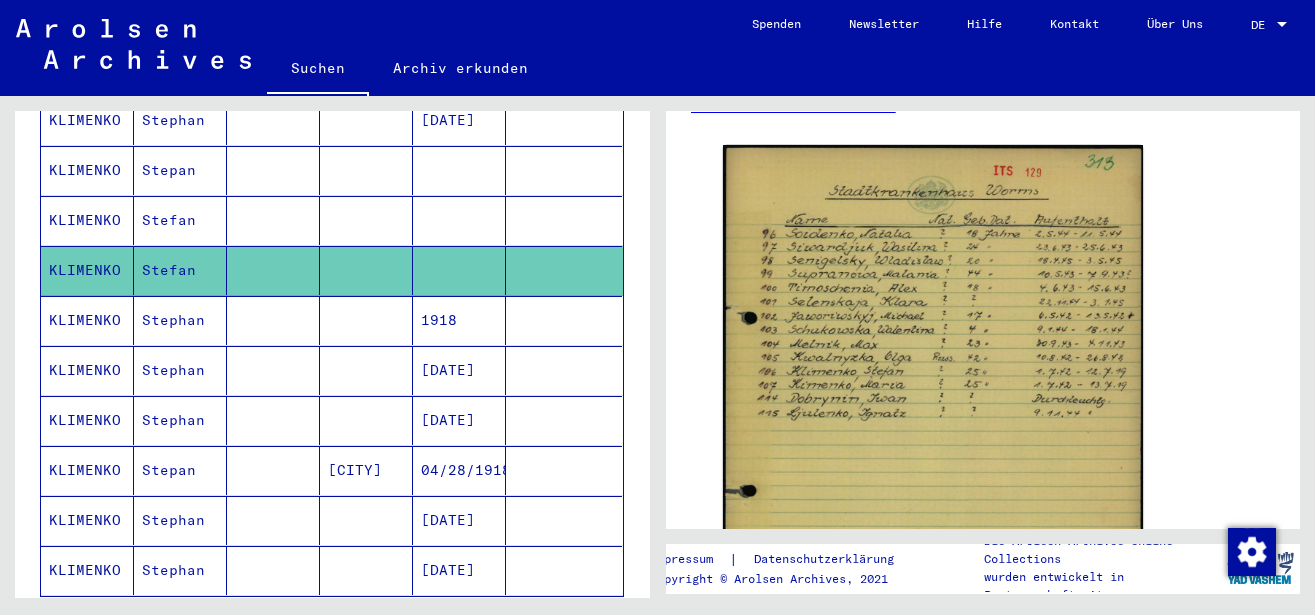 click at bounding box center [273, 370] 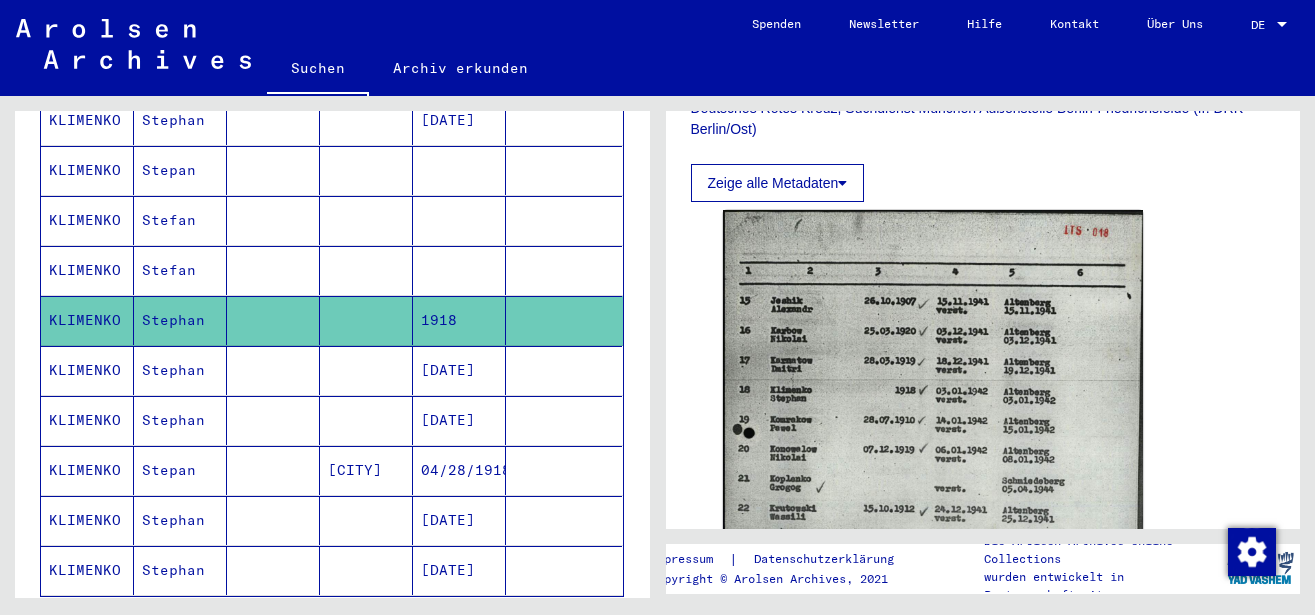 scroll, scrollTop: 648, scrollLeft: 0, axis: vertical 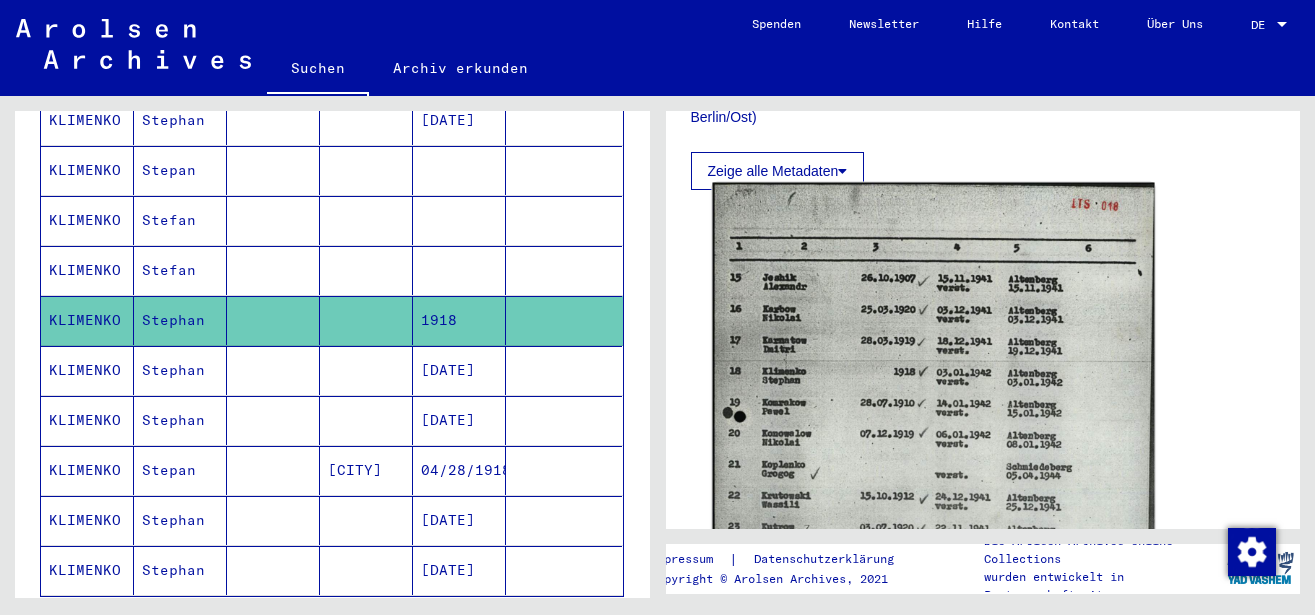 click 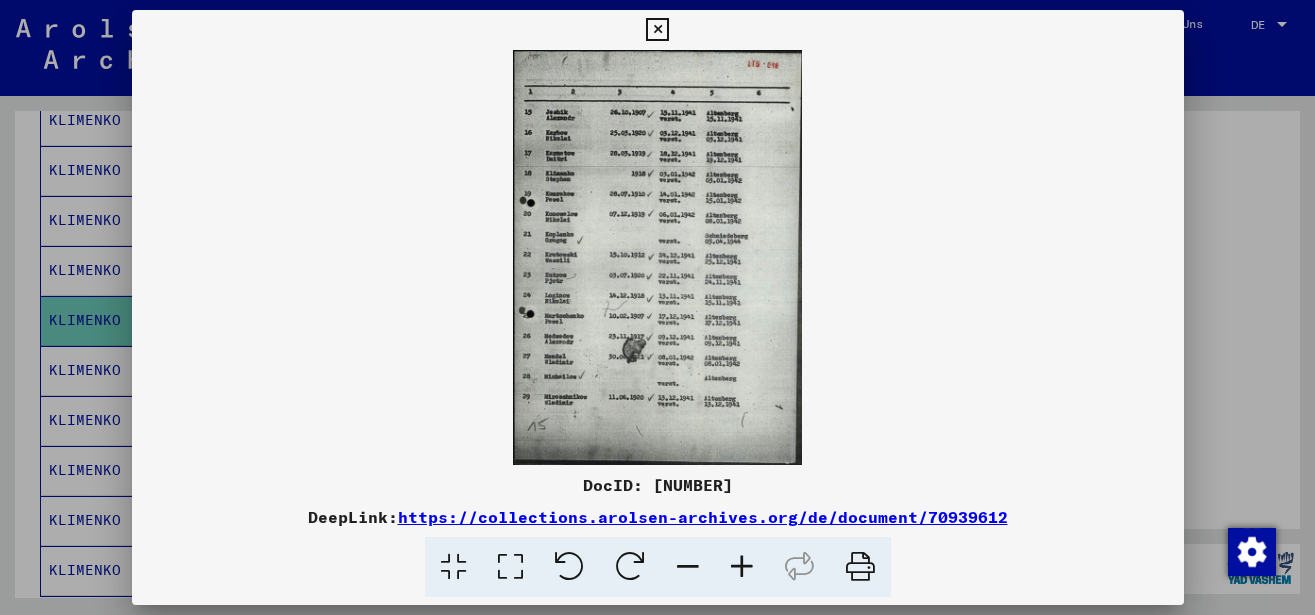 click at bounding box center [742, 567] 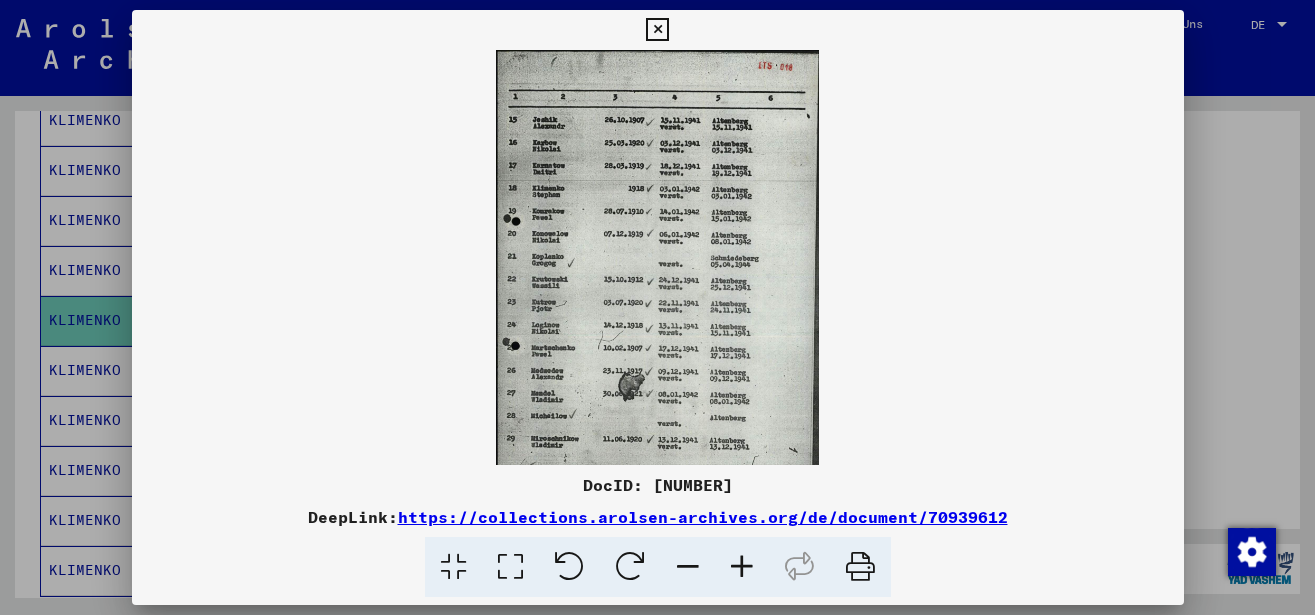 click at bounding box center [742, 567] 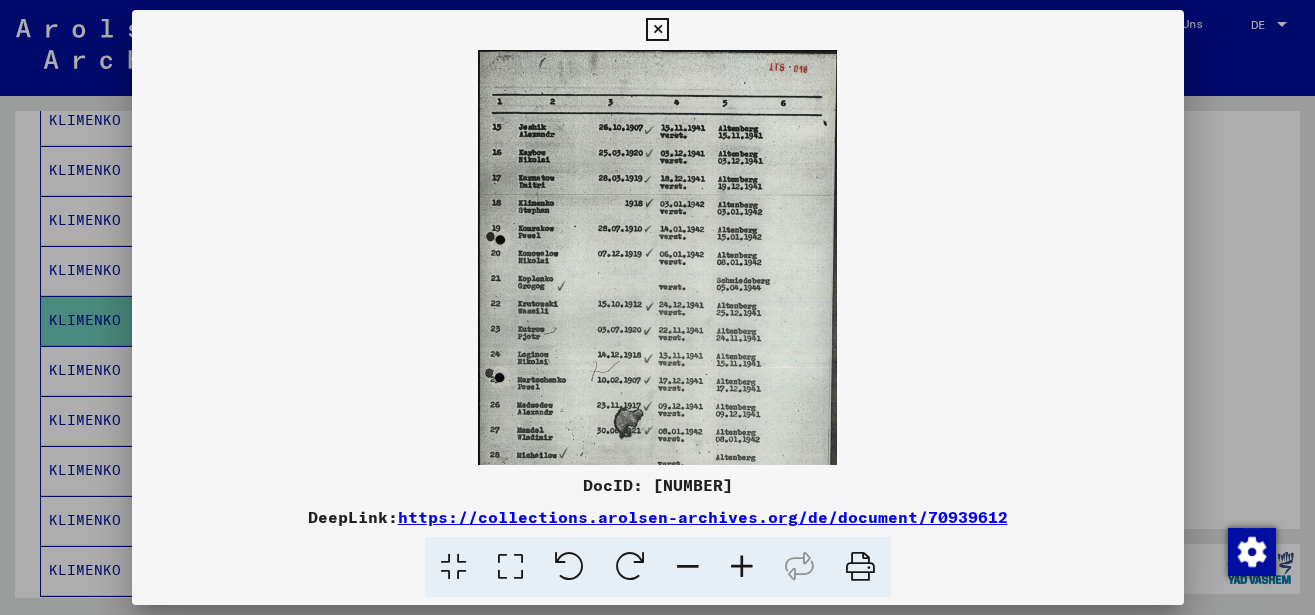 click at bounding box center [742, 567] 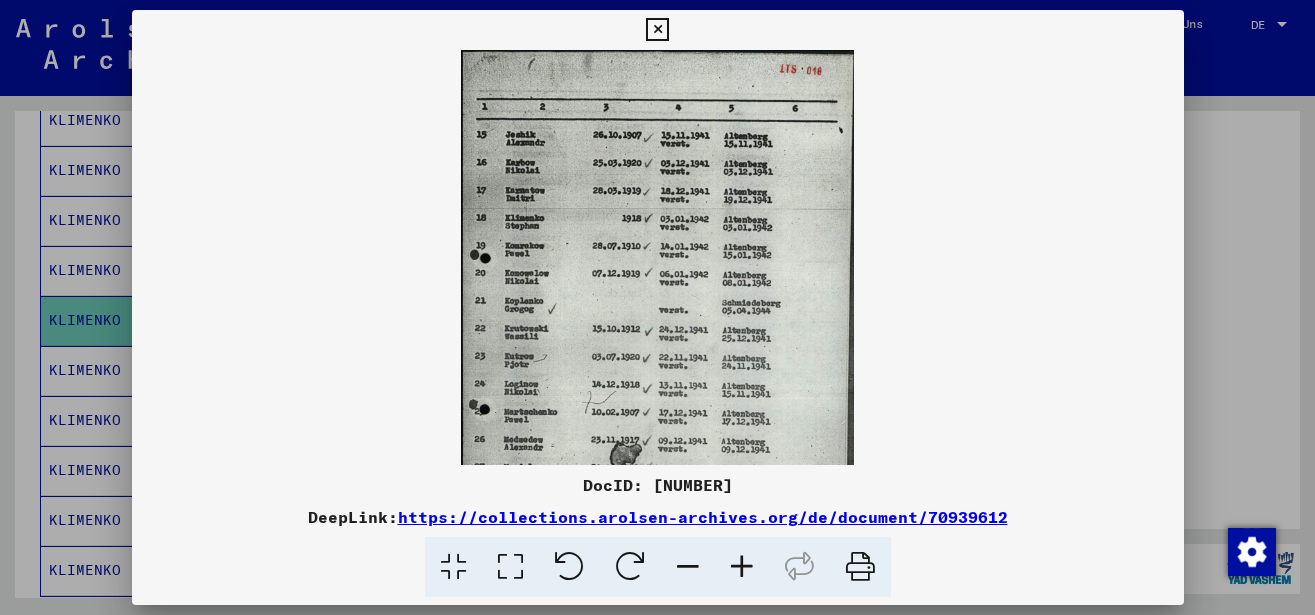 click at bounding box center (742, 567) 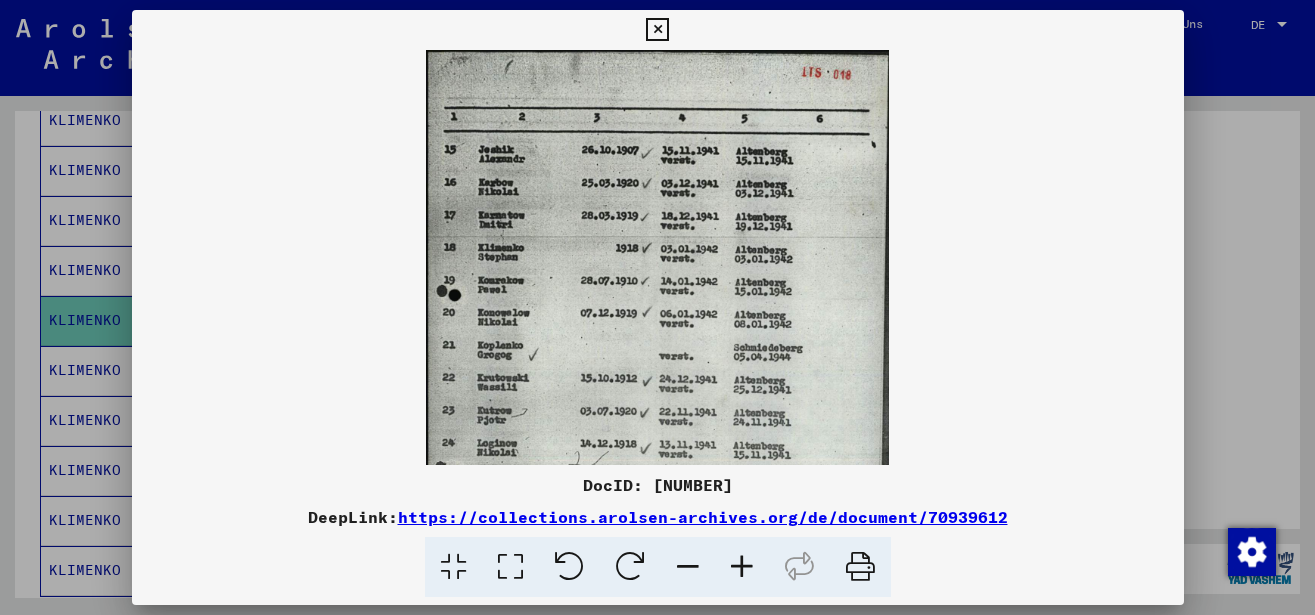 click at bounding box center (742, 567) 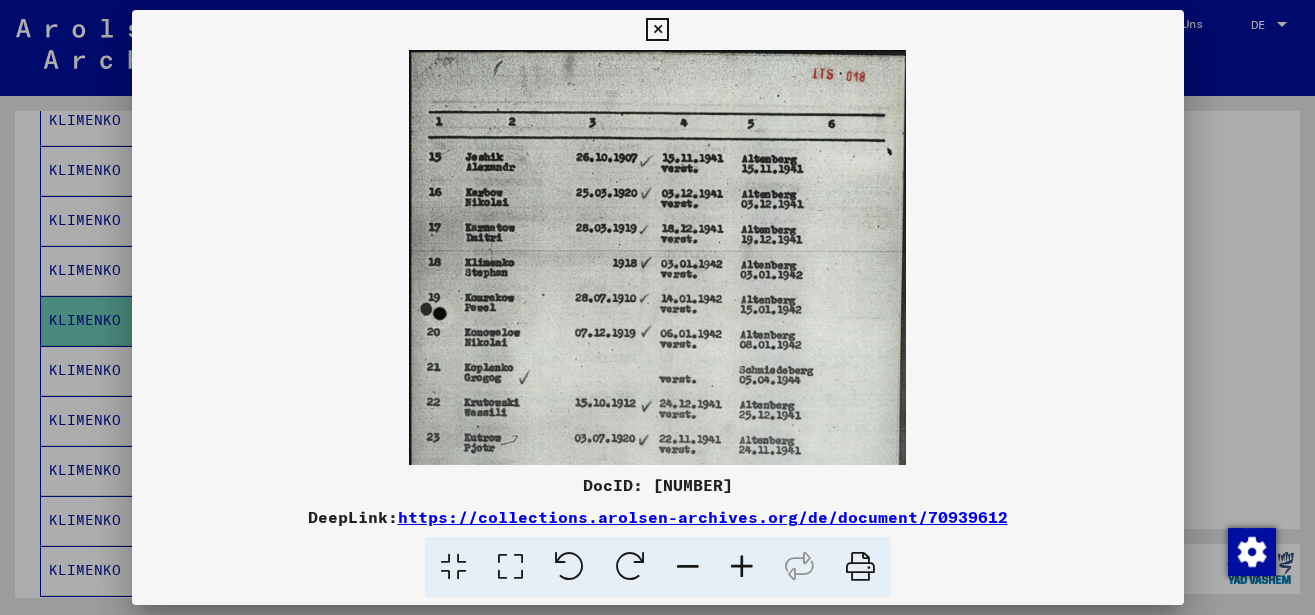 click at bounding box center [742, 567] 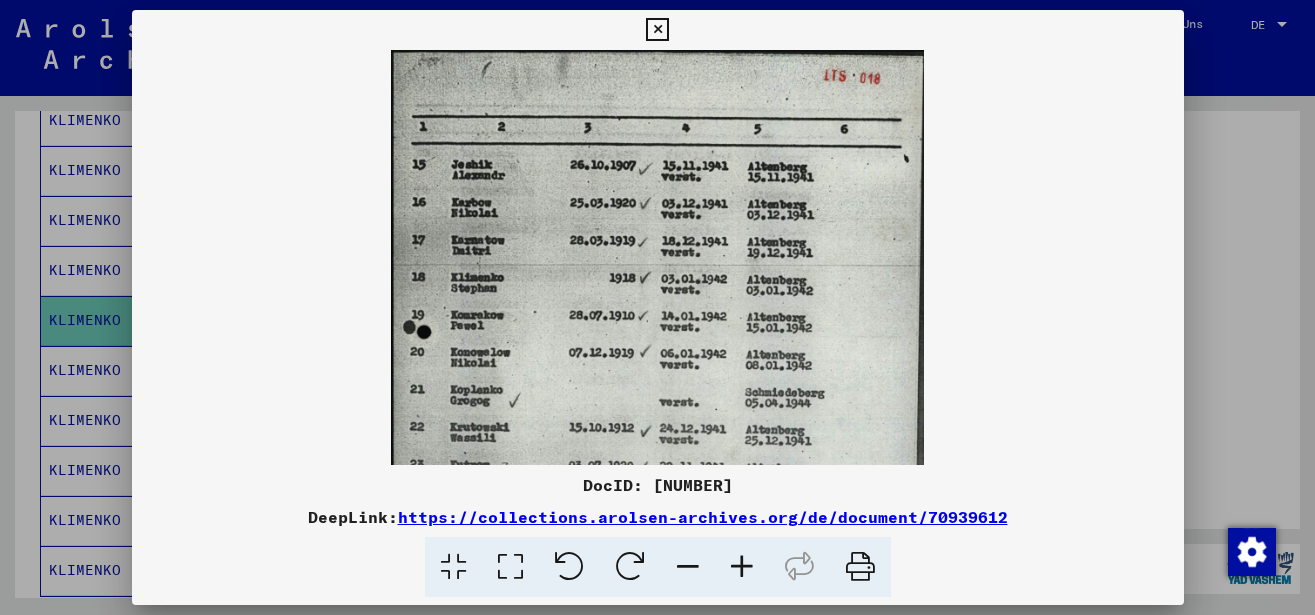 click at bounding box center (742, 567) 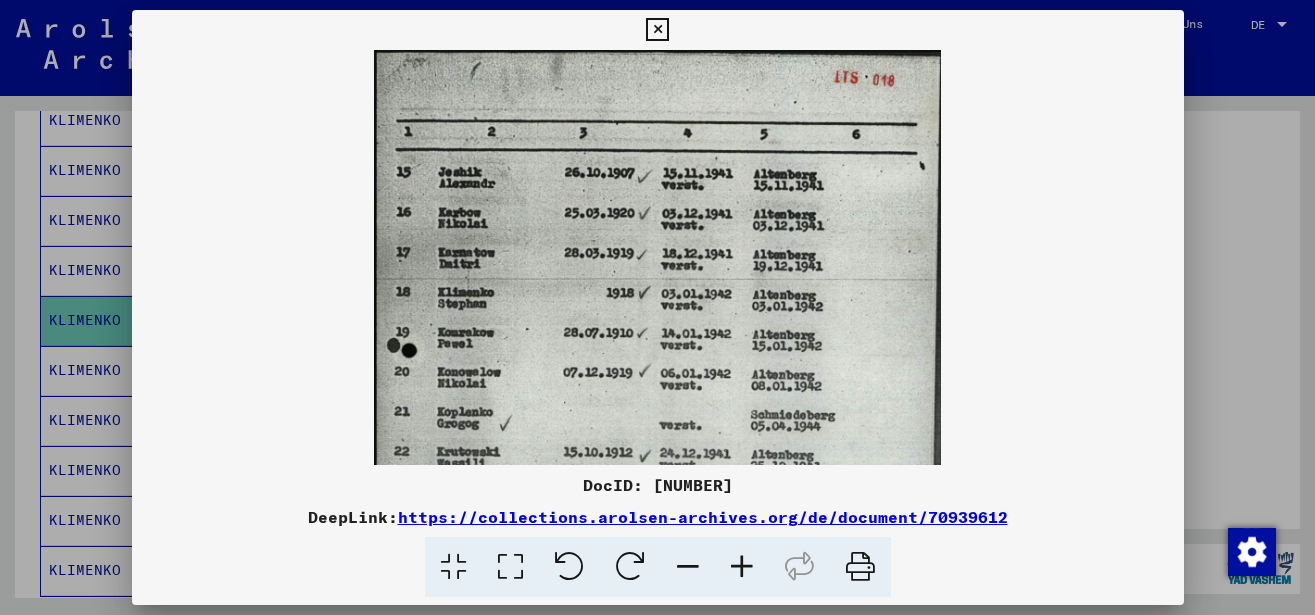click at bounding box center [742, 567] 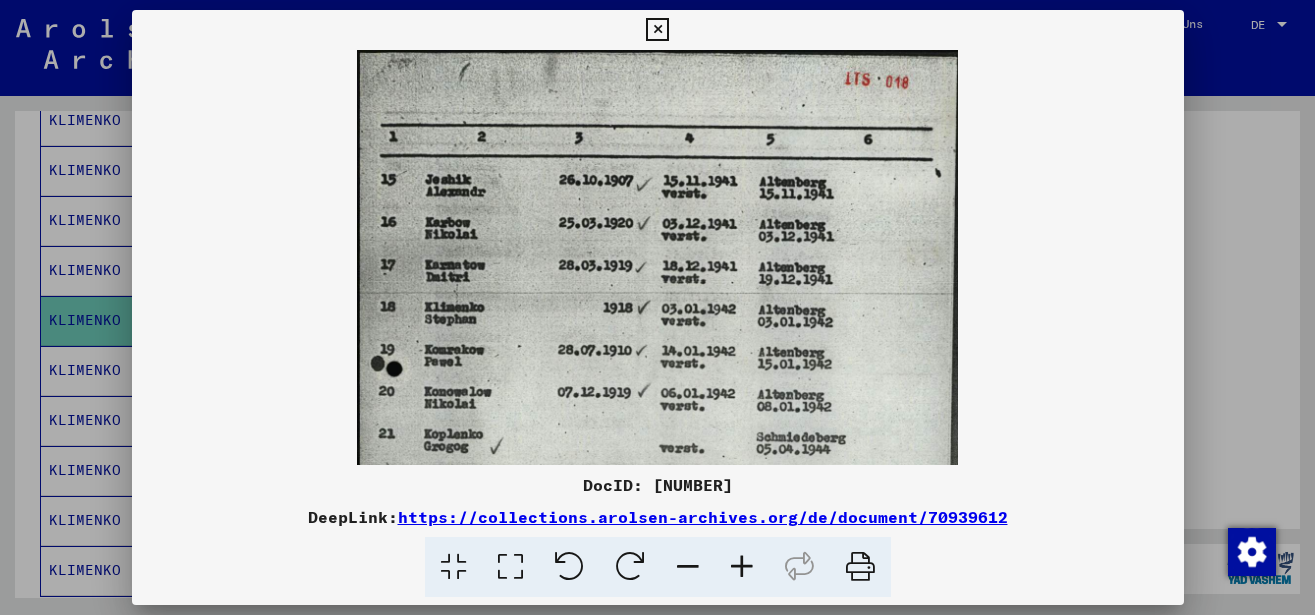 click at bounding box center [742, 567] 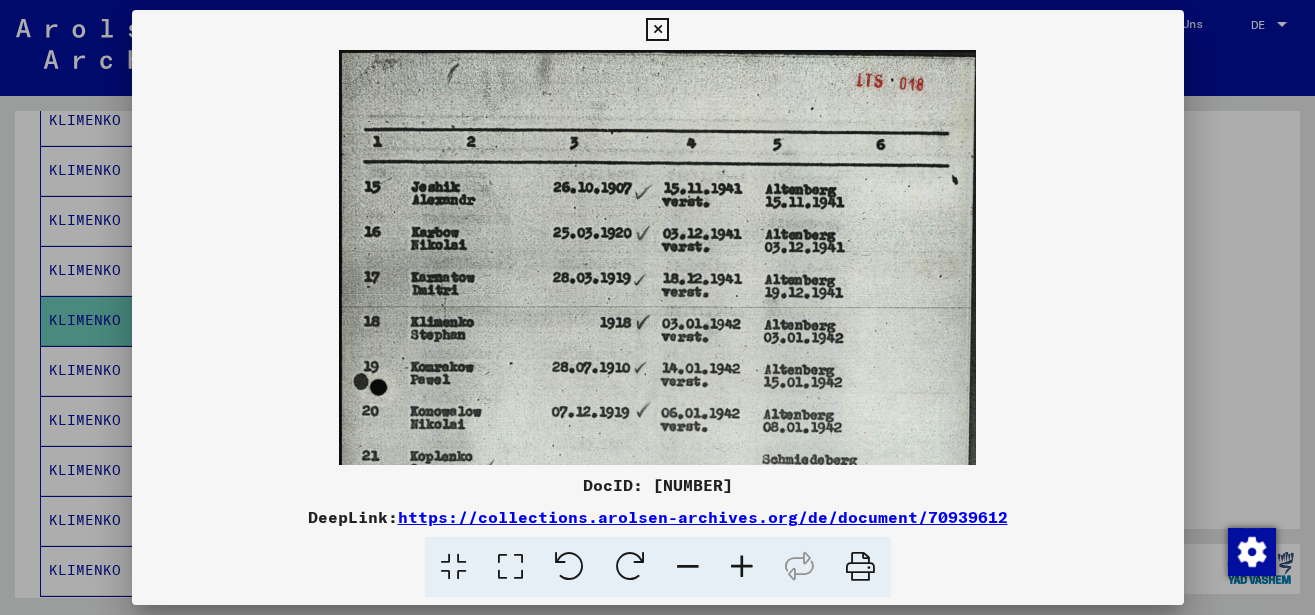 click at bounding box center (742, 567) 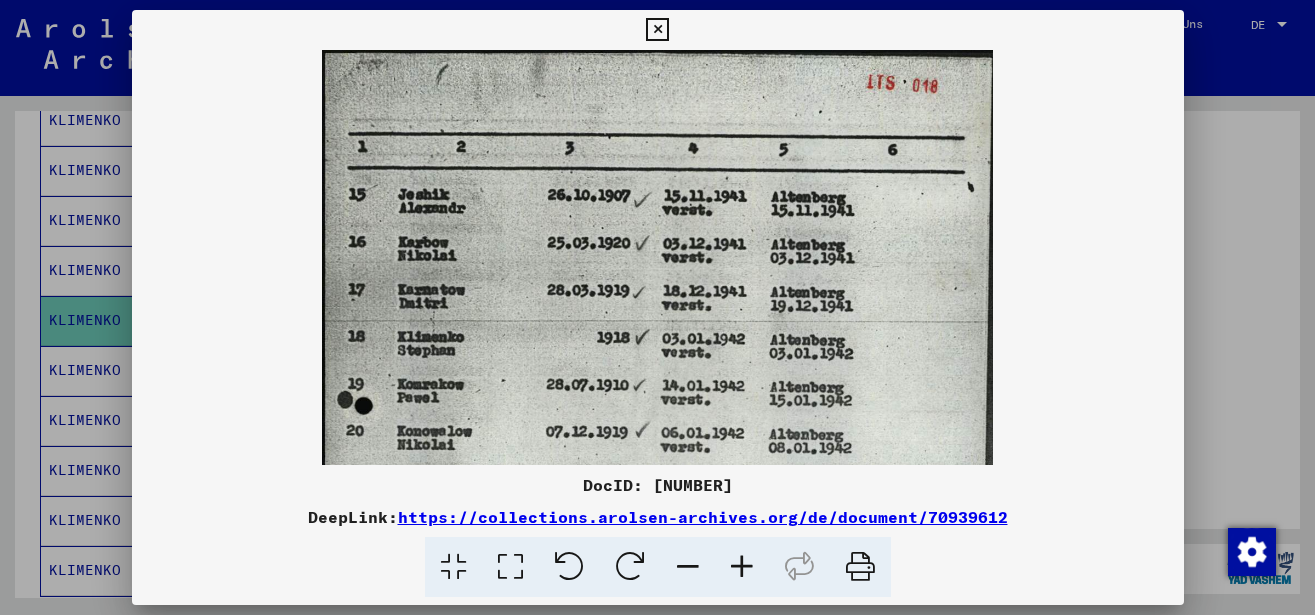 click at bounding box center [742, 567] 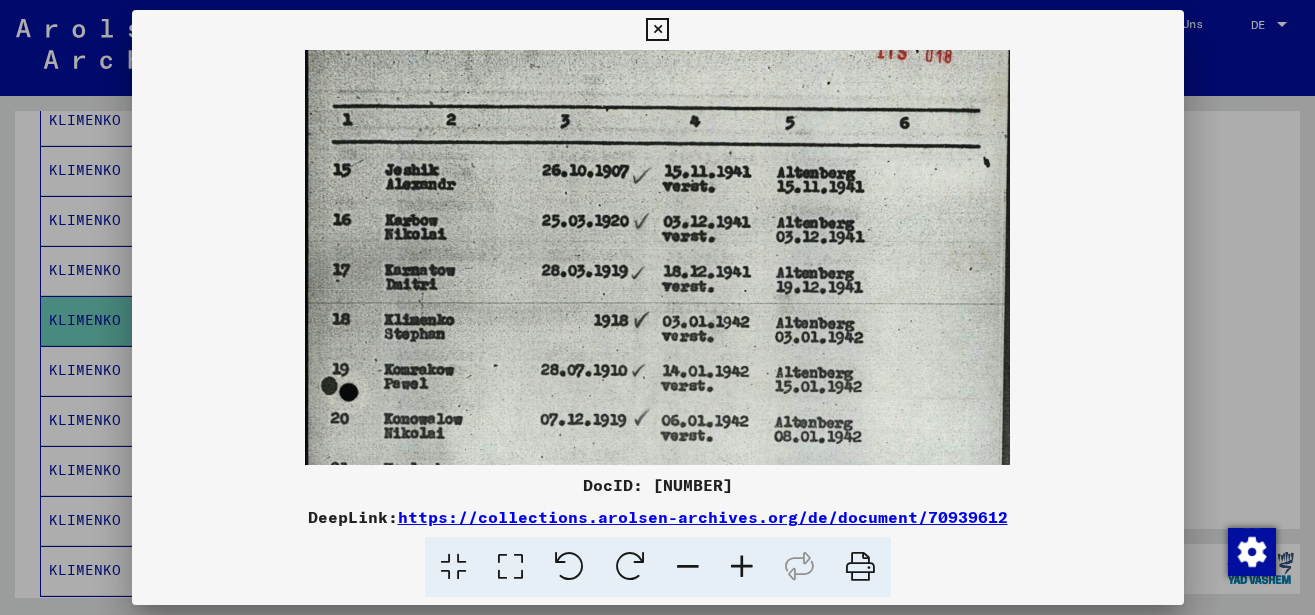 scroll, scrollTop: 46, scrollLeft: 0, axis: vertical 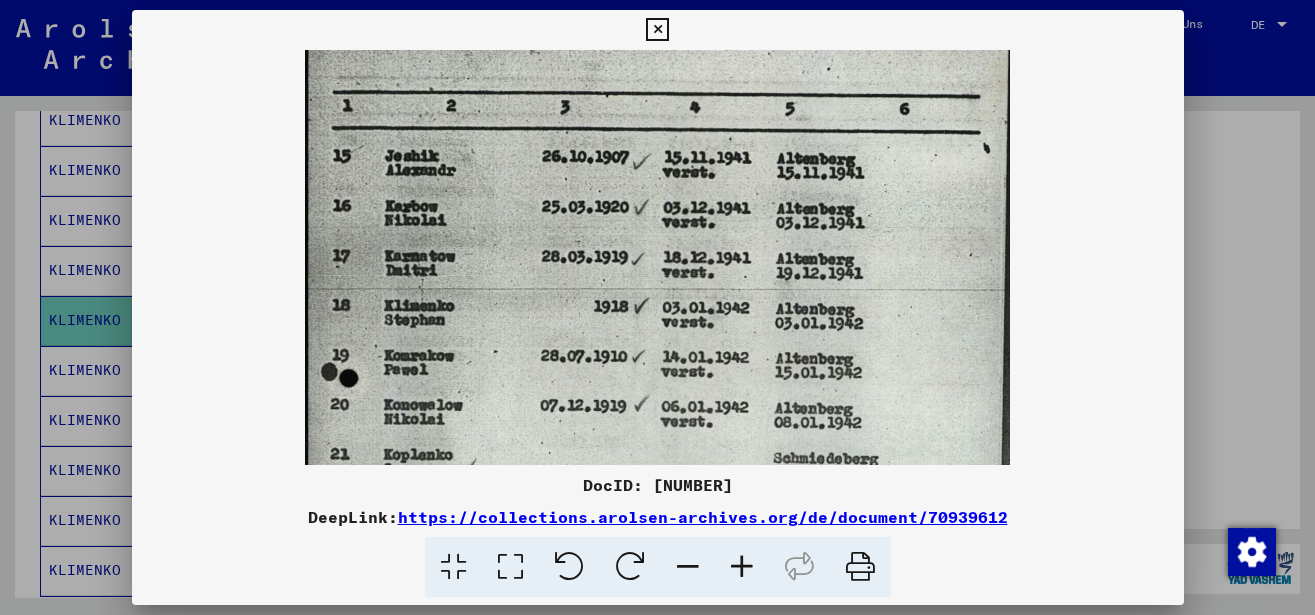 drag, startPoint x: 732, startPoint y: 400, endPoint x: 730, endPoint y: 354, distance: 46.043457 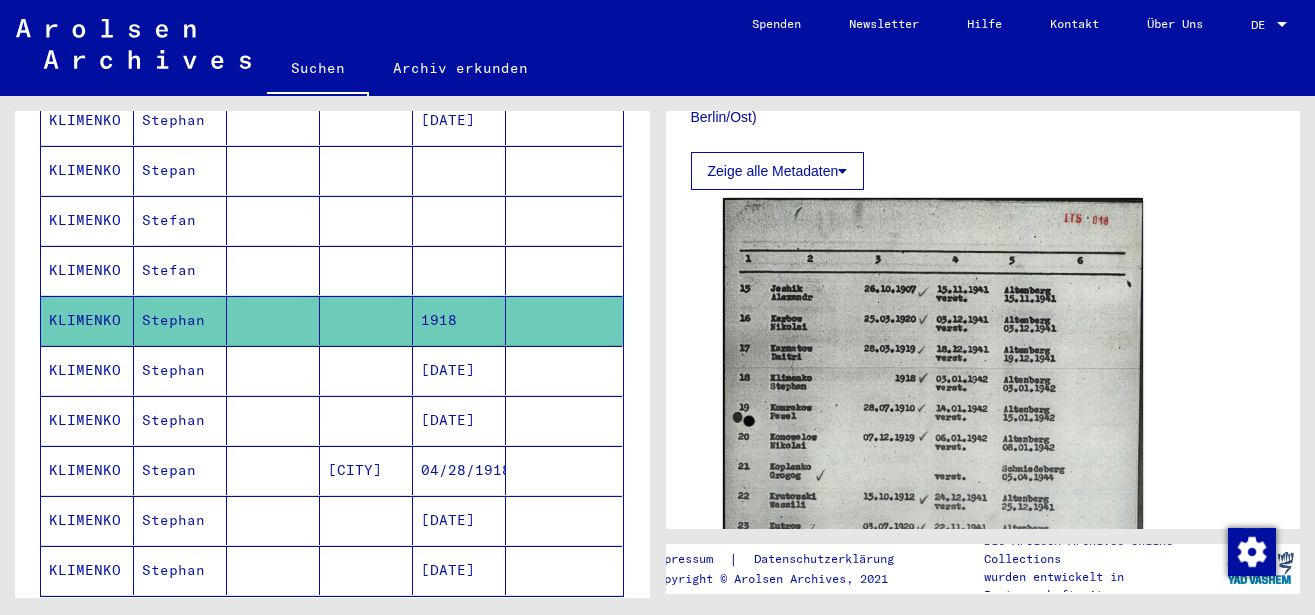 click at bounding box center [366, 320] 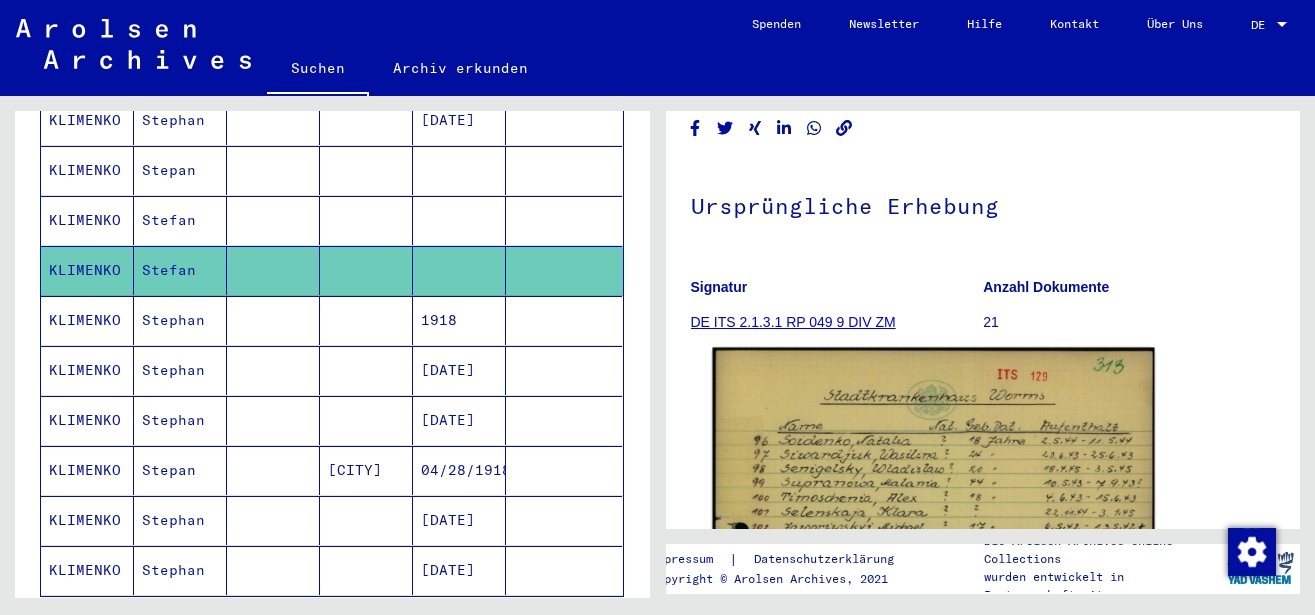 scroll, scrollTop: 324, scrollLeft: 0, axis: vertical 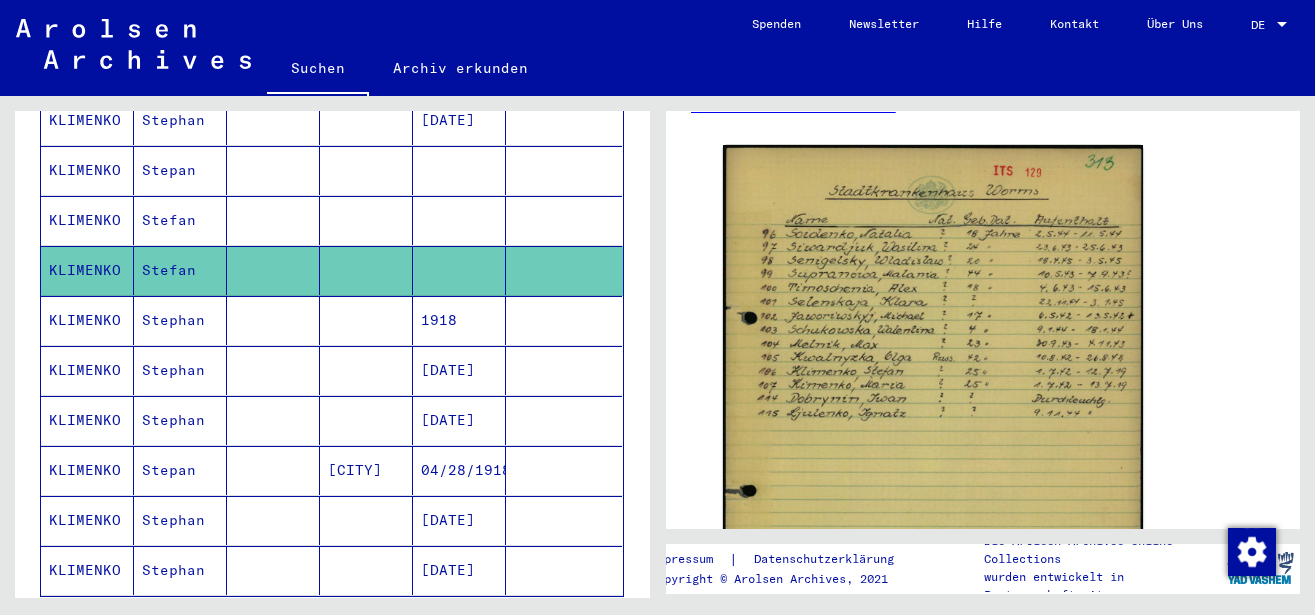 click at bounding box center (273, 370) 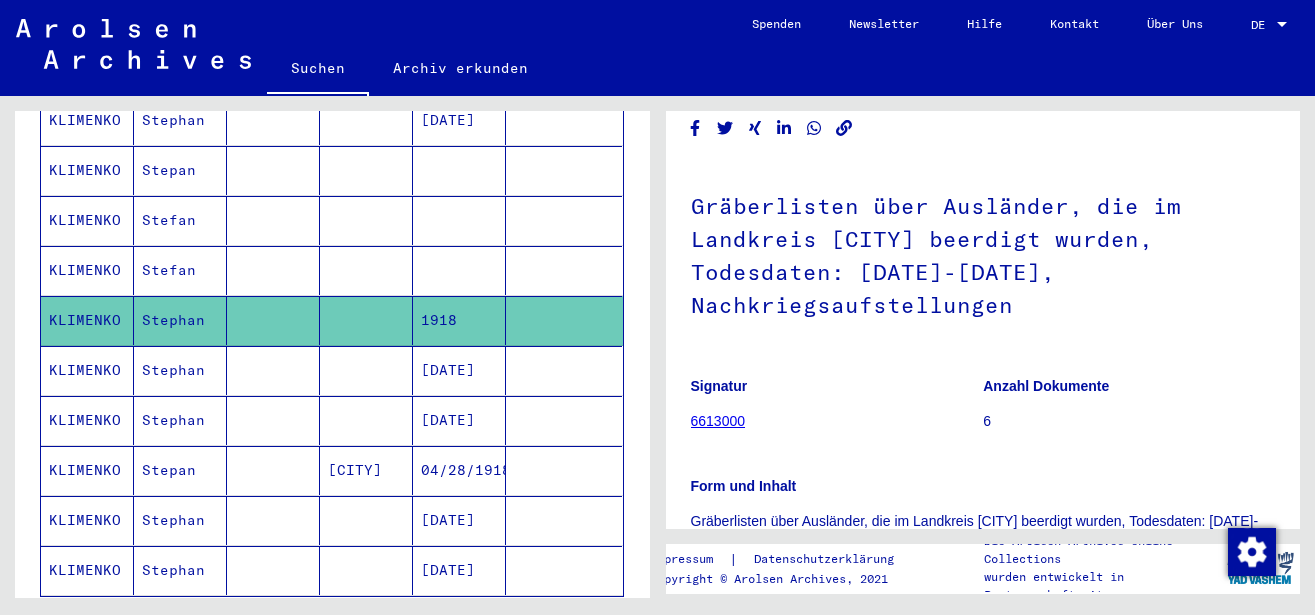 scroll, scrollTop: 216, scrollLeft: 0, axis: vertical 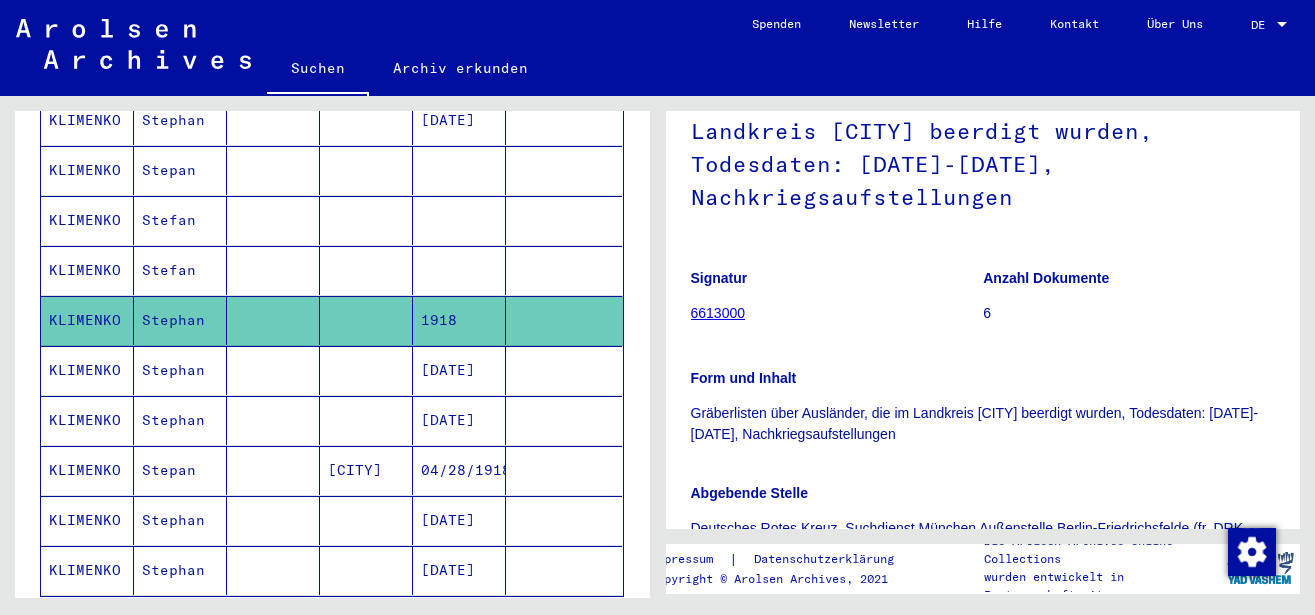 click at bounding box center [366, 420] 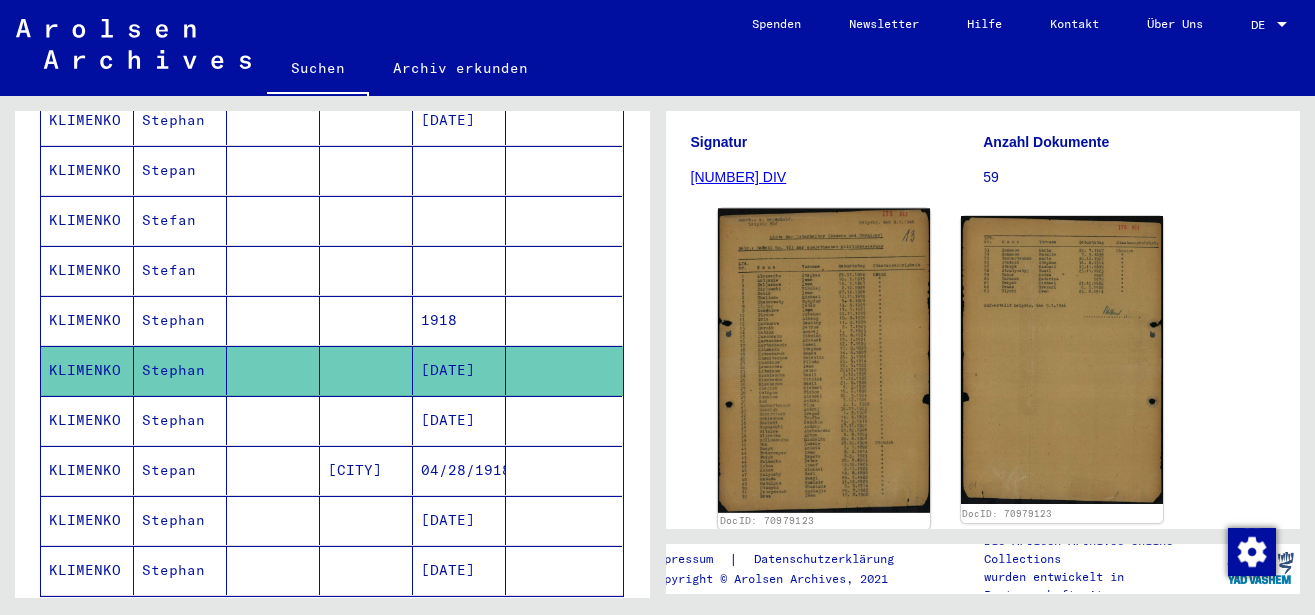scroll, scrollTop: 324, scrollLeft: 0, axis: vertical 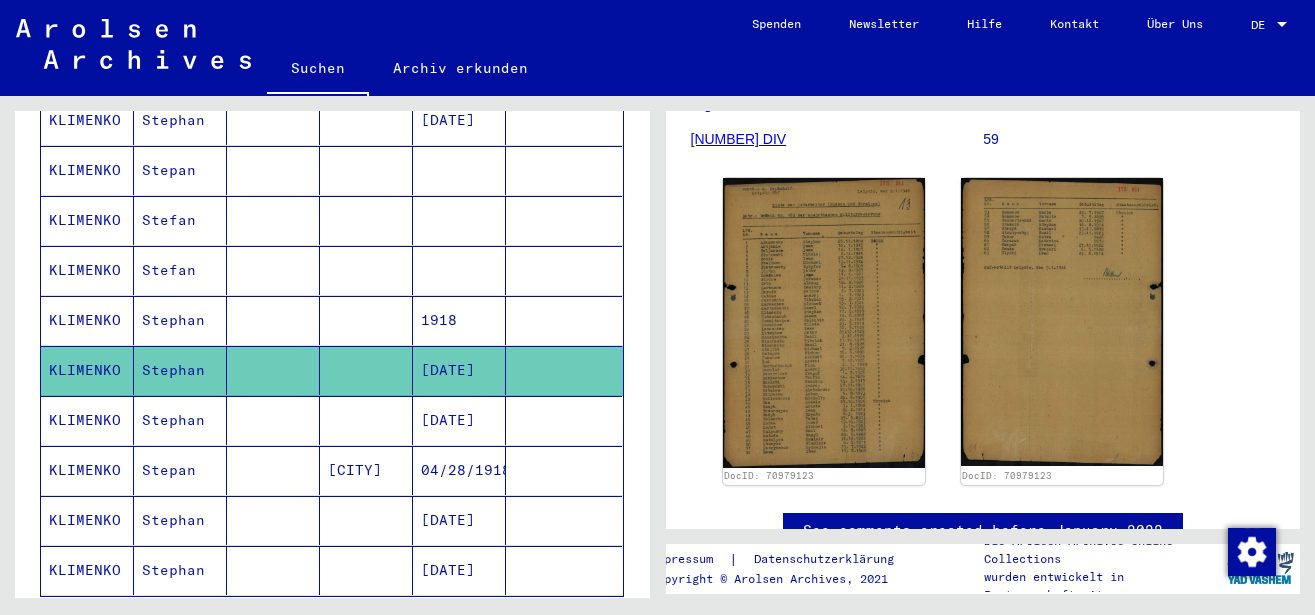click on "[CITY]" at bounding box center (366, 520) 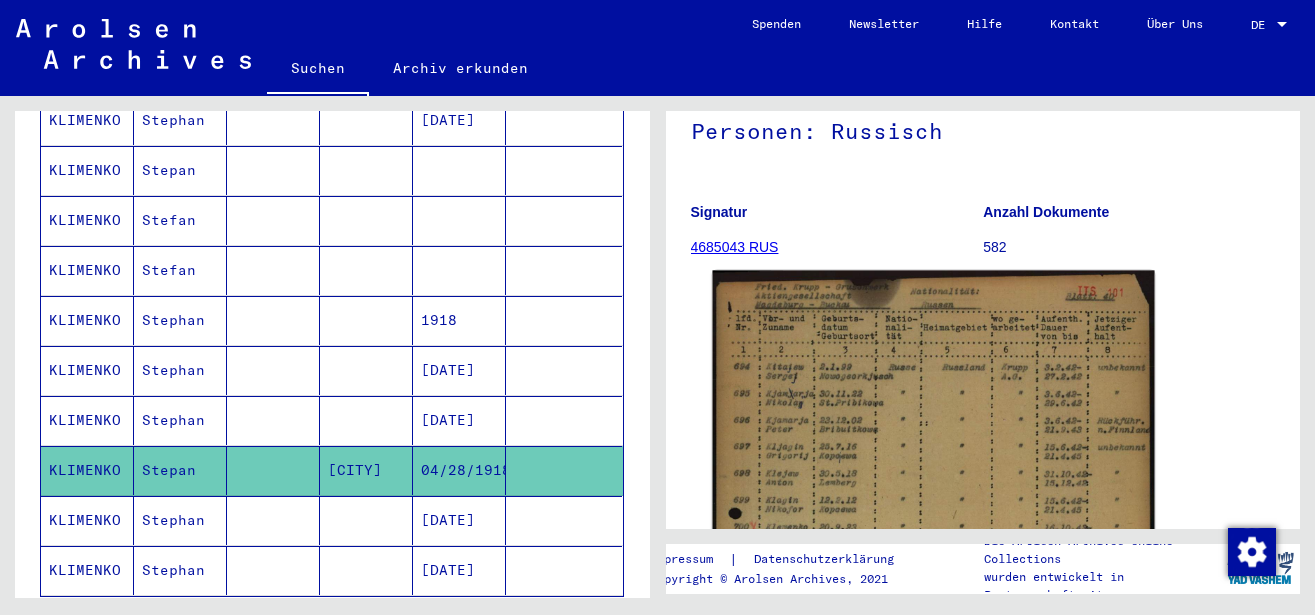 scroll, scrollTop: 324, scrollLeft: 0, axis: vertical 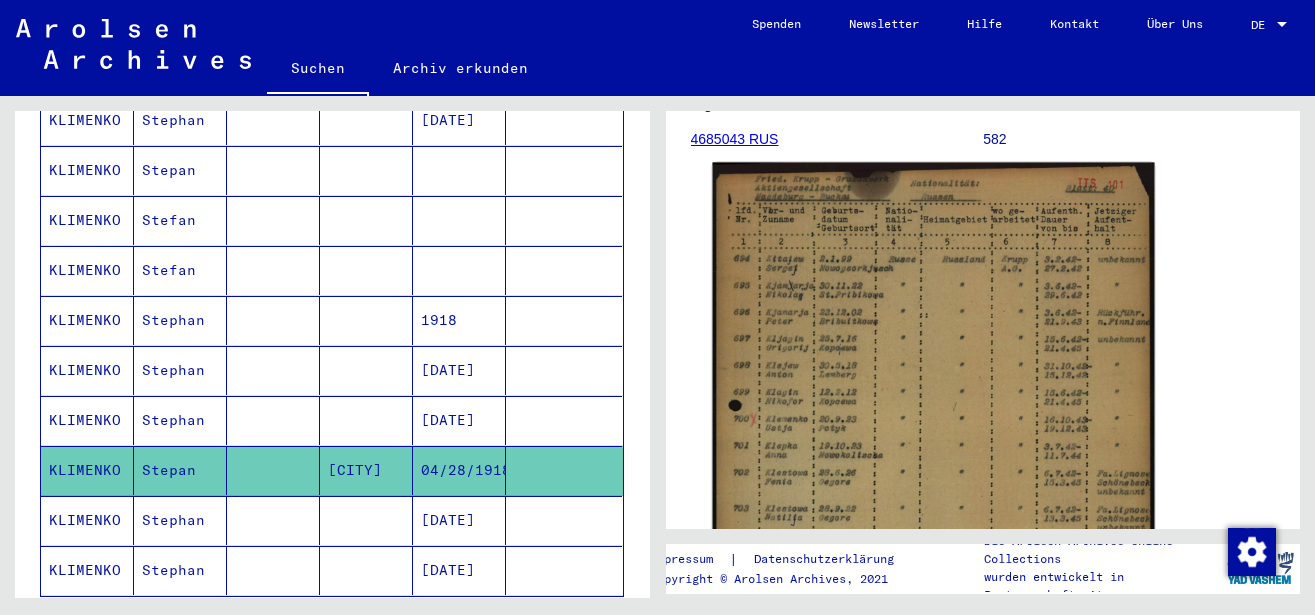 click 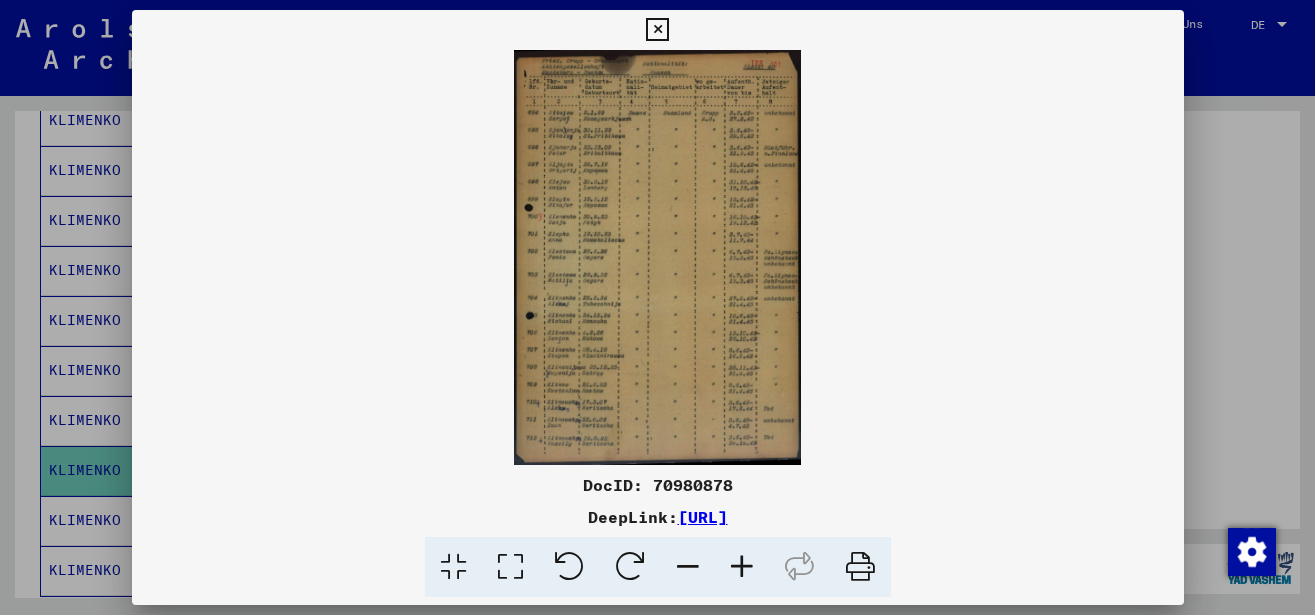 click at bounding box center [742, 567] 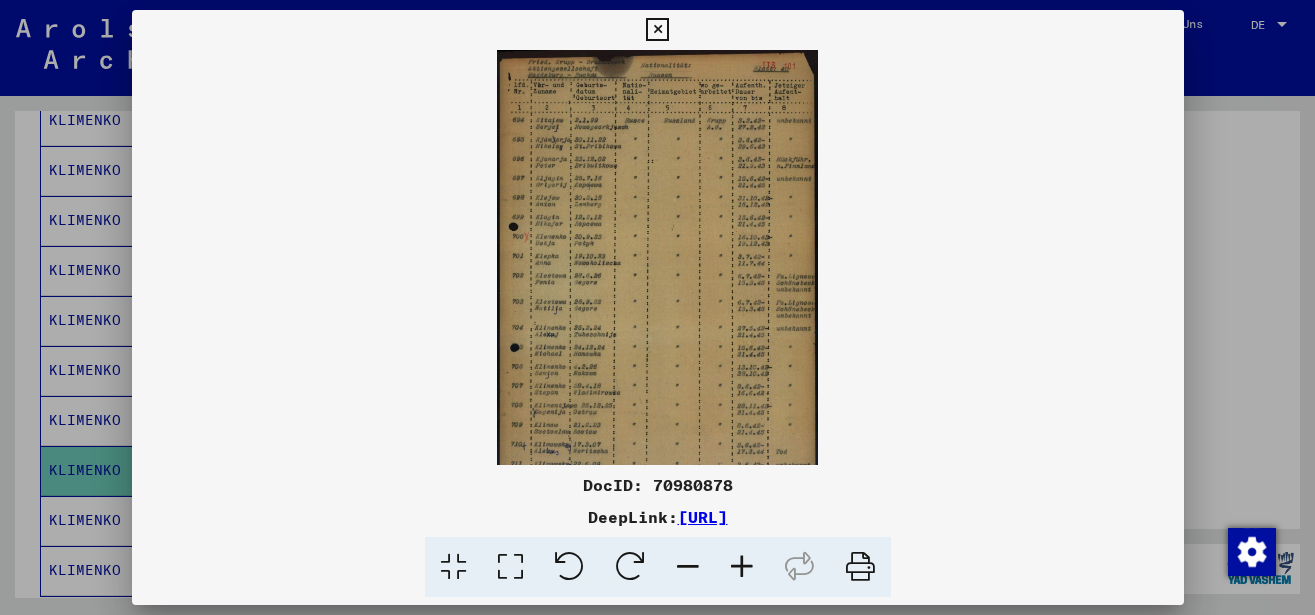 click at bounding box center [742, 567] 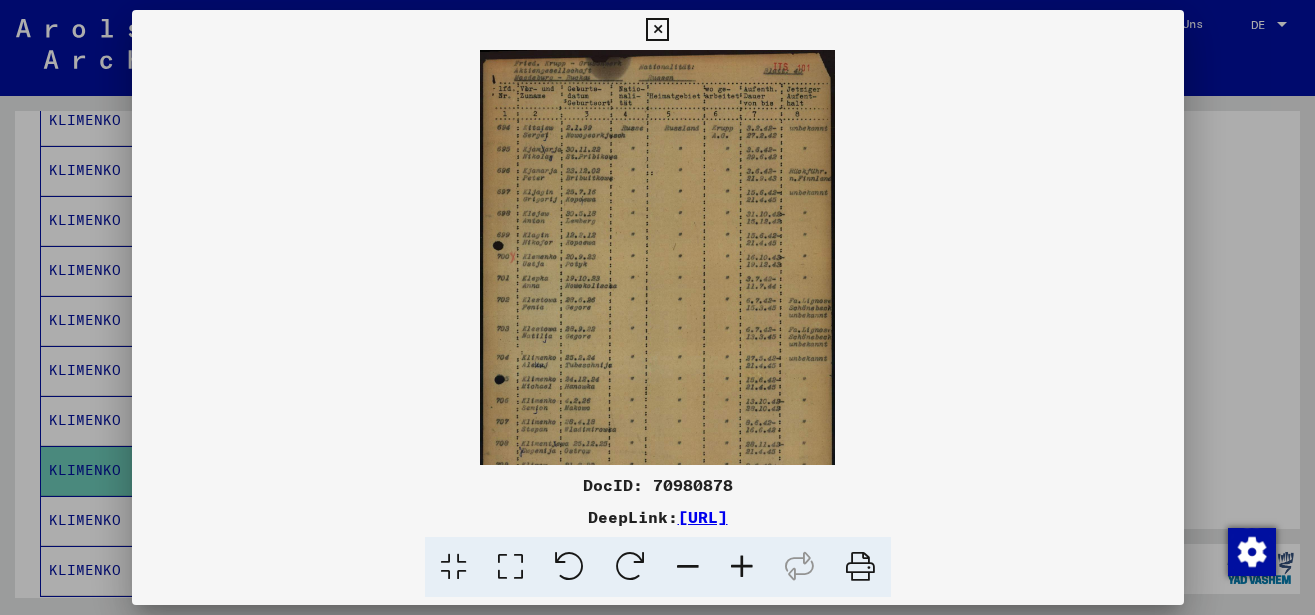 click at bounding box center (742, 567) 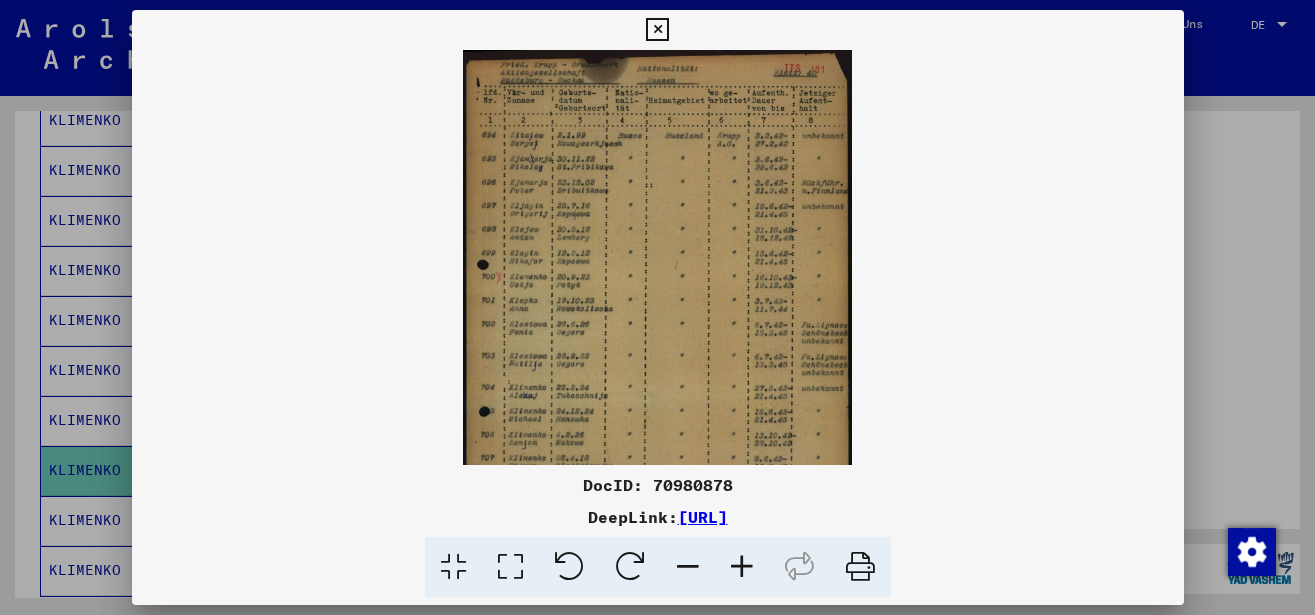 click at bounding box center [742, 567] 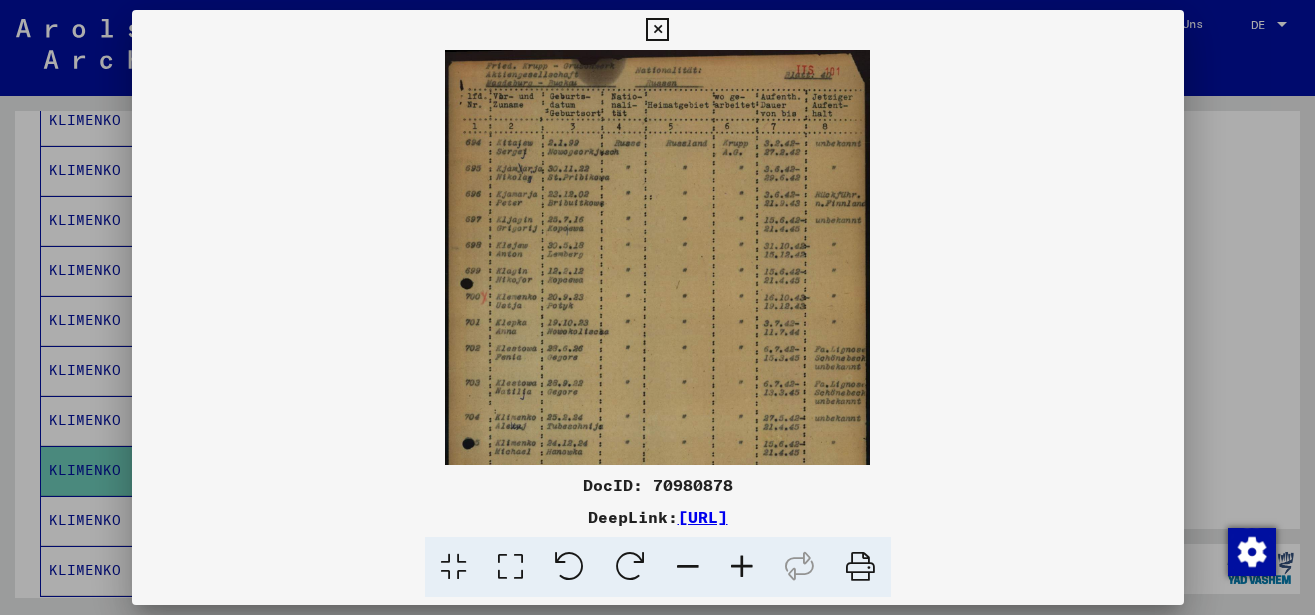 click at bounding box center (742, 567) 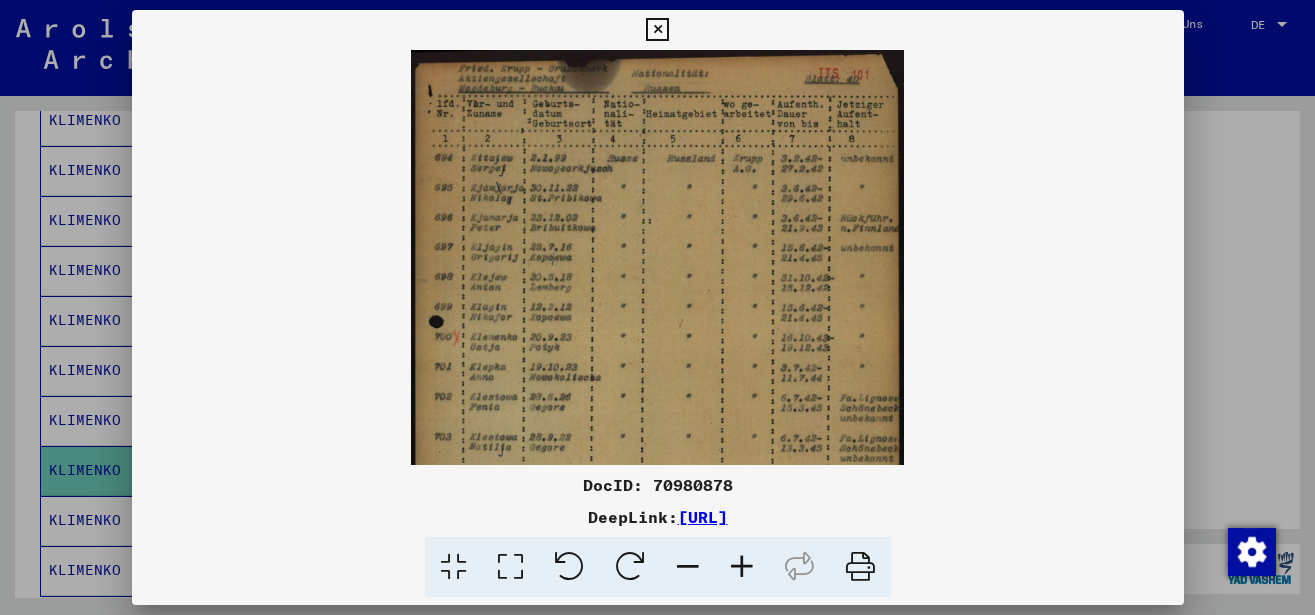 click at bounding box center (742, 567) 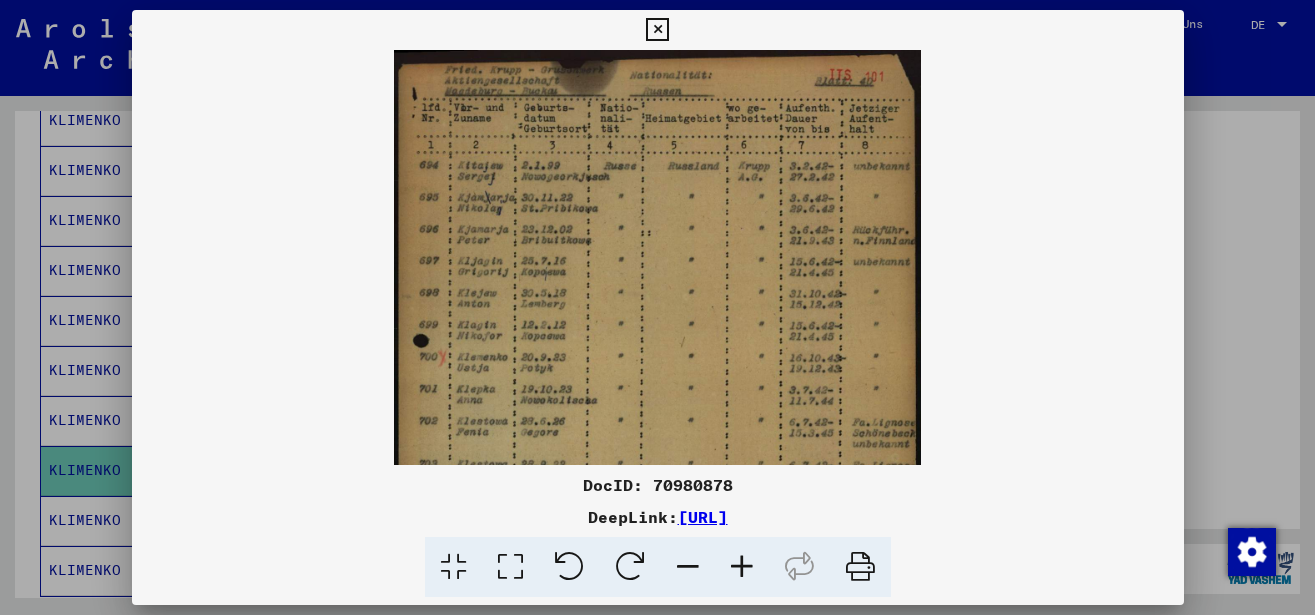 click at bounding box center [742, 567] 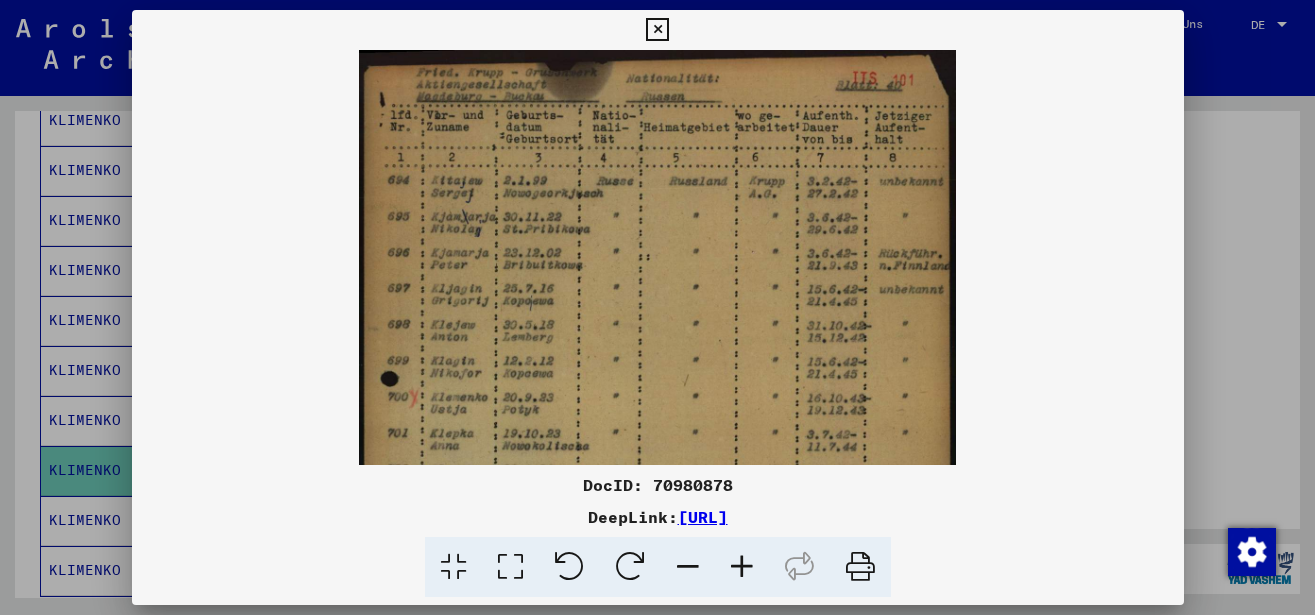 click at bounding box center (742, 567) 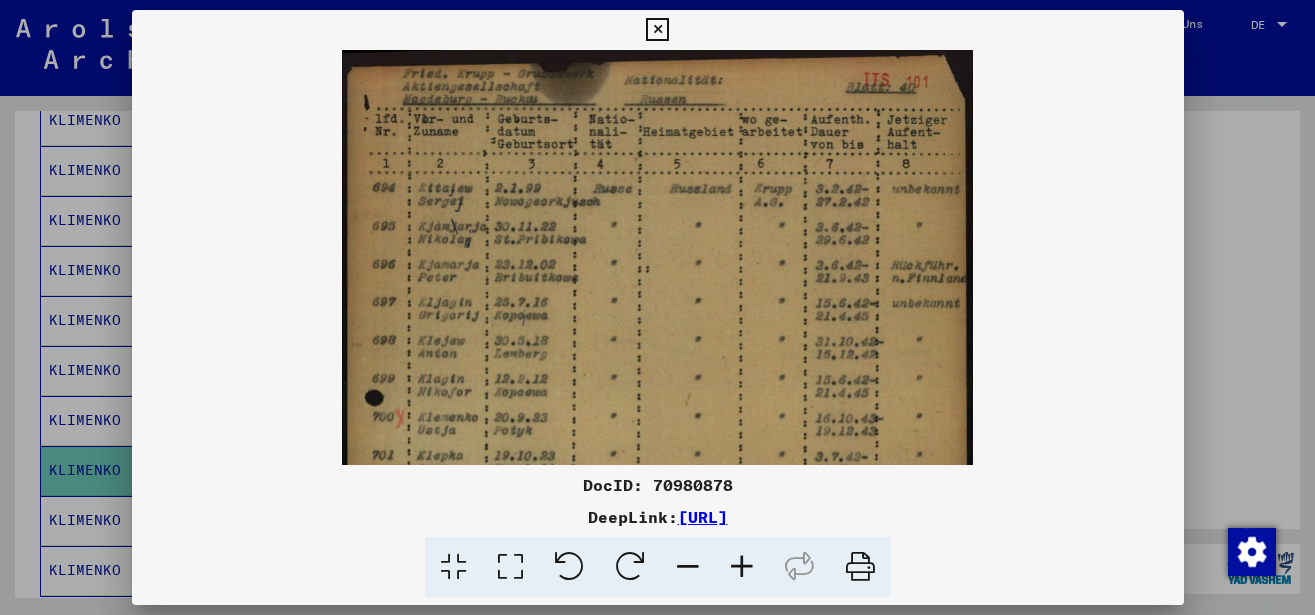 click at bounding box center (742, 567) 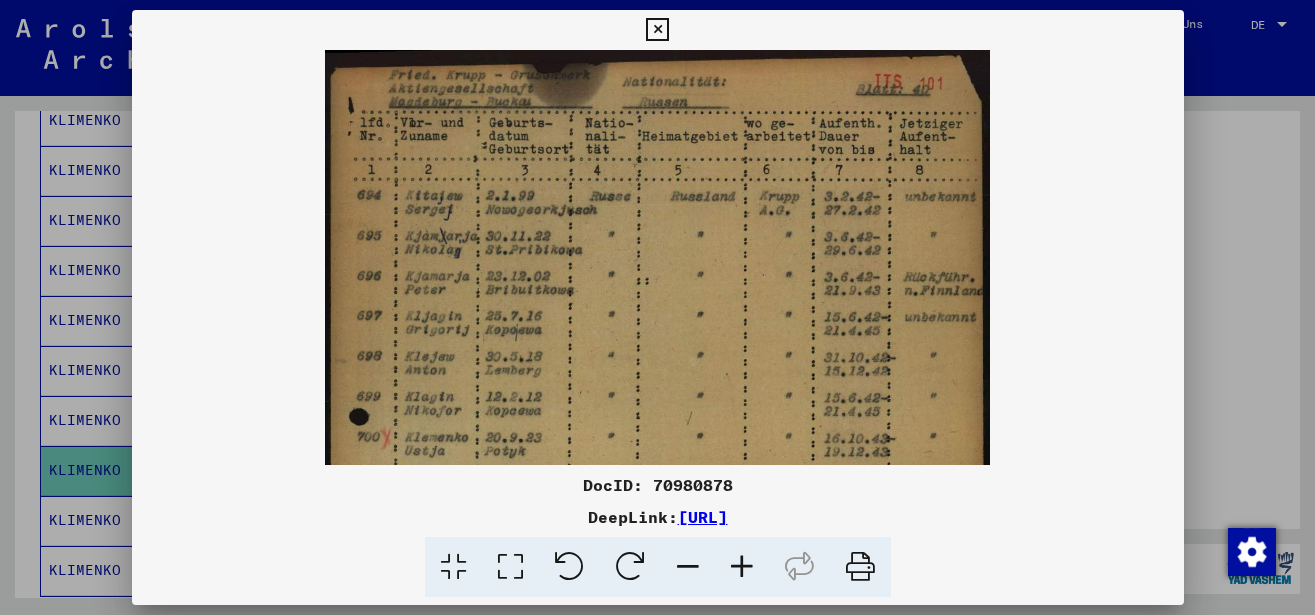 click at bounding box center (742, 567) 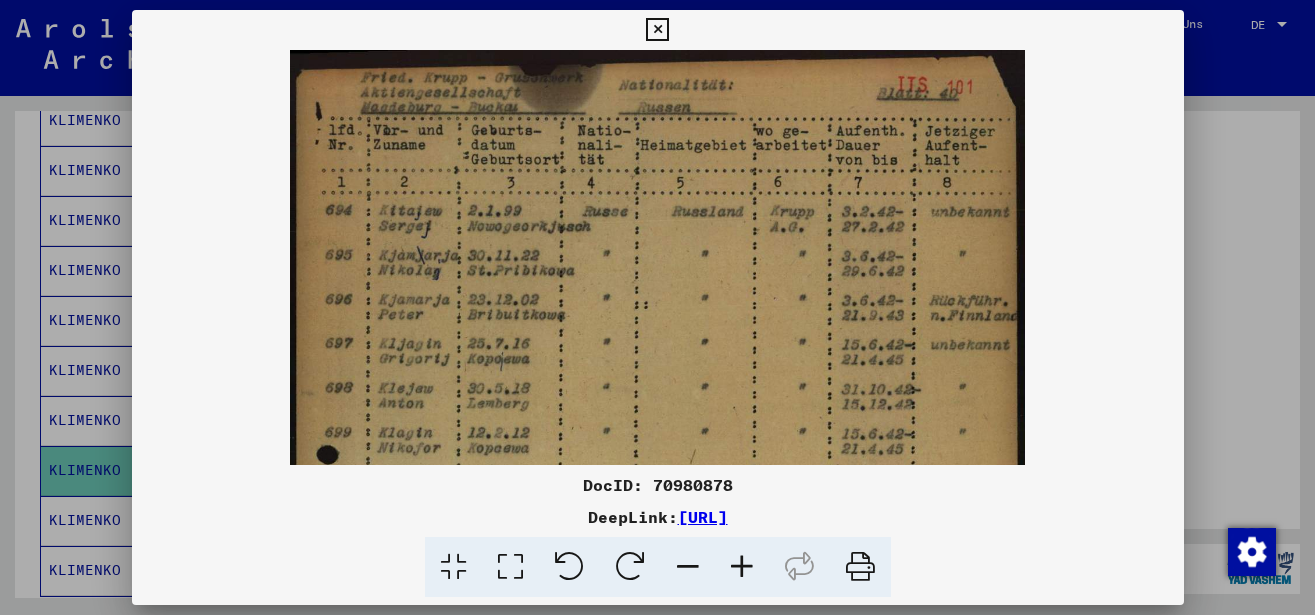 click at bounding box center (742, 567) 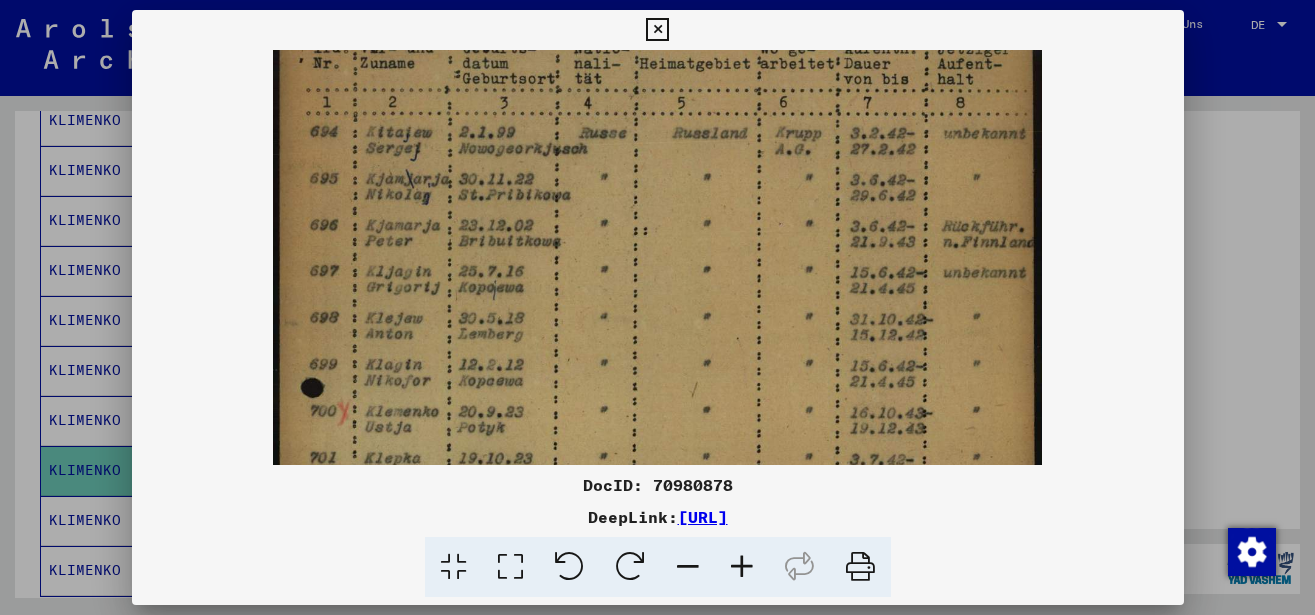 scroll, scrollTop: 157, scrollLeft: 0, axis: vertical 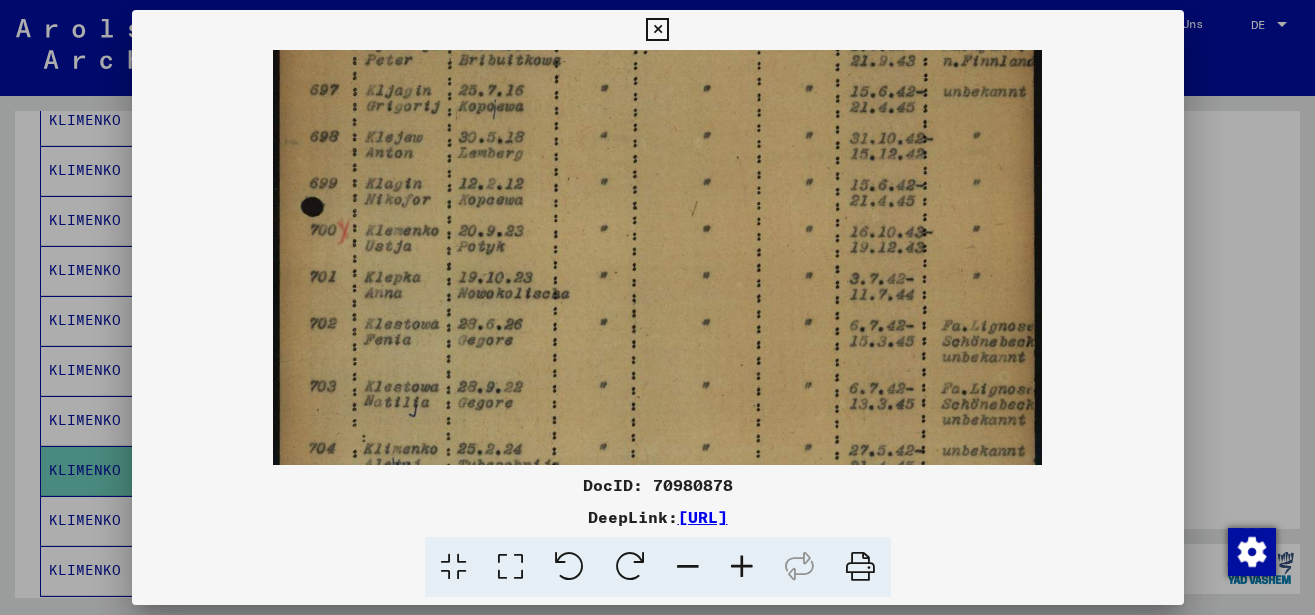 drag, startPoint x: 764, startPoint y: 381, endPoint x: 768, endPoint y: 114, distance: 267.02997 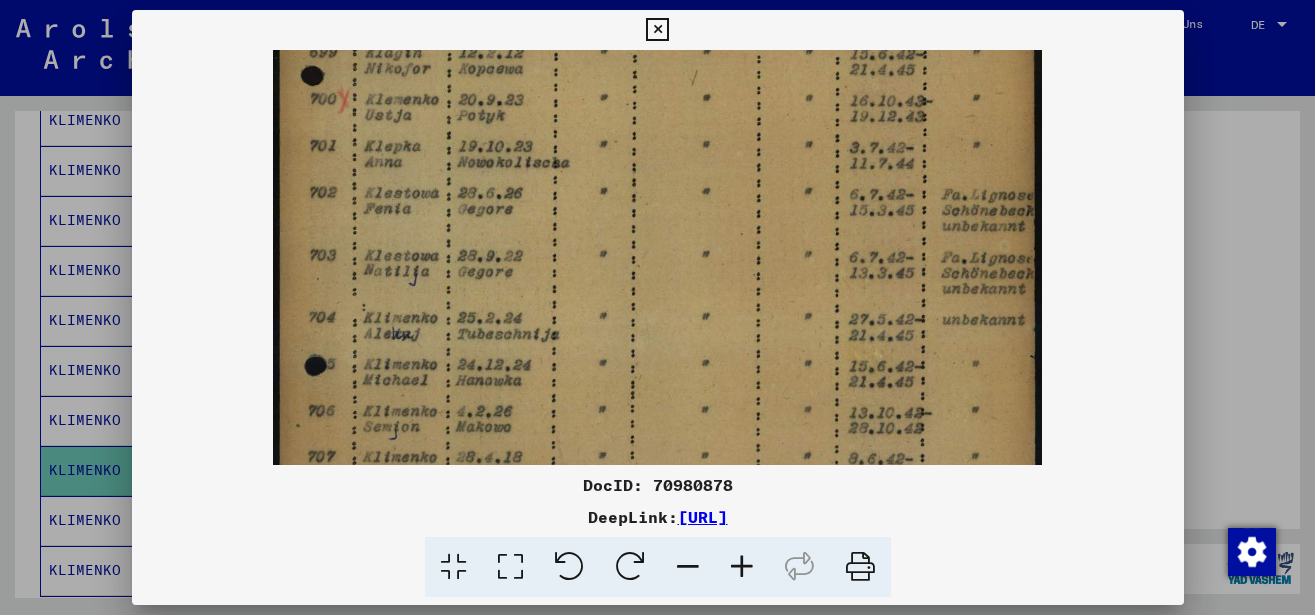 scroll, scrollTop: 432, scrollLeft: 0, axis: vertical 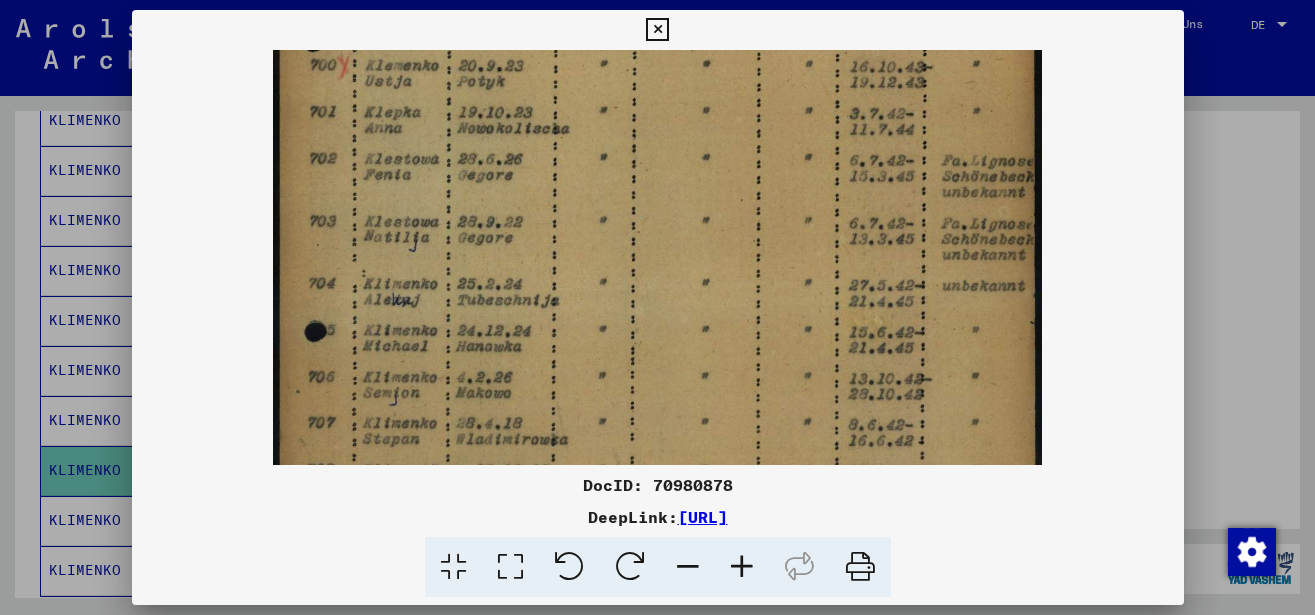 drag, startPoint x: 767, startPoint y: 151, endPoint x: 774, endPoint y: 83, distance: 68.359344 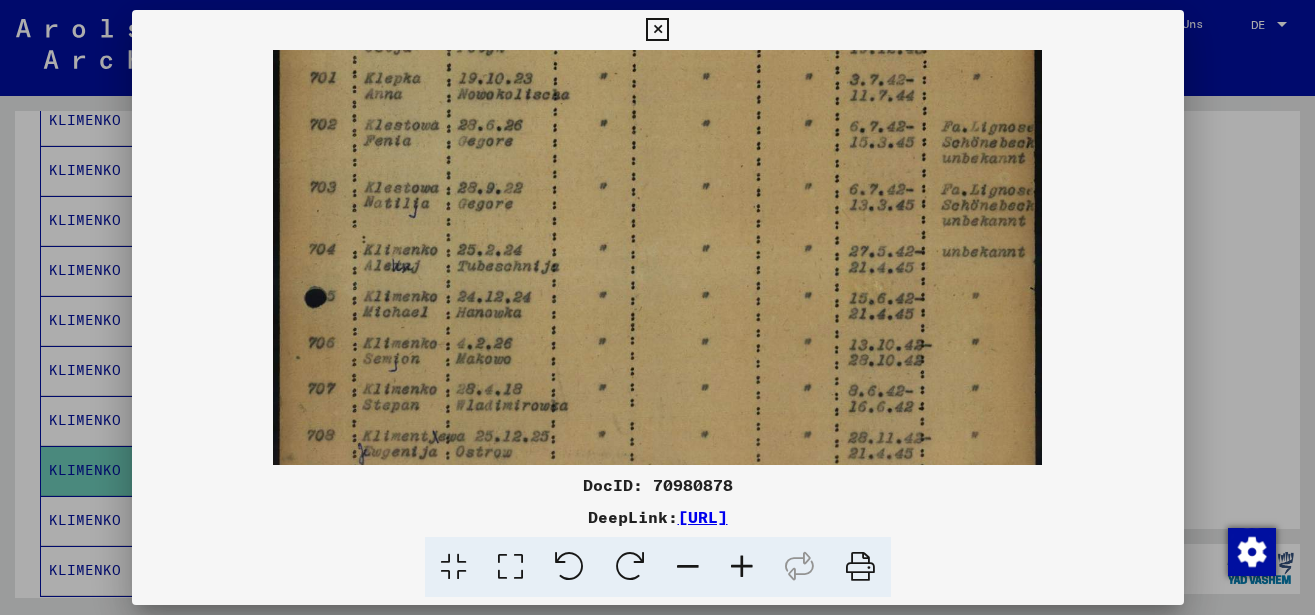 scroll, scrollTop: 510, scrollLeft: 0, axis: vertical 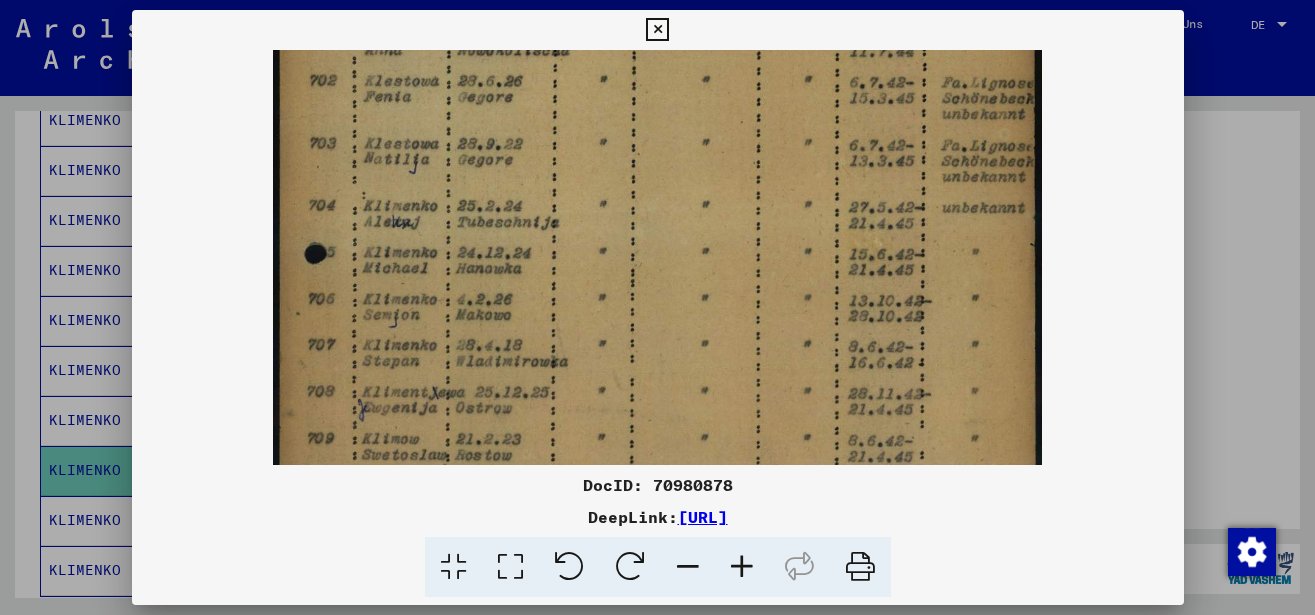 drag, startPoint x: 725, startPoint y: 233, endPoint x: 746, endPoint y: 155, distance: 80.77747 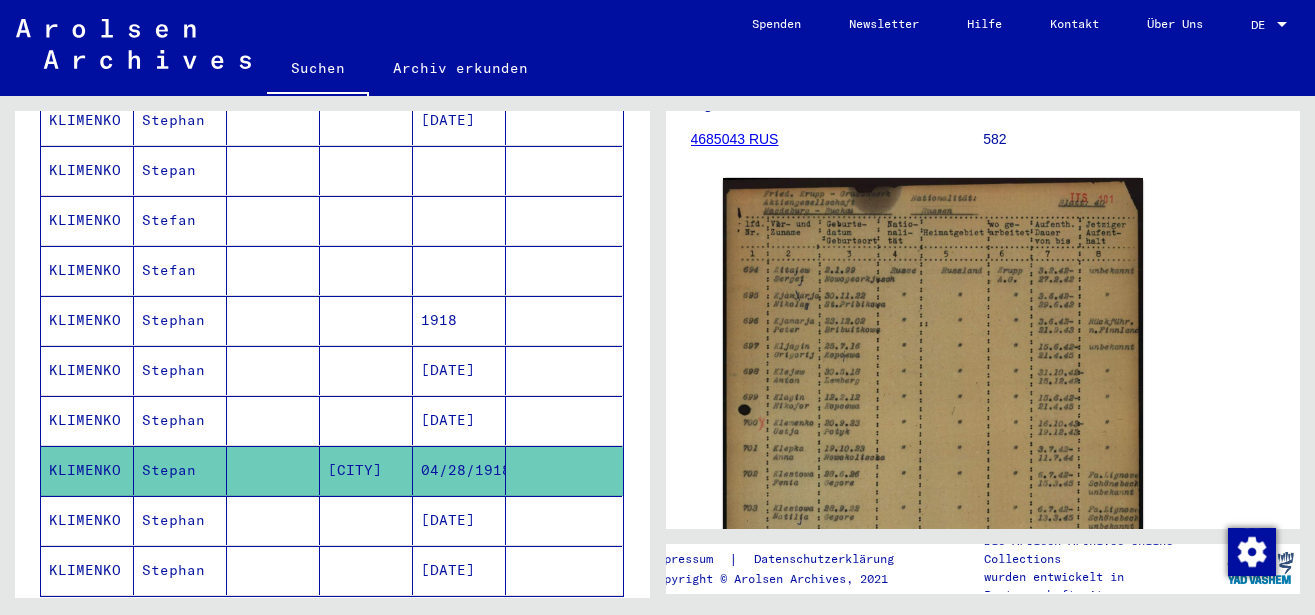 scroll, scrollTop: 1188, scrollLeft: 0, axis: vertical 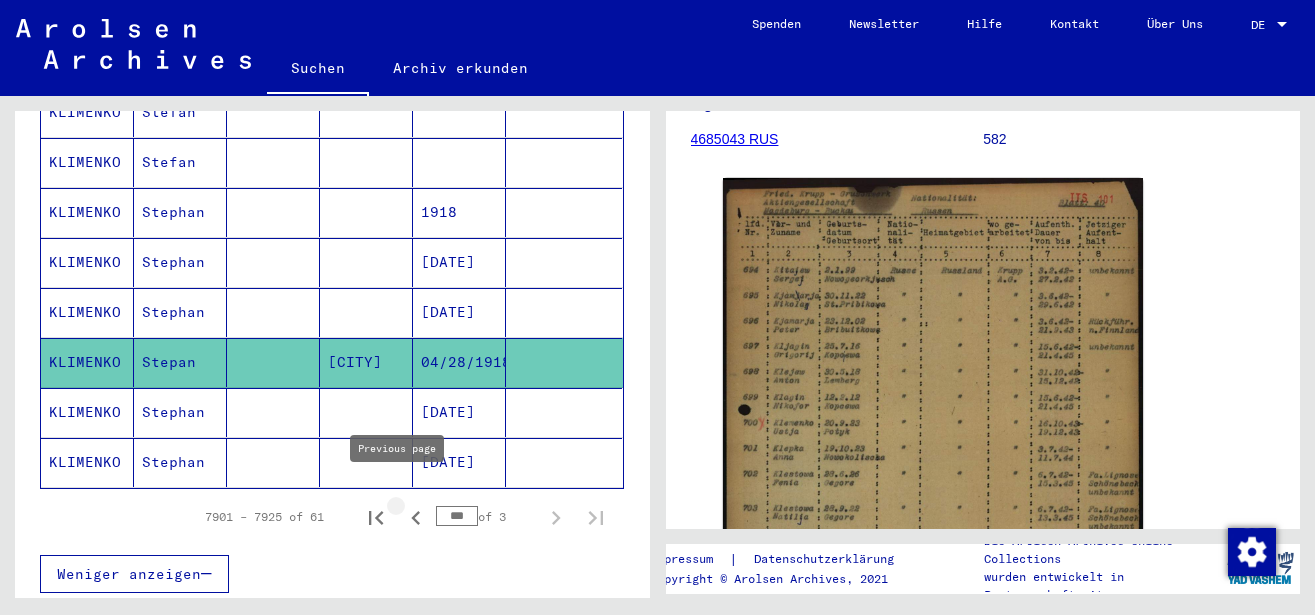 click 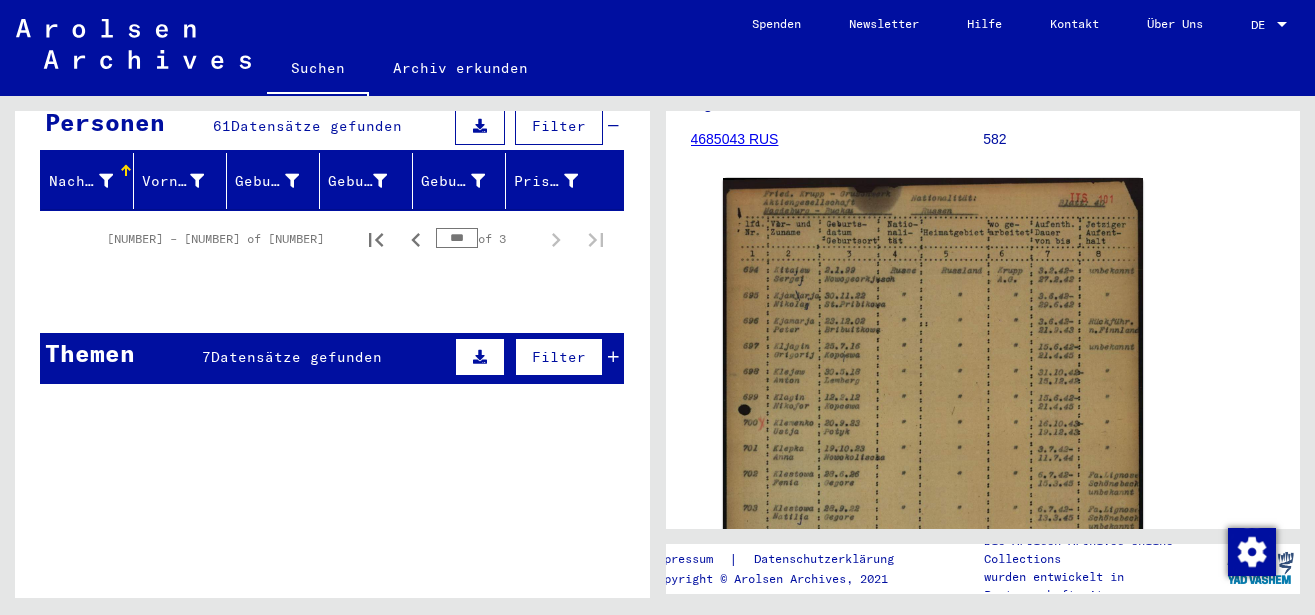 scroll, scrollTop: 0, scrollLeft: 0, axis: both 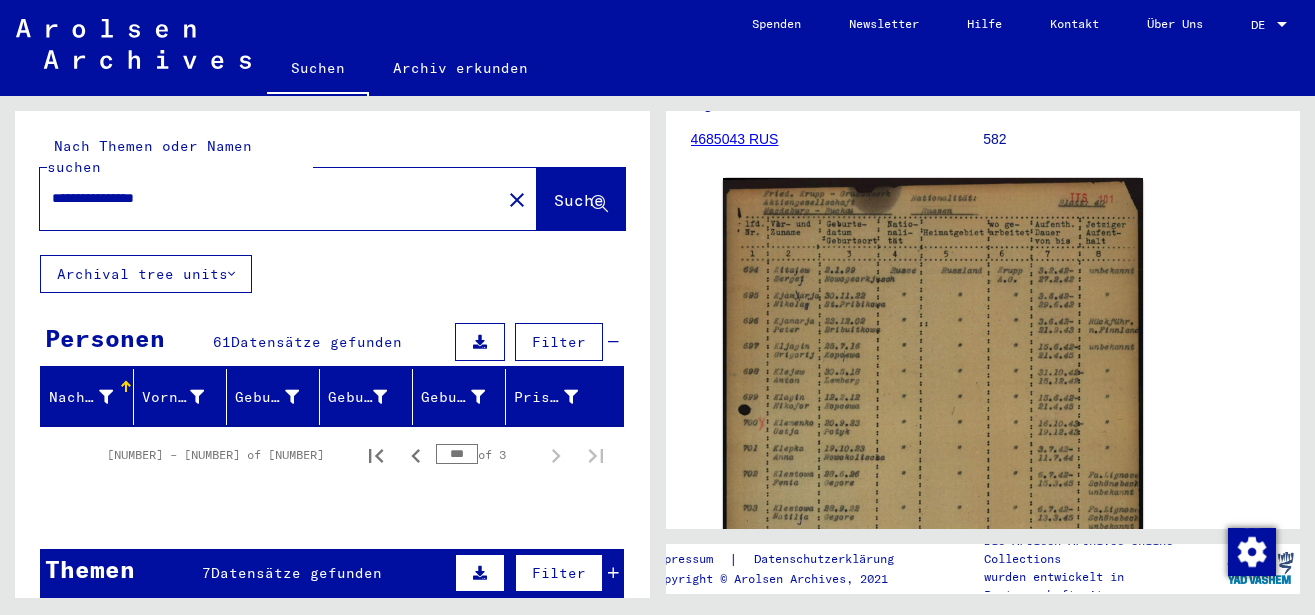 click 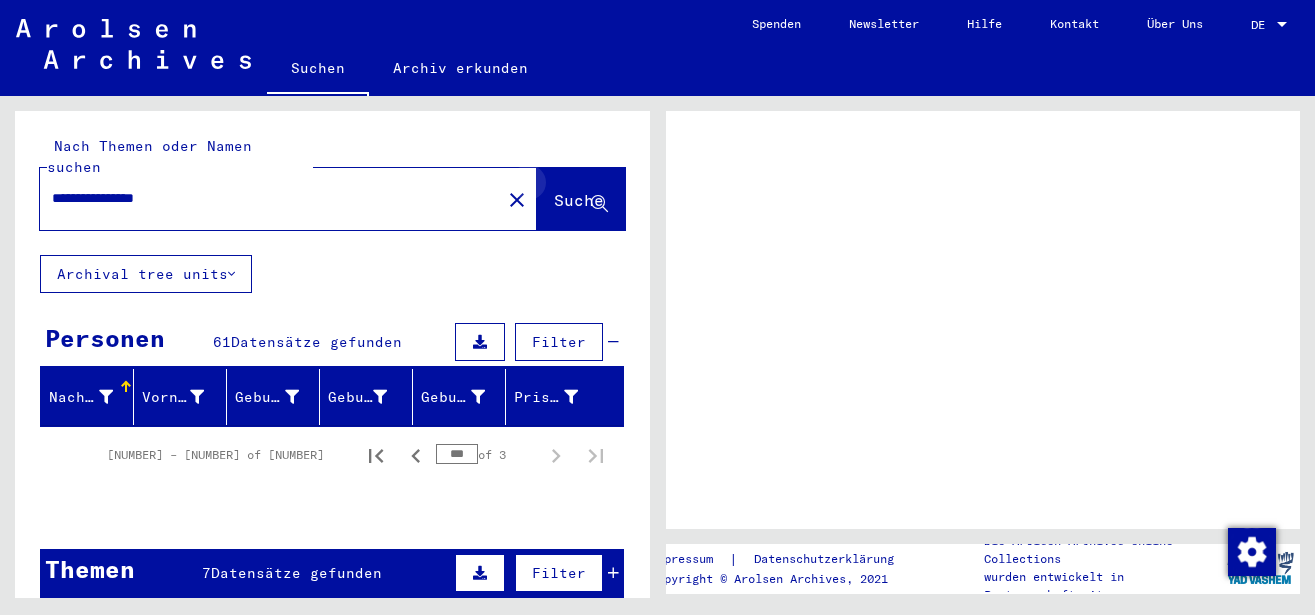 scroll, scrollTop: 0, scrollLeft: 0, axis: both 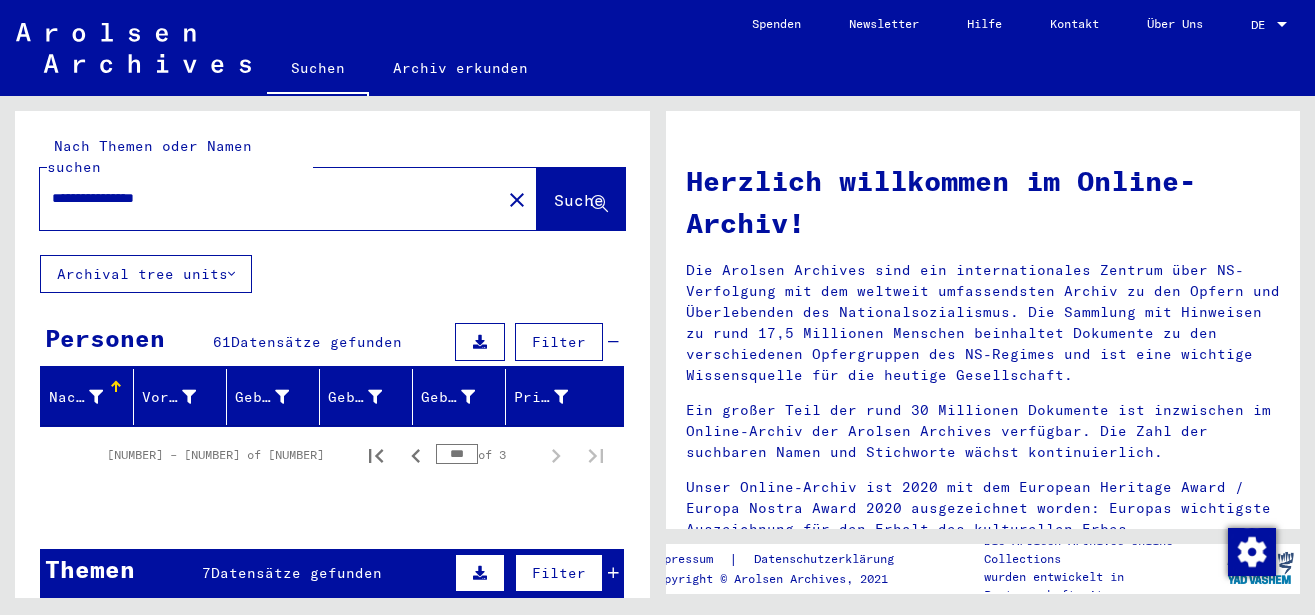 click on "Datensätze gefunden" at bounding box center (316, 342) 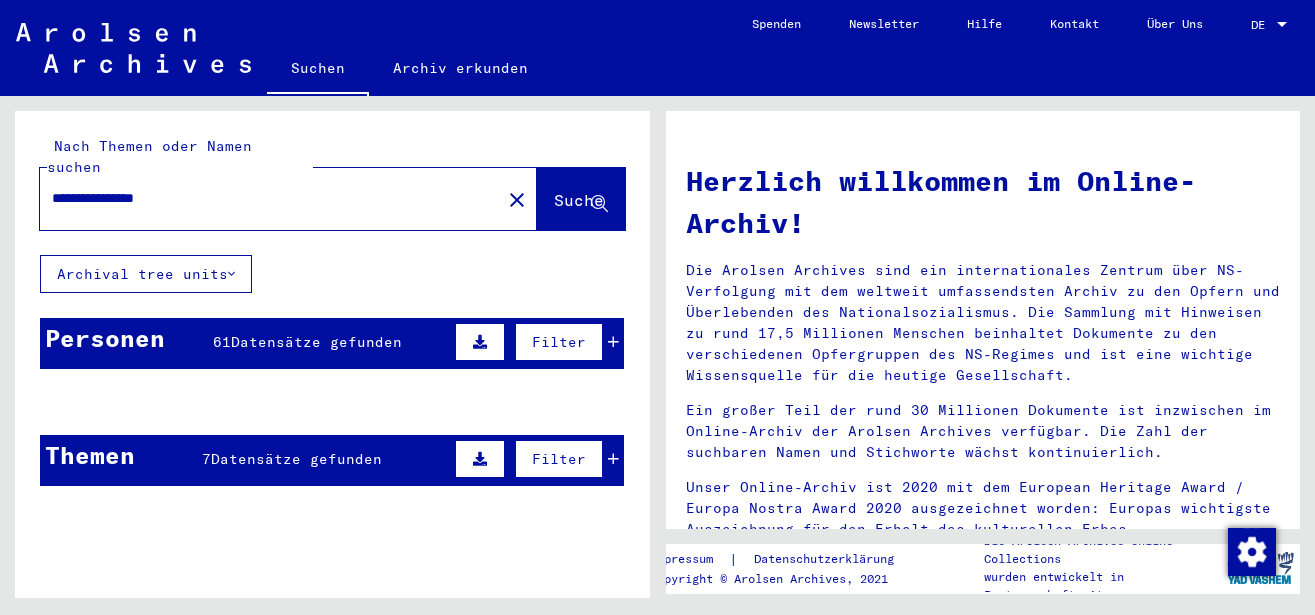 click on "Datensätze gefunden" at bounding box center [316, 342] 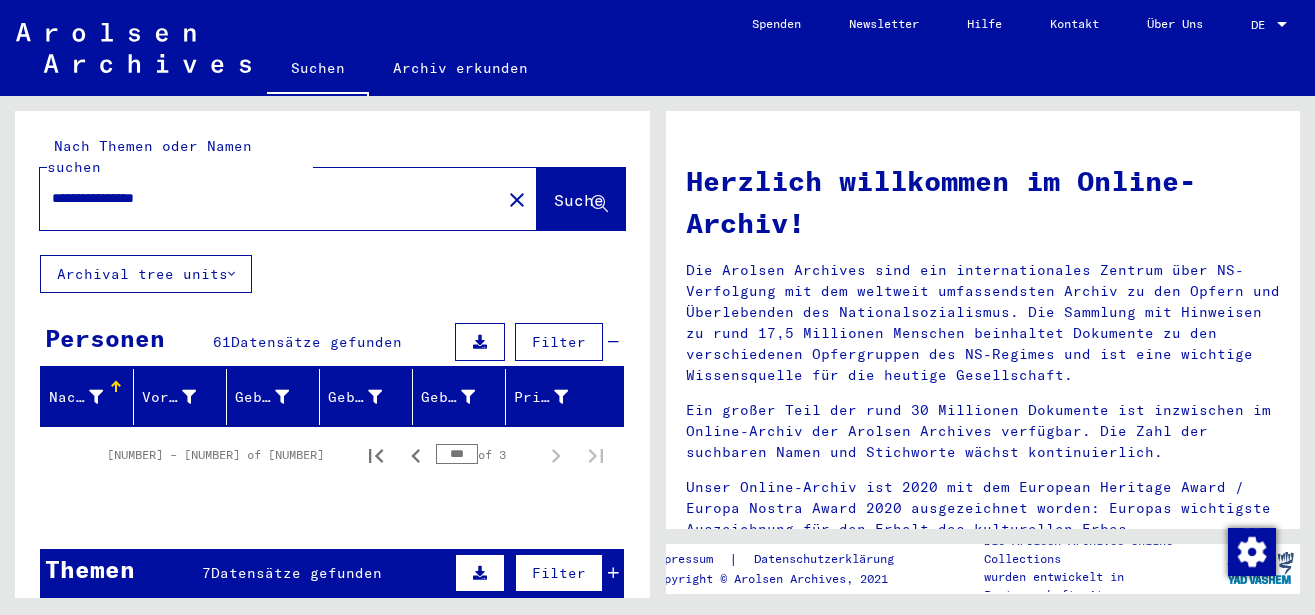 scroll, scrollTop: 108, scrollLeft: 0, axis: vertical 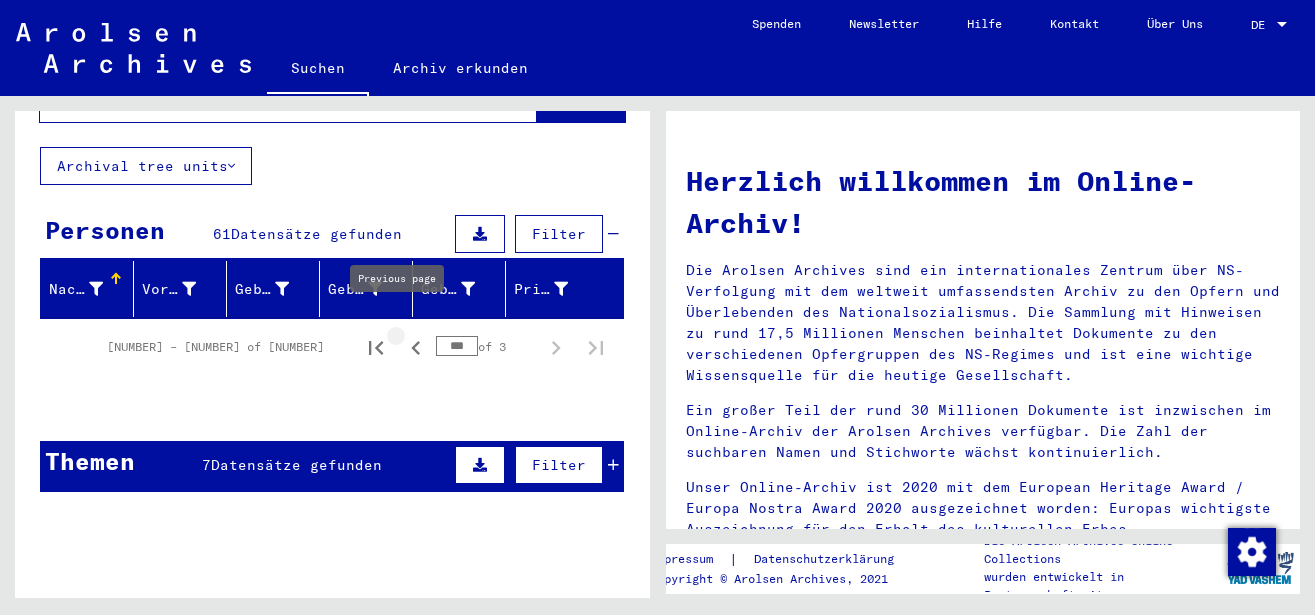 click 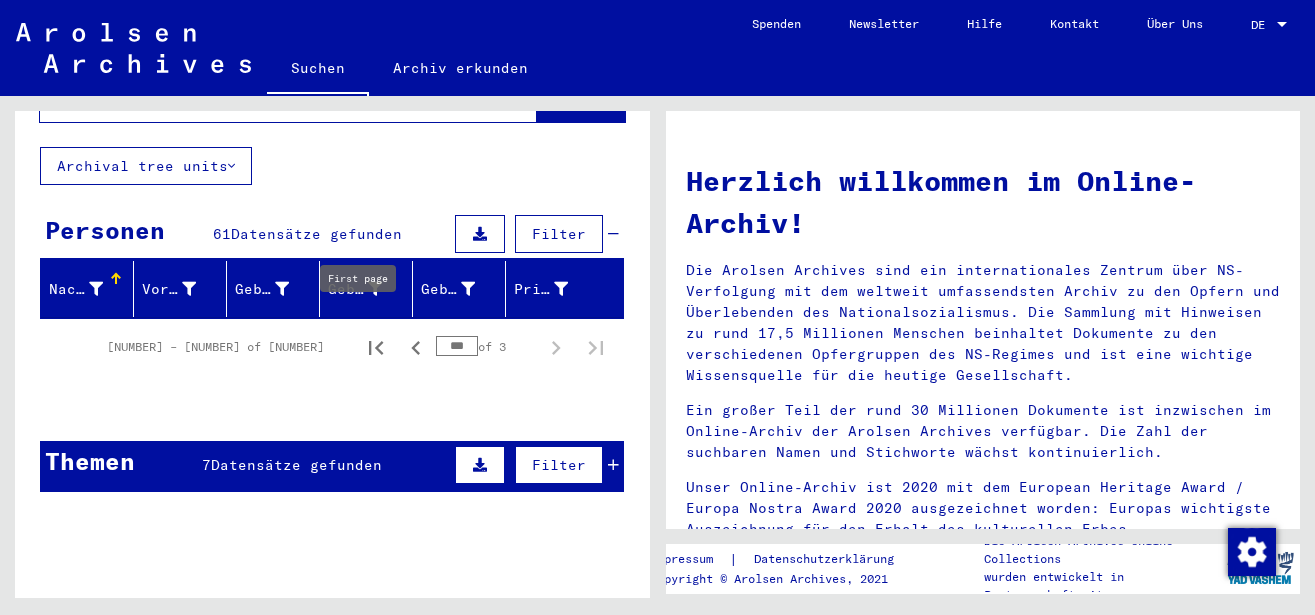 click 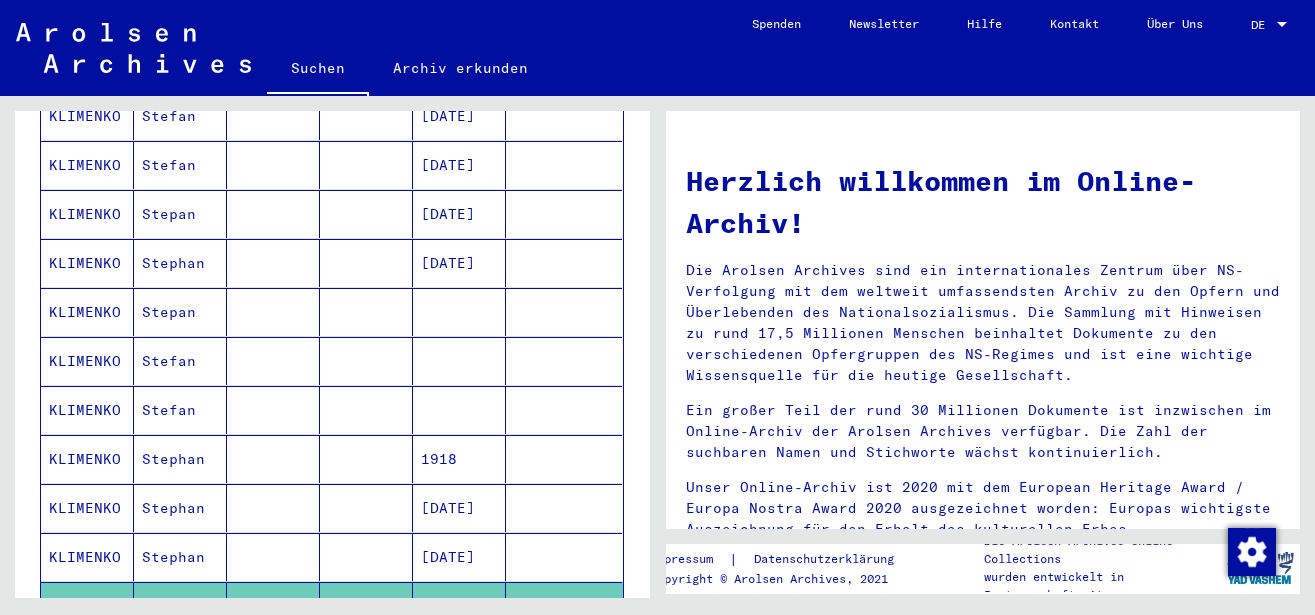 scroll, scrollTop: 864, scrollLeft: 0, axis: vertical 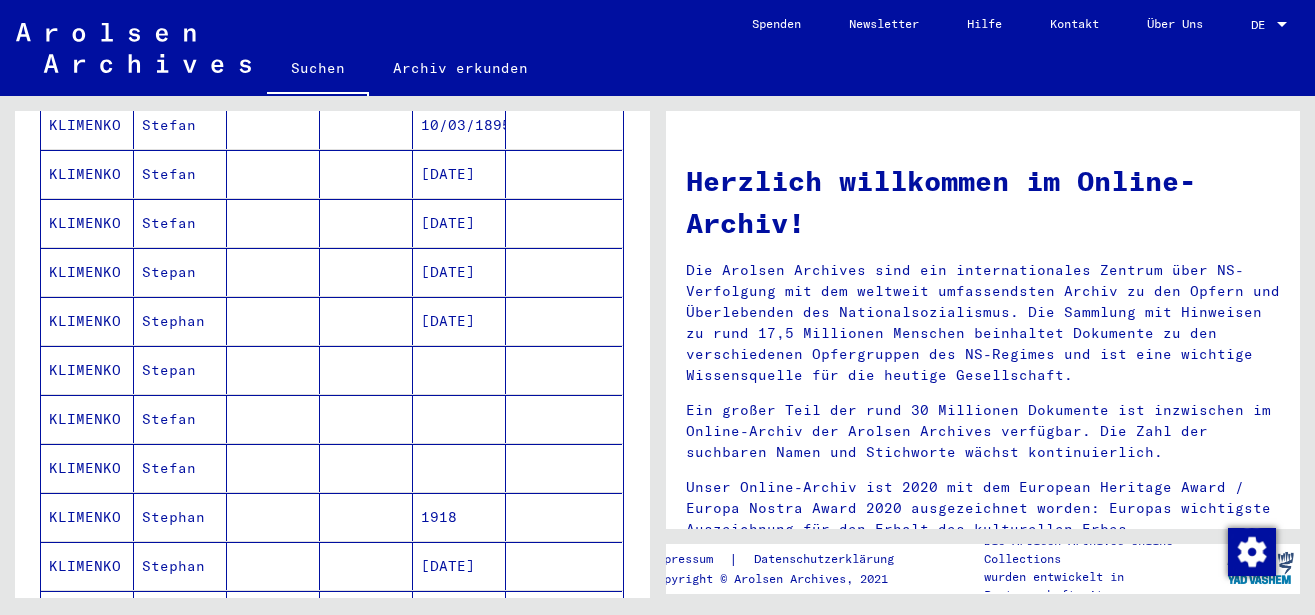 click at bounding box center (366, 419) 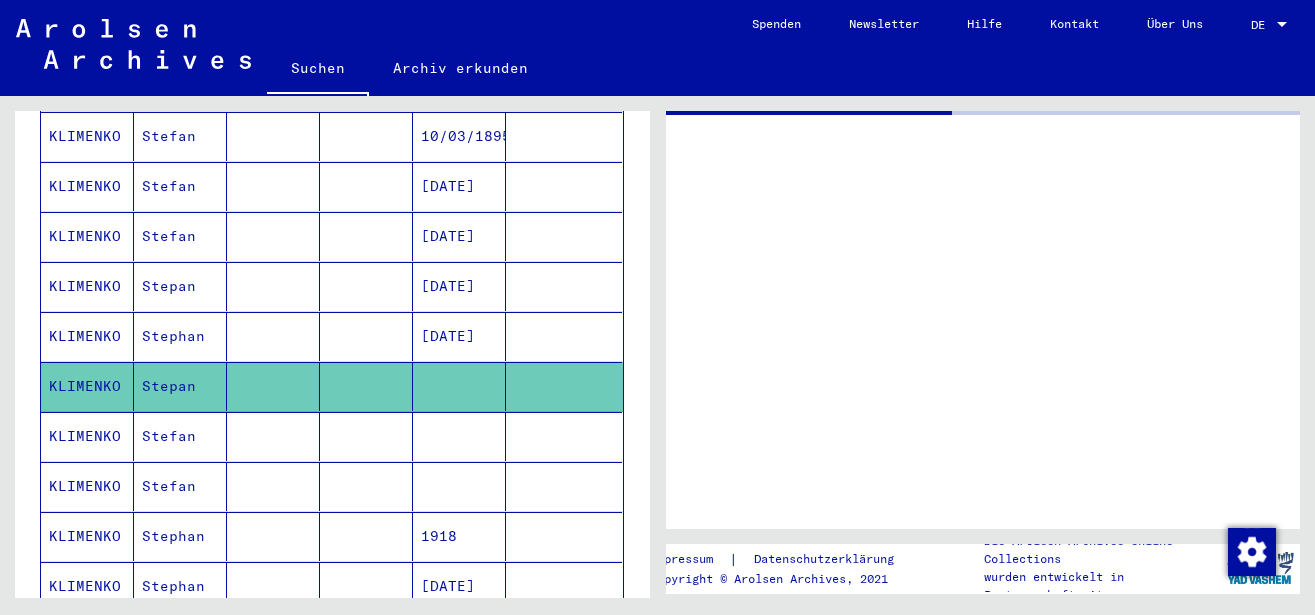scroll, scrollTop: 875, scrollLeft: 0, axis: vertical 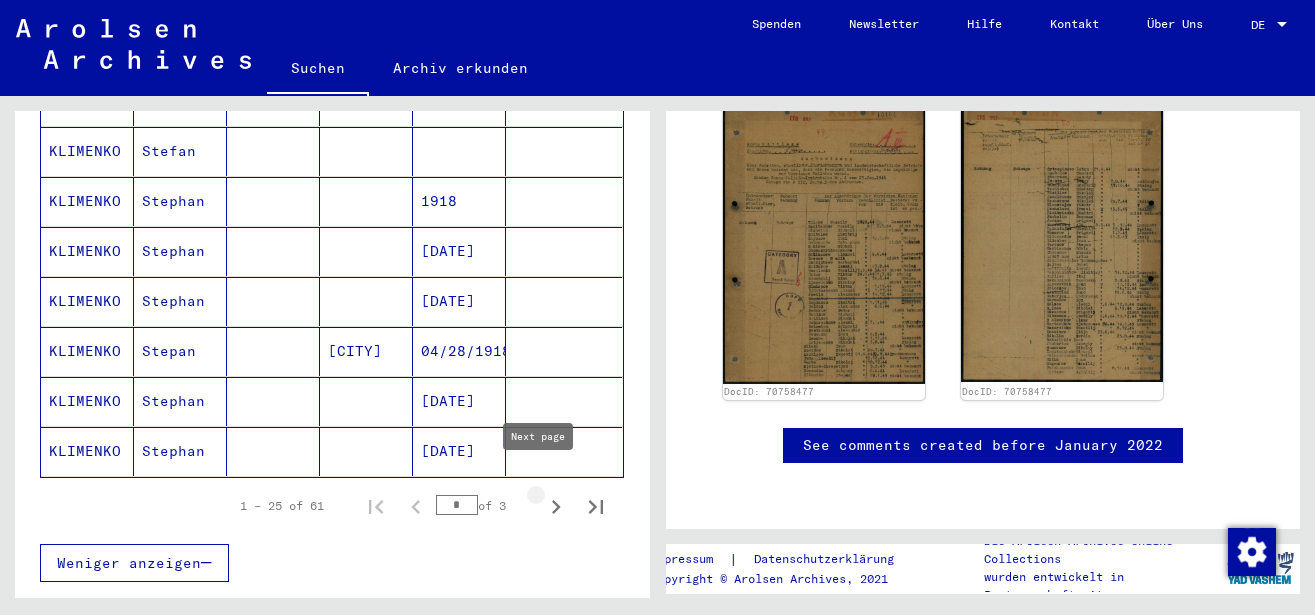 click 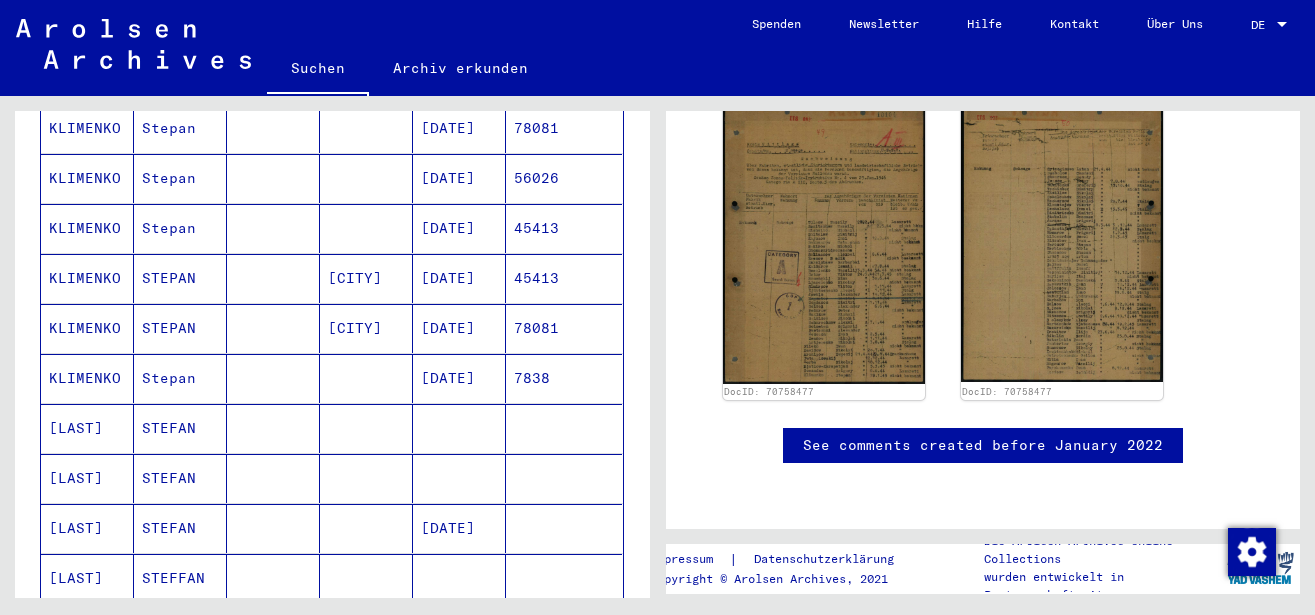 scroll, scrollTop: 875, scrollLeft: 0, axis: vertical 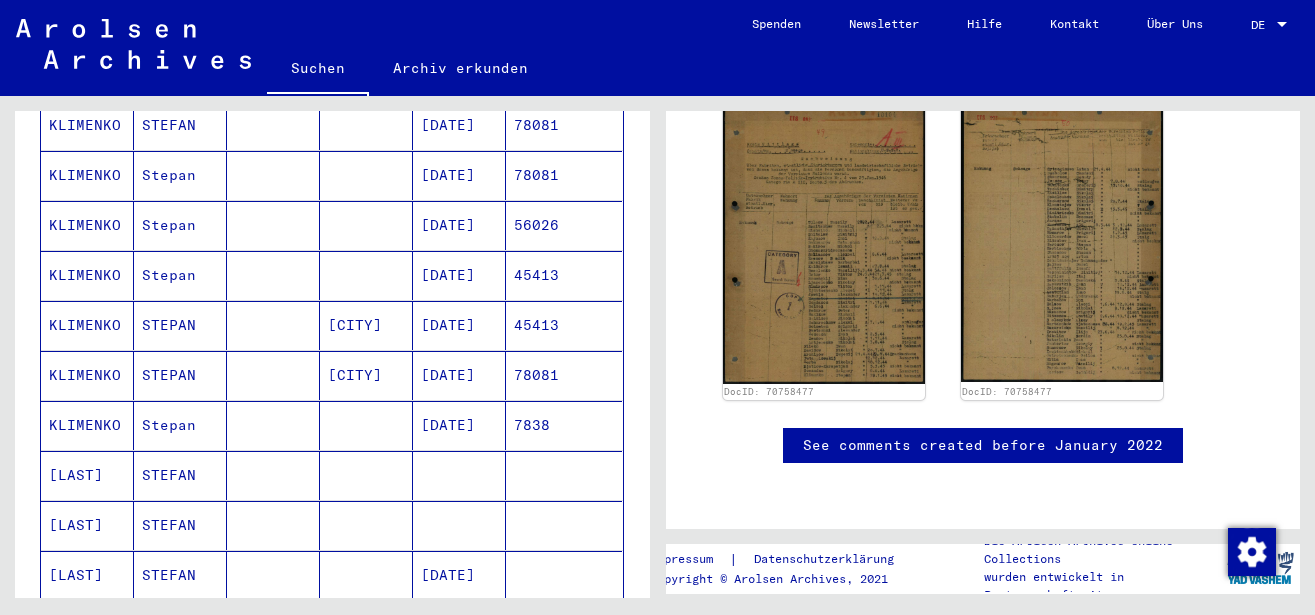 click on "Stepan" at bounding box center [180, 475] 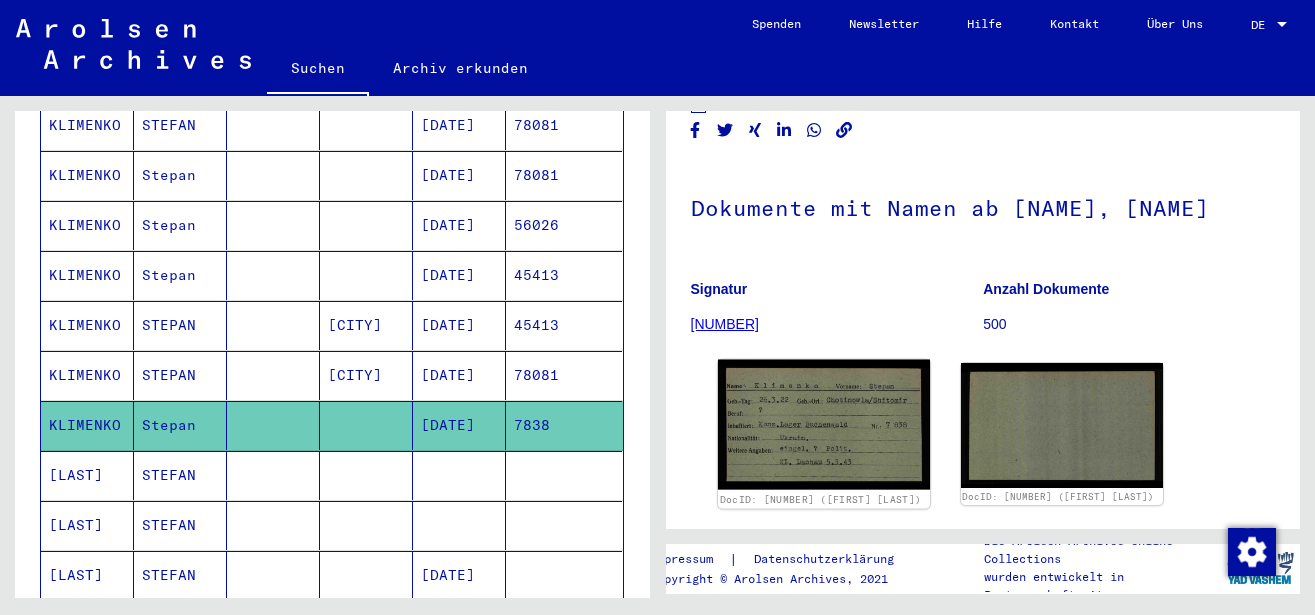 scroll, scrollTop: 108, scrollLeft: 0, axis: vertical 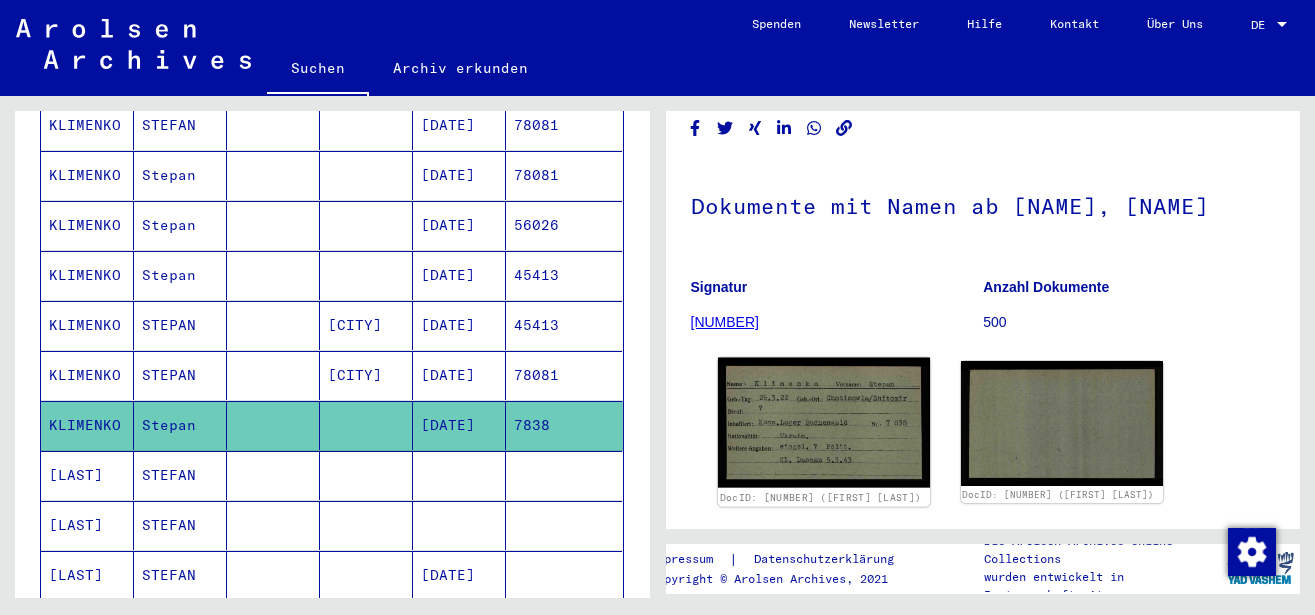 click 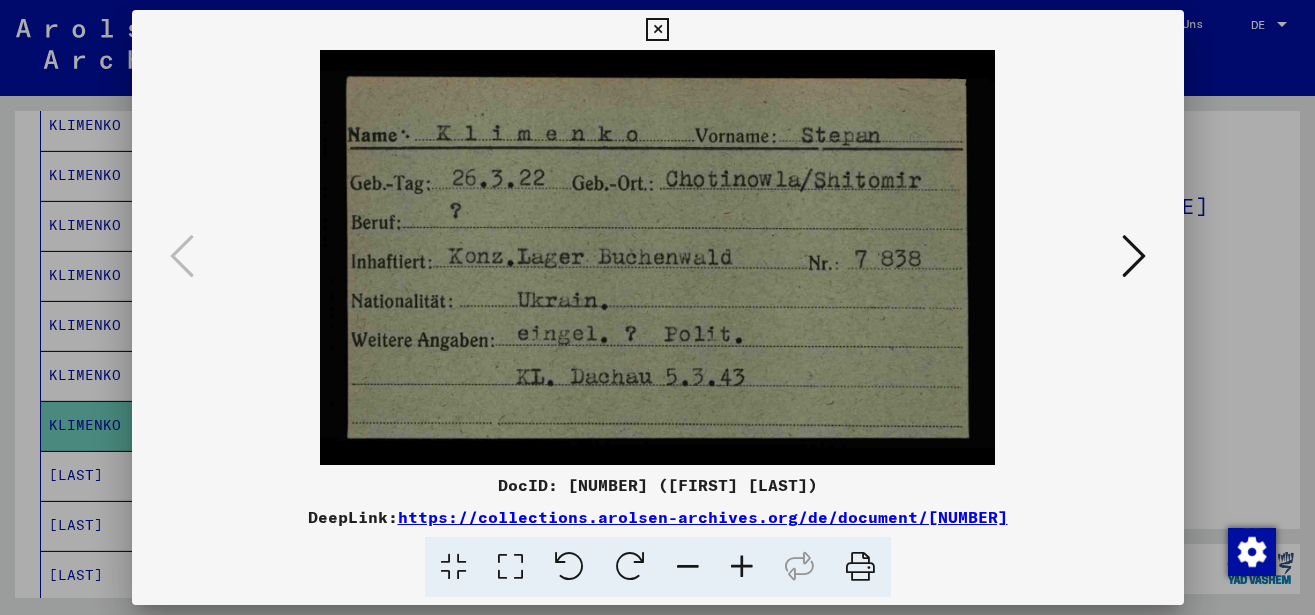 click at bounding box center [657, 30] 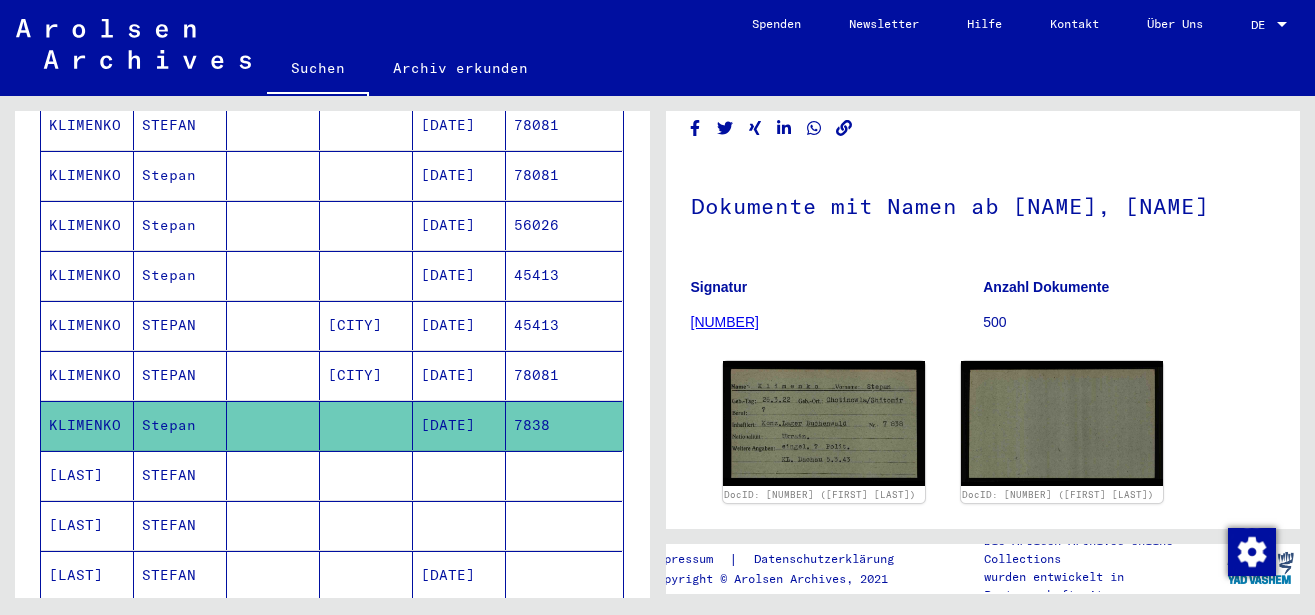 click at bounding box center (273, 425) 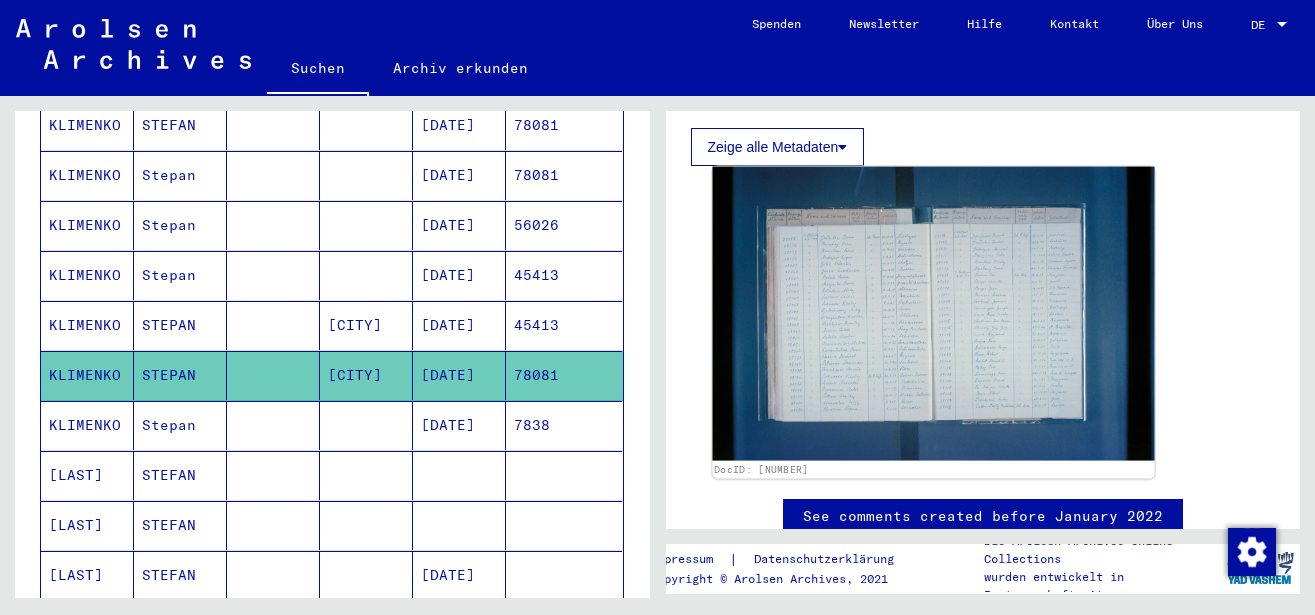scroll, scrollTop: 540, scrollLeft: 0, axis: vertical 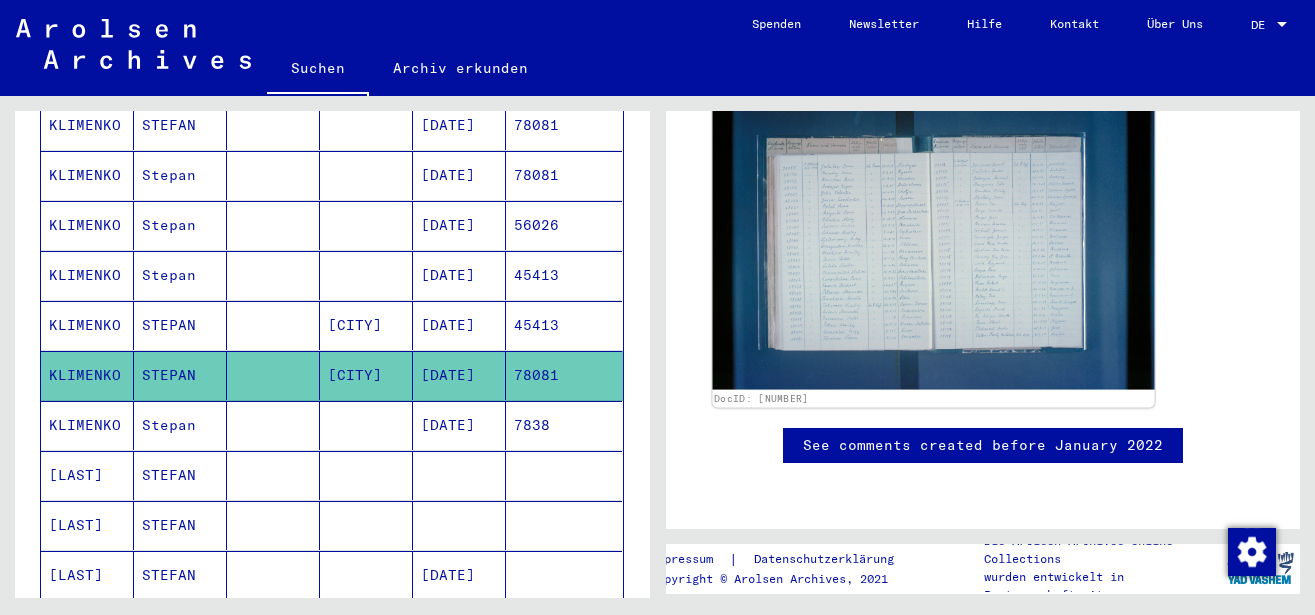 click 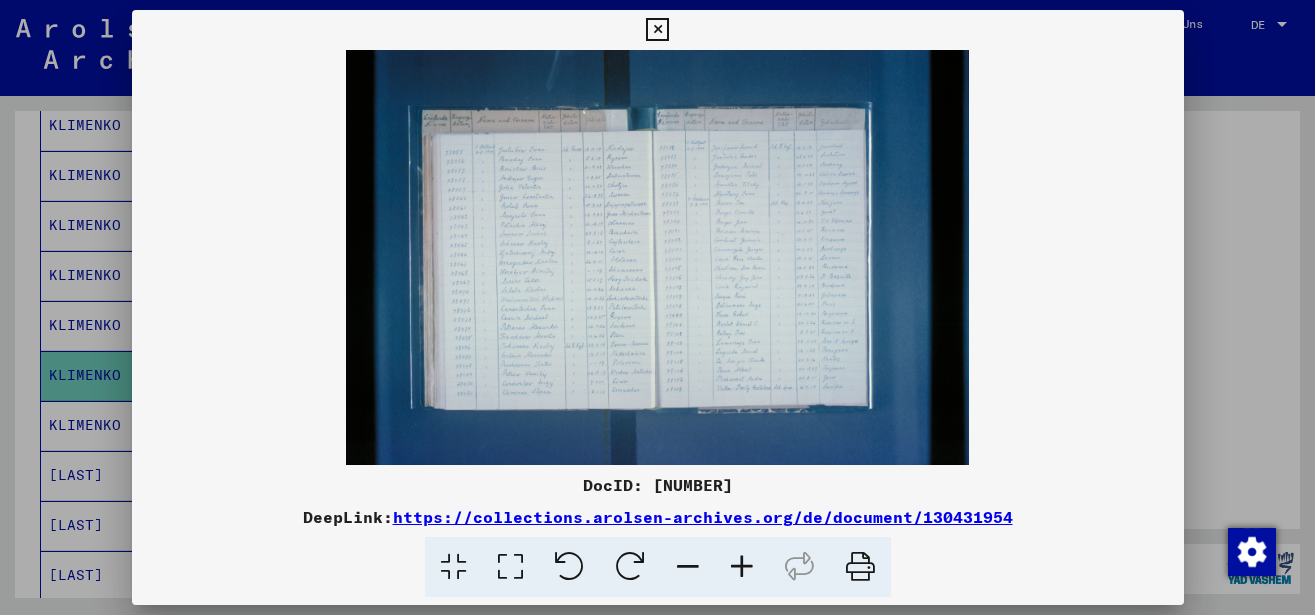 click at bounding box center (742, 567) 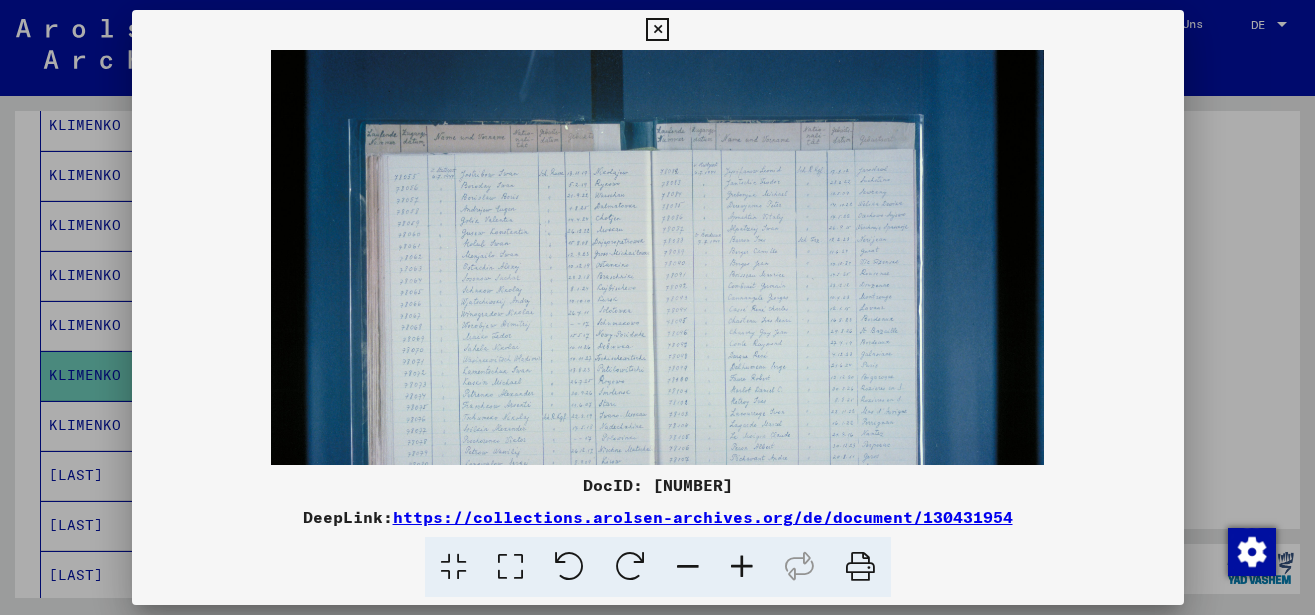 click at bounding box center [742, 567] 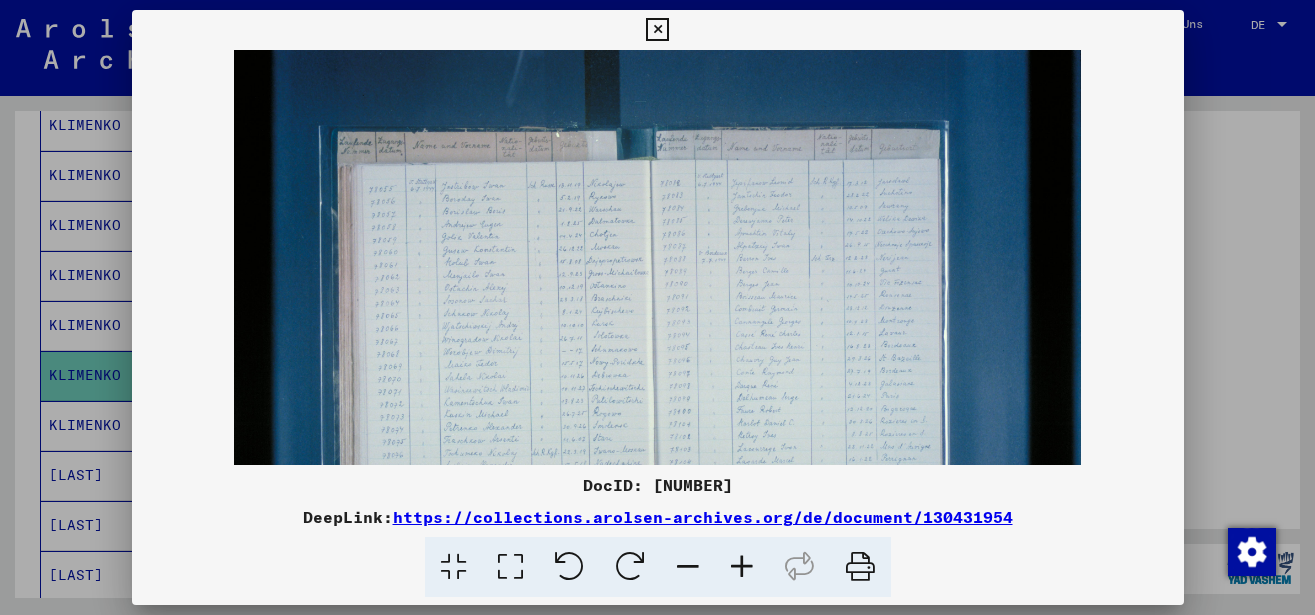 click at bounding box center [742, 567] 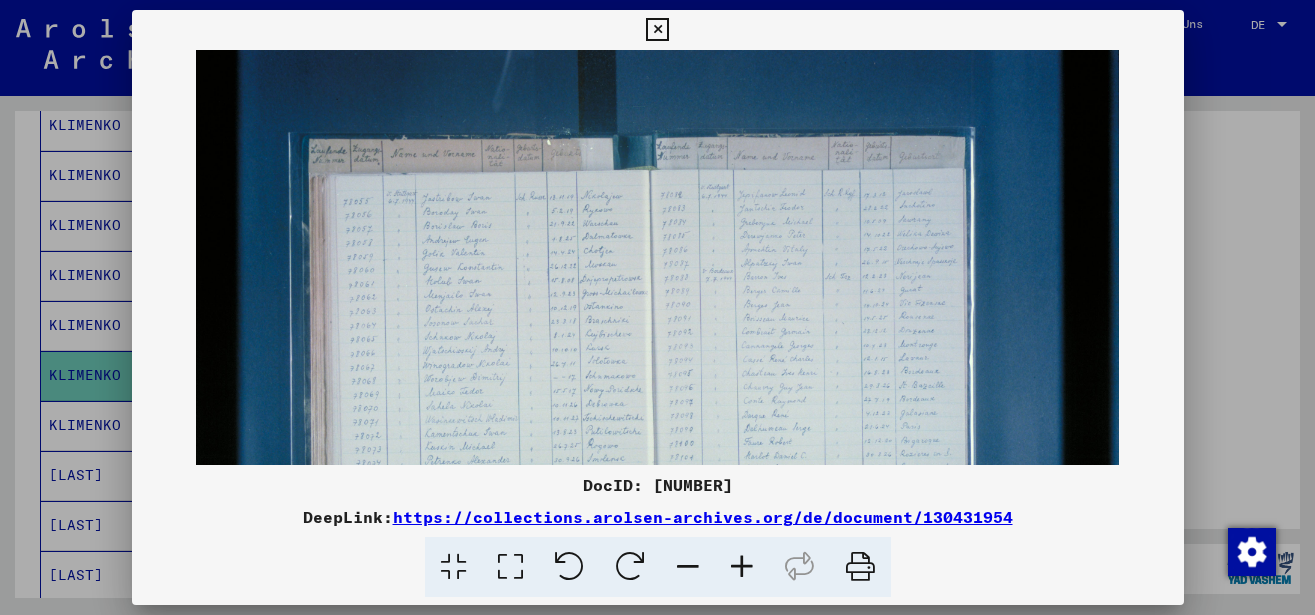 click at bounding box center [742, 567] 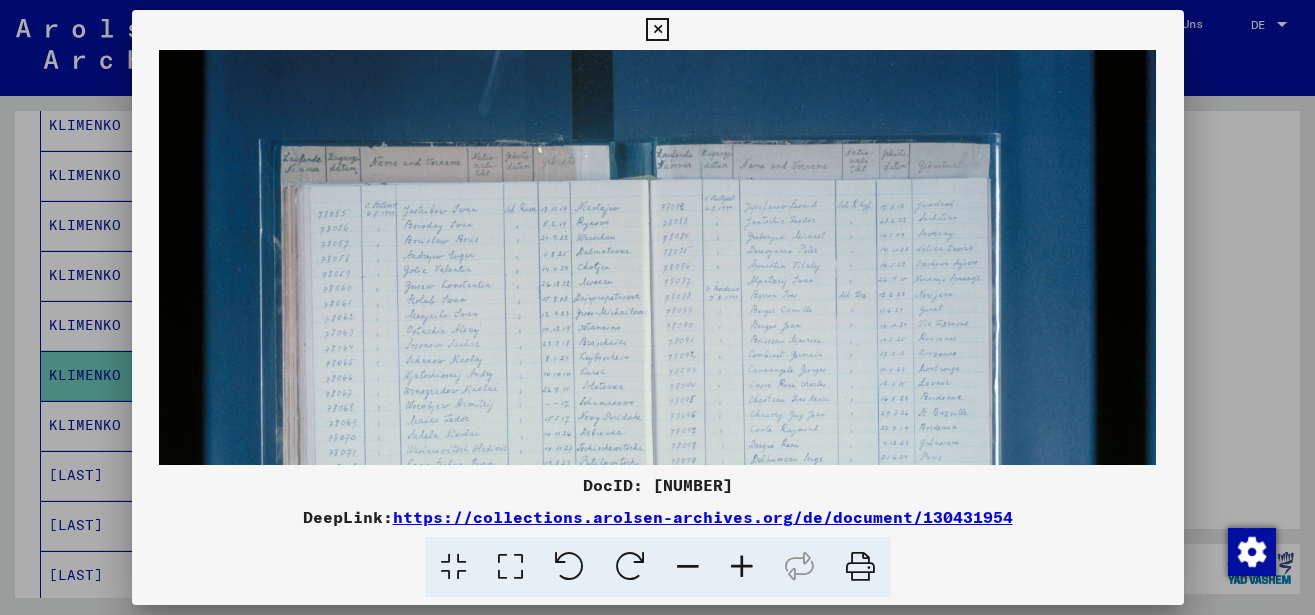 click at bounding box center [742, 567] 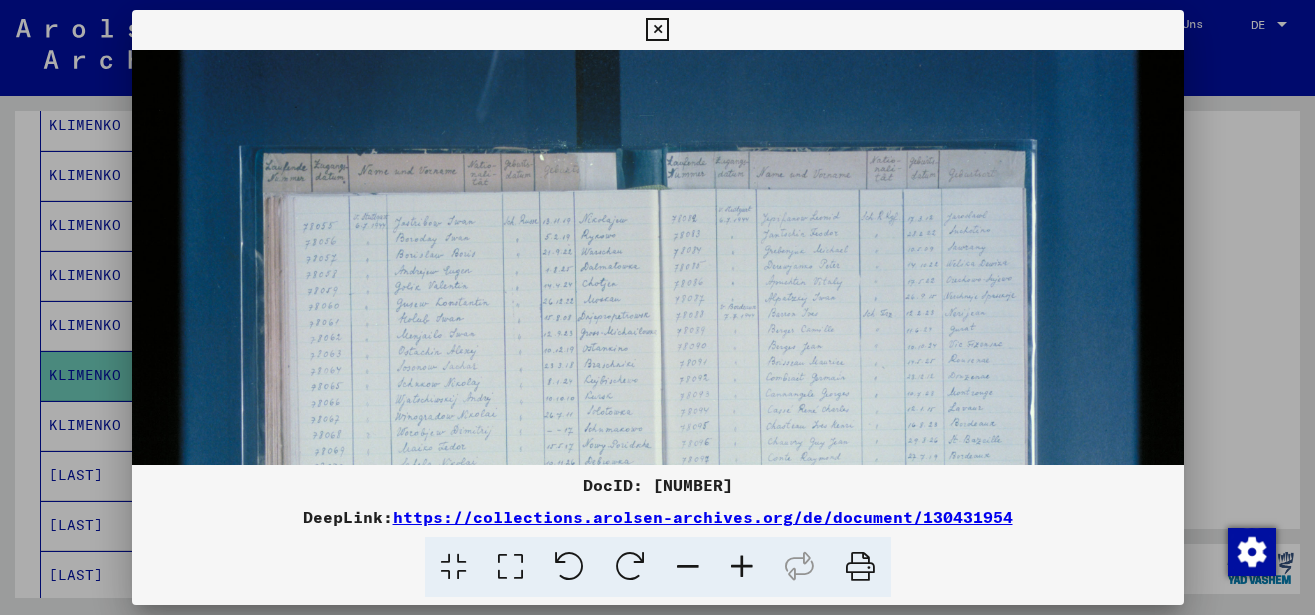 click at bounding box center (742, 567) 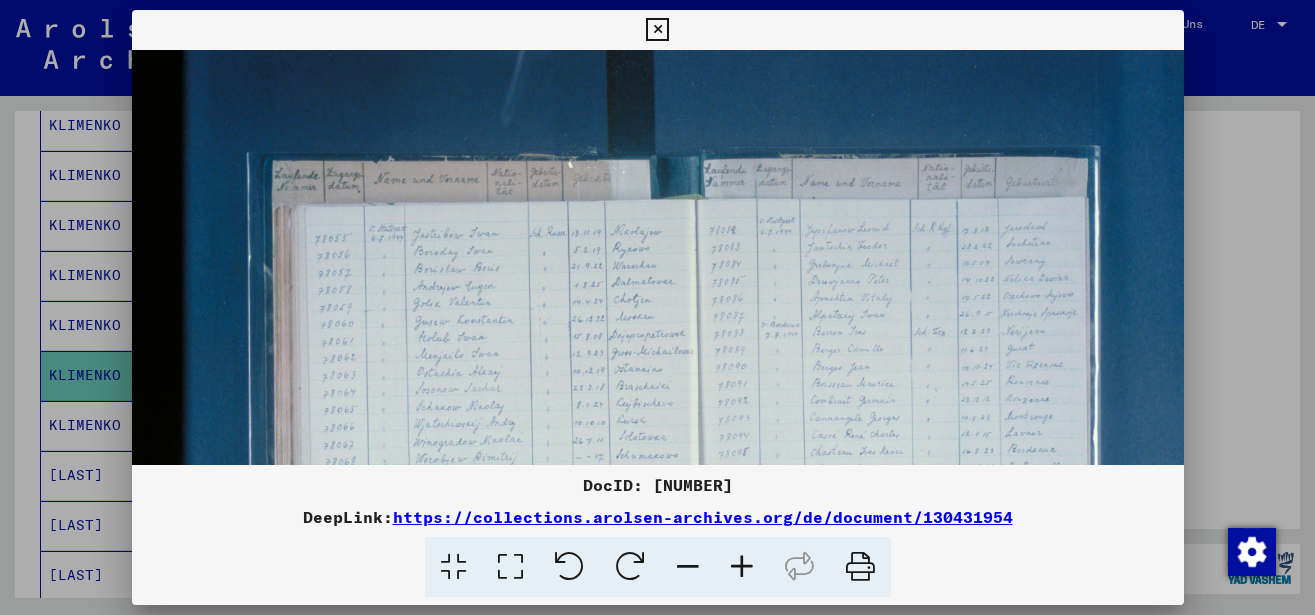 click at bounding box center (742, 567) 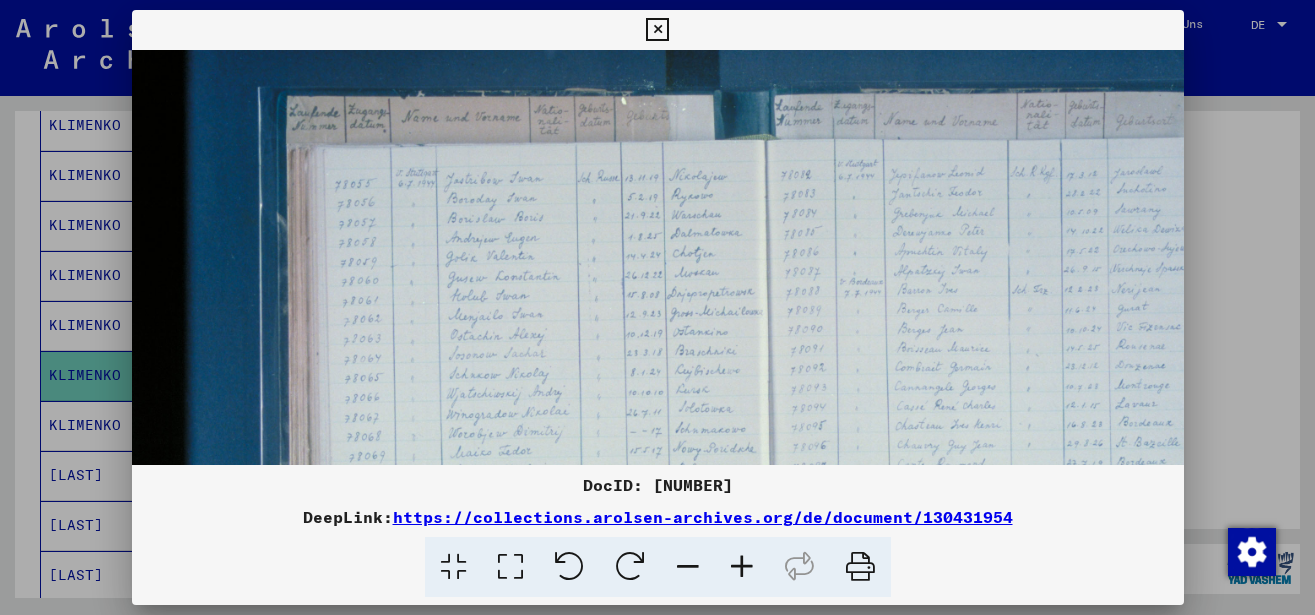 drag, startPoint x: 747, startPoint y: 373, endPoint x: 745, endPoint y: 294, distance: 79.025314 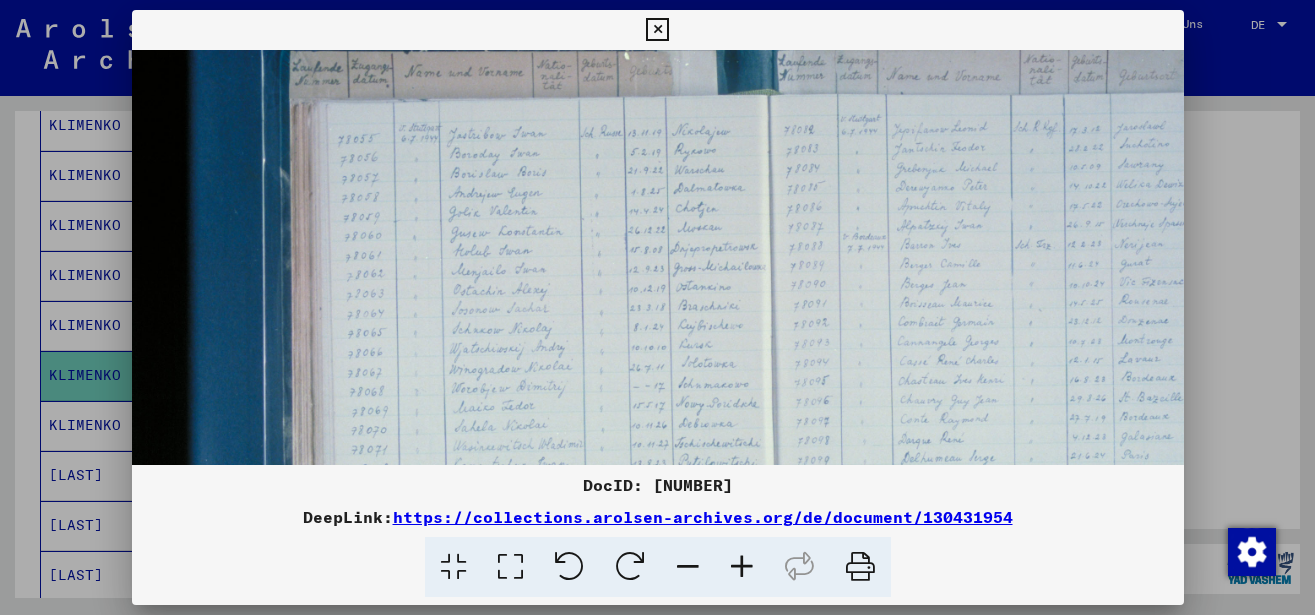 scroll, scrollTop: 141, scrollLeft: 1, axis: both 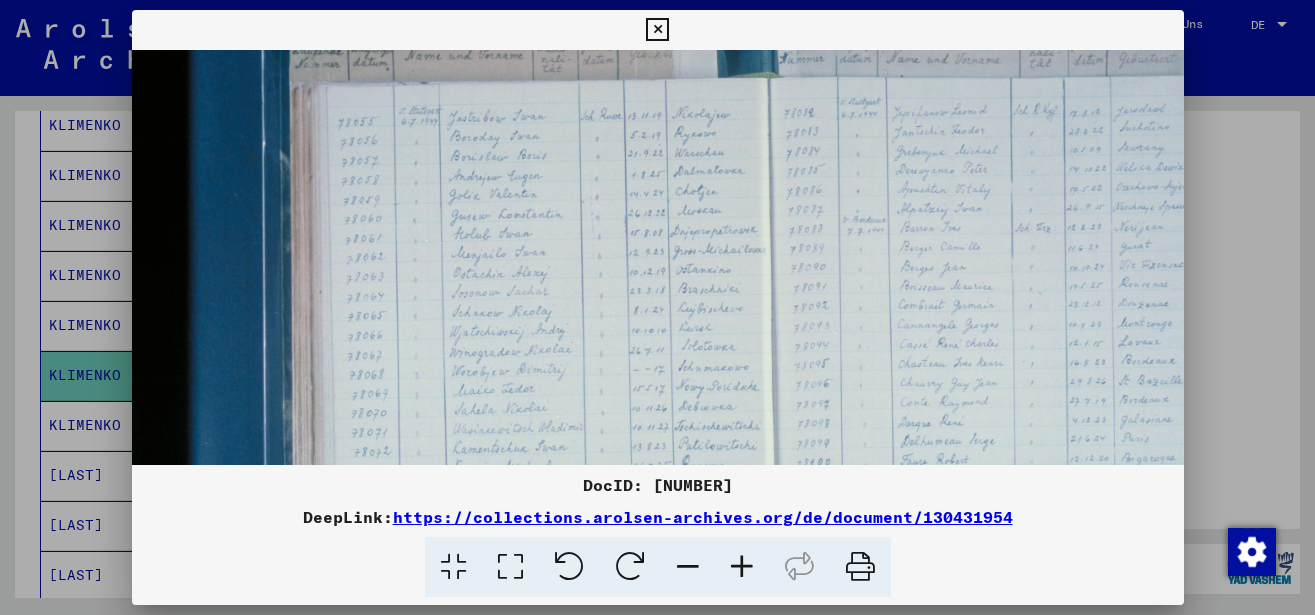drag, startPoint x: 749, startPoint y: 344, endPoint x: 752, endPoint y: 282, distance: 62.072536 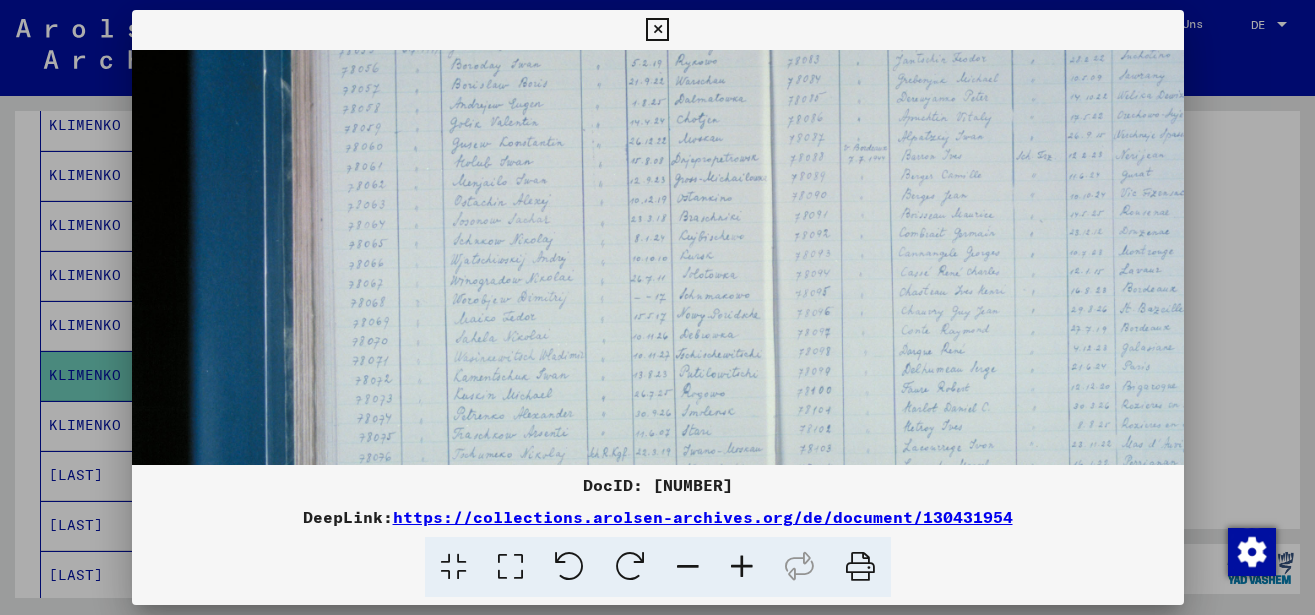 scroll, scrollTop: 208, scrollLeft: 0, axis: vertical 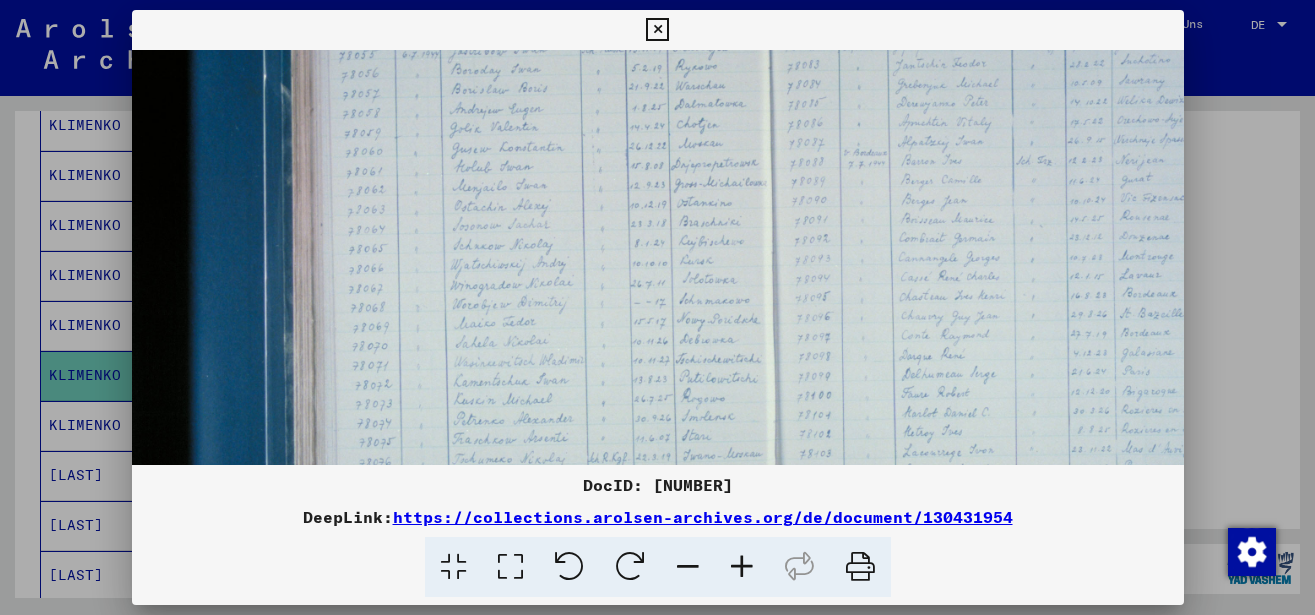 drag, startPoint x: 741, startPoint y: 384, endPoint x: 747, endPoint y: 317, distance: 67.26812 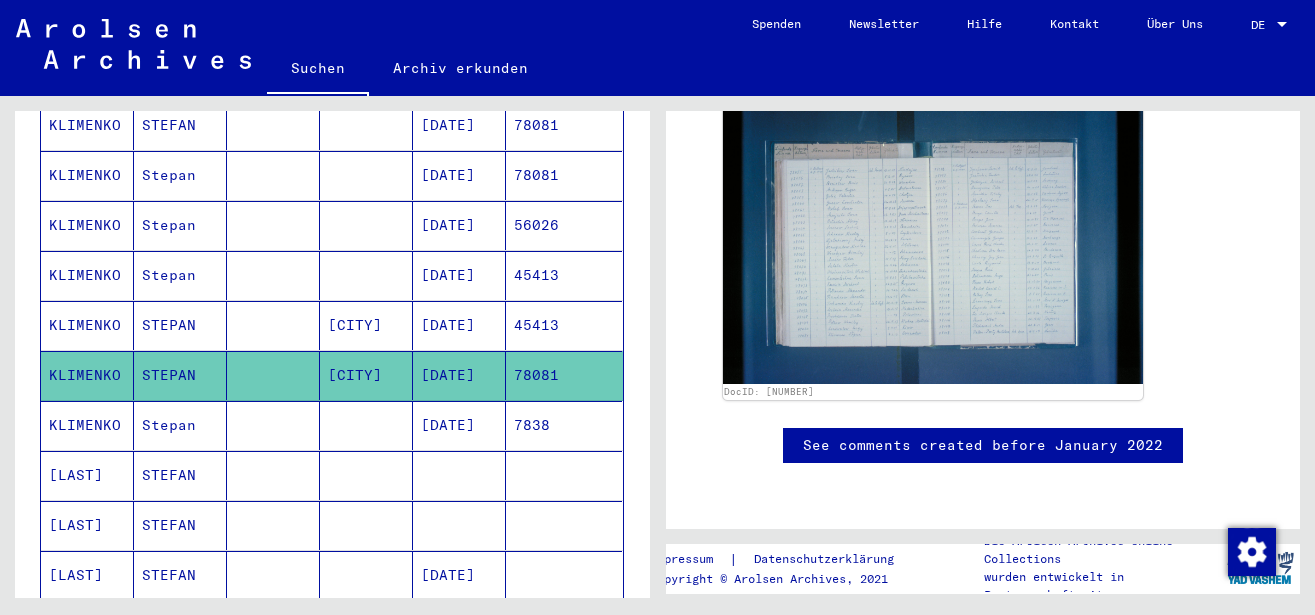 click at bounding box center (366, 475) 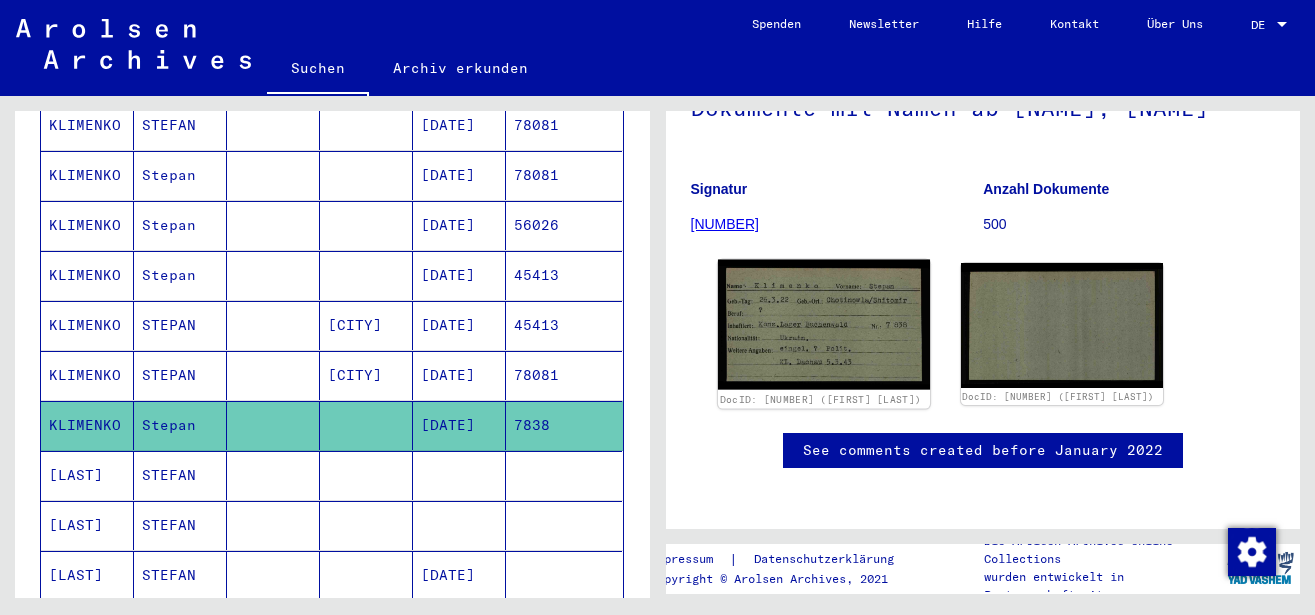 scroll, scrollTop: 216, scrollLeft: 0, axis: vertical 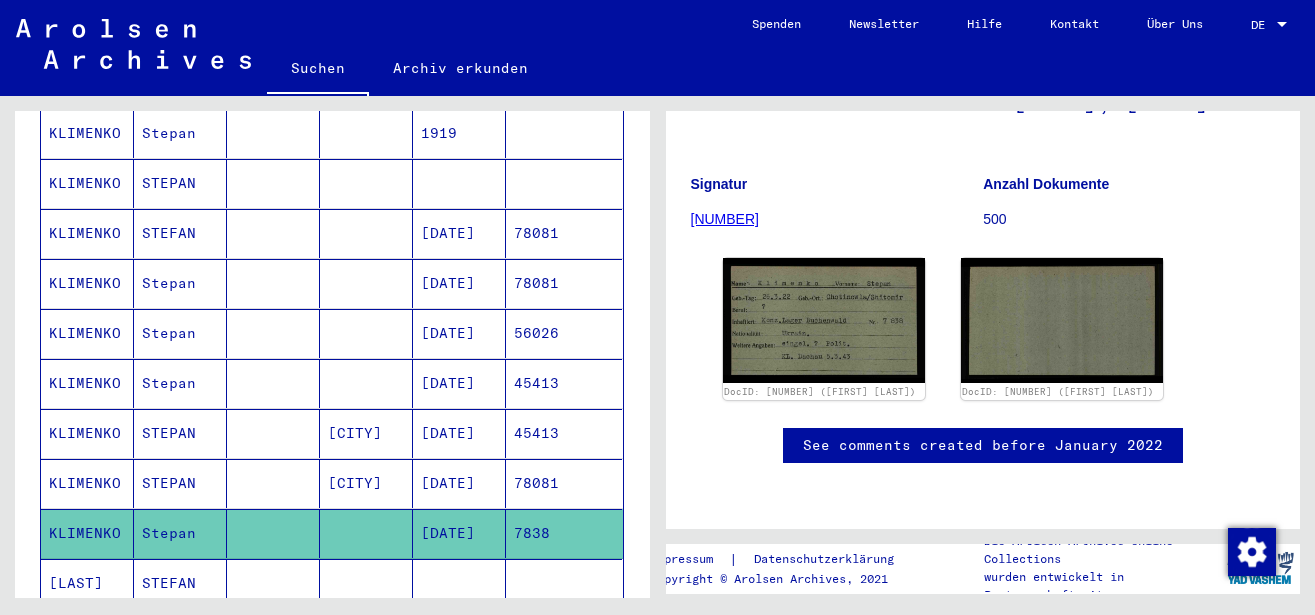 click at bounding box center [273, 433] 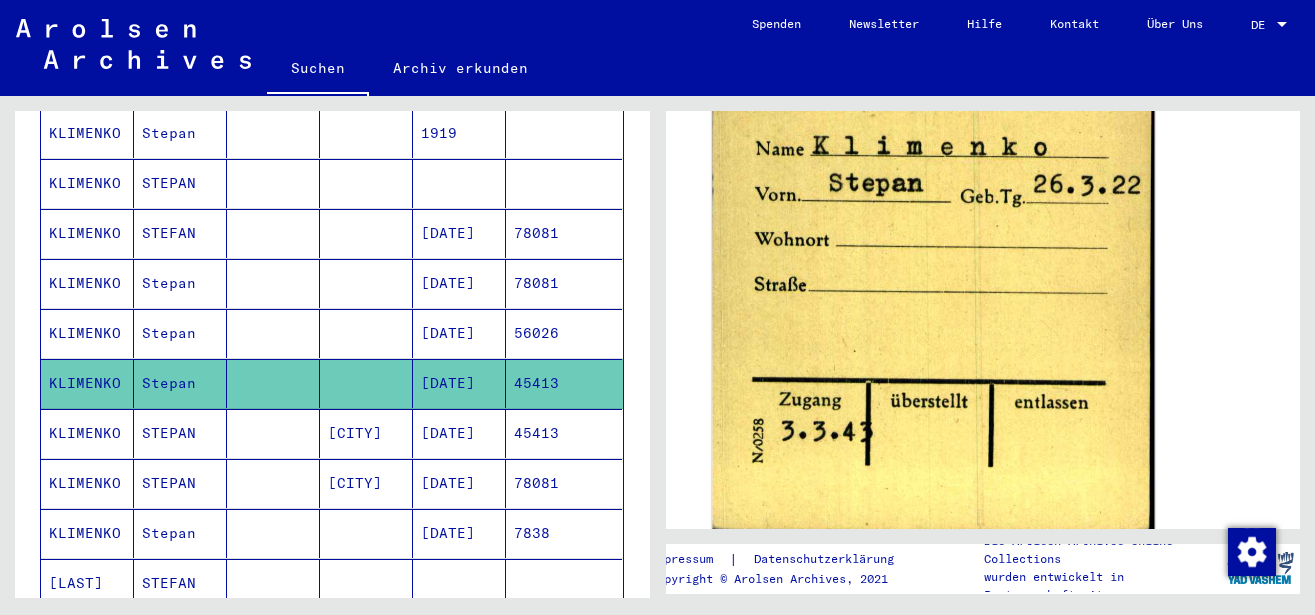 scroll, scrollTop: 324, scrollLeft: 0, axis: vertical 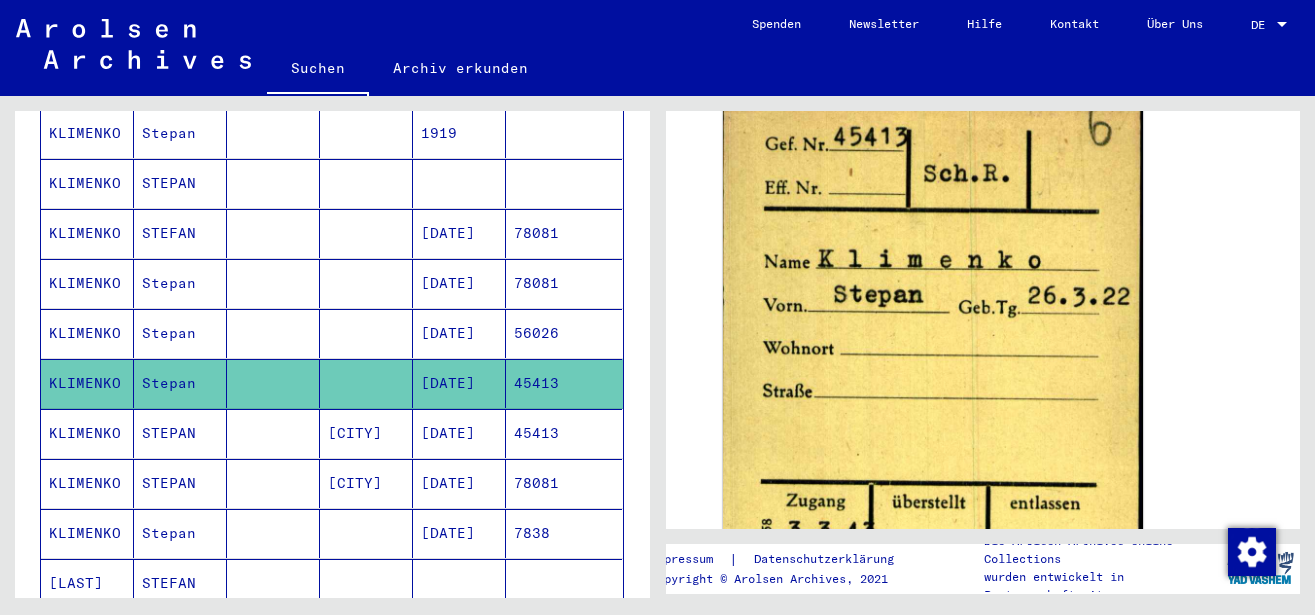 click at bounding box center (273, 383) 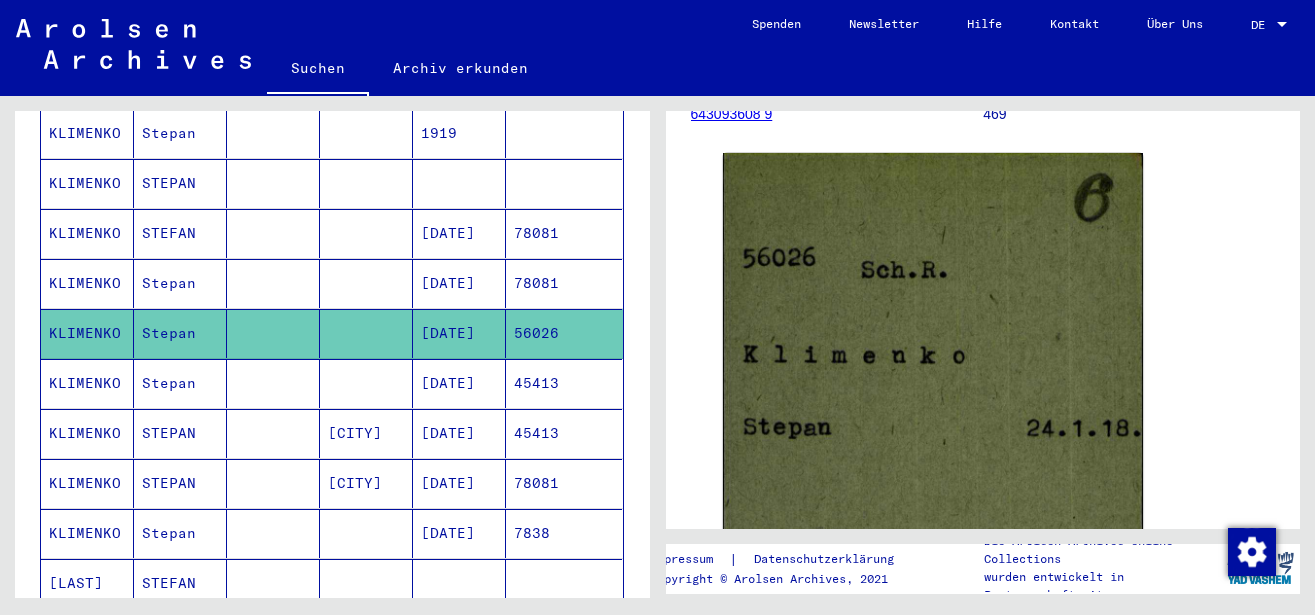 scroll, scrollTop: 432, scrollLeft: 0, axis: vertical 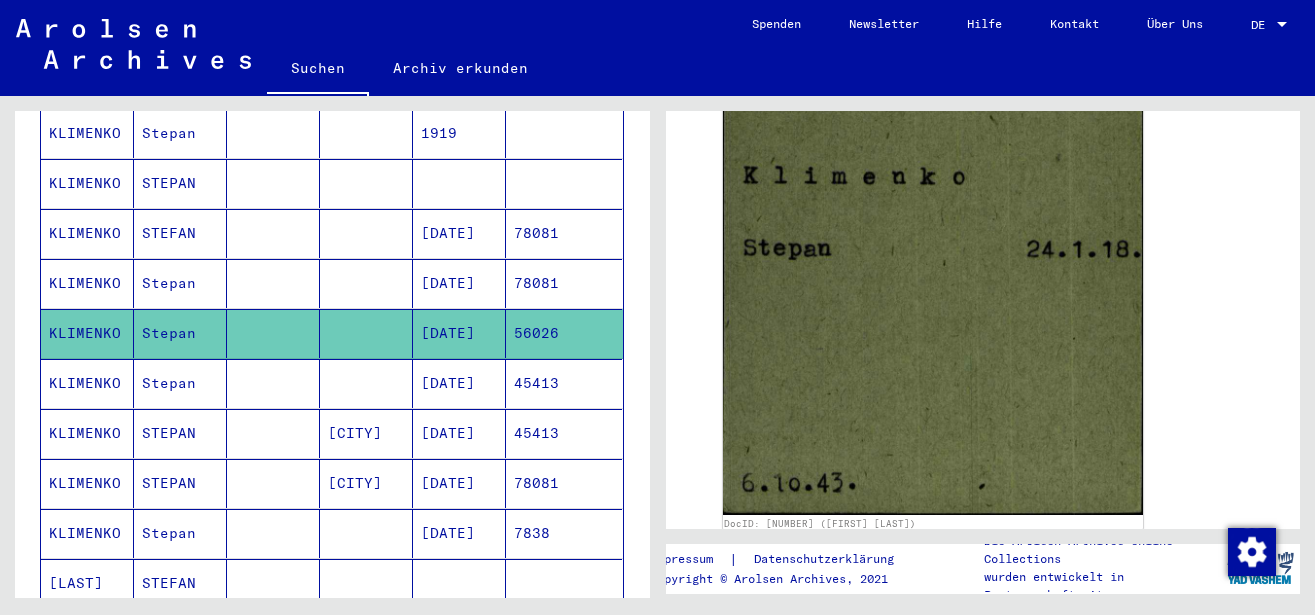 click on "Stepan" at bounding box center (180, 333) 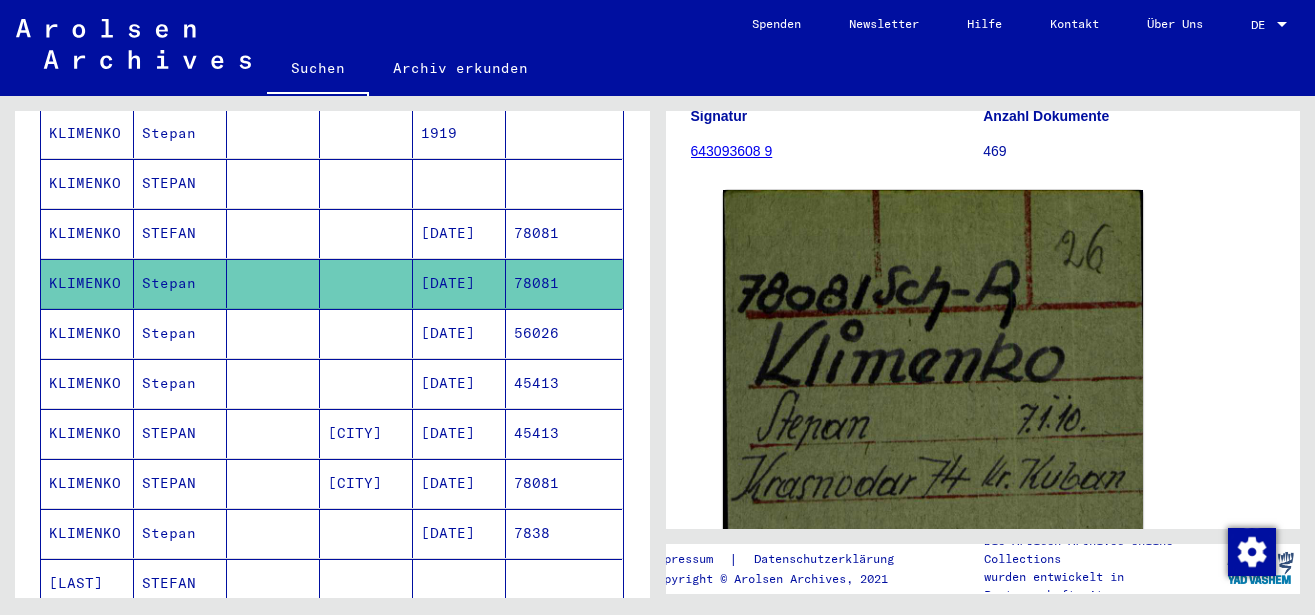 scroll, scrollTop: 324, scrollLeft: 0, axis: vertical 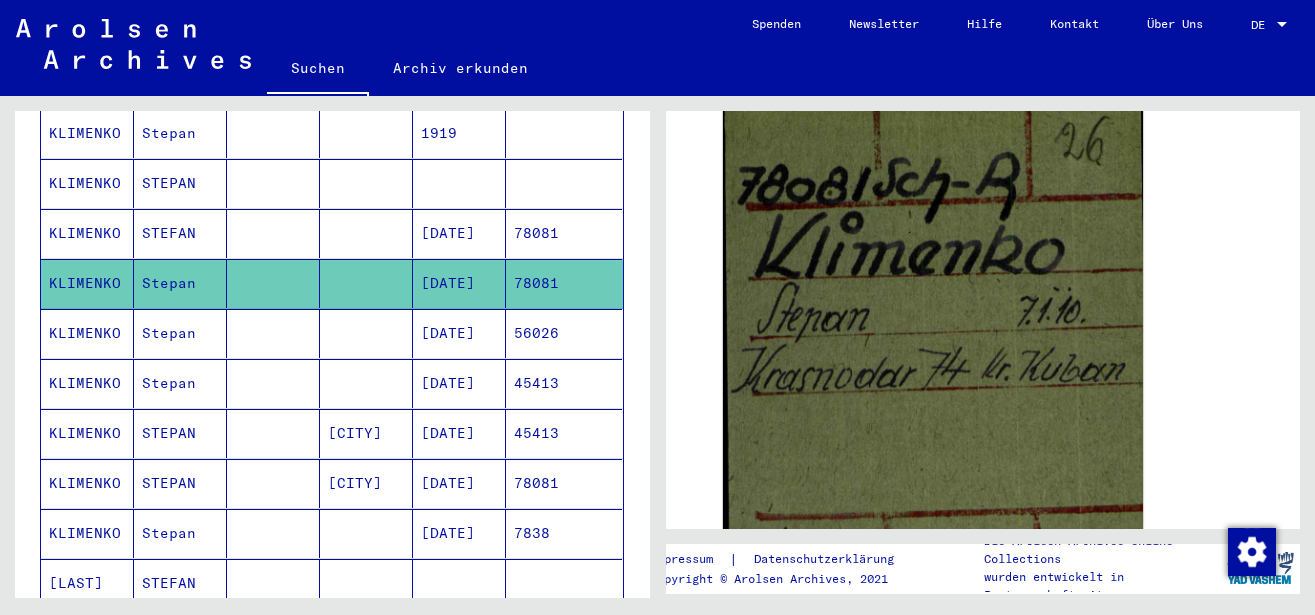click at bounding box center [366, 283] 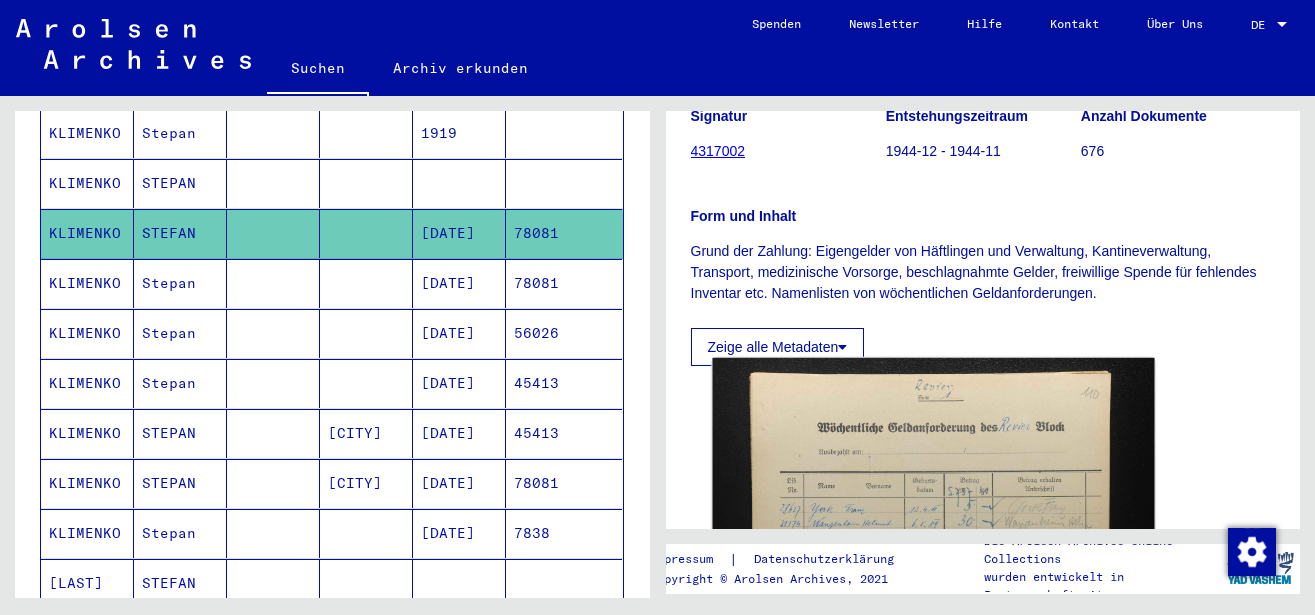 scroll, scrollTop: 432, scrollLeft: 0, axis: vertical 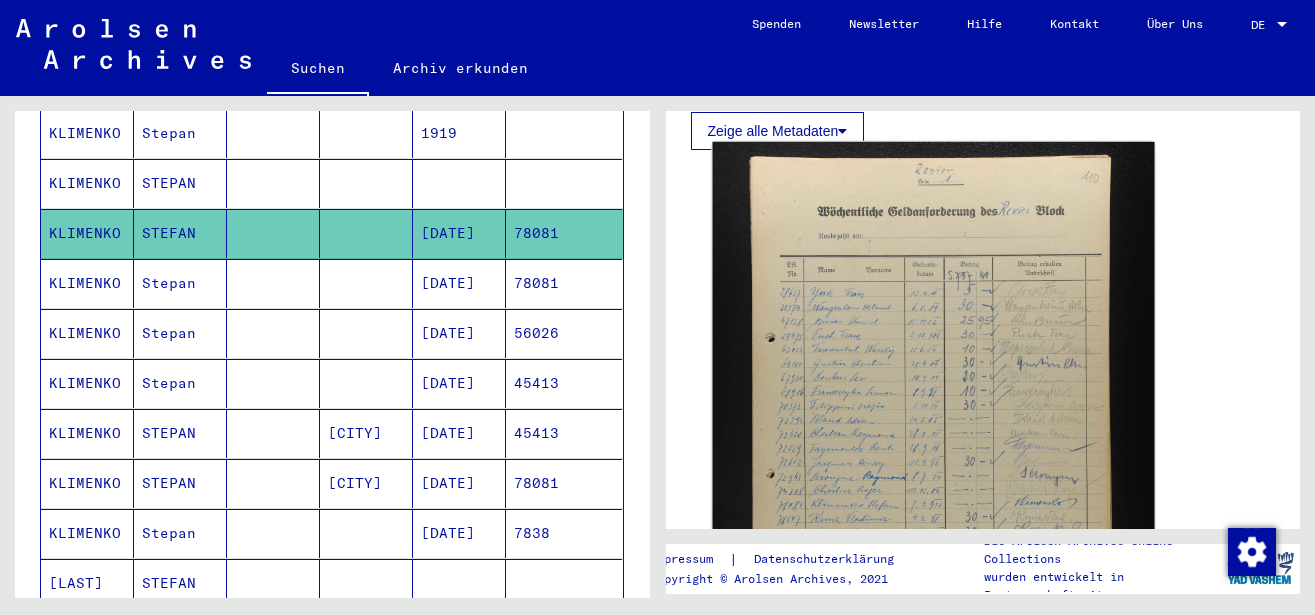 click 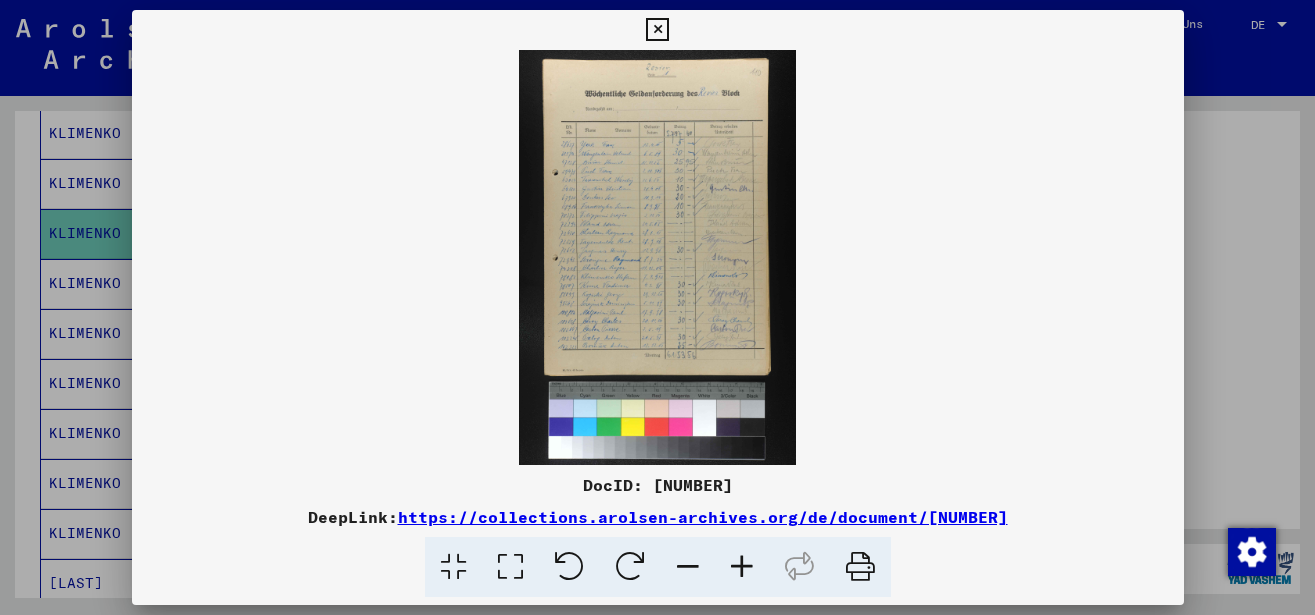 click at bounding box center (742, 567) 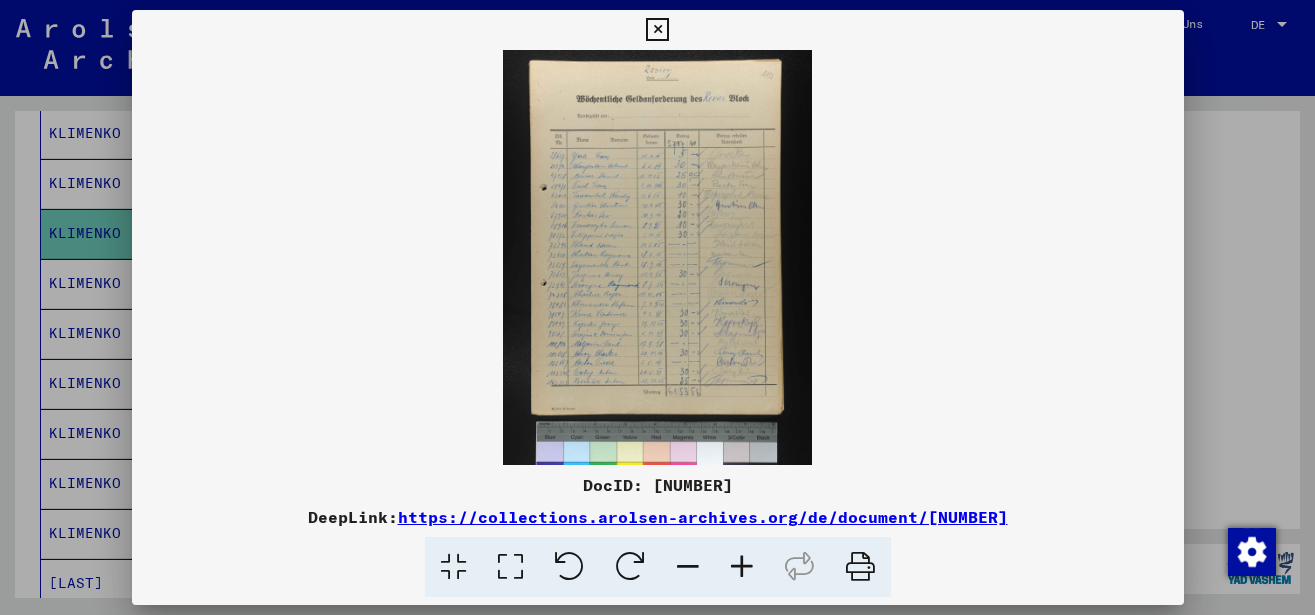 click at bounding box center (742, 567) 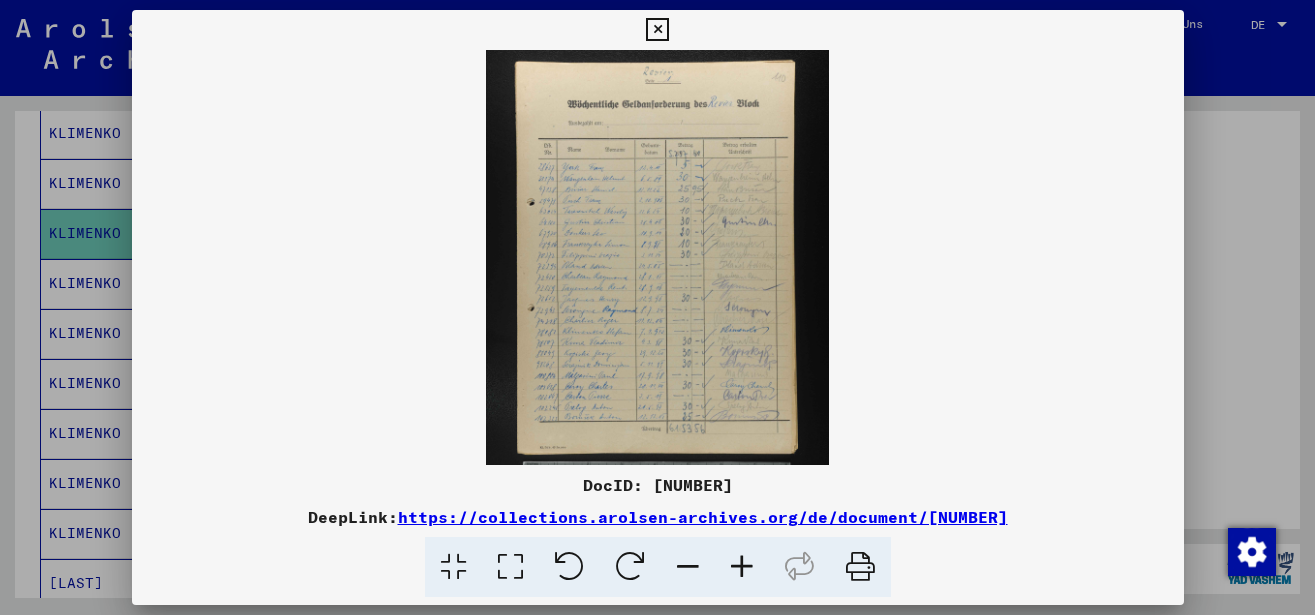 click at bounding box center (742, 567) 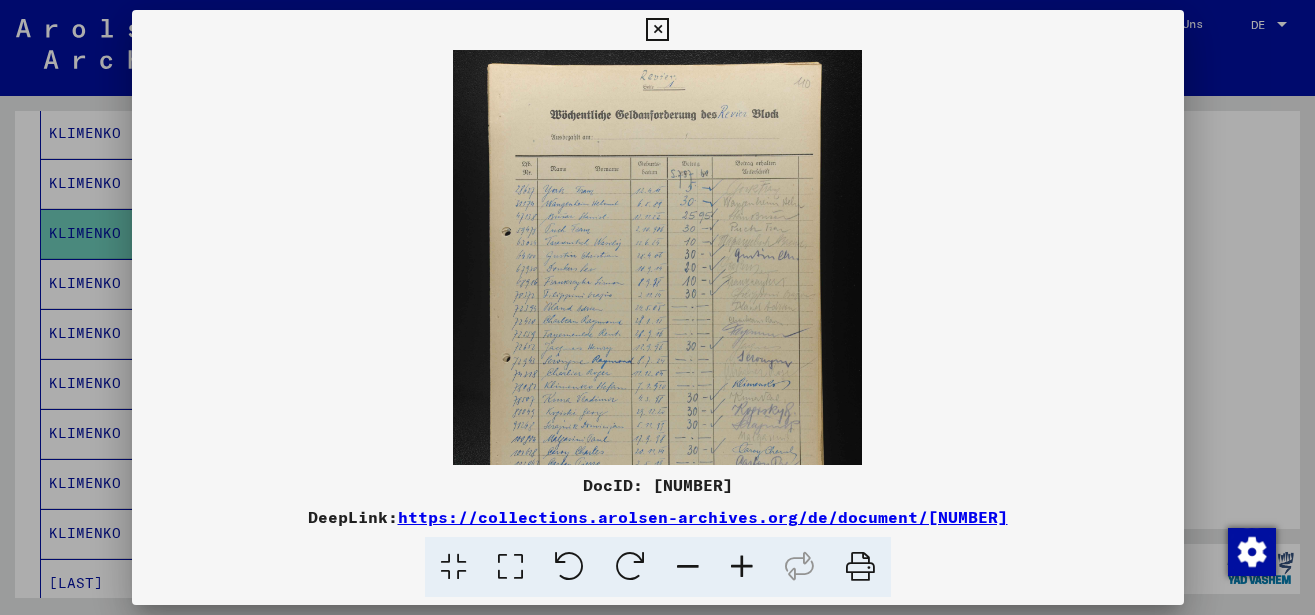 click at bounding box center (742, 567) 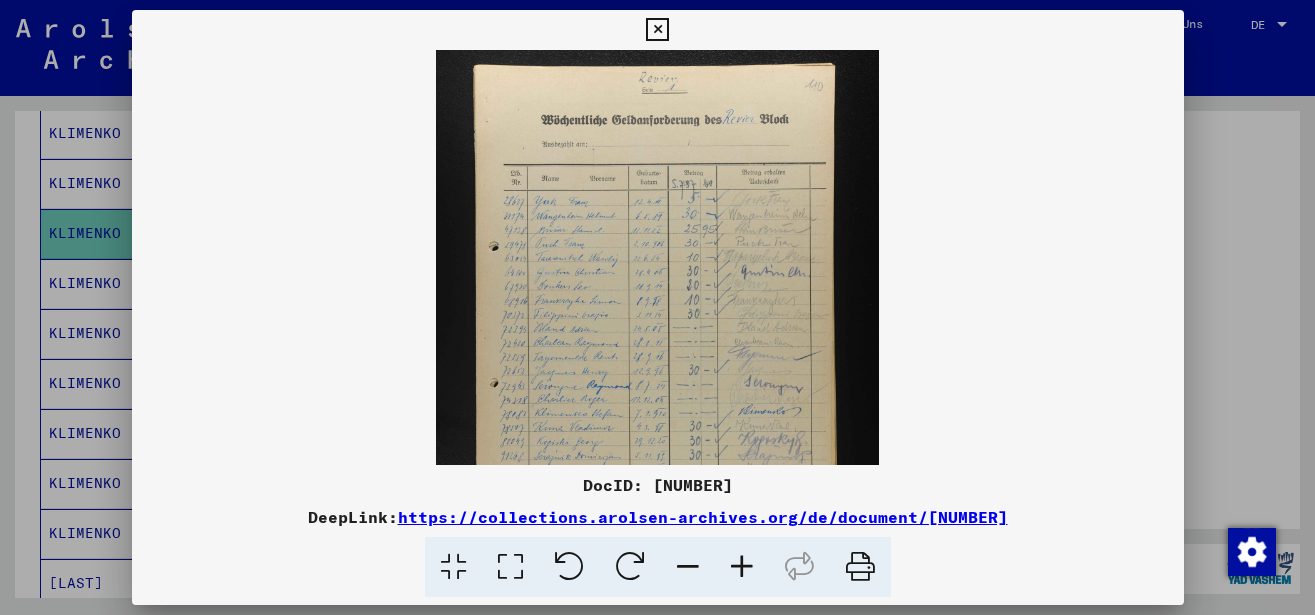 click at bounding box center [742, 567] 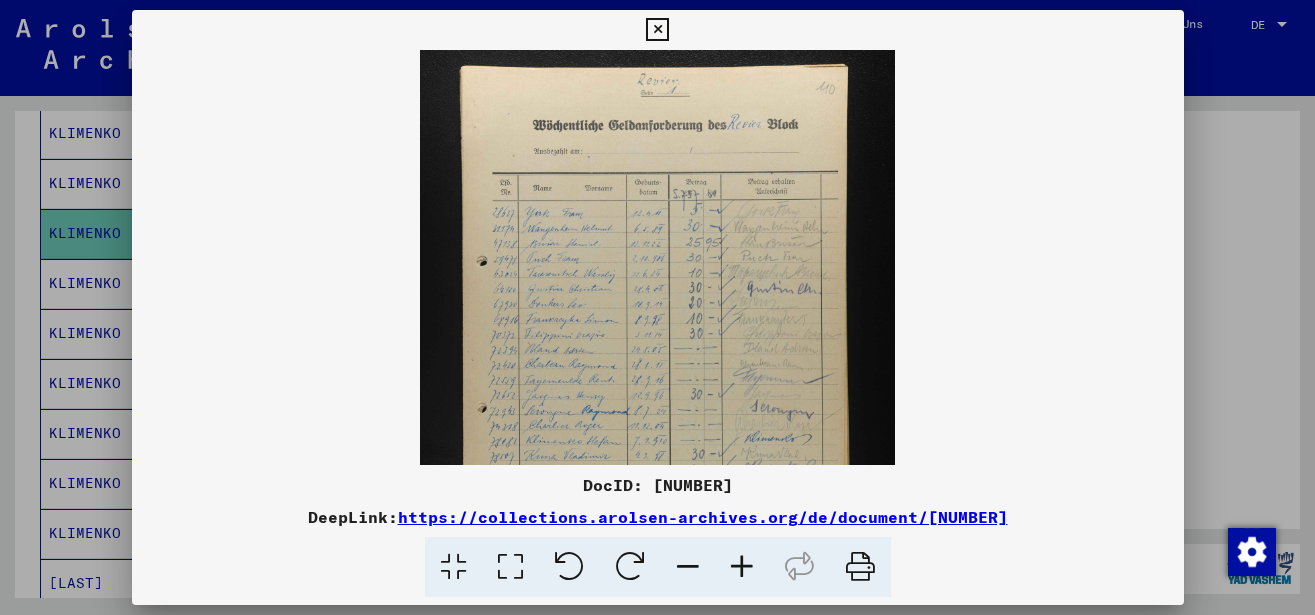 click at bounding box center [742, 567] 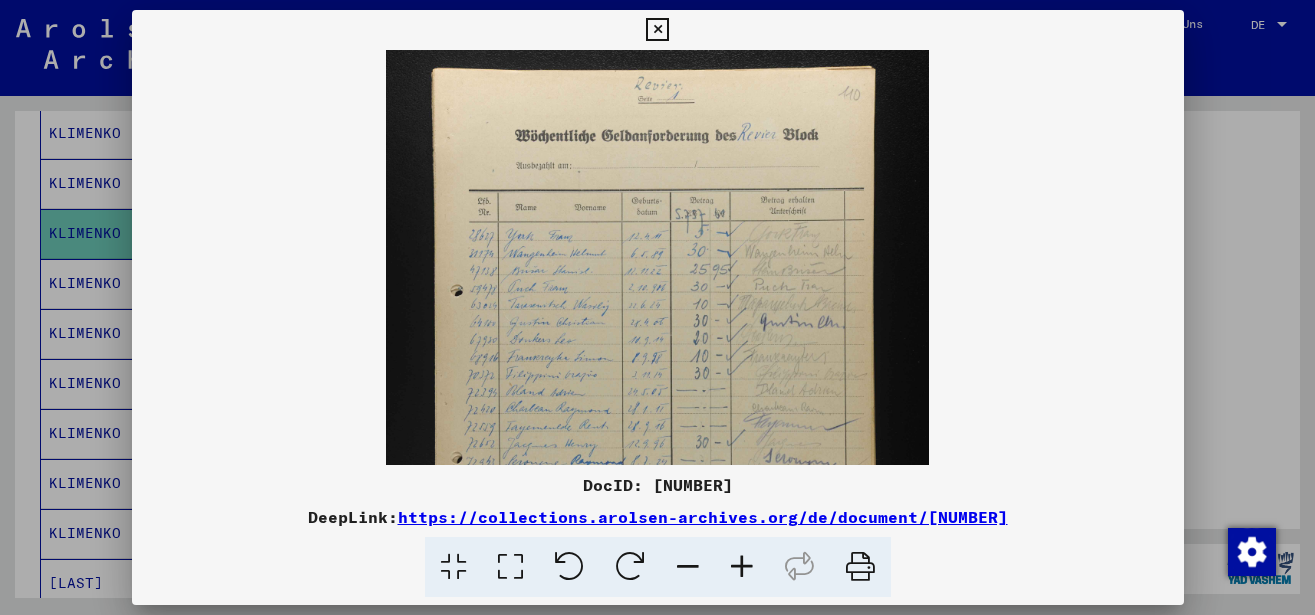 click at bounding box center (742, 567) 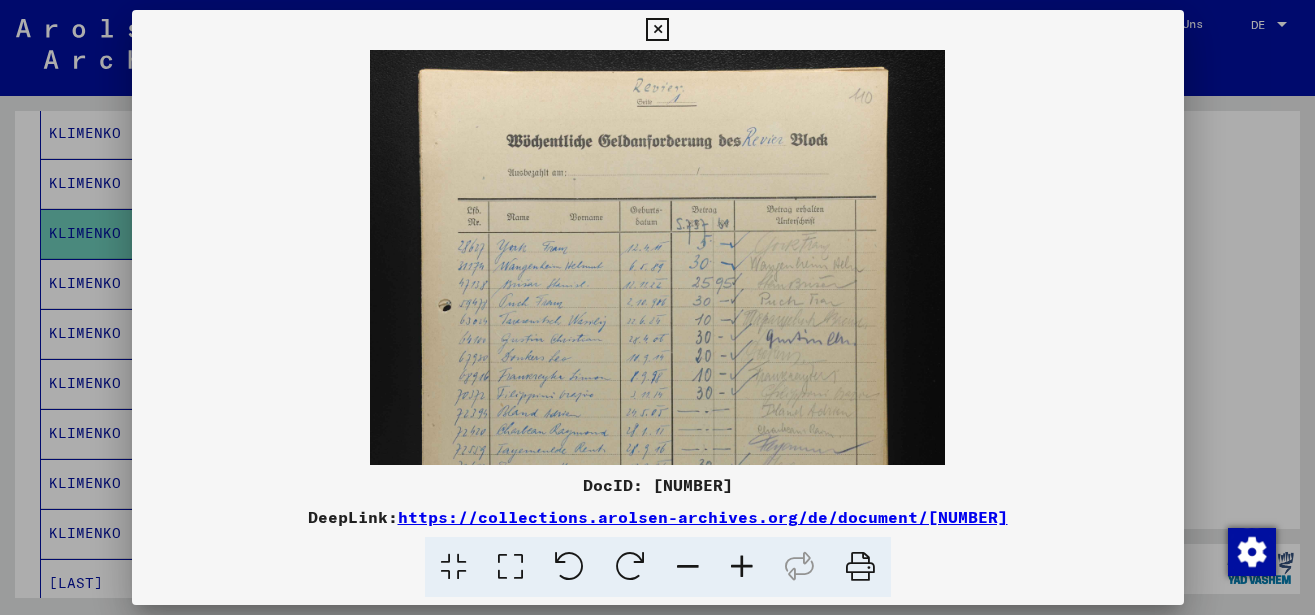 click at bounding box center [742, 567] 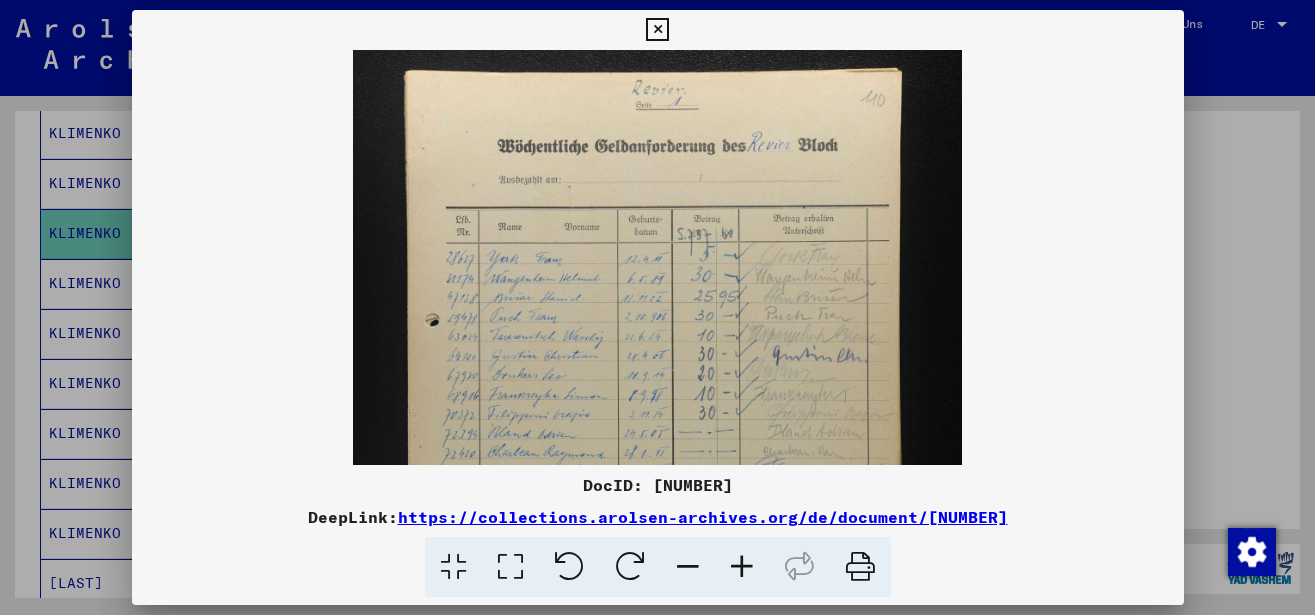 click at bounding box center (742, 567) 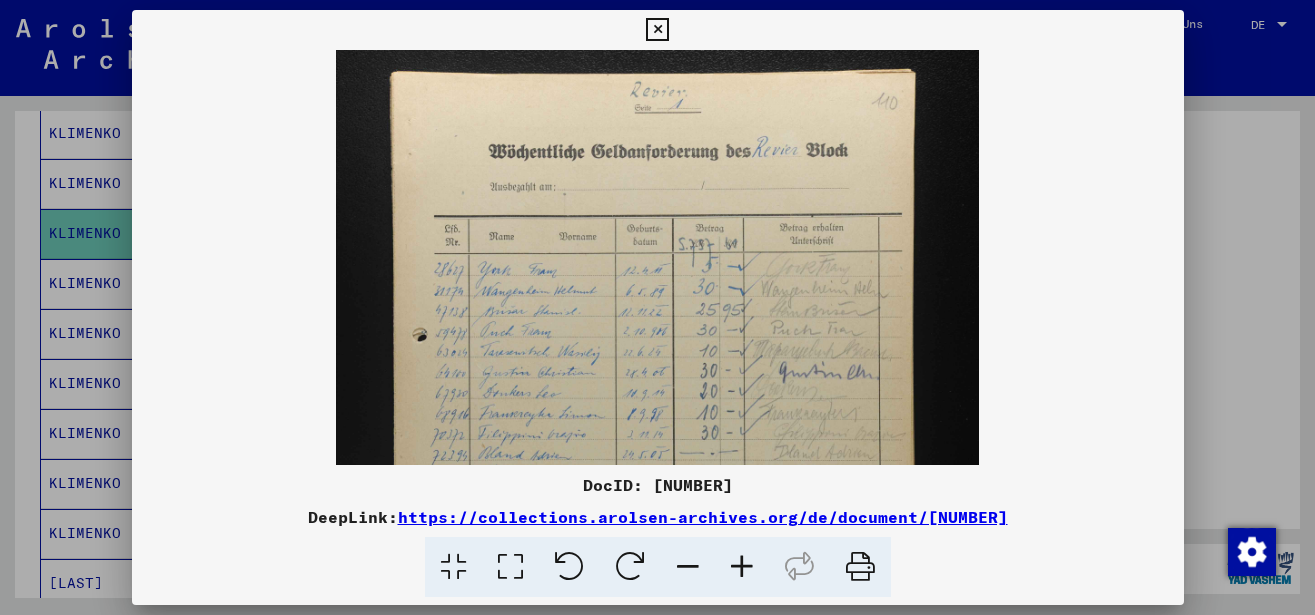 click at bounding box center [742, 567] 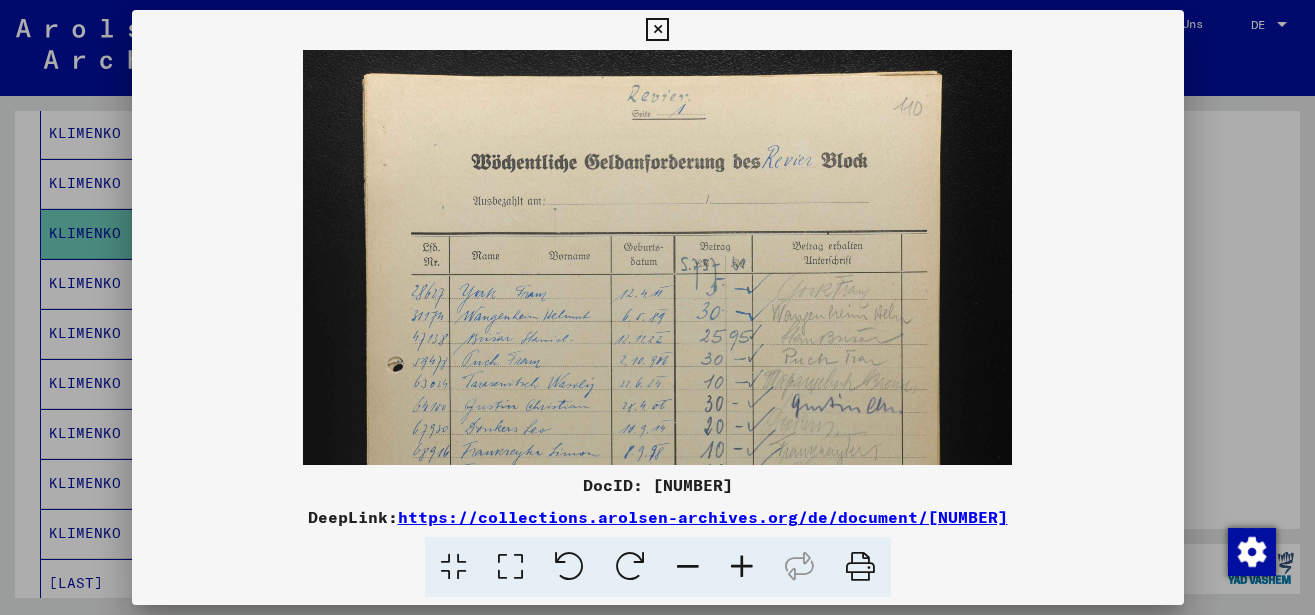 click at bounding box center [742, 567] 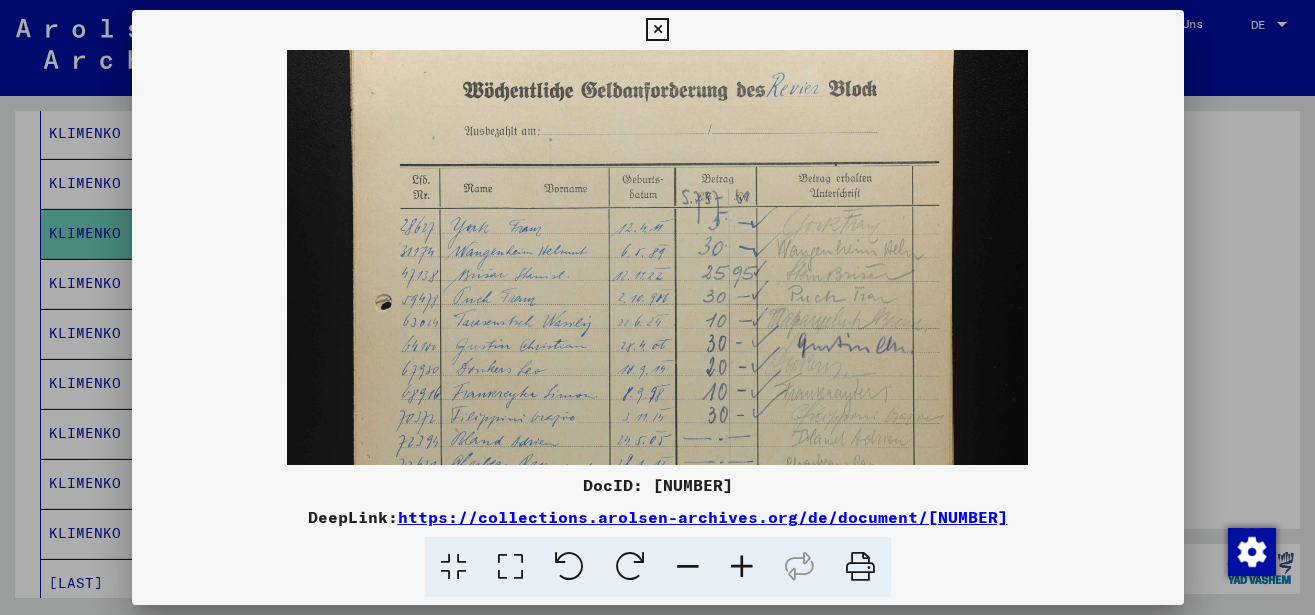 scroll, scrollTop: 84, scrollLeft: 0, axis: vertical 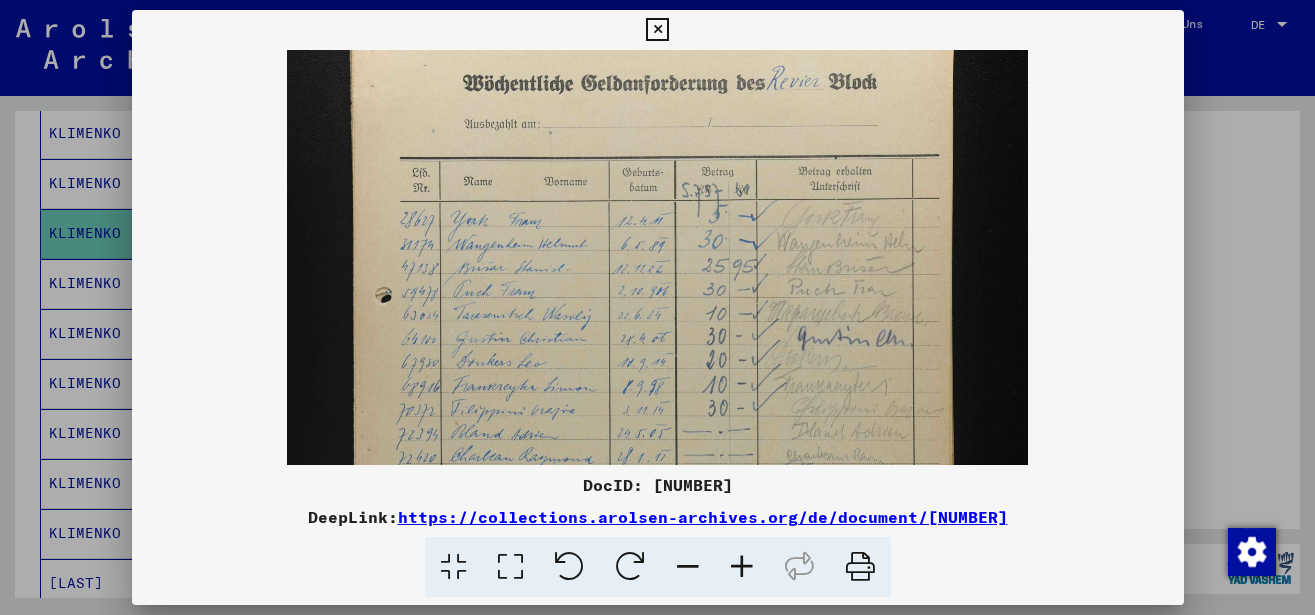 drag, startPoint x: 805, startPoint y: 367, endPoint x: 811, endPoint y: 283, distance: 84.21401 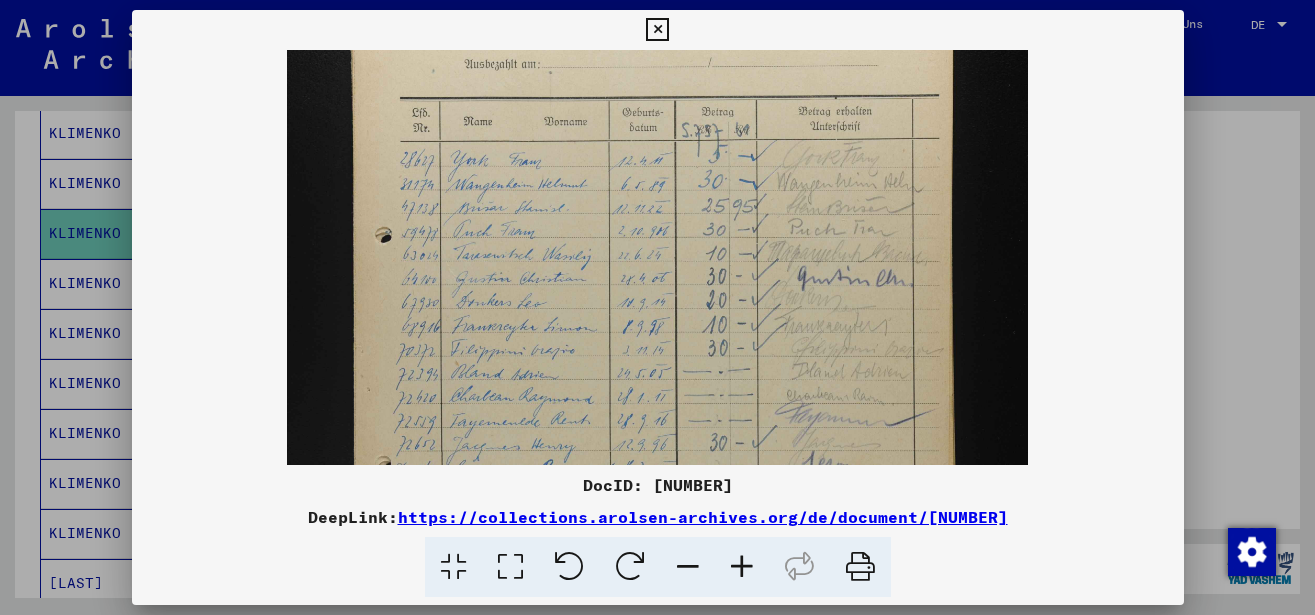 scroll, scrollTop: 155, scrollLeft: 0, axis: vertical 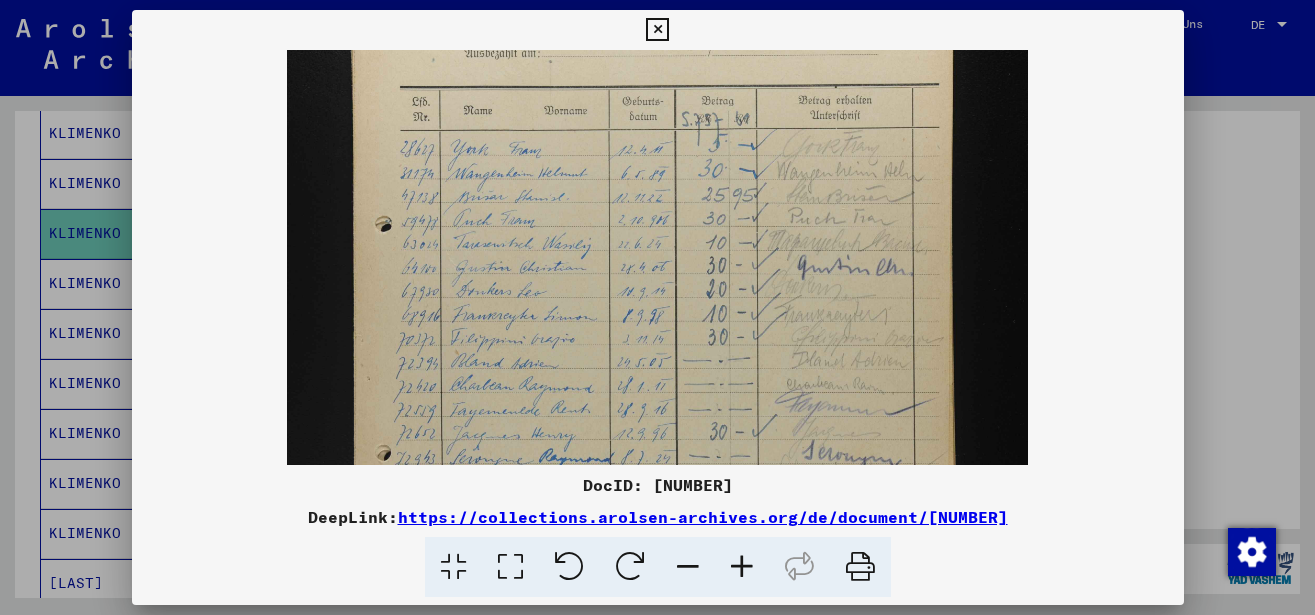 drag, startPoint x: 796, startPoint y: 334, endPoint x: 799, endPoint y: 263, distance: 71.063354 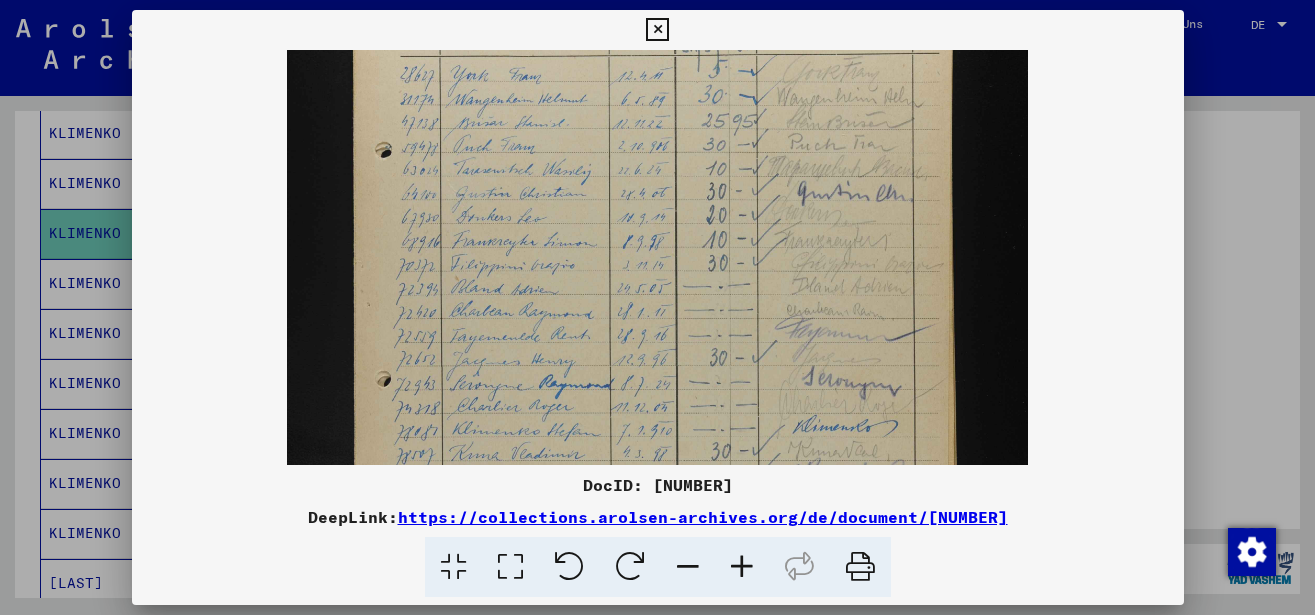 drag, startPoint x: 784, startPoint y: 315, endPoint x: 794, endPoint y: 241, distance: 74.672615 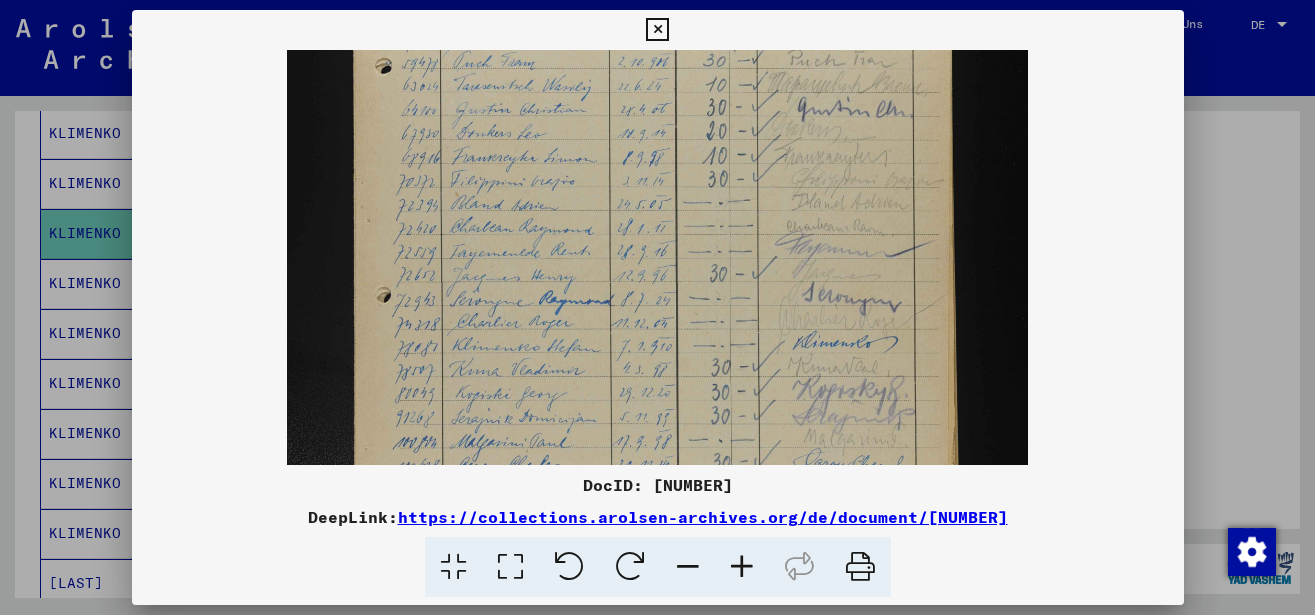 drag, startPoint x: 791, startPoint y: 293, endPoint x: 804, endPoint y: 209, distance: 85 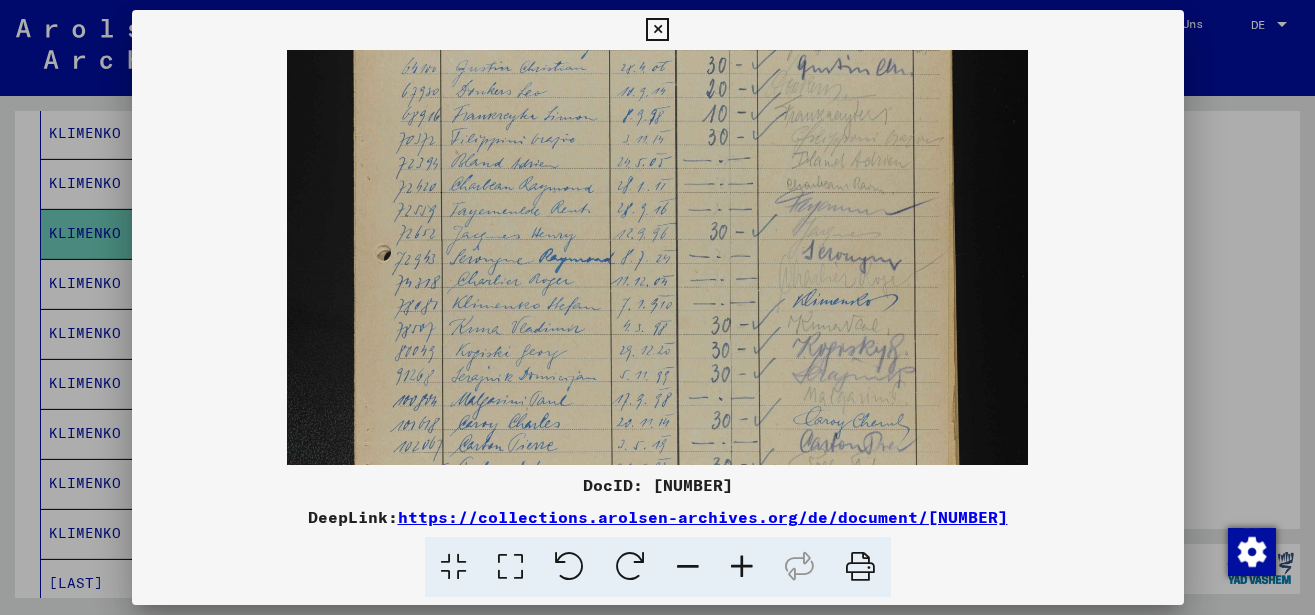 scroll, scrollTop: 361, scrollLeft: 0, axis: vertical 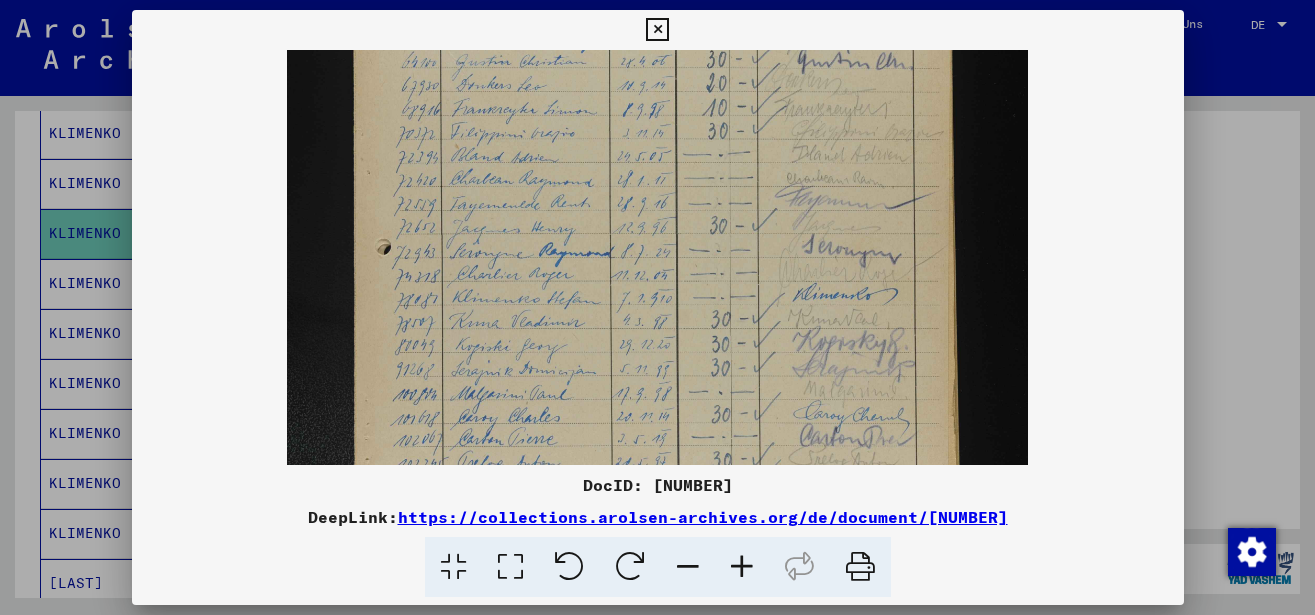 drag, startPoint x: 782, startPoint y: 297, endPoint x: 787, endPoint y: 249, distance: 48.259712 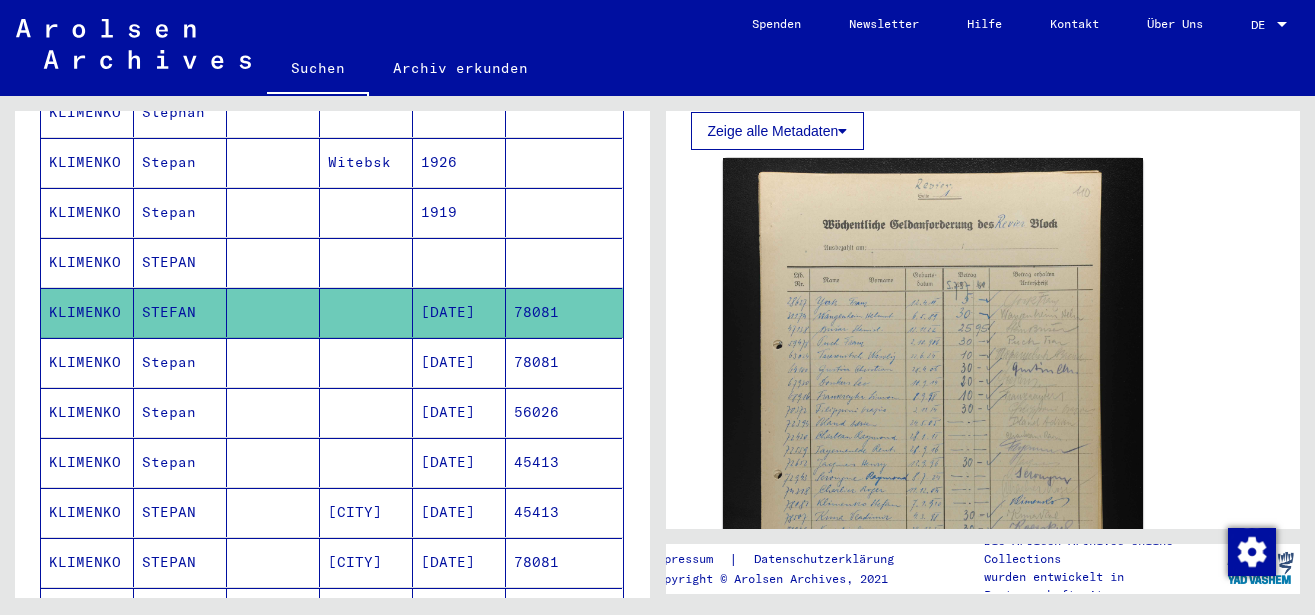 scroll, scrollTop: 659, scrollLeft: 0, axis: vertical 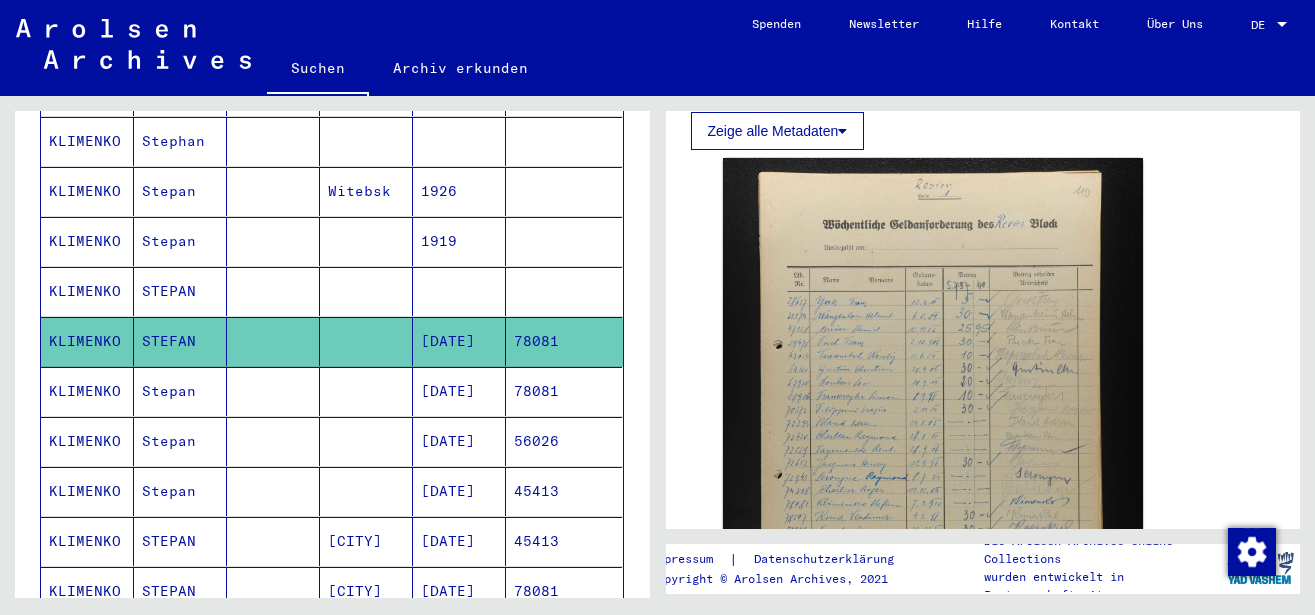 click at bounding box center [459, 341] 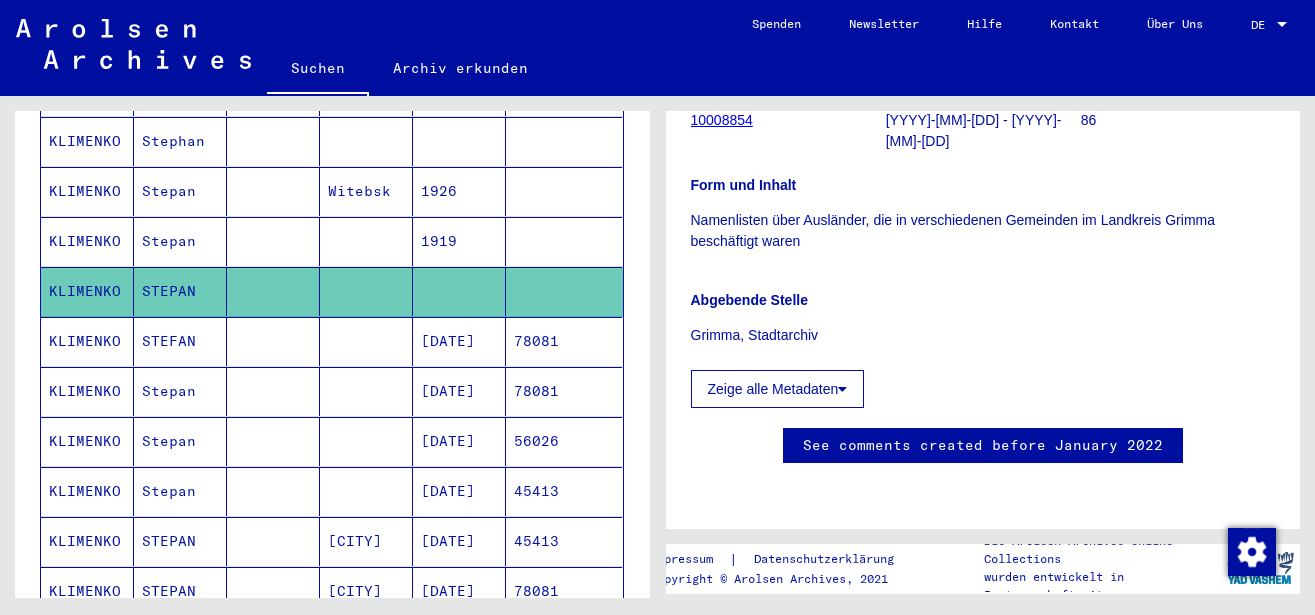scroll, scrollTop: 216, scrollLeft: 0, axis: vertical 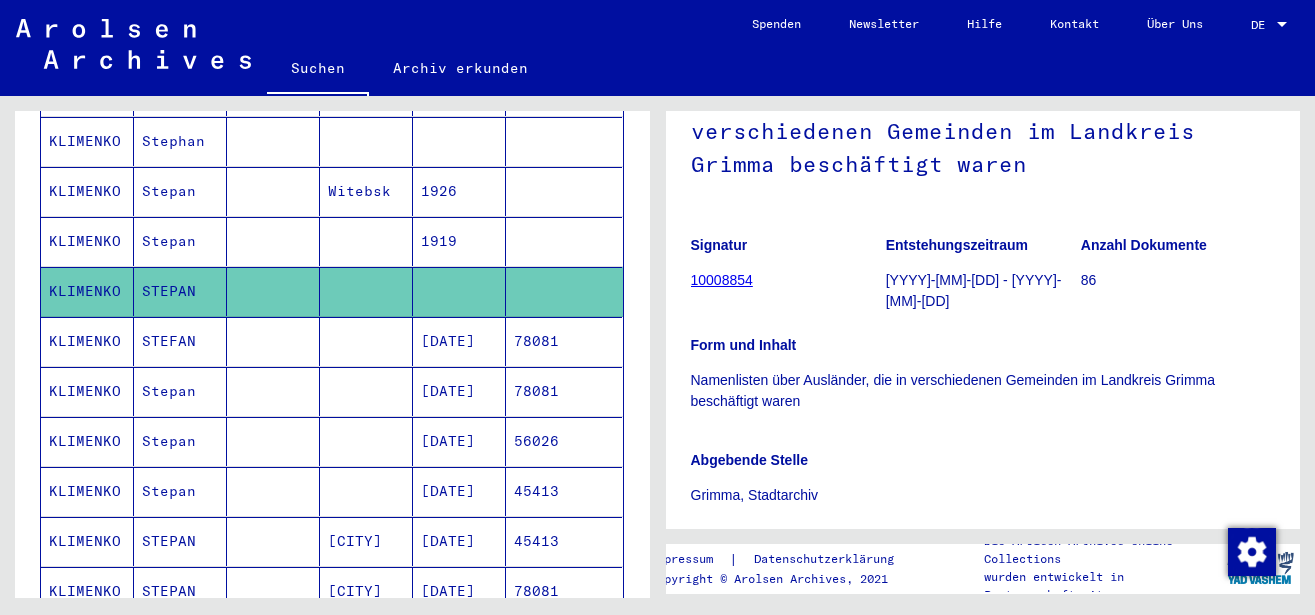 click at bounding box center [273, 291] 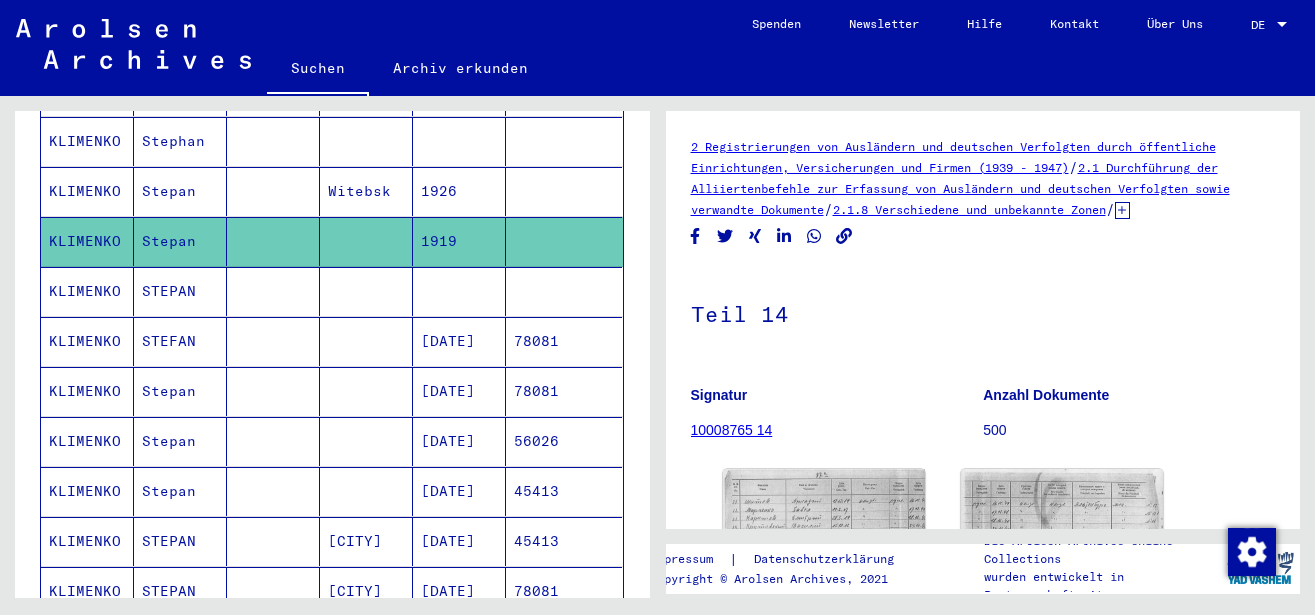 scroll, scrollTop: 216, scrollLeft: 0, axis: vertical 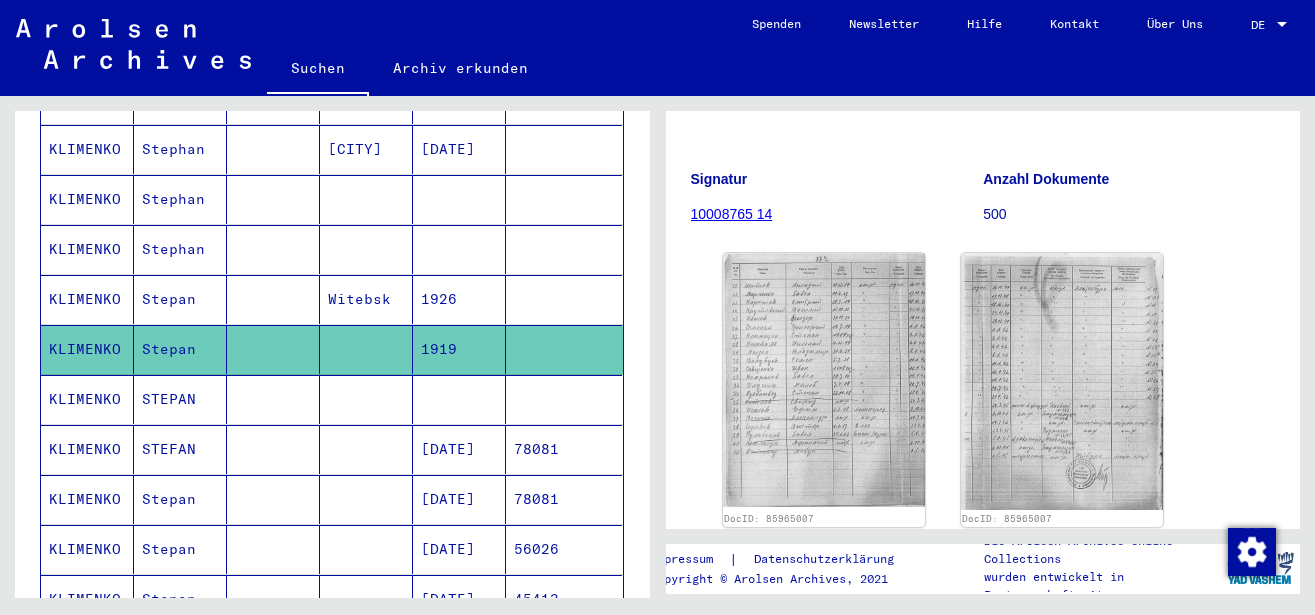 click on "Witebsk" at bounding box center [366, 349] 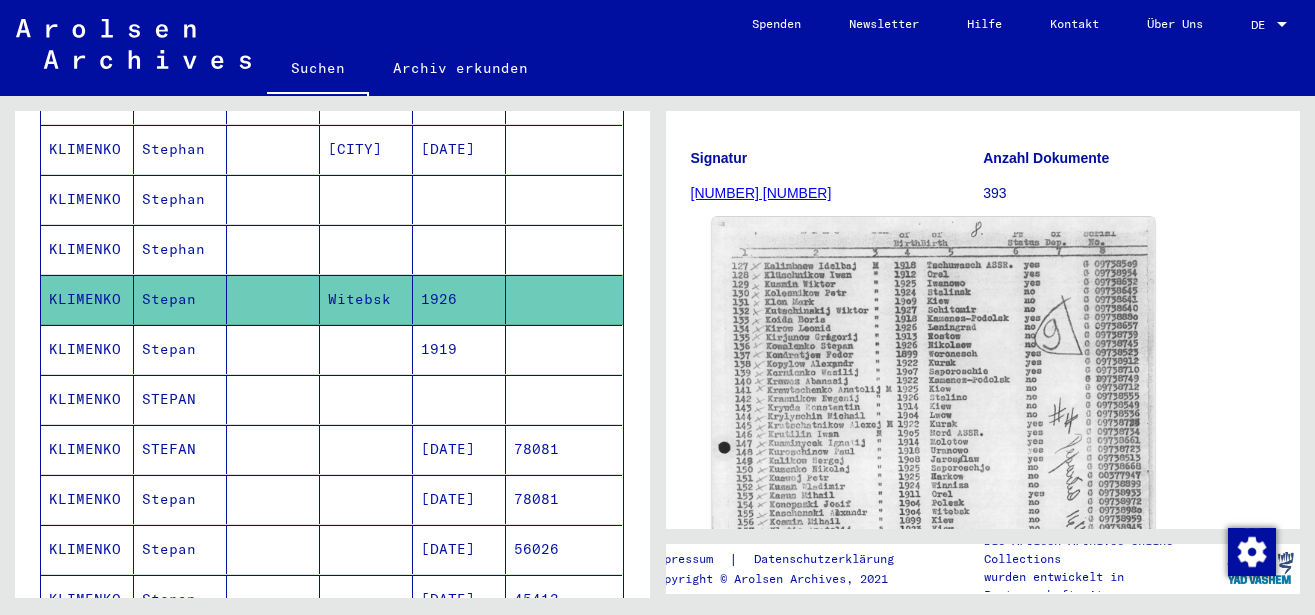 scroll, scrollTop: 324, scrollLeft: 0, axis: vertical 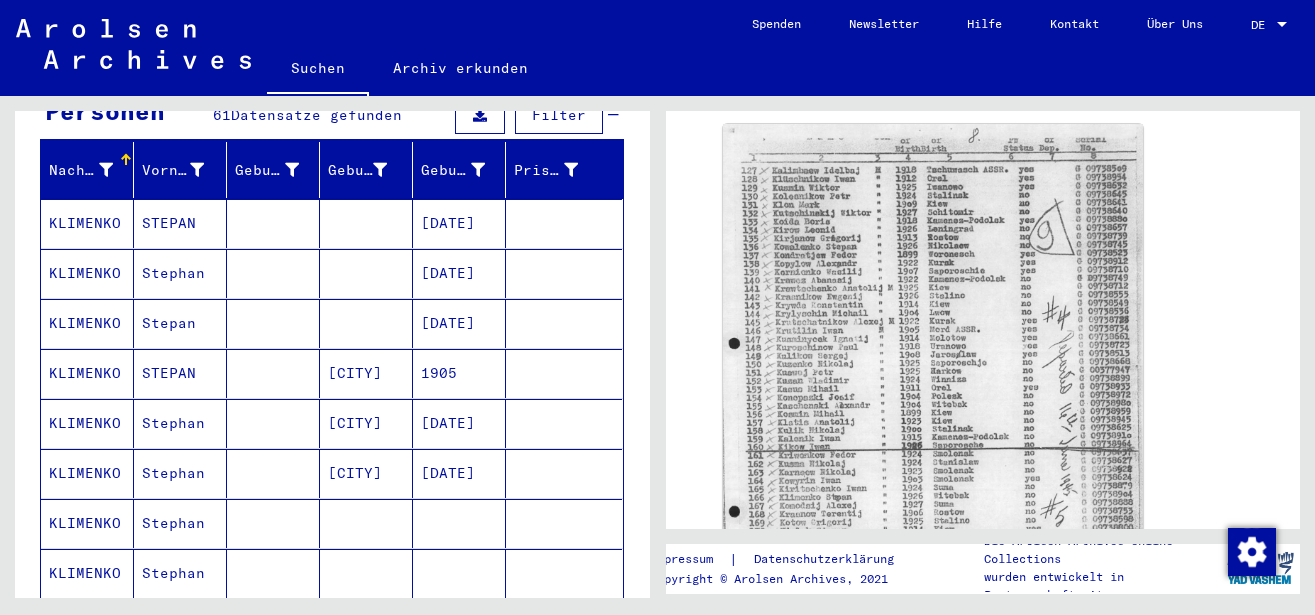 click at bounding box center [273, 373] 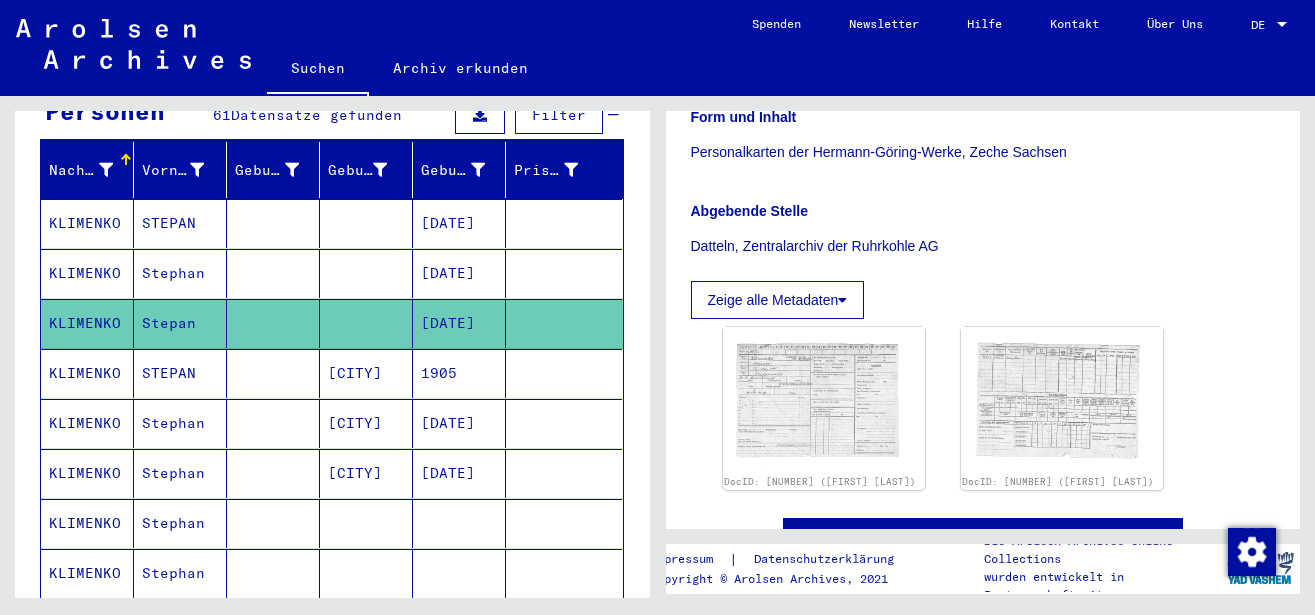 scroll, scrollTop: 540, scrollLeft: 0, axis: vertical 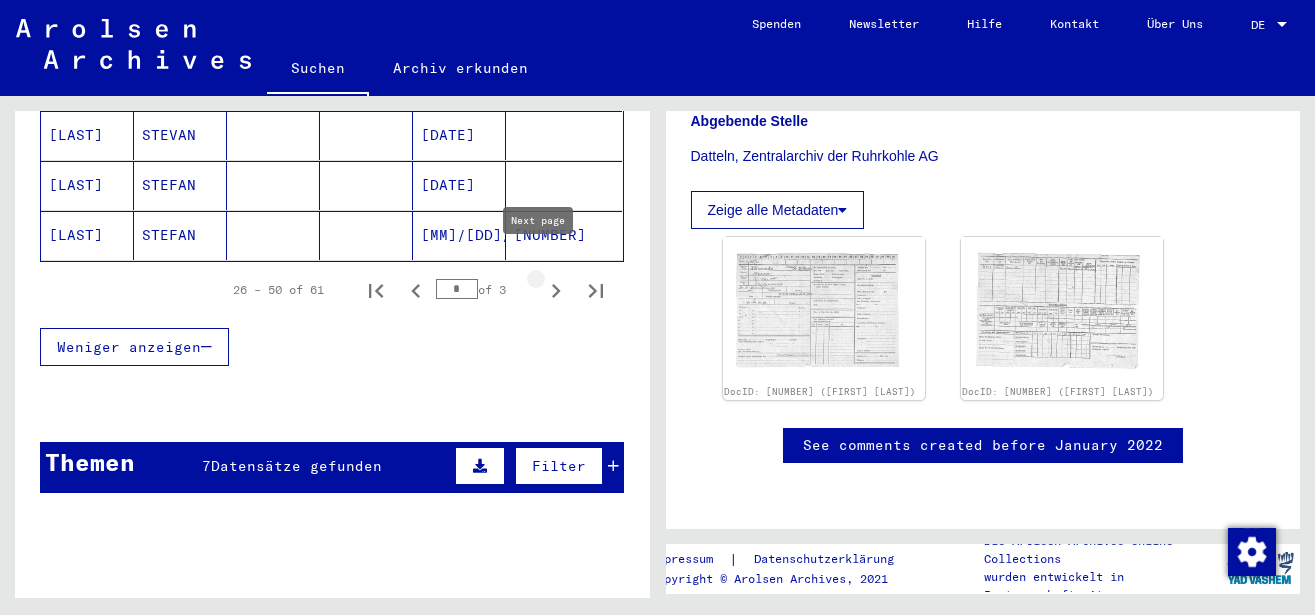 click 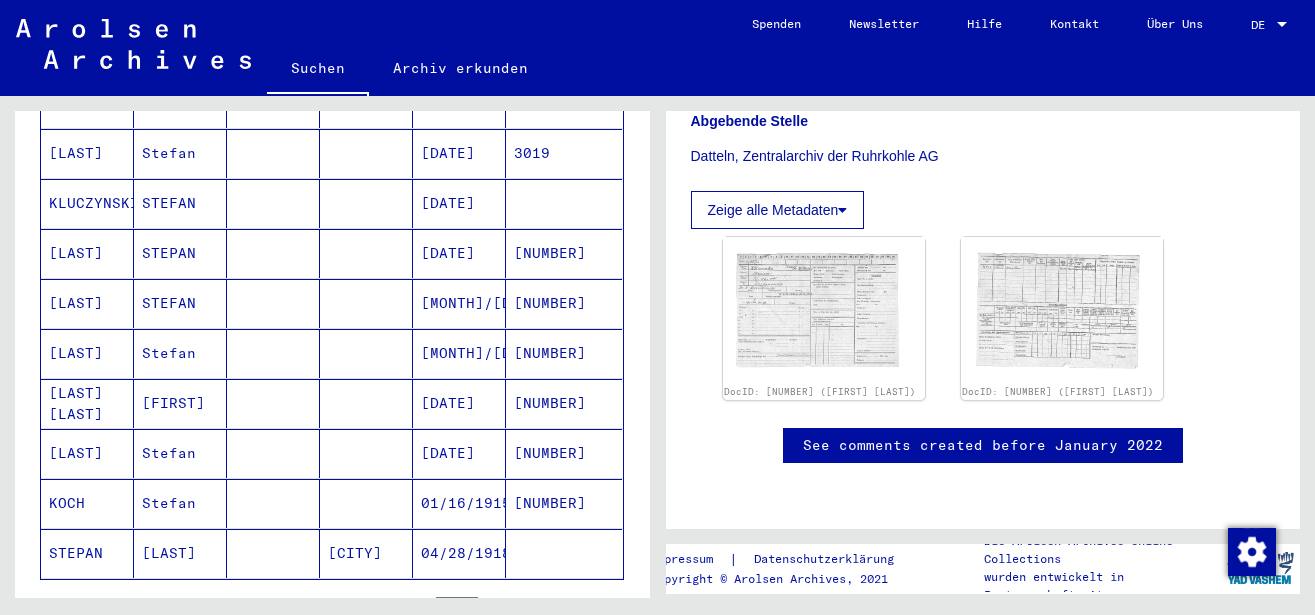 scroll, scrollTop: 505, scrollLeft: 0, axis: vertical 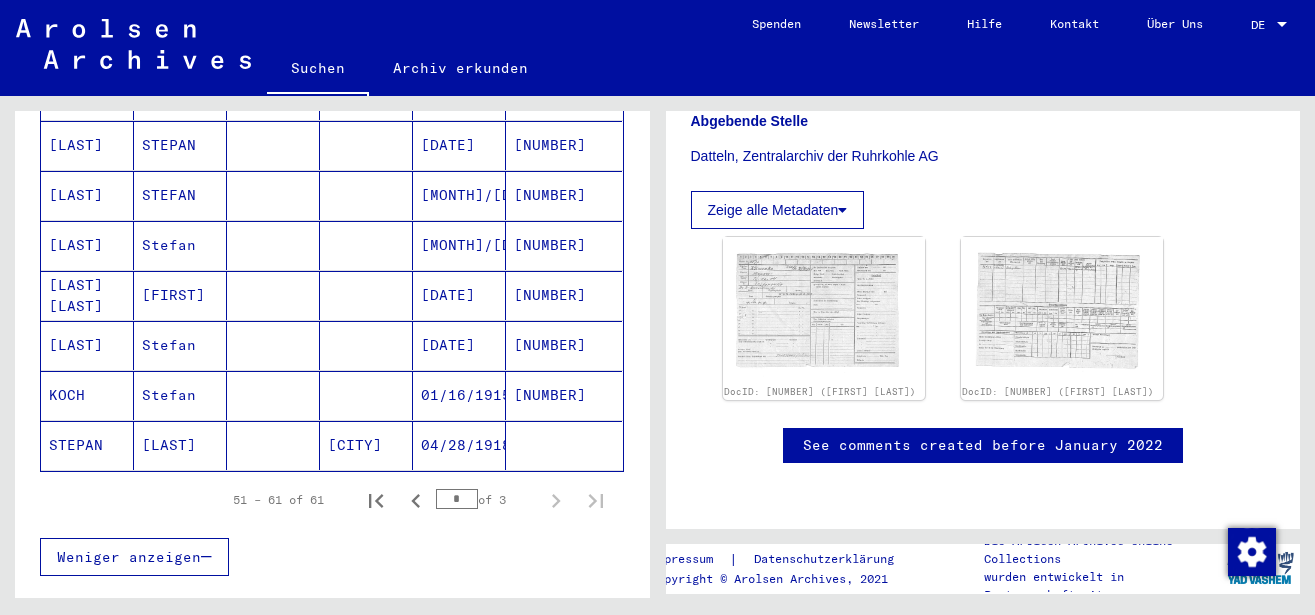 click on "04/28/1918" 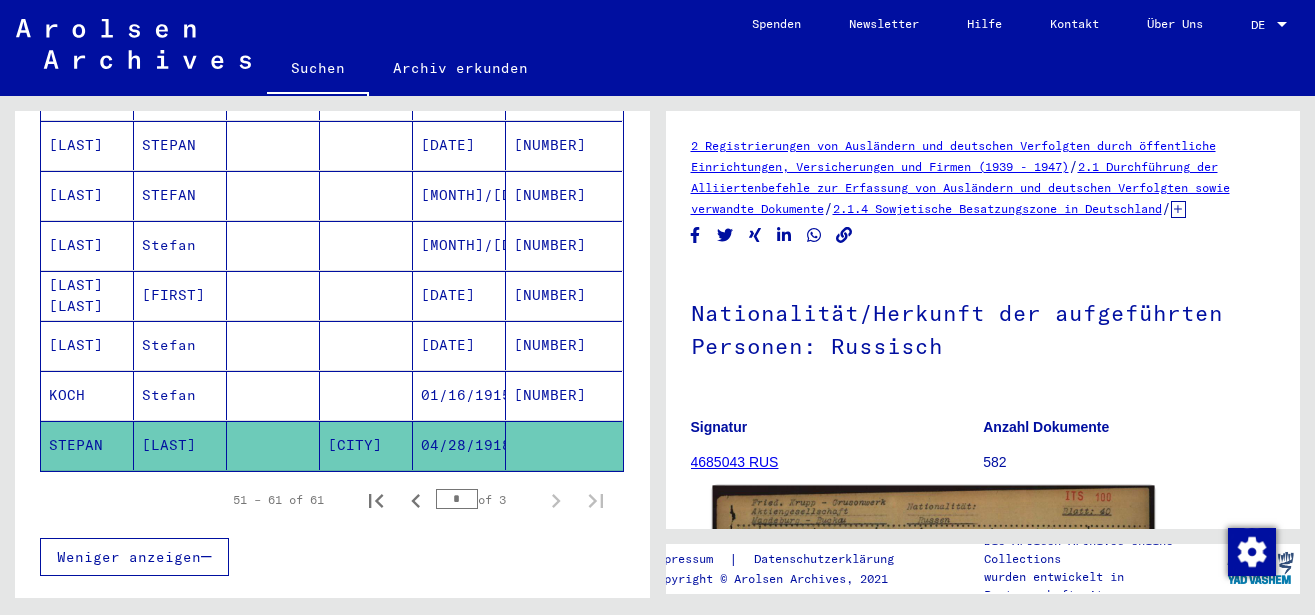 scroll, scrollTop: 324, scrollLeft: 0, axis: vertical 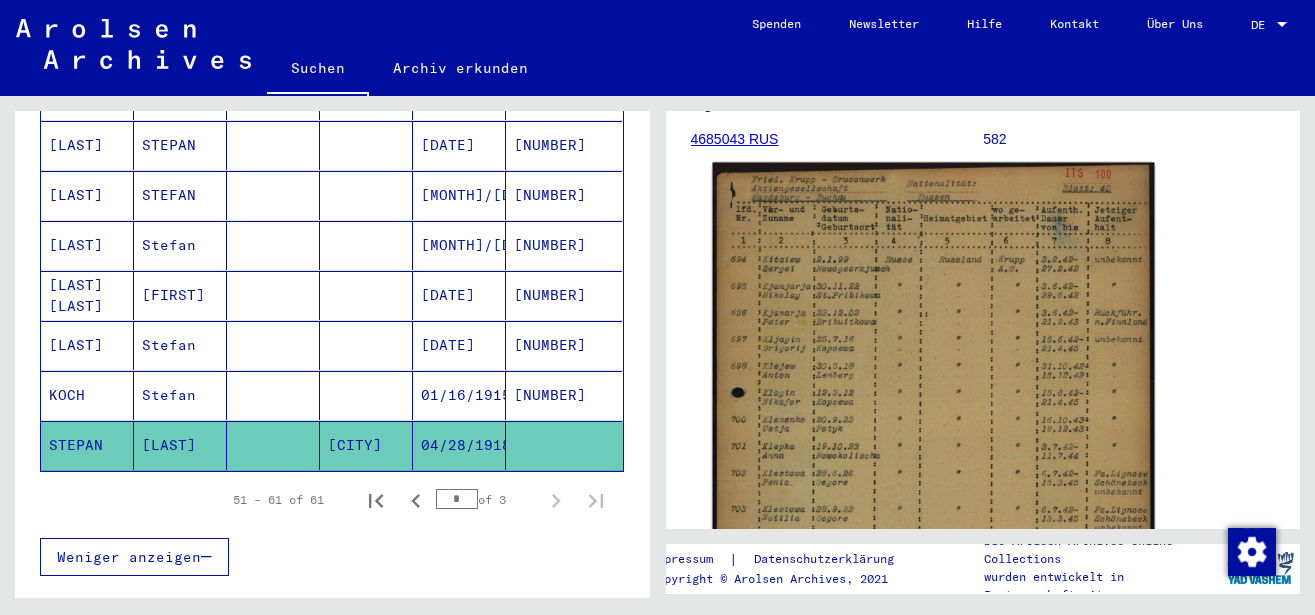 click 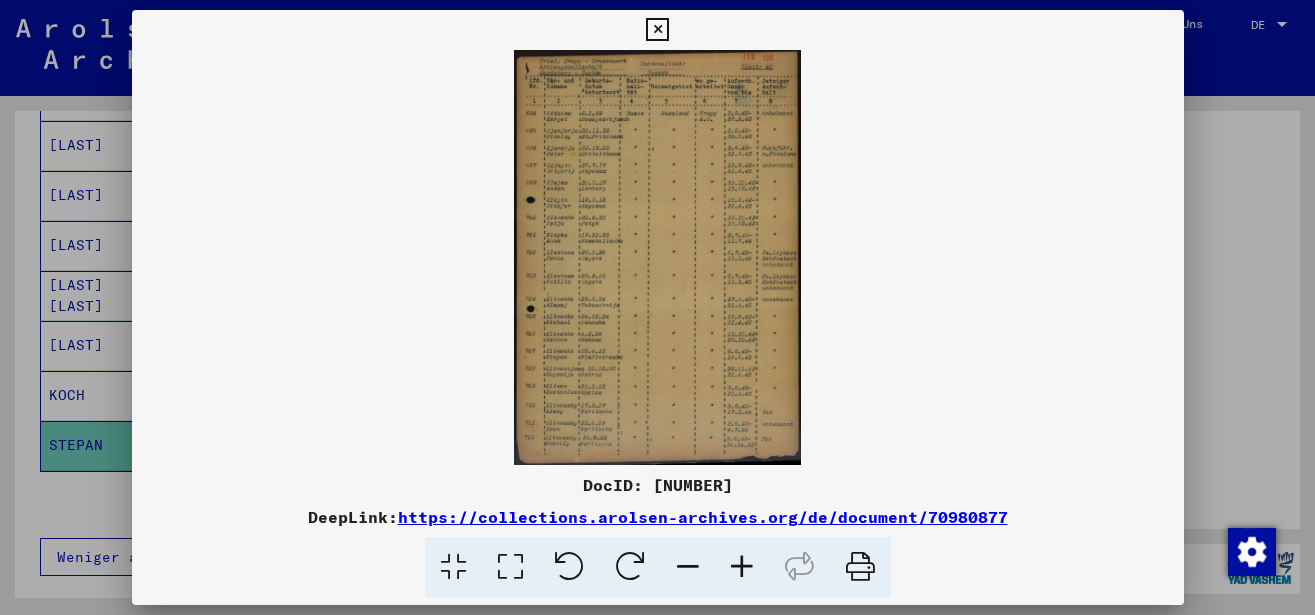 click at bounding box center [742, 567] 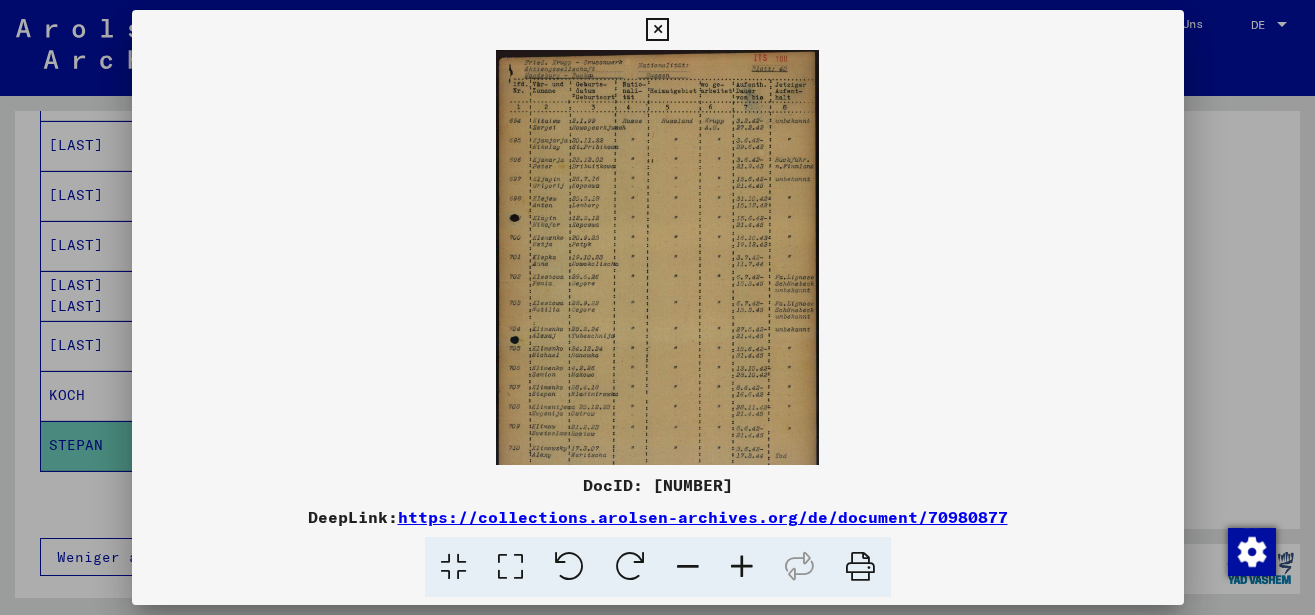 click at bounding box center [742, 567] 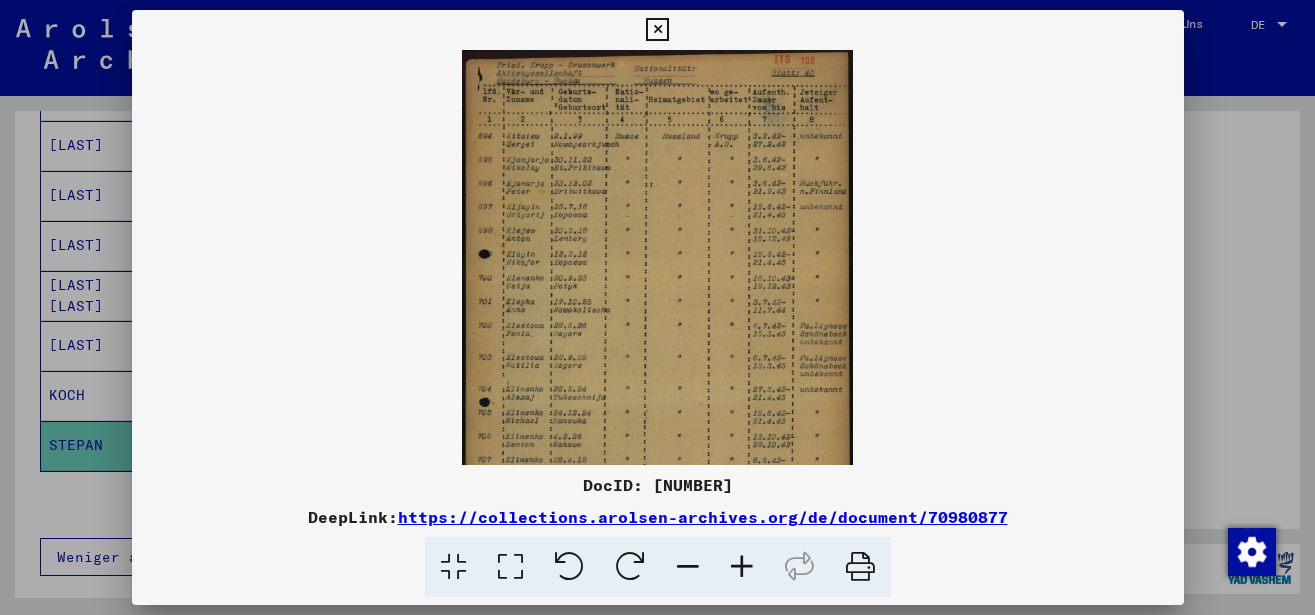 click at bounding box center (742, 567) 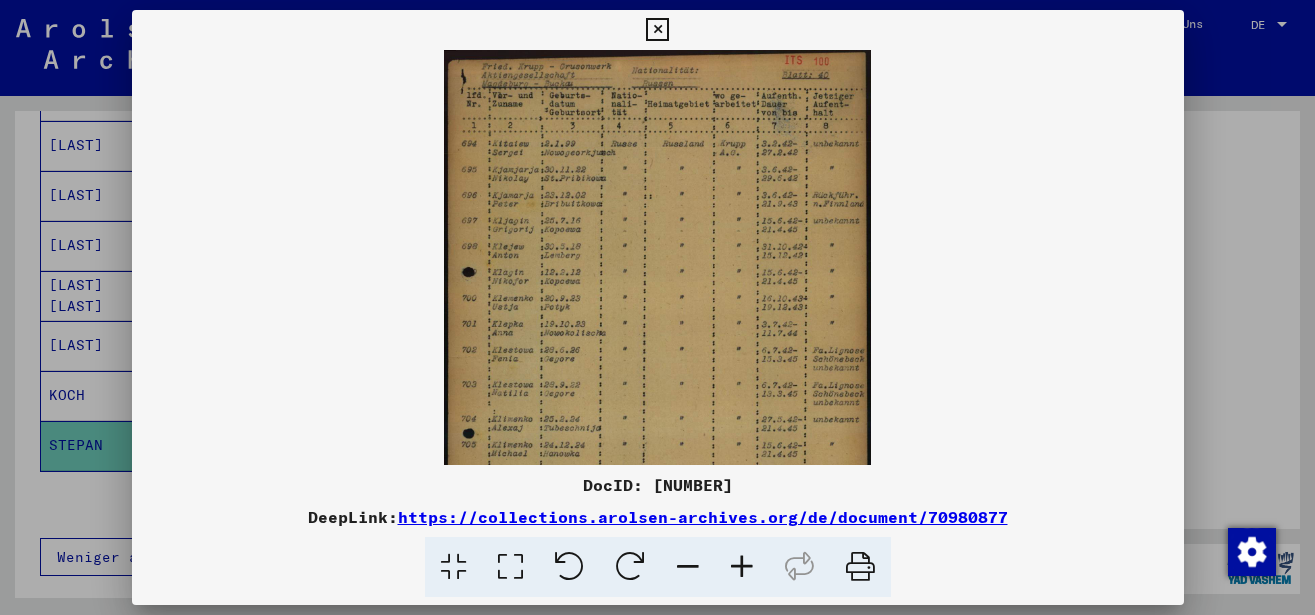 click at bounding box center [742, 567] 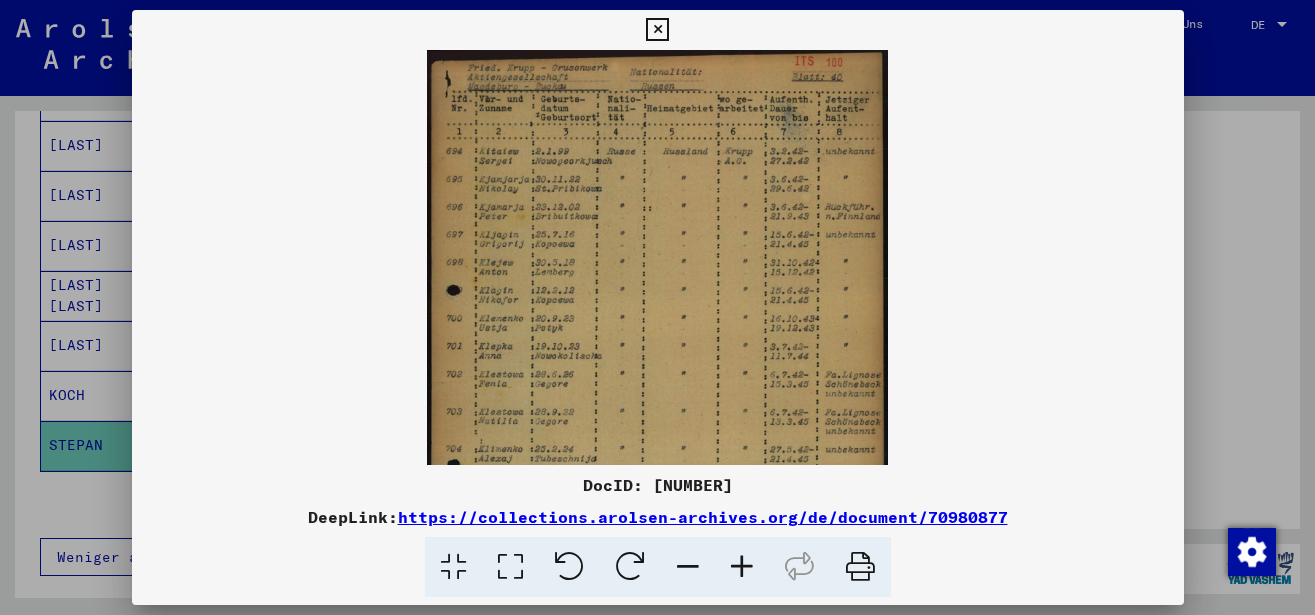 click at bounding box center (742, 567) 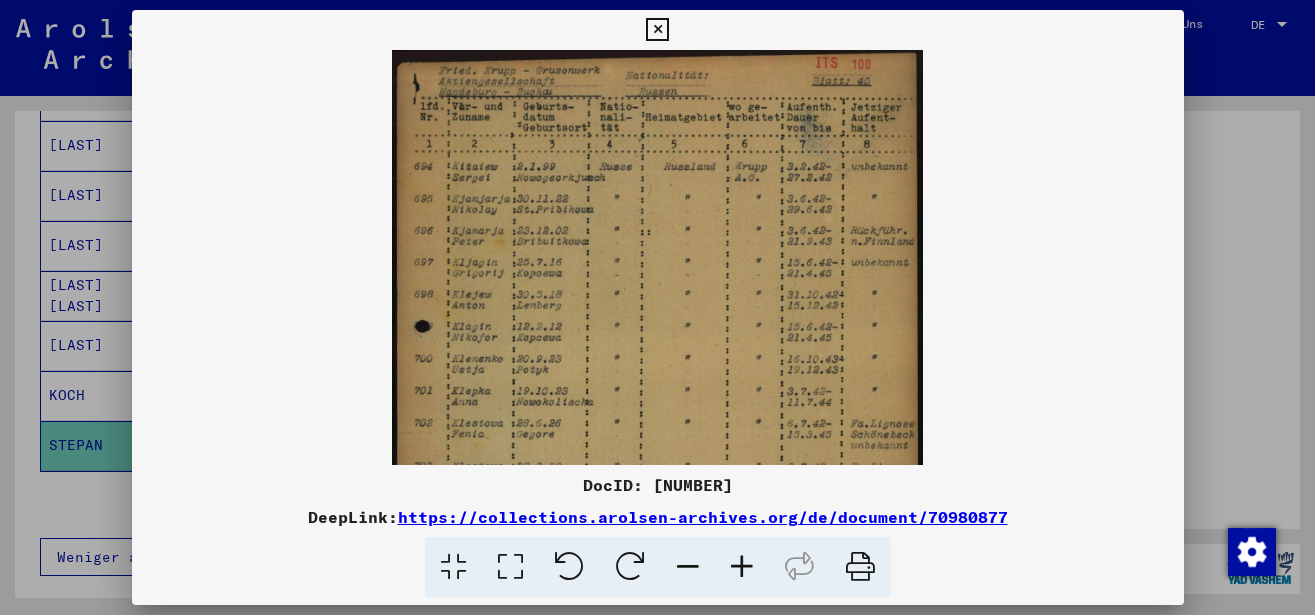 click at bounding box center (742, 567) 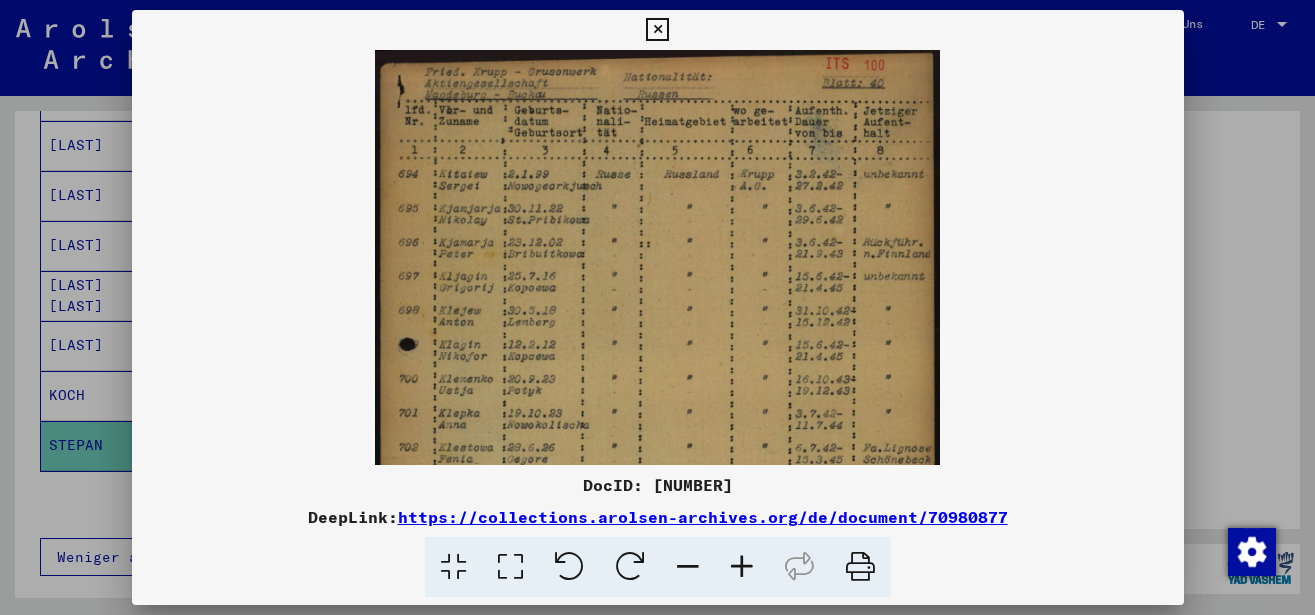 click at bounding box center (742, 567) 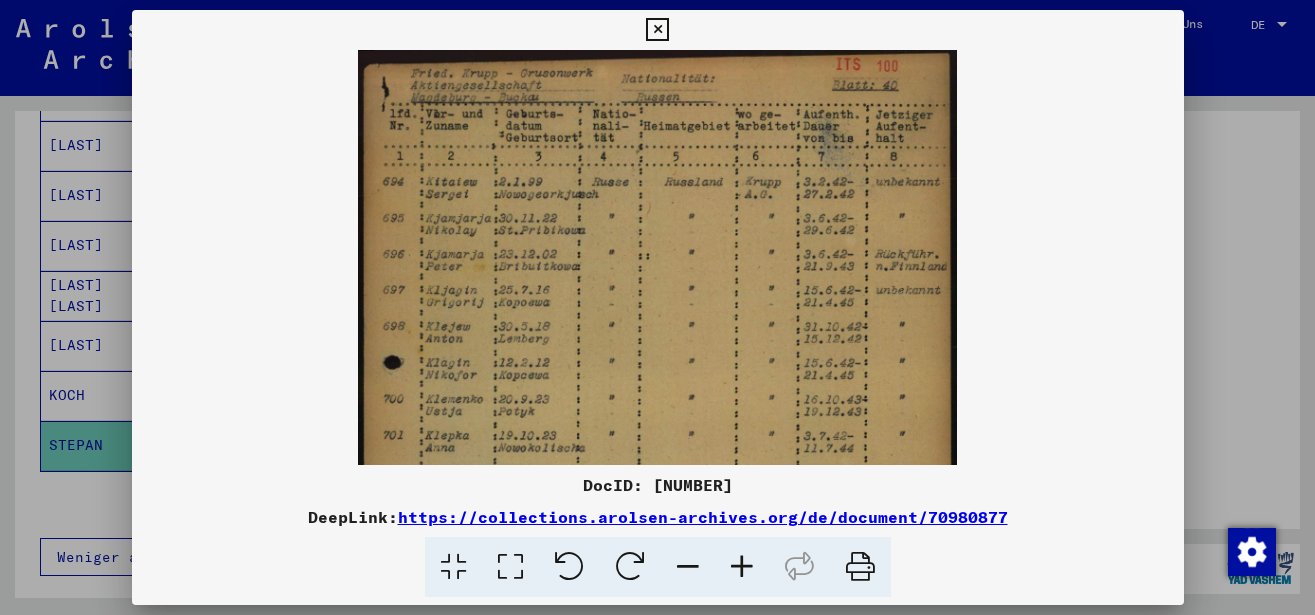 click at bounding box center [742, 567] 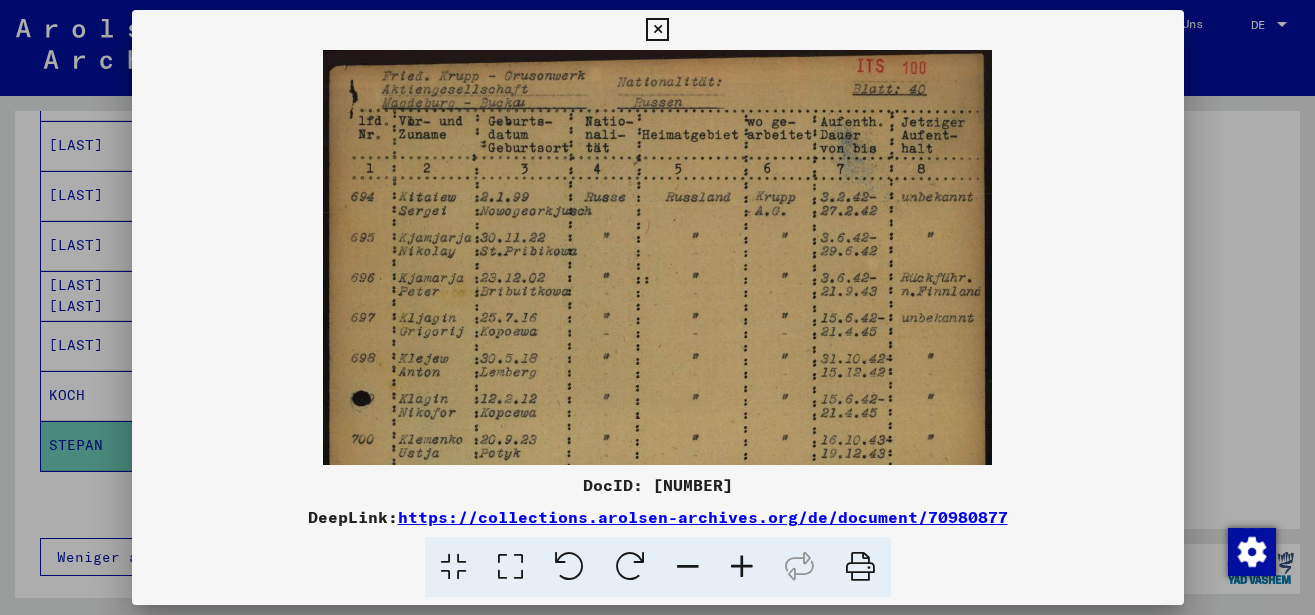 click at bounding box center [742, 567] 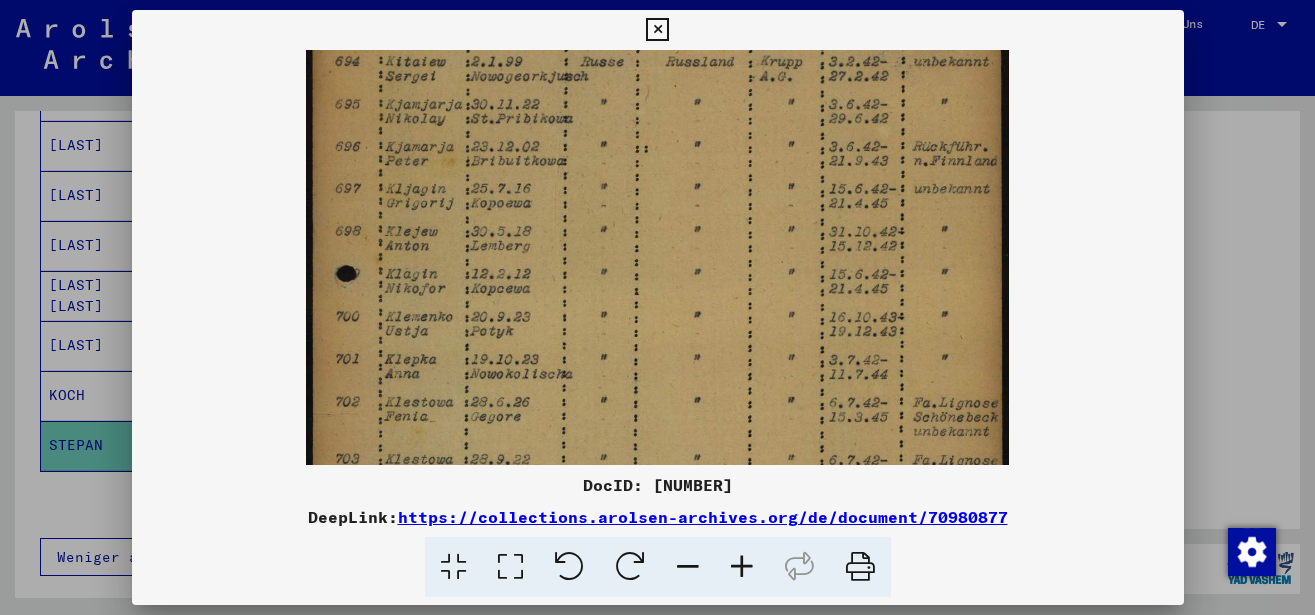 scroll, scrollTop: 180, scrollLeft: 0, axis: vertical 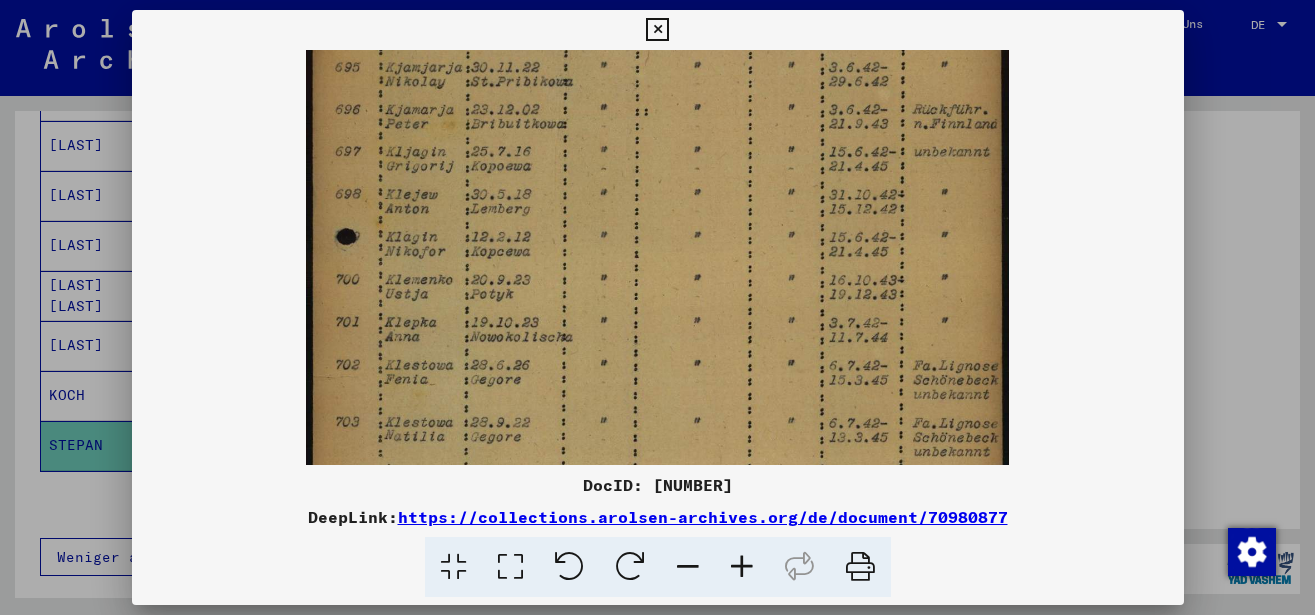 drag, startPoint x: 650, startPoint y: 374, endPoint x: 657, endPoint y: 194, distance: 180.13606 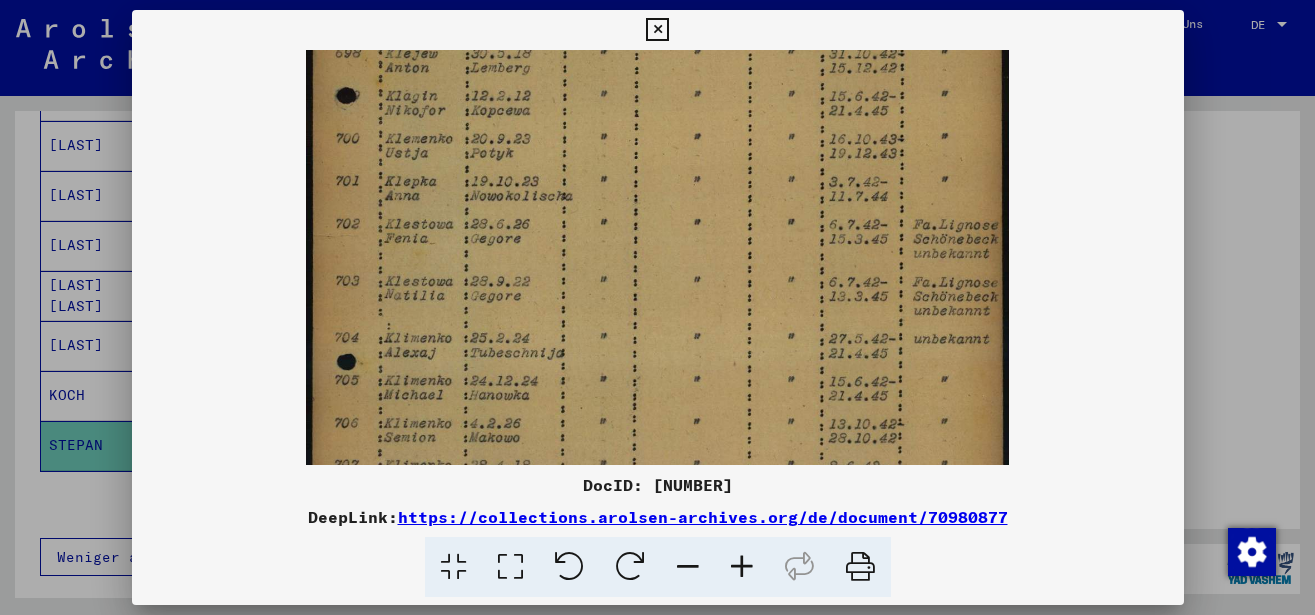 drag, startPoint x: 640, startPoint y: 294, endPoint x: 644, endPoint y: 153, distance: 141.05673 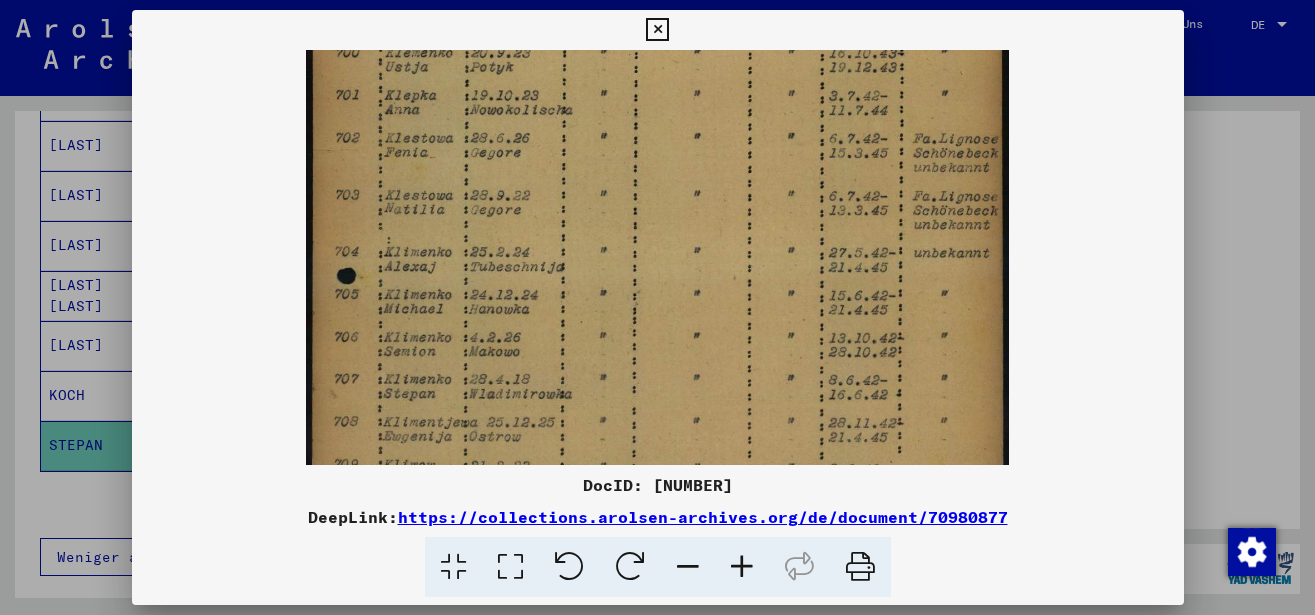 scroll, scrollTop: 413, scrollLeft: 0, axis: vertical 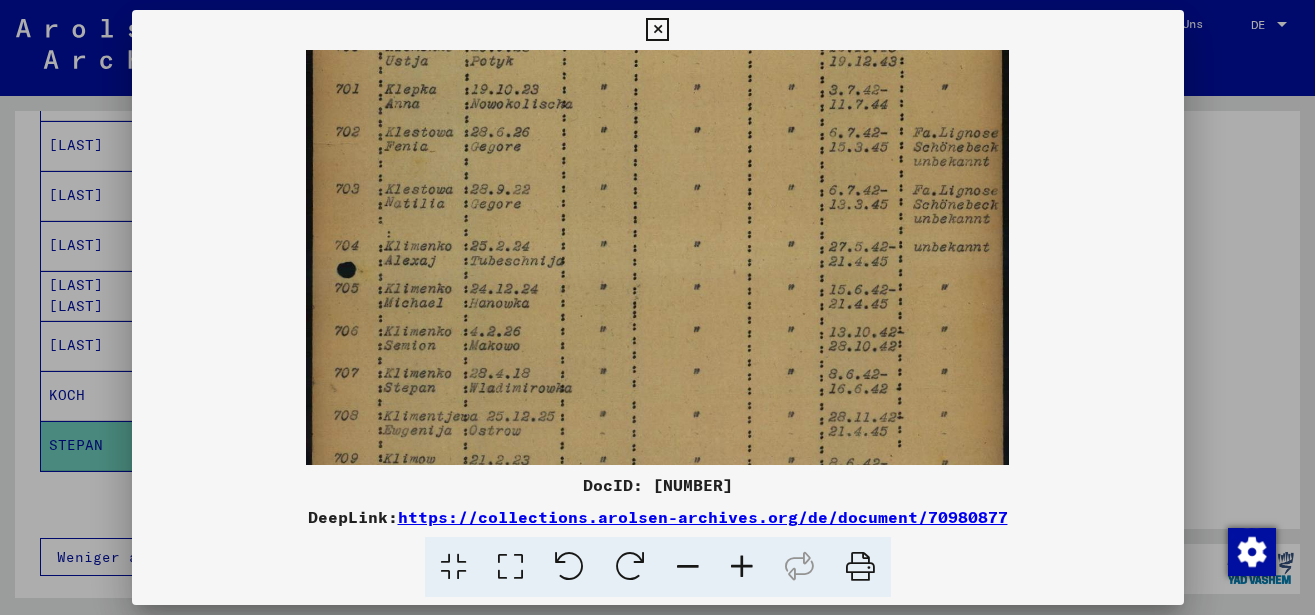 click at bounding box center (657, 144) 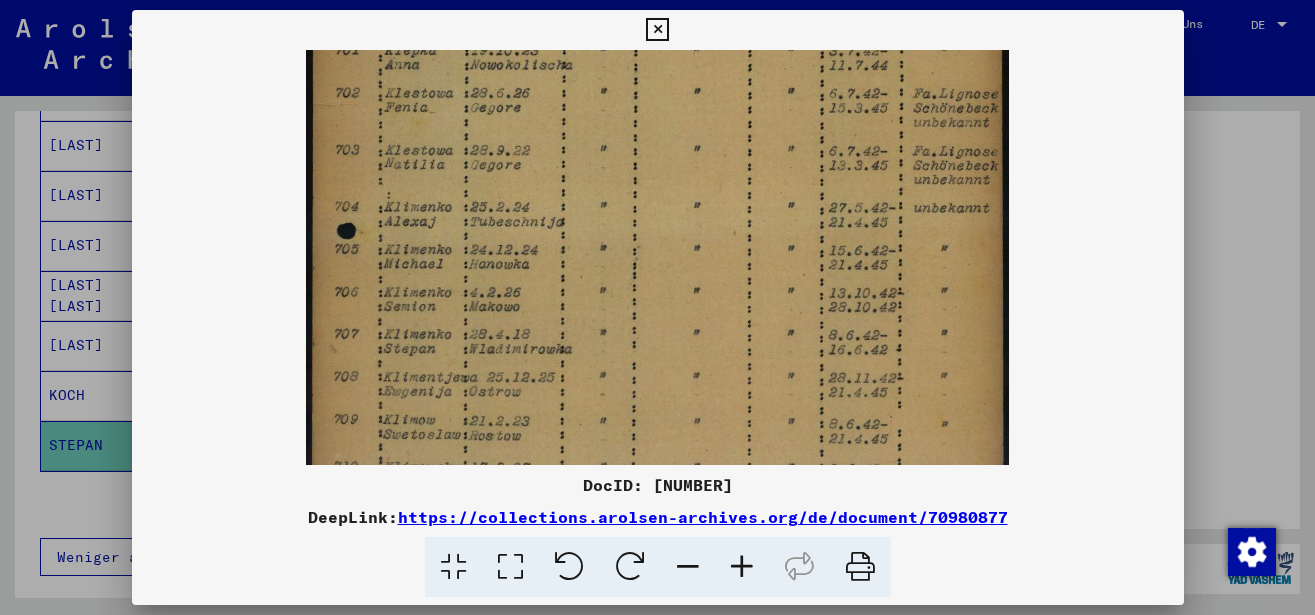 scroll, scrollTop: 486, scrollLeft: 0, axis: vertical 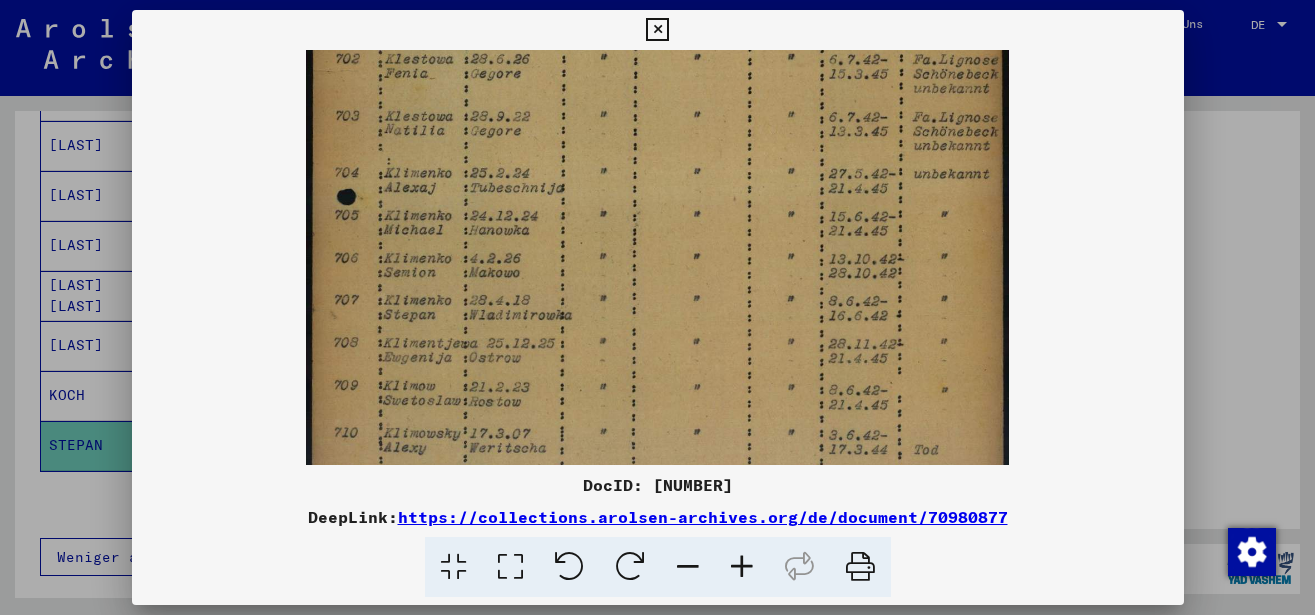 drag, startPoint x: 639, startPoint y: 238, endPoint x: 637, endPoint y: 172, distance: 66.0303 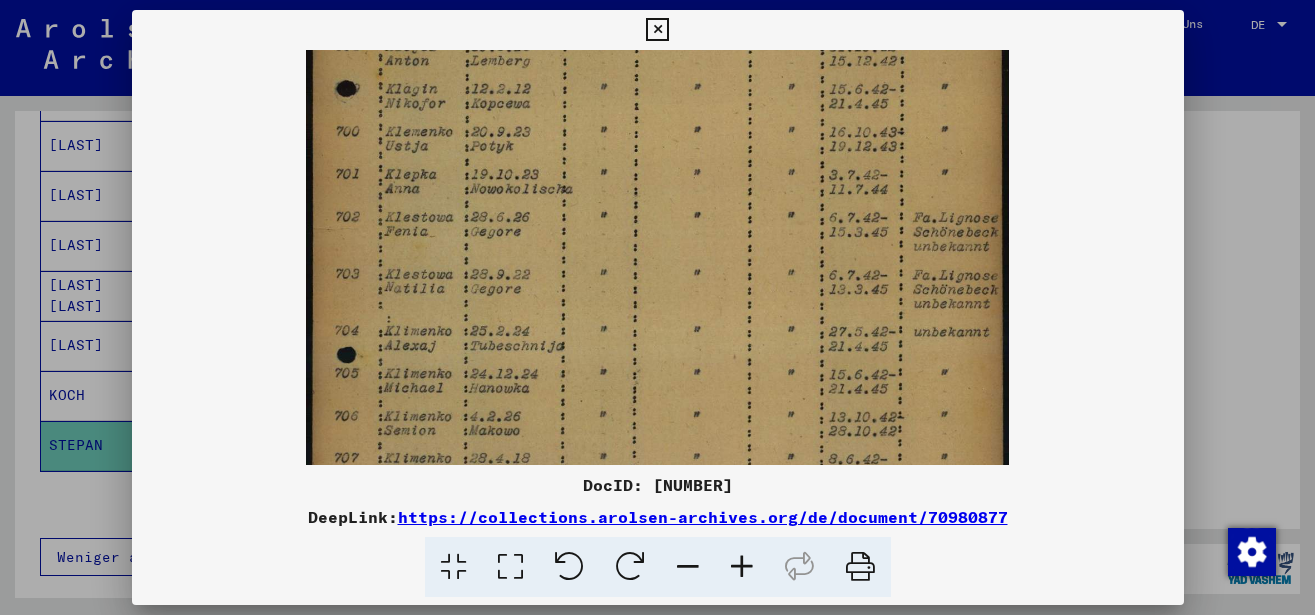 drag, startPoint x: 691, startPoint y: 248, endPoint x: 694, endPoint y: 406, distance: 158.02847 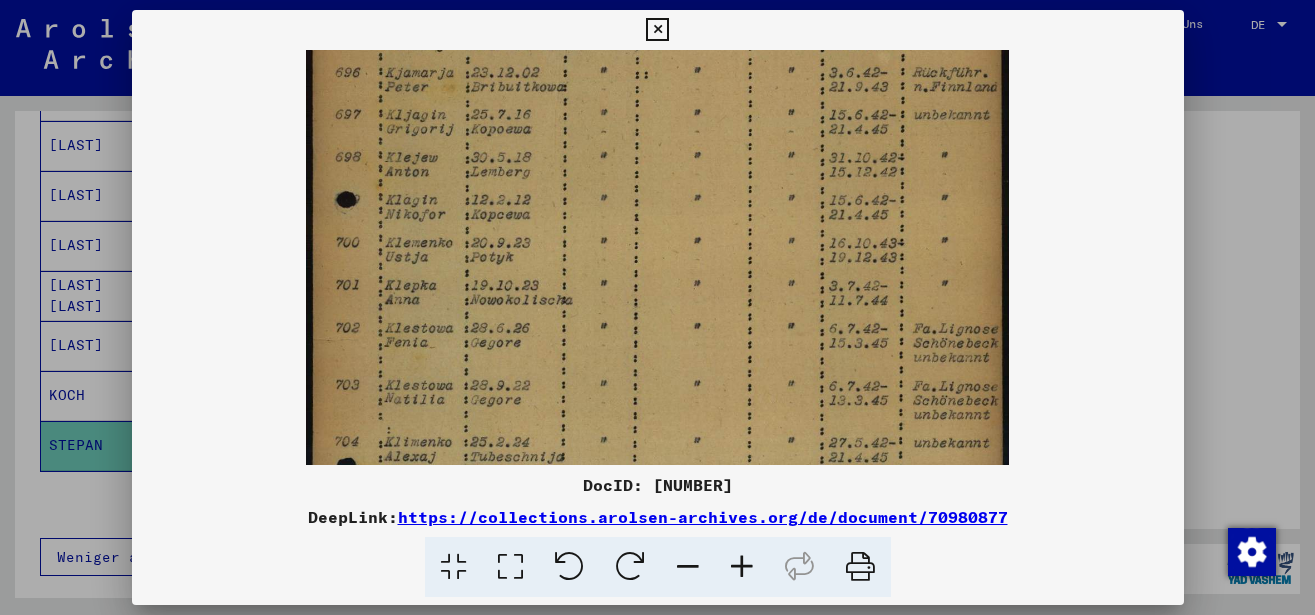 click at bounding box center [657, 340] 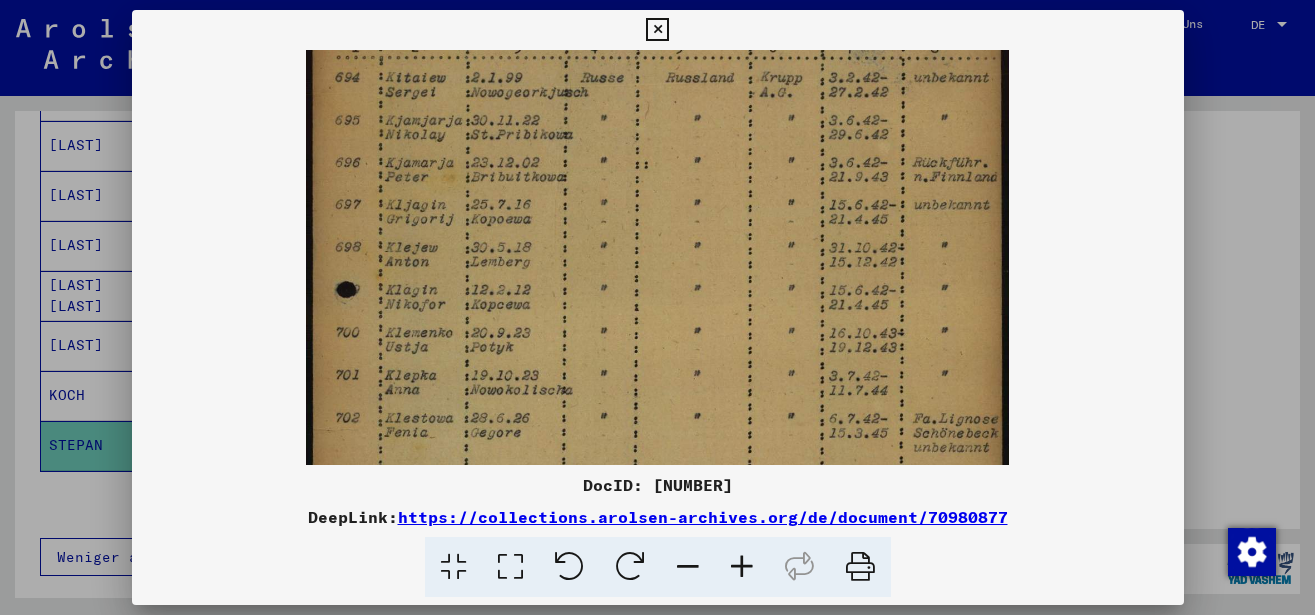 drag, startPoint x: 707, startPoint y: 348, endPoint x: 724, endPoint y: 438, distance: 91.591484 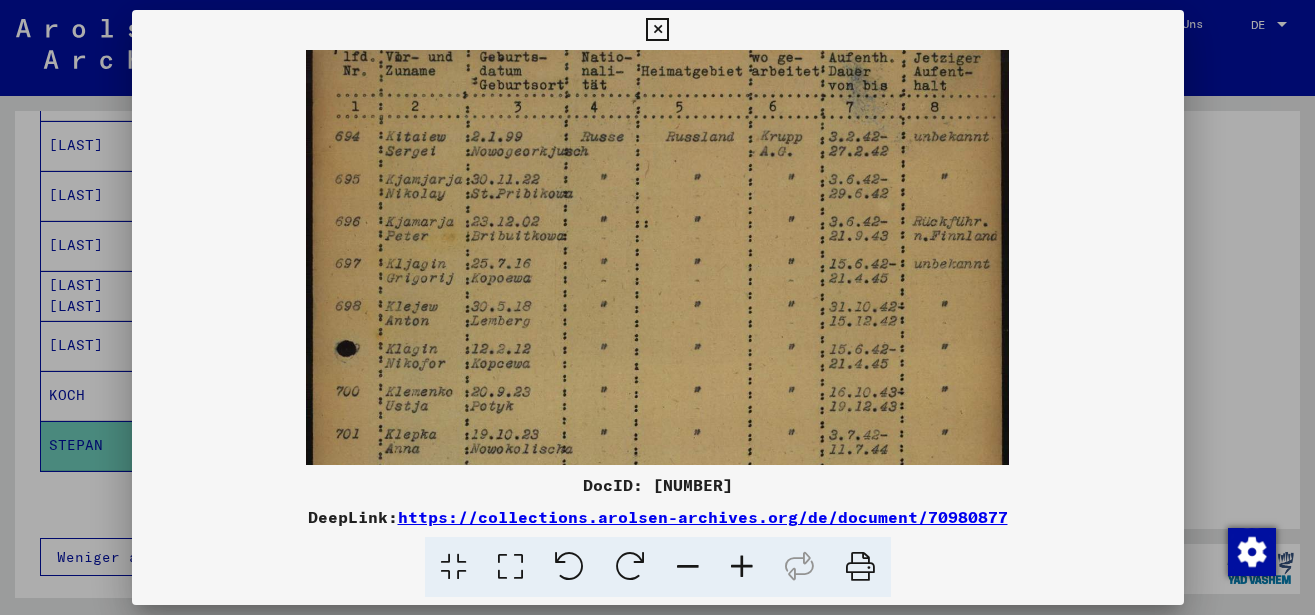 drag, startPoint x: 728, startPoint y: 352, endPoint x: 728, endPoint y: 411, distance: 59 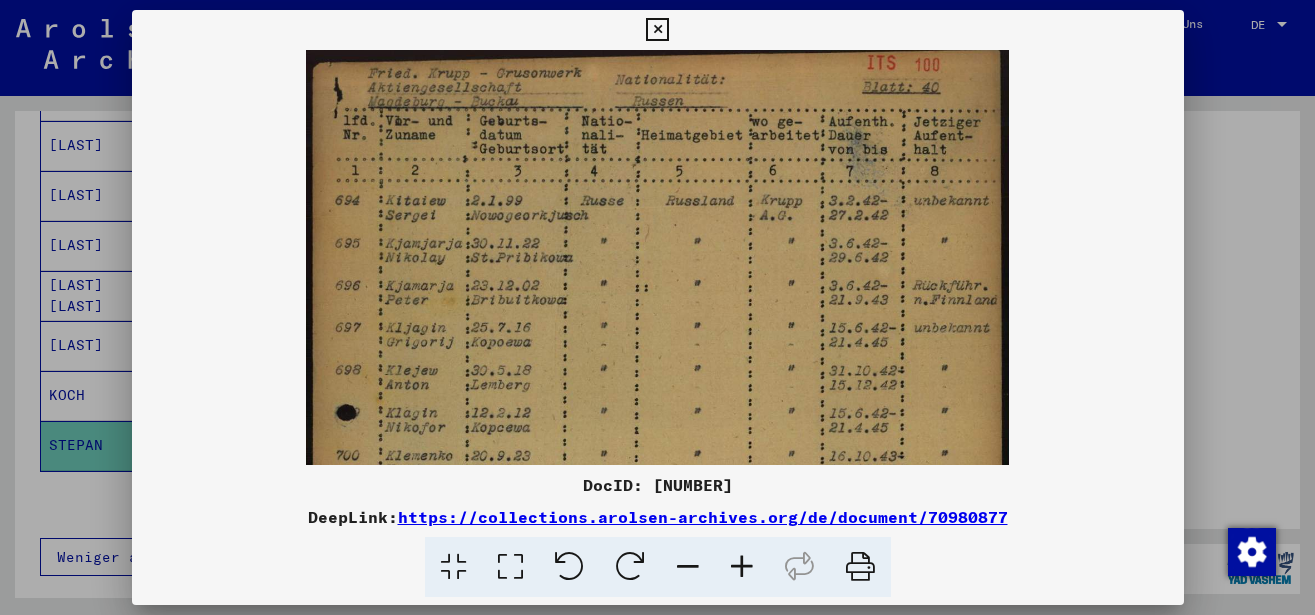 click at bounding box center [657, 553] 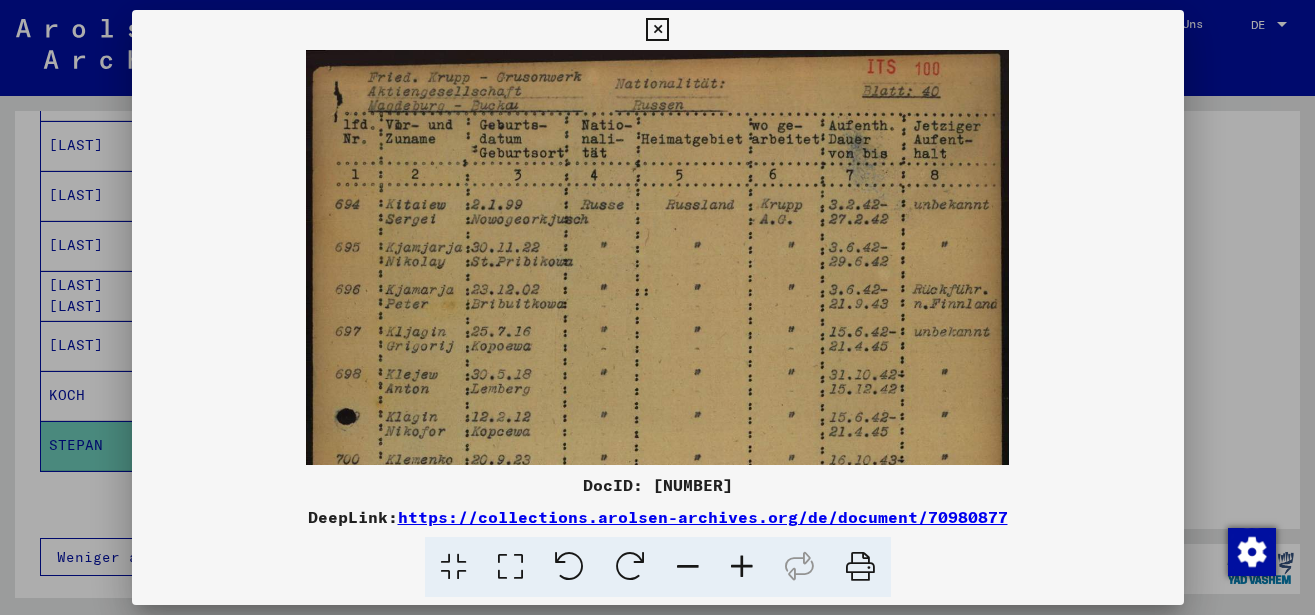 drag, startPoint x: 738, startPoint y: 363, endPoint x: 738, endPoint y: 423, distance: 60 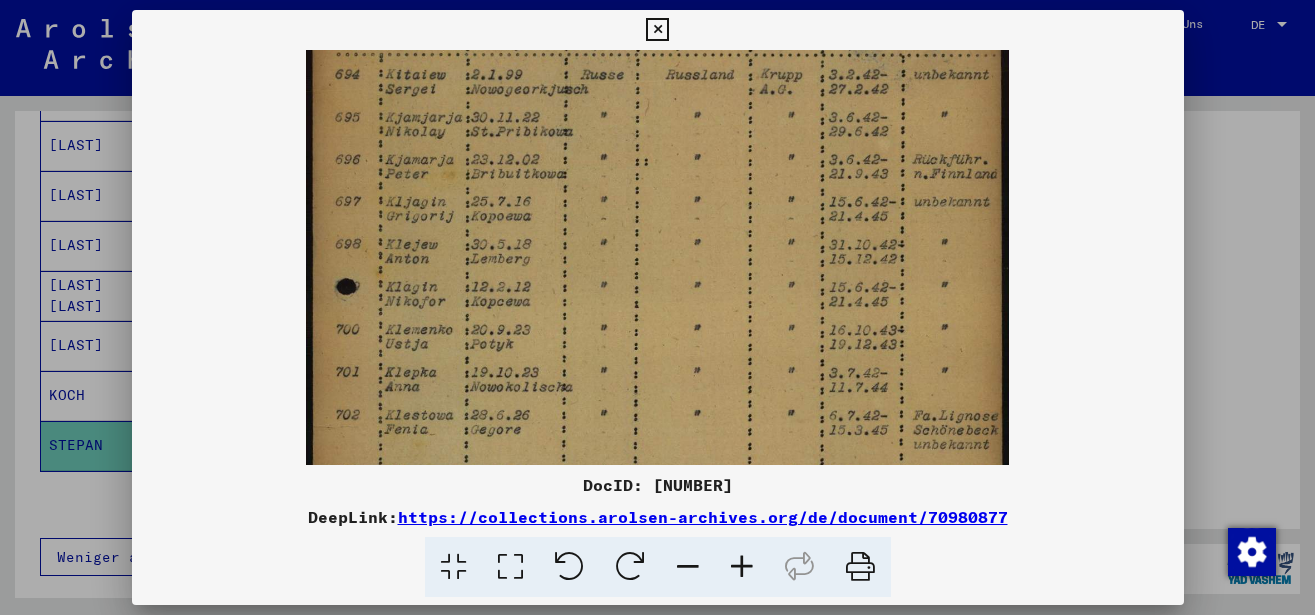 drag, startPoint x: 730, startPoint y: 376, endPoint x: 722, endPoint y: 246, distance: 130.24593 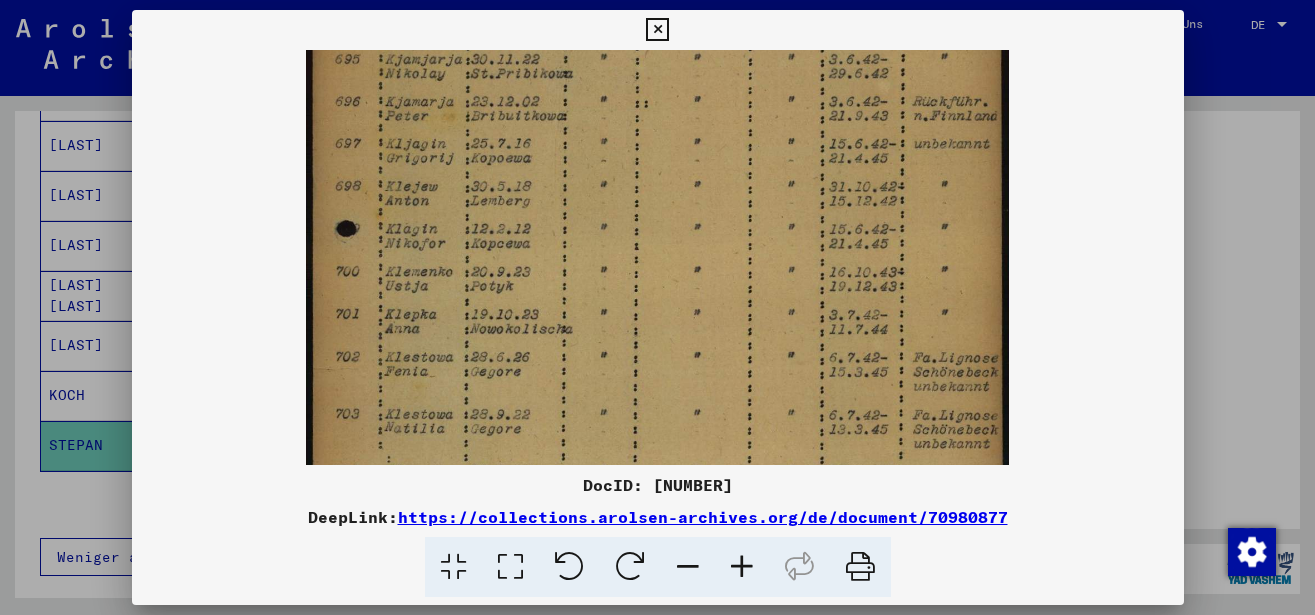 scroll, scrollTop: 193, scrollLeft: 0, axis: vertical 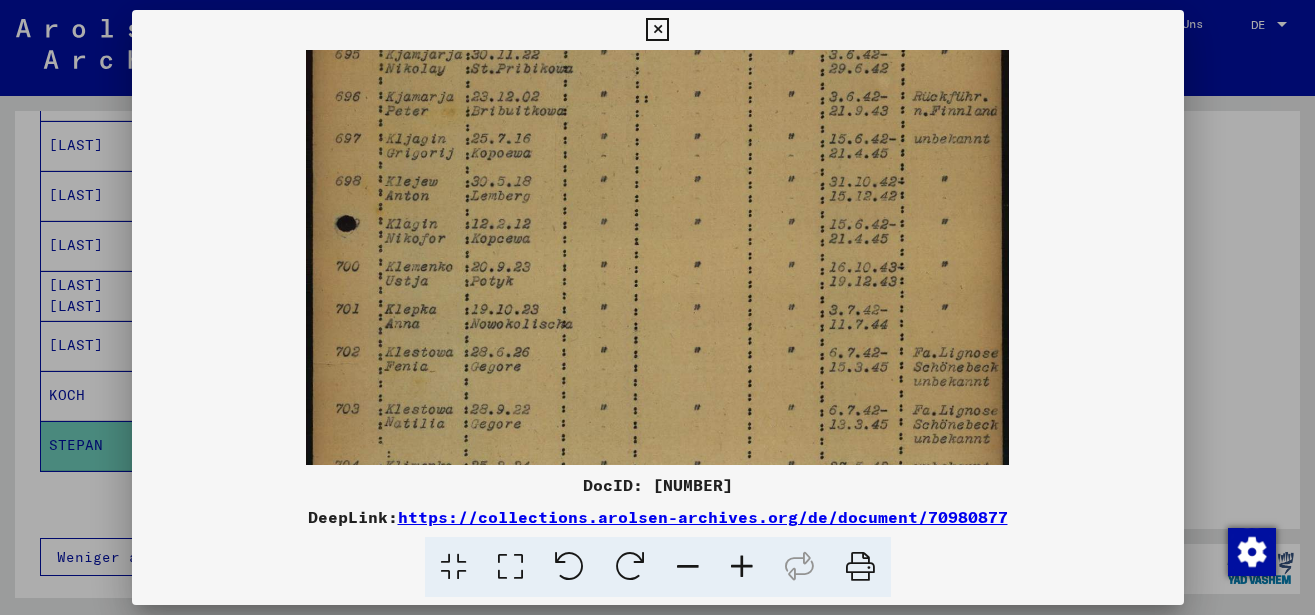 drag, startPoint x: 715, startPoint y: 309, endPoint x: 730, endPoint y: 246, distance: 64.7611 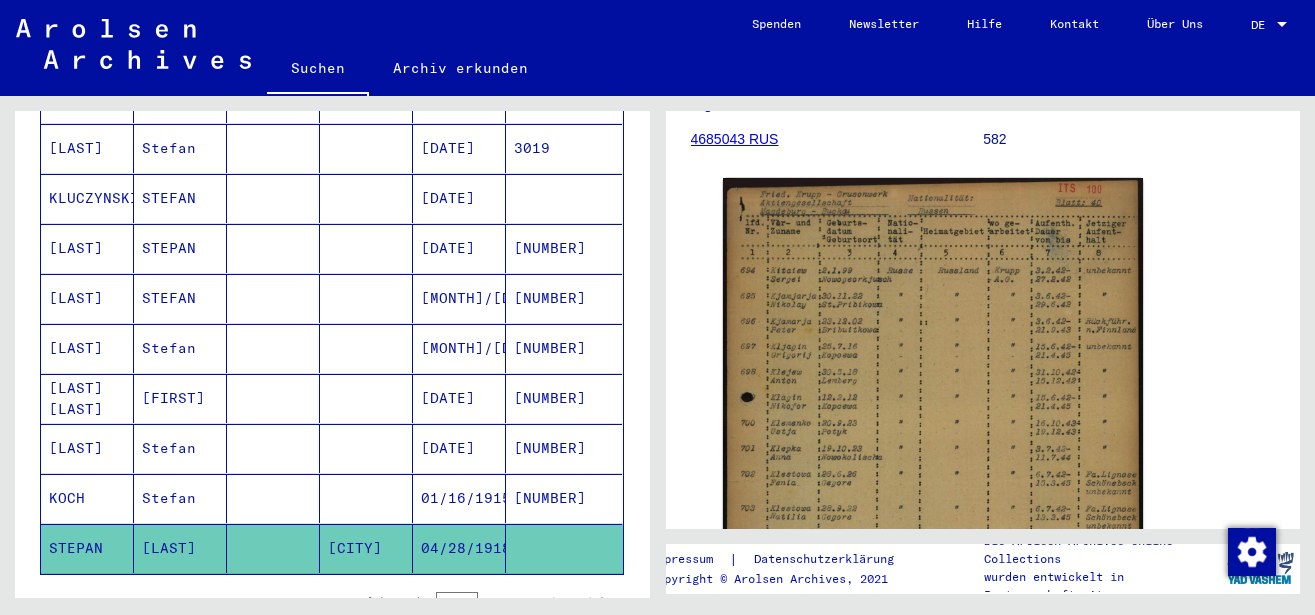 scroll, scrollTop: 432, scrollLeft: 0, axis: vertical 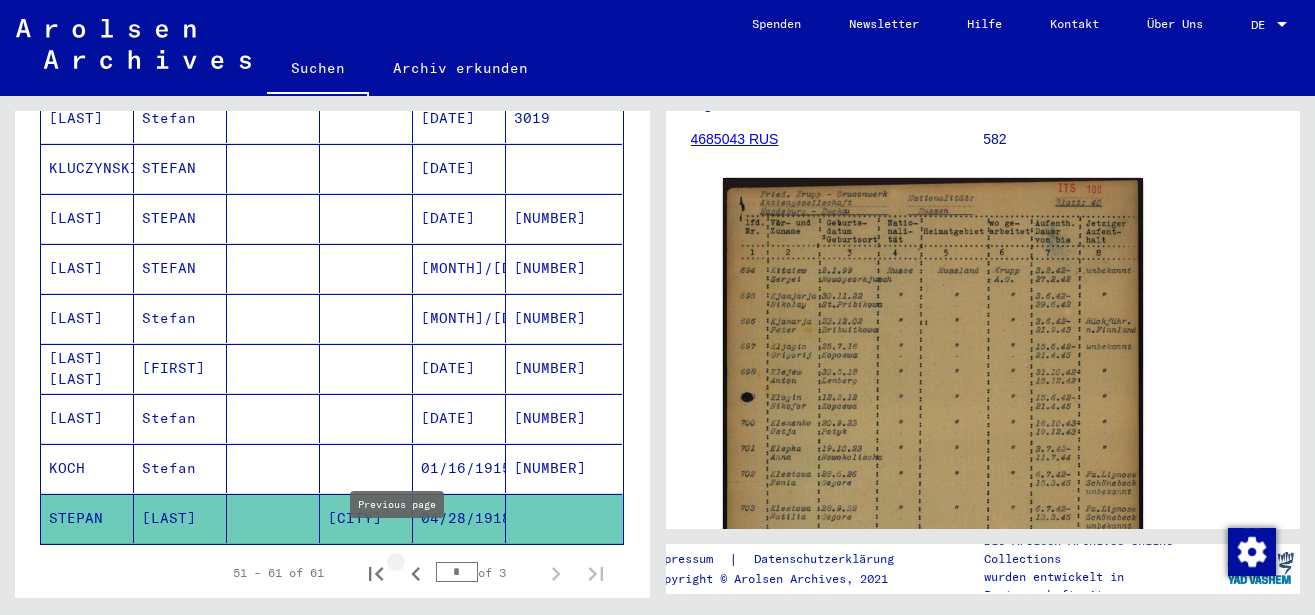 click 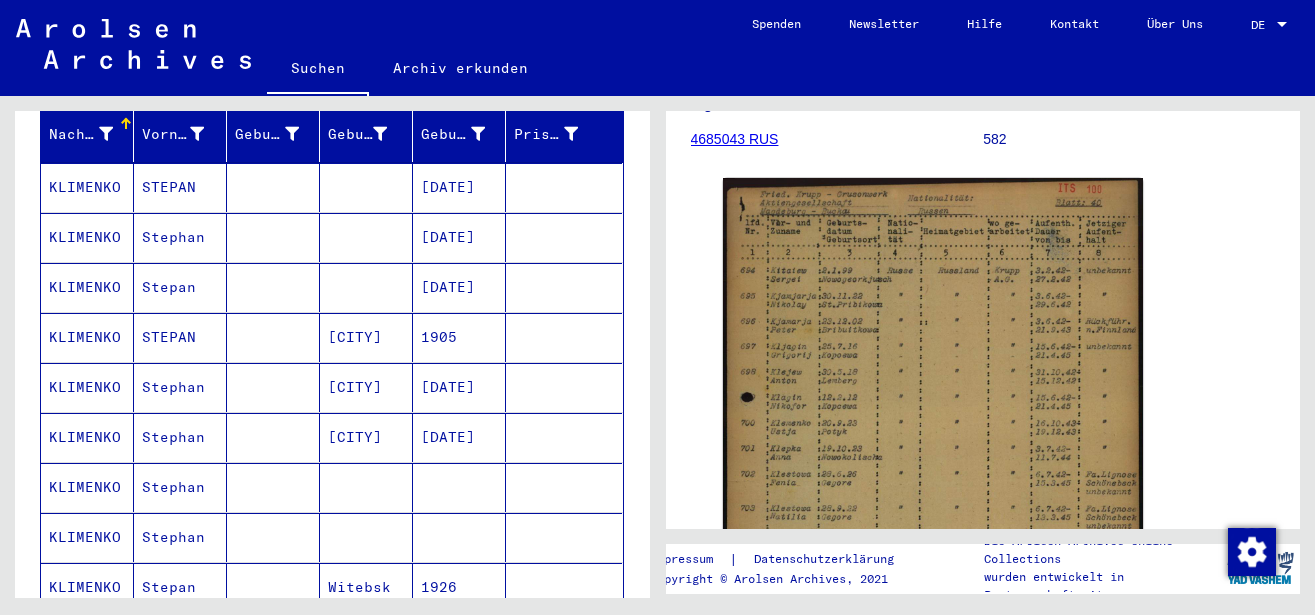 scroll, scrollTop: 216, scrollLeft: 0, axis: vertical 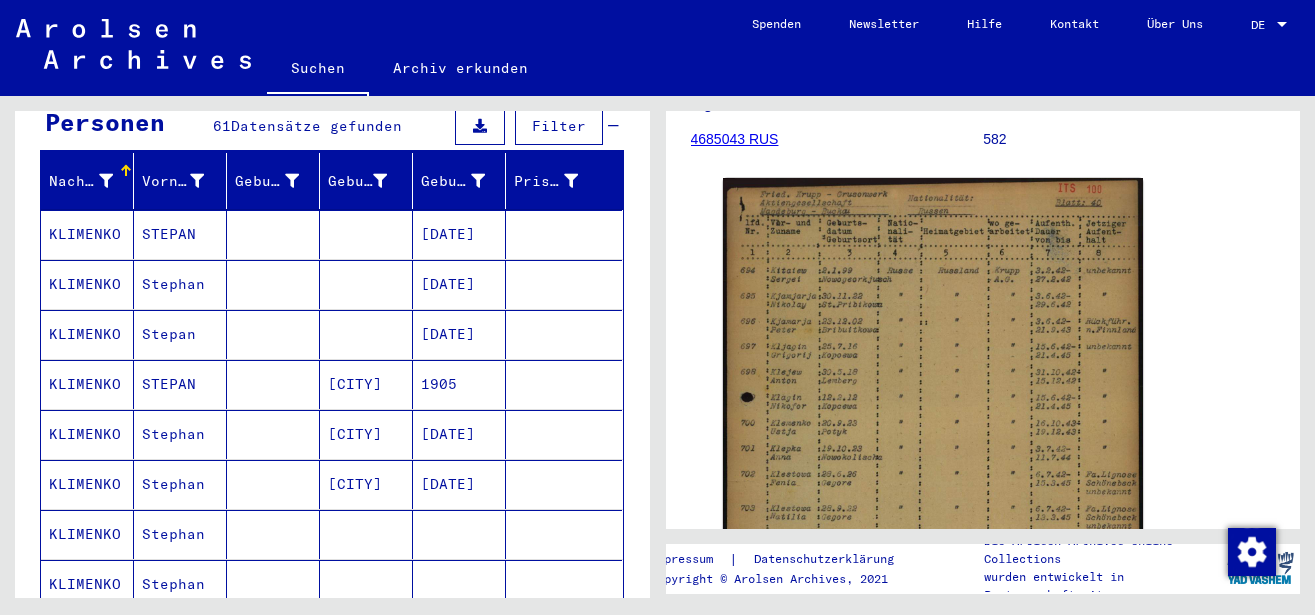 click on "STEPAN" at bounding box center (180, 284) 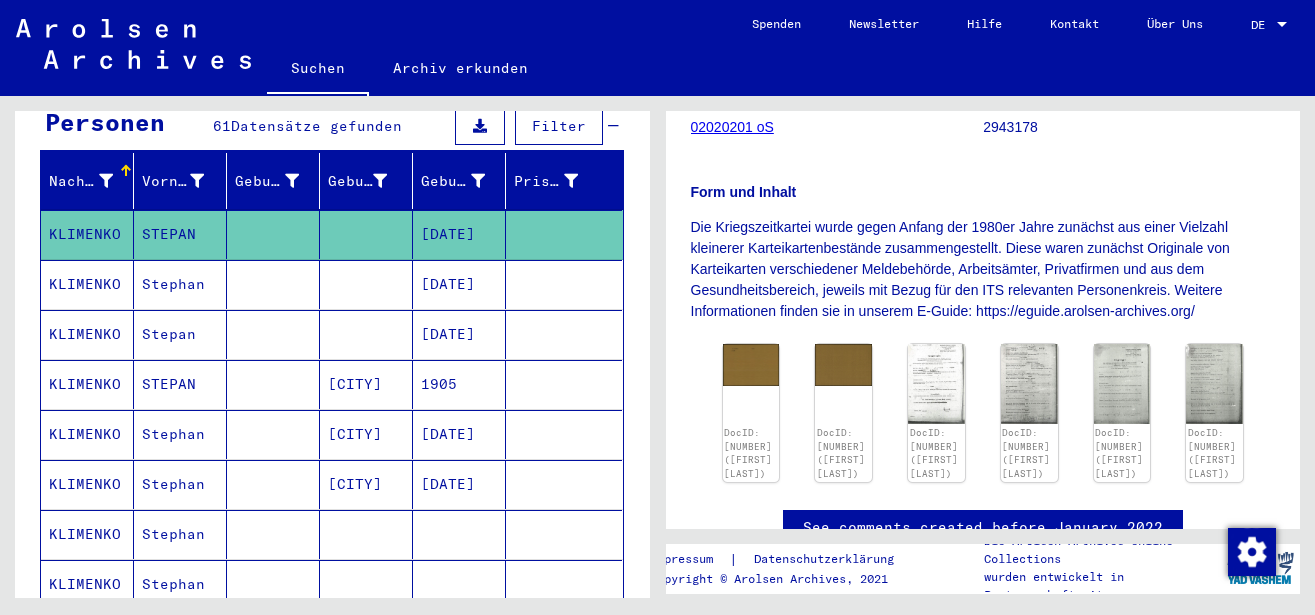 scroll, scrollTop: 432, scrollLeft: 0, axis: vertical 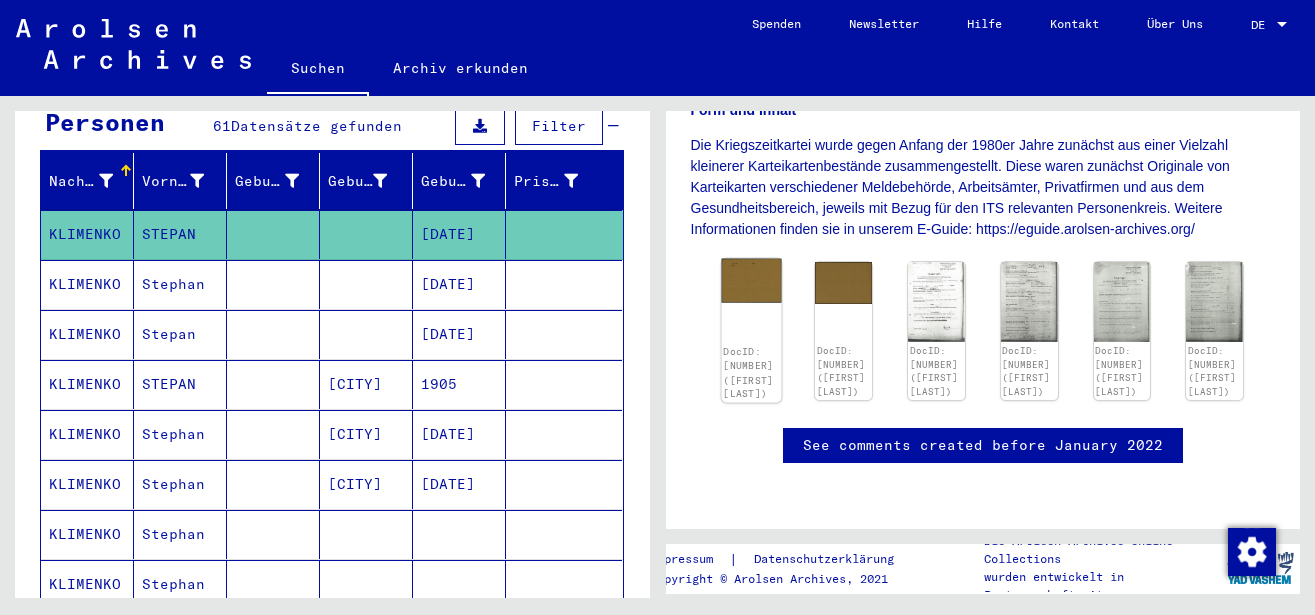 click 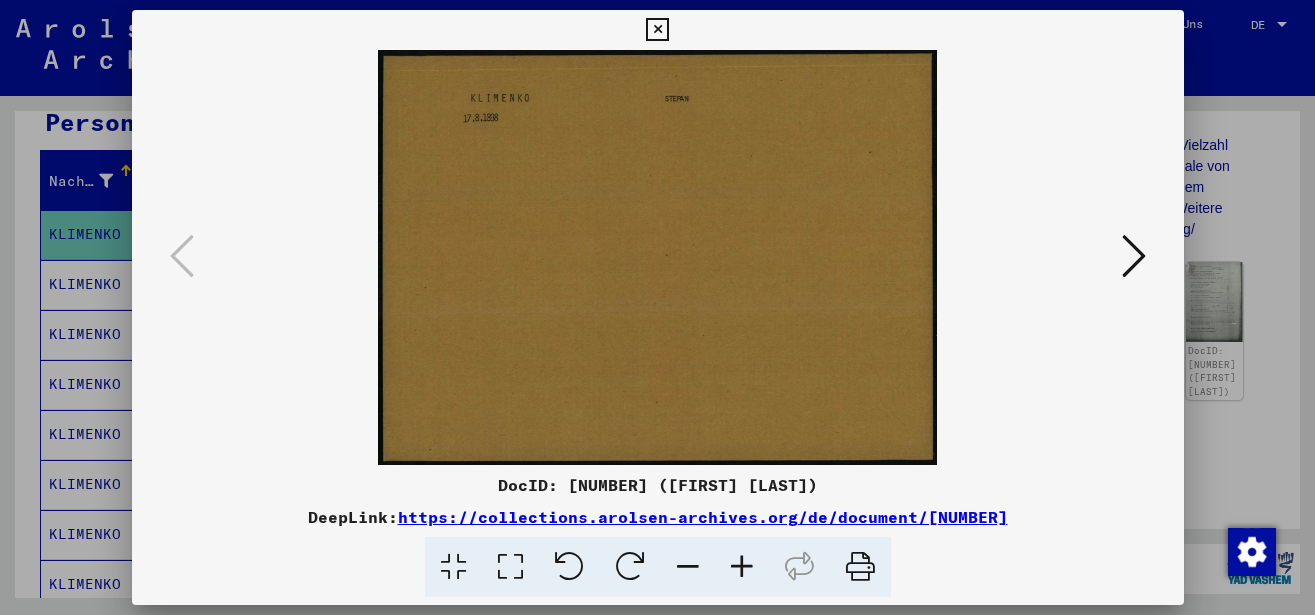 click at bounding box center [1134, 256] 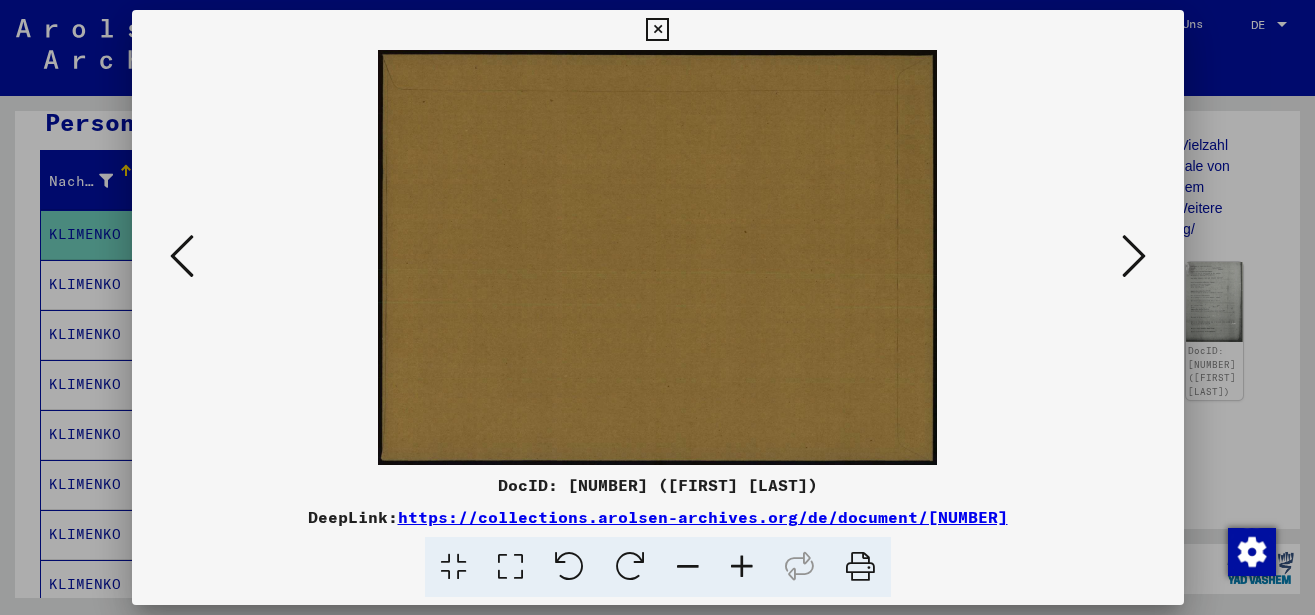click at bounding box center [1134, 256] 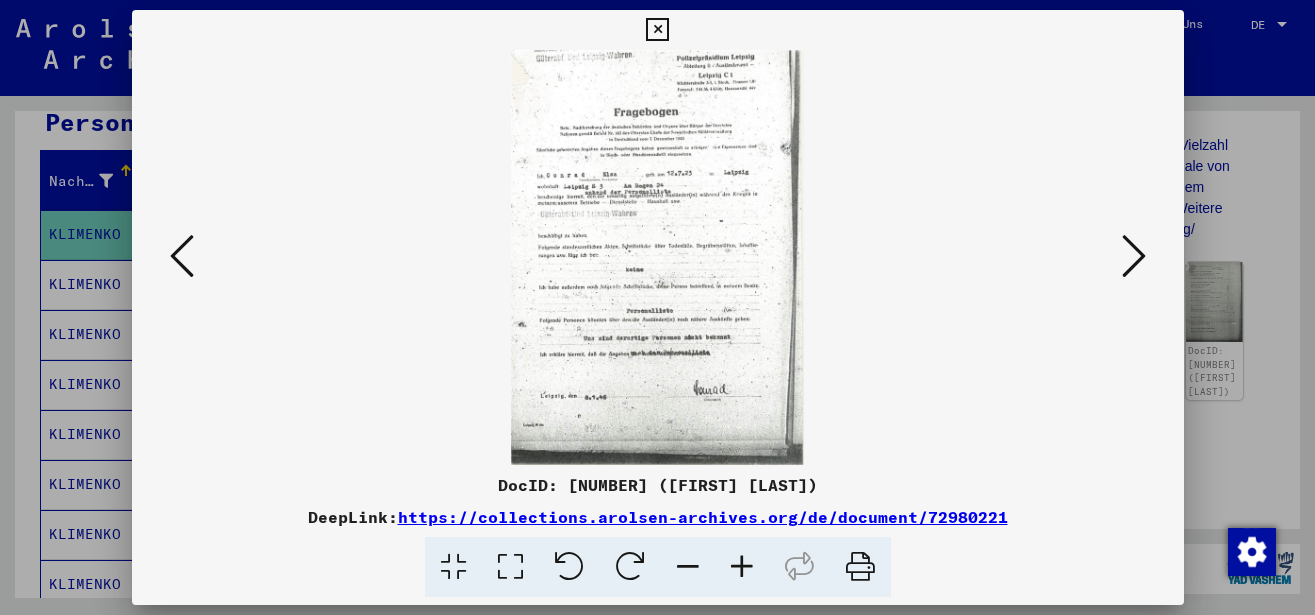 click at bounding box center [742, 567] 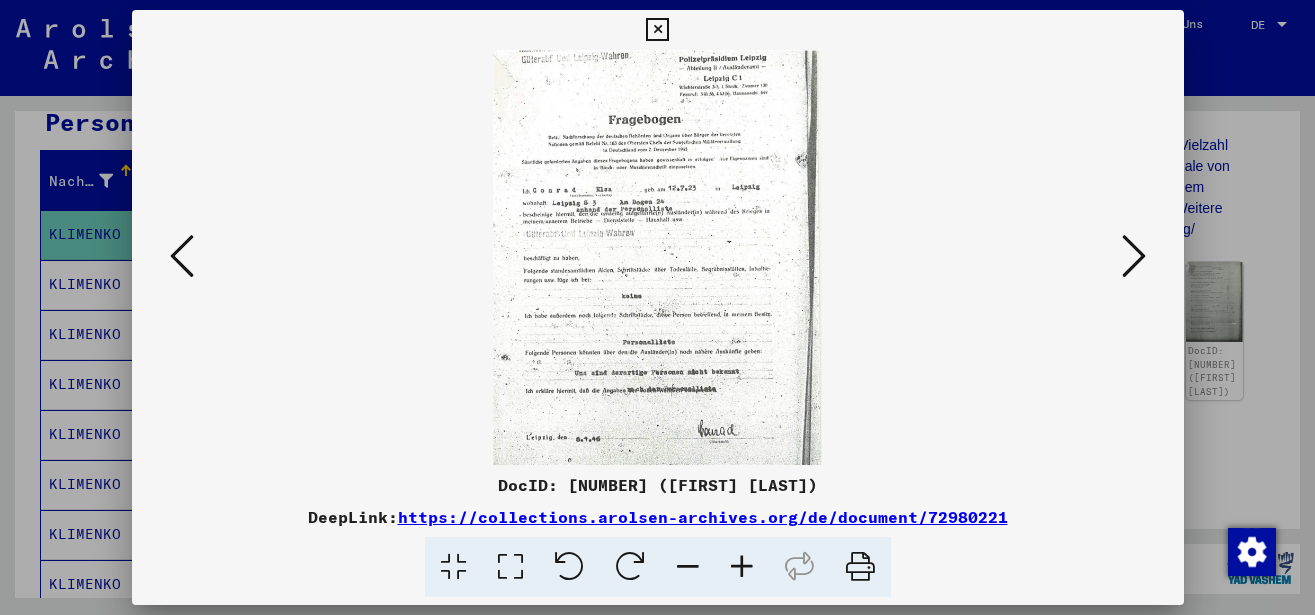 click at bounding box center [742, 567] 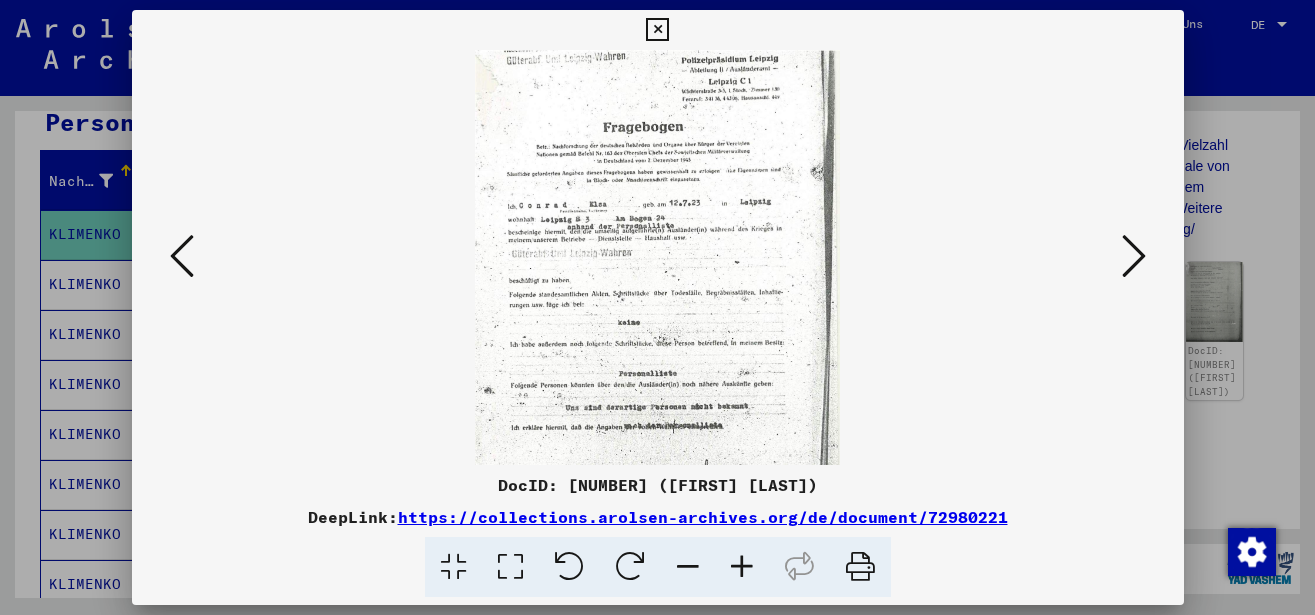 click at bounding box center (742, 567) 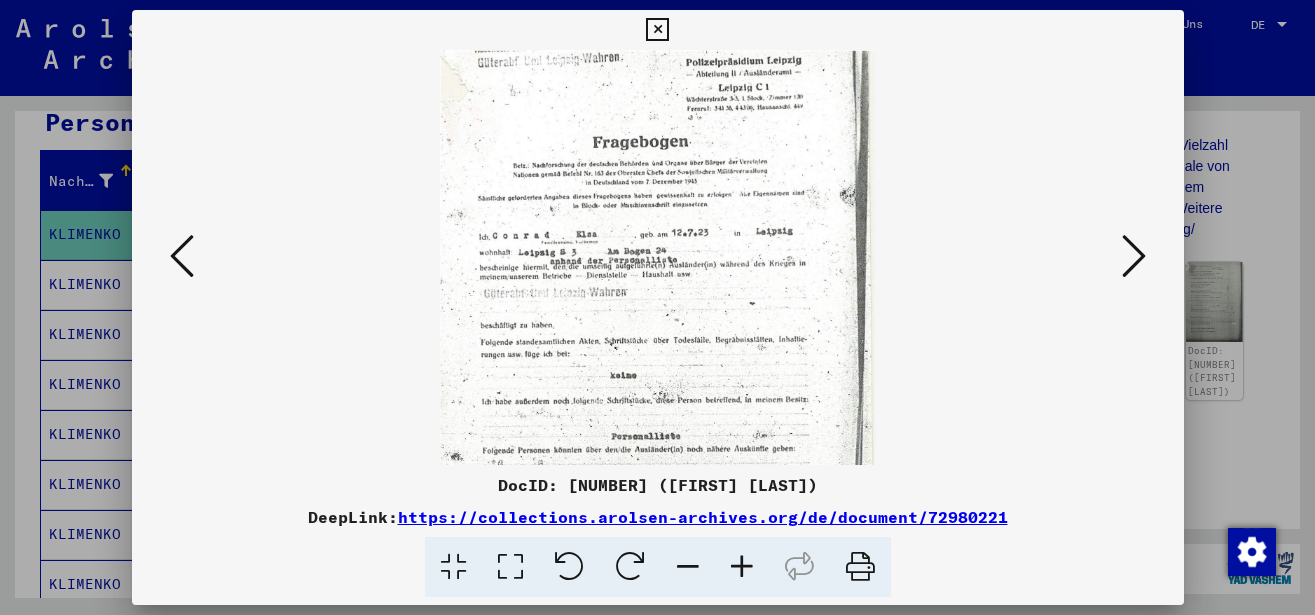 click at bounding box center (742, 567) 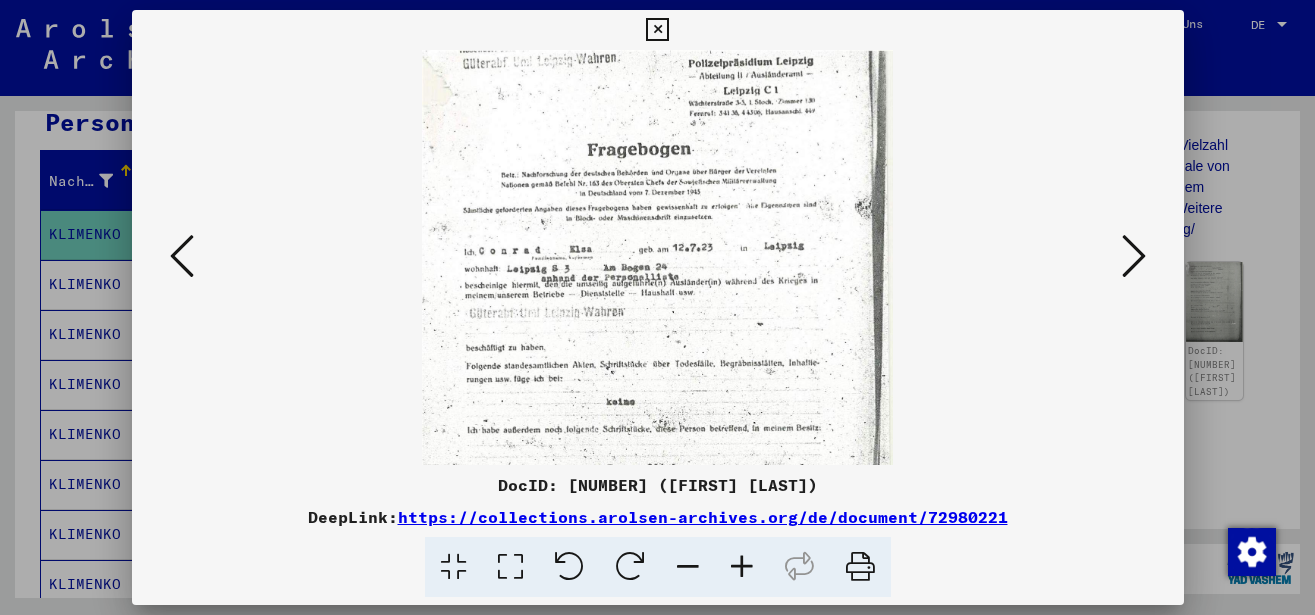 click at bounding box center (742, 567) 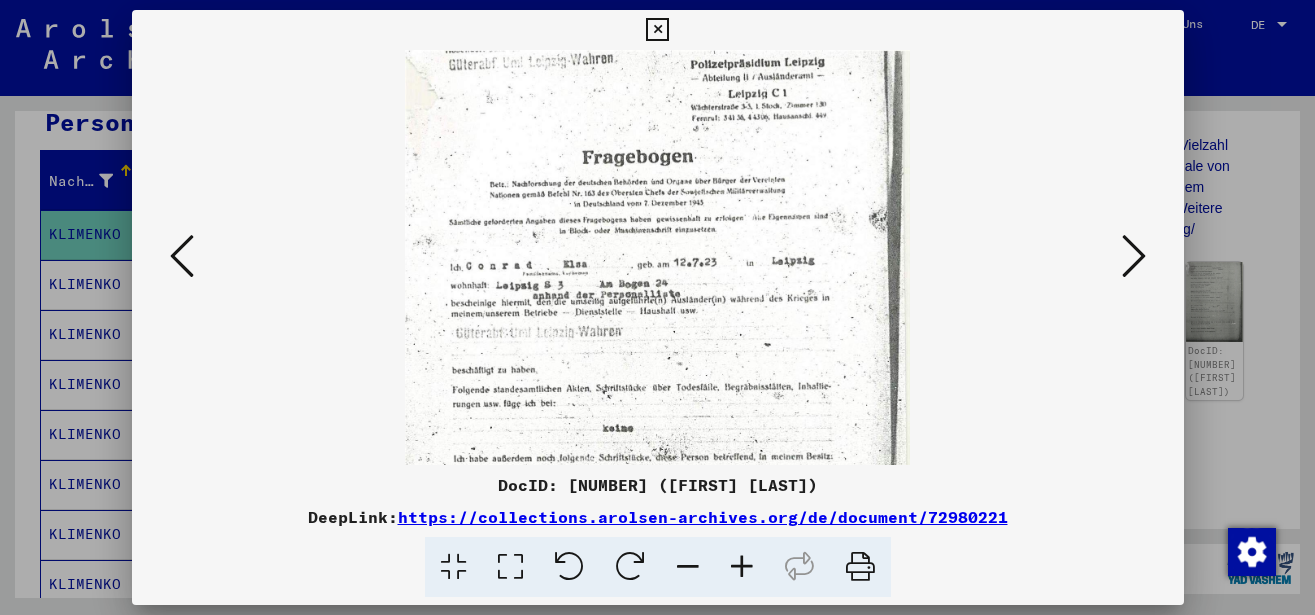 click at bounding box center (742, 567) 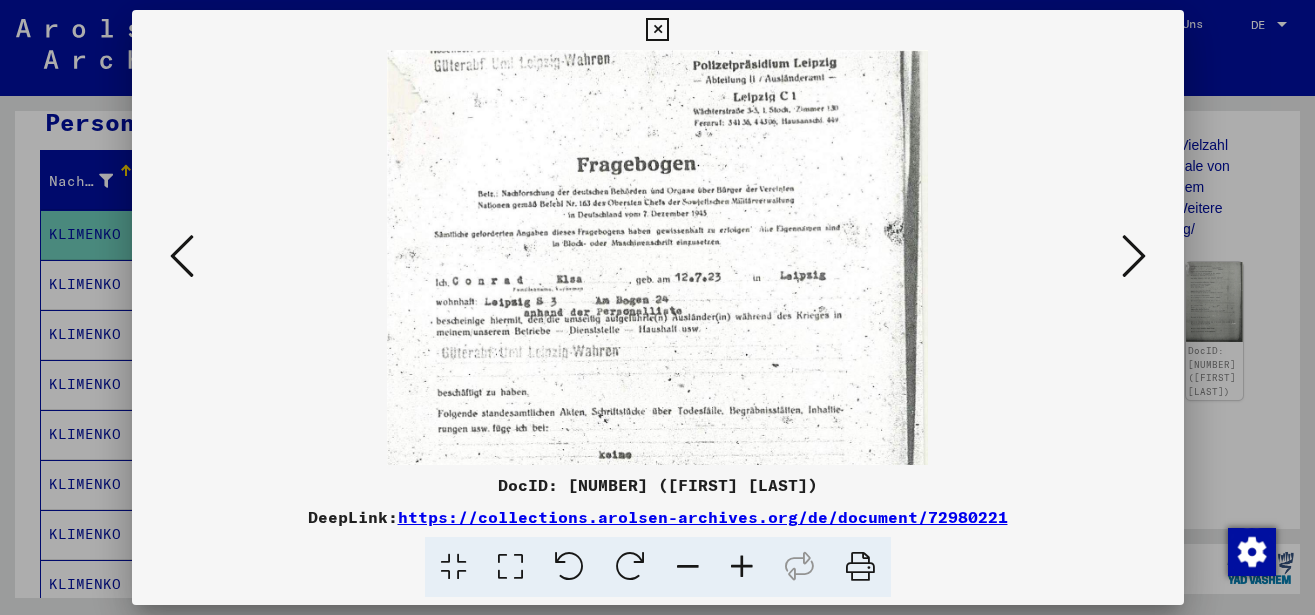 click at bounding box center [742, 567] 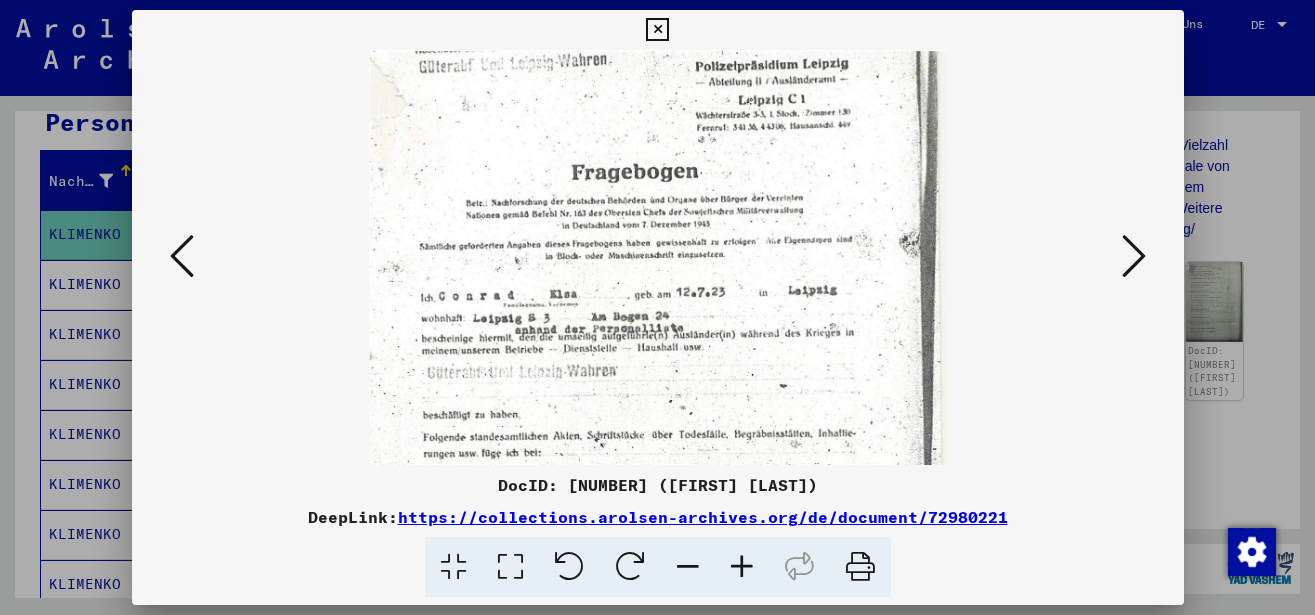 click at bounding box center (742, 567) 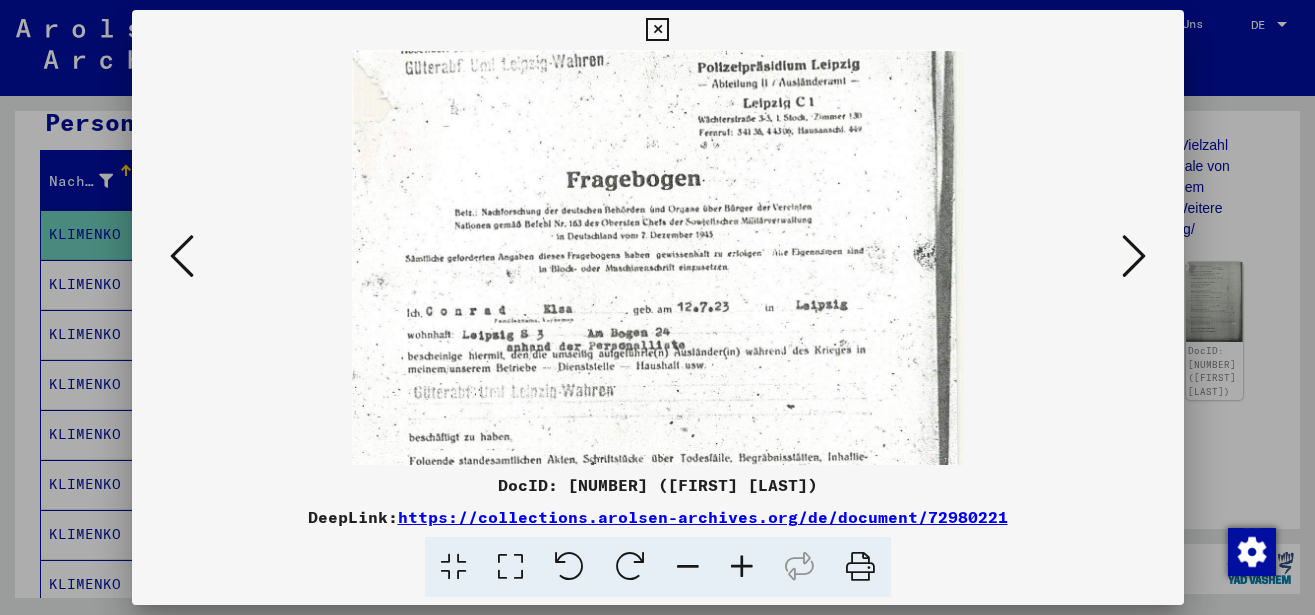 click at bounding box center (742, 567) 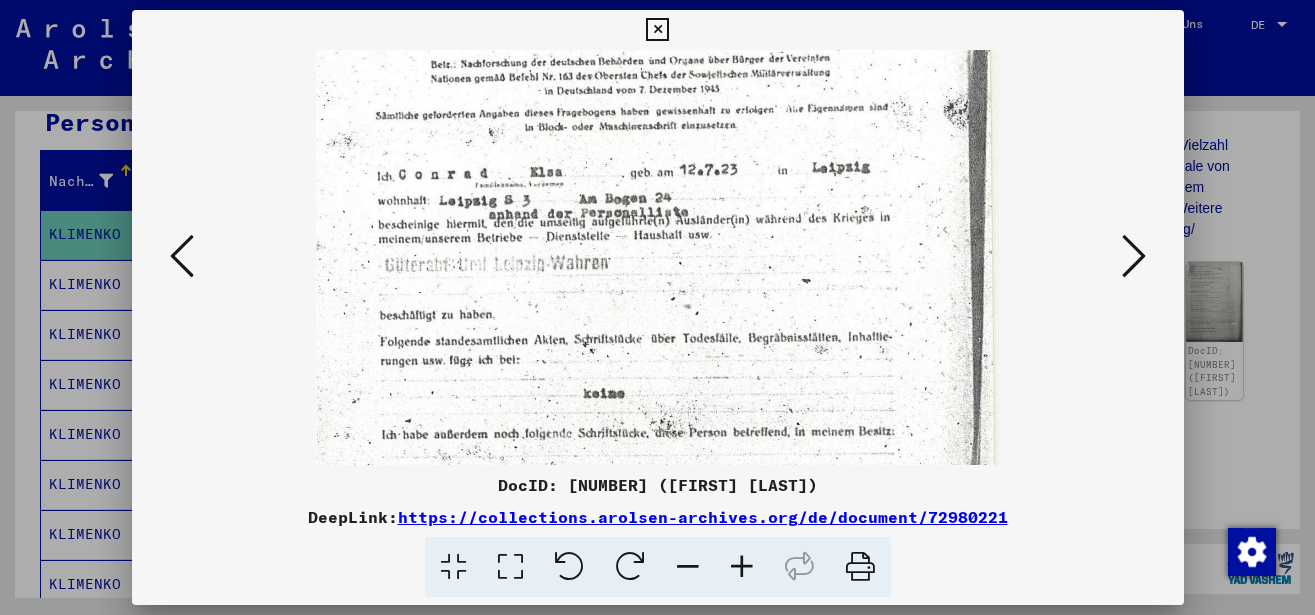 scroll, scrollTop: 196, scrollLeft: 0, axis: vertical 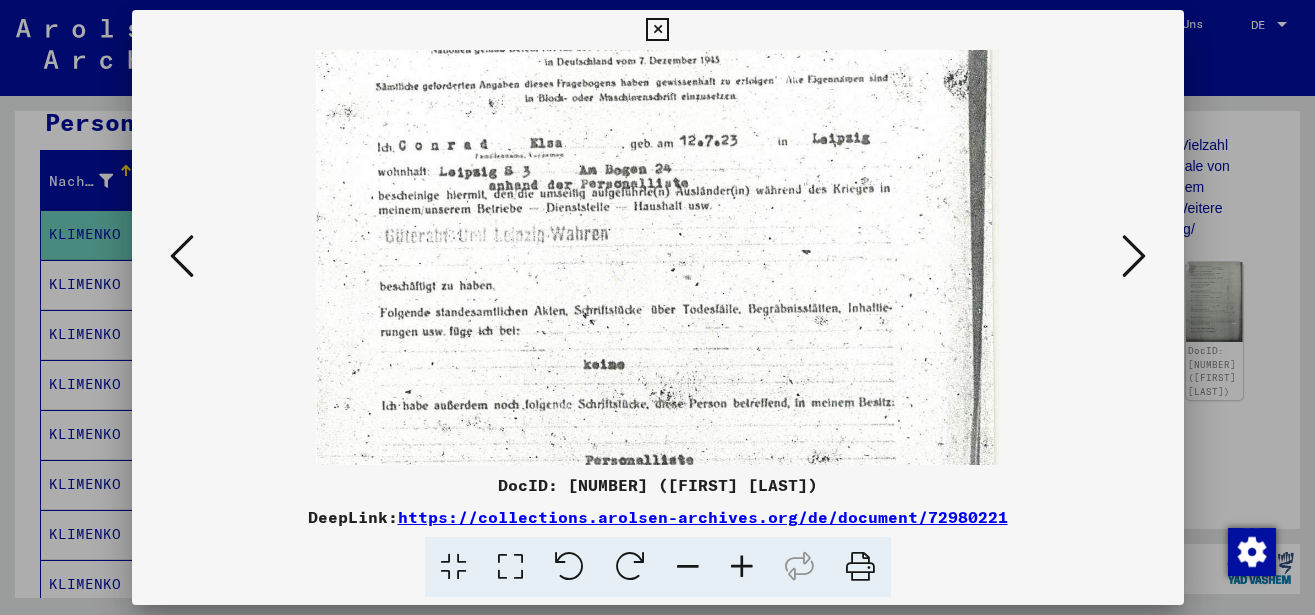 drag, startPoint x: 725, startPoint y: 398, endPoint x: 735, endPoint y: 202, distance: 196.25494 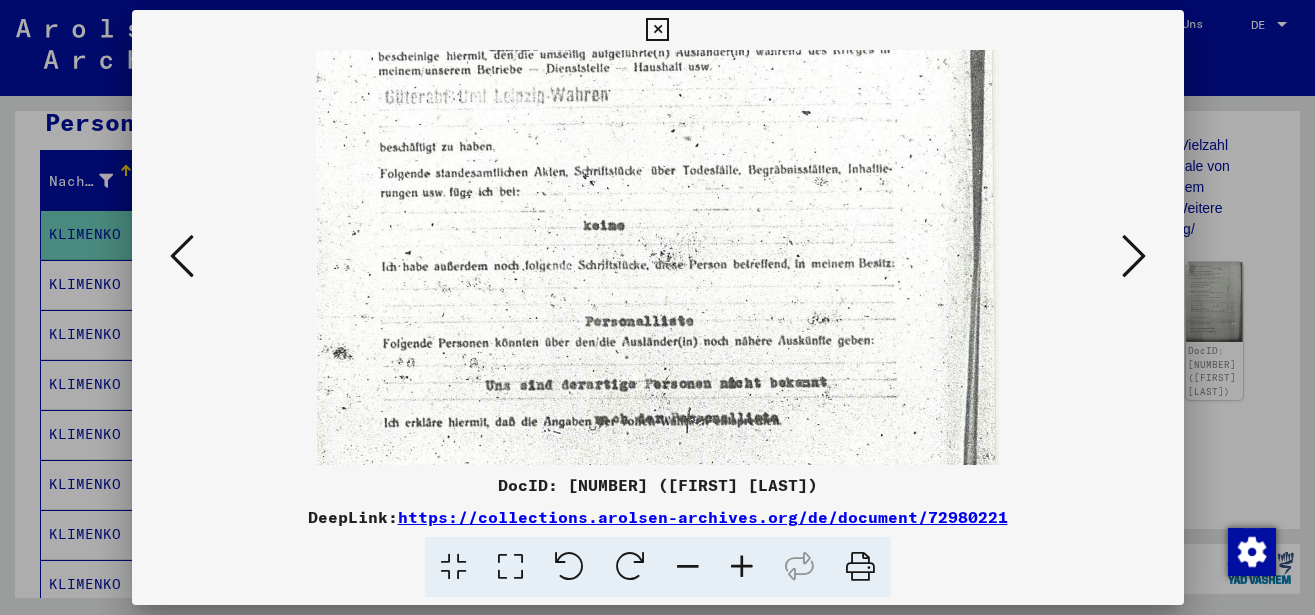 drag, startPoint x: 737, startPoint y: 312, endPoint x: 733, endPoint y: 199, distance: 113.07078 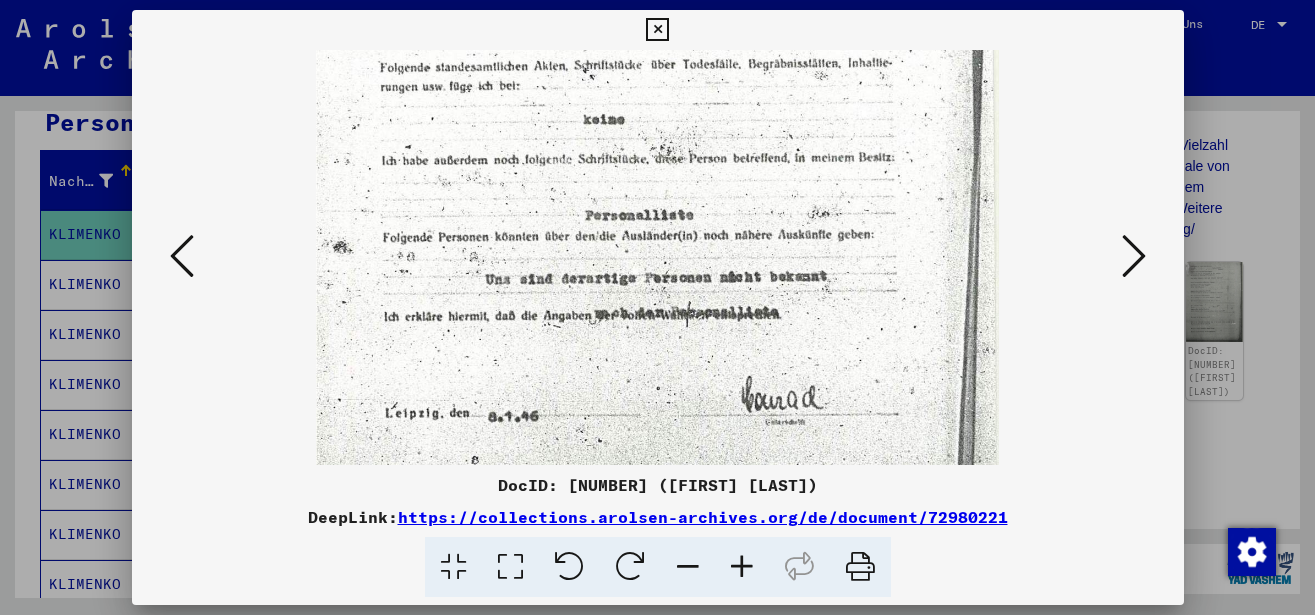 drag, startPoint x: 726, startPoint y: 255, endPoint x: 722, endPoint y: 200, distance: 55.145264 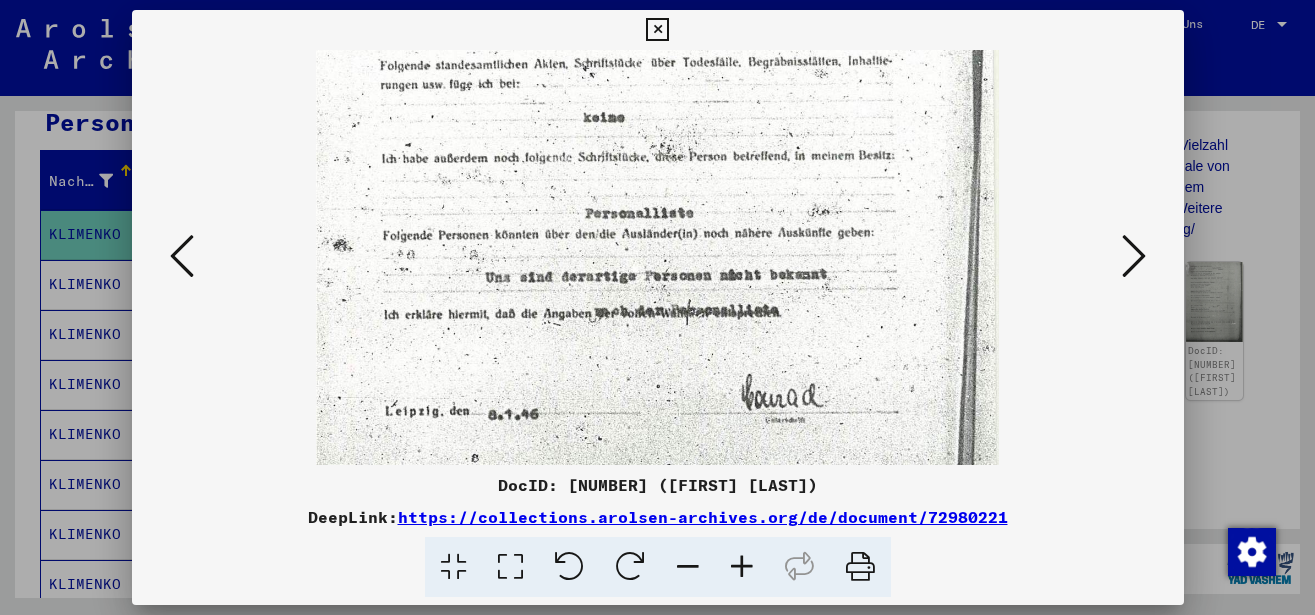 click at bounding box center (1134, 256) 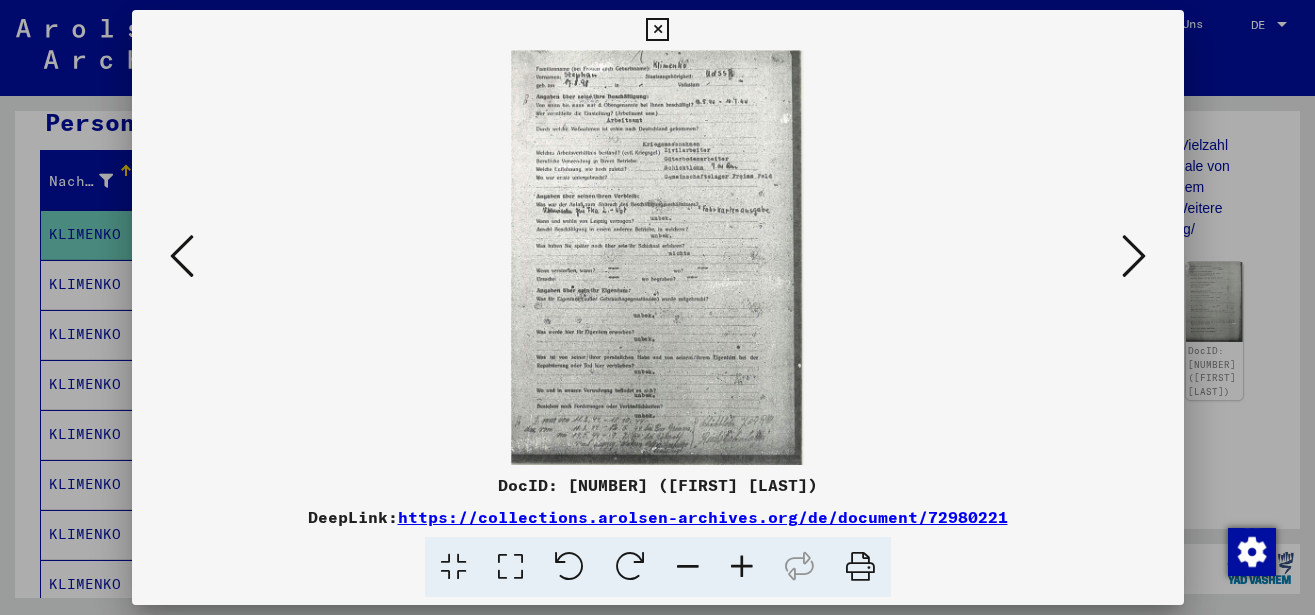 click at bounding box center [742, 567] 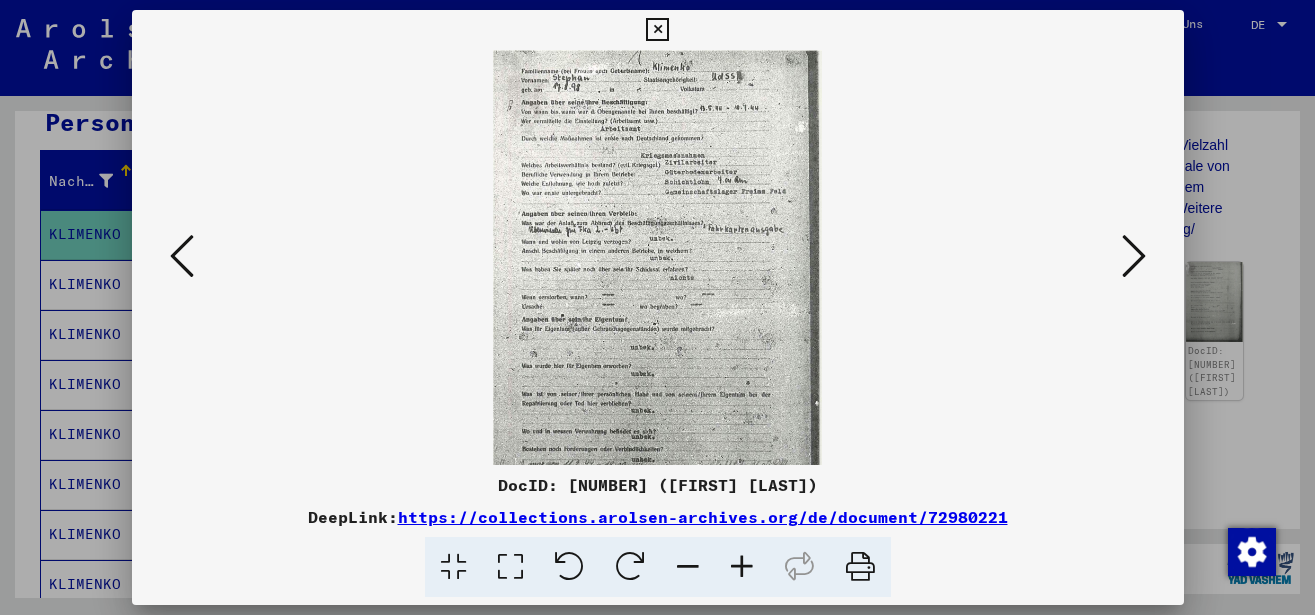 click at bounding box center [742, 567] 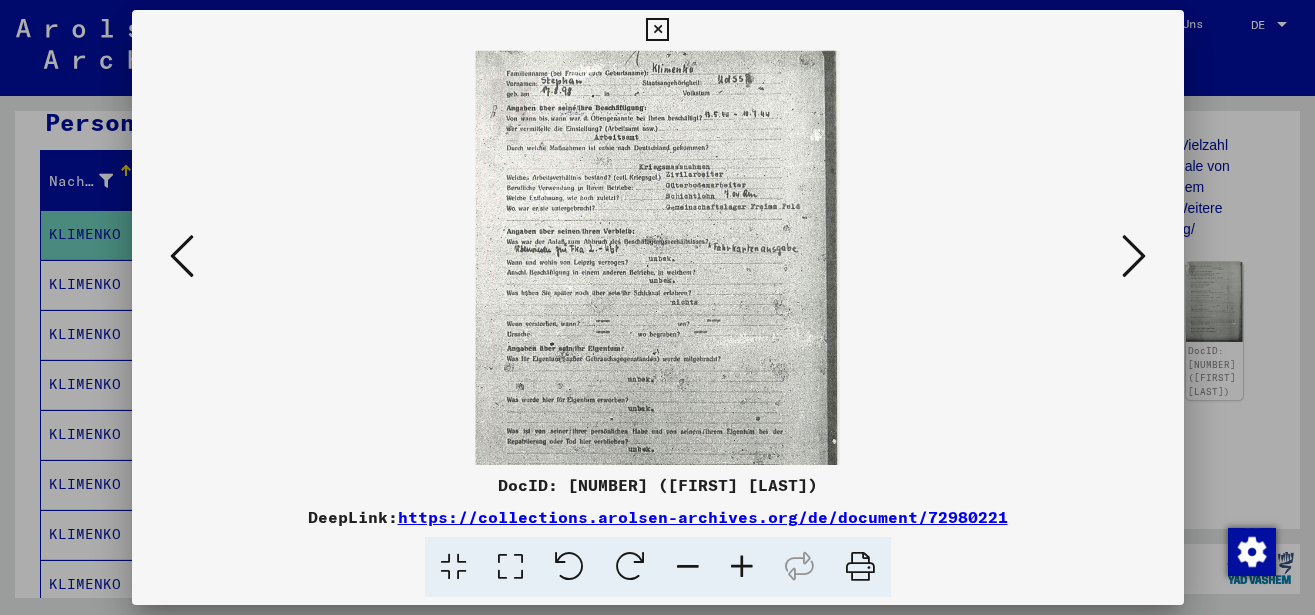 click at bounding box center (742, 567) 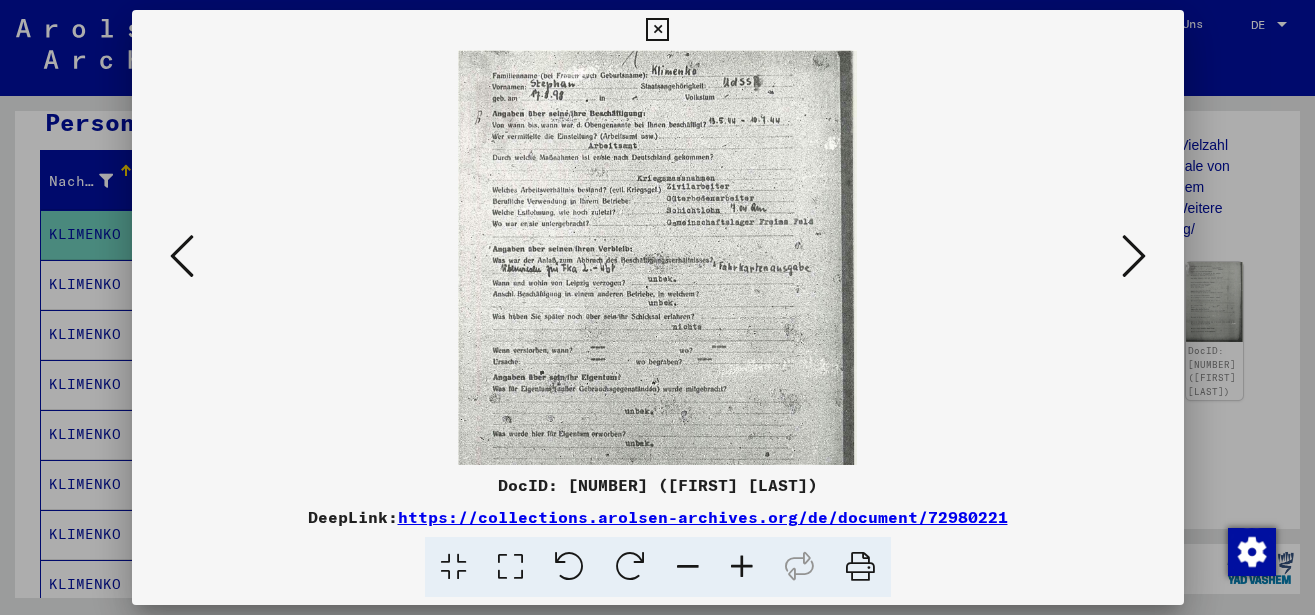 click at bounding box center [742, 567] 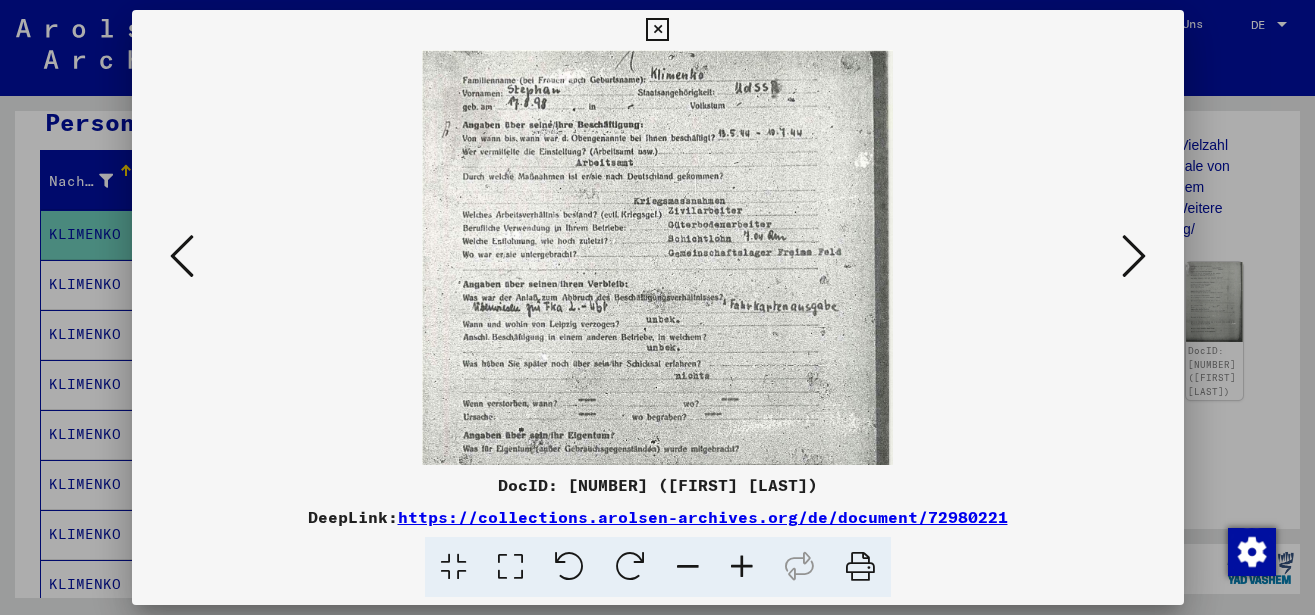click at bounding box center [742, 567] 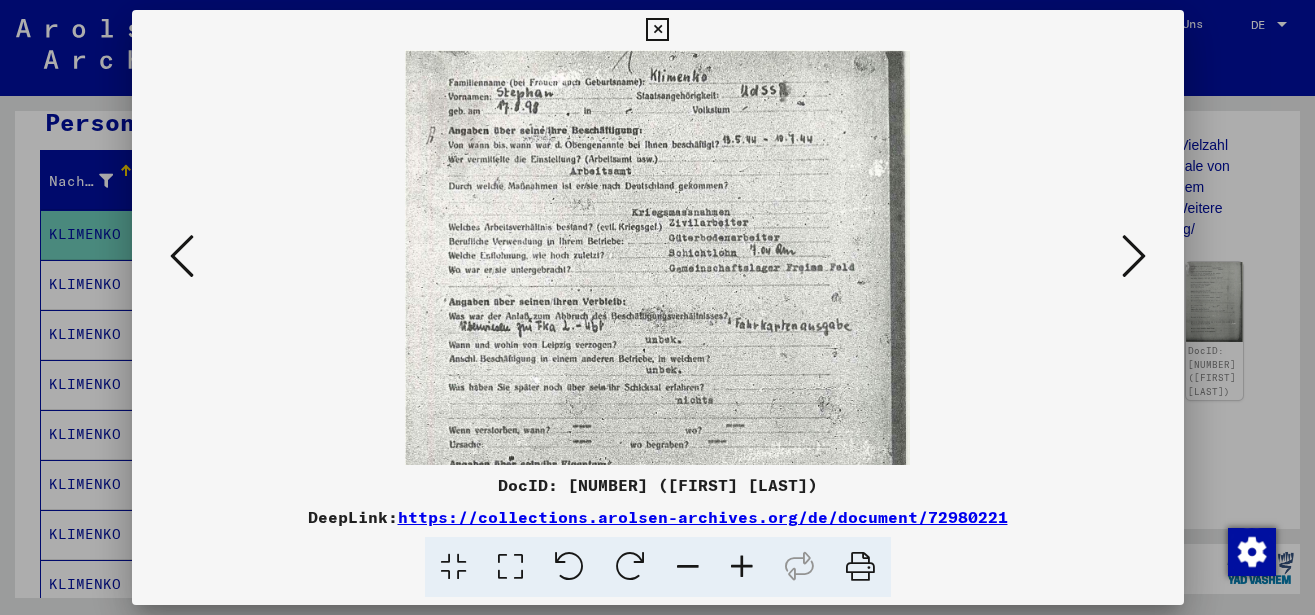 click at bounding box center (742, 567) 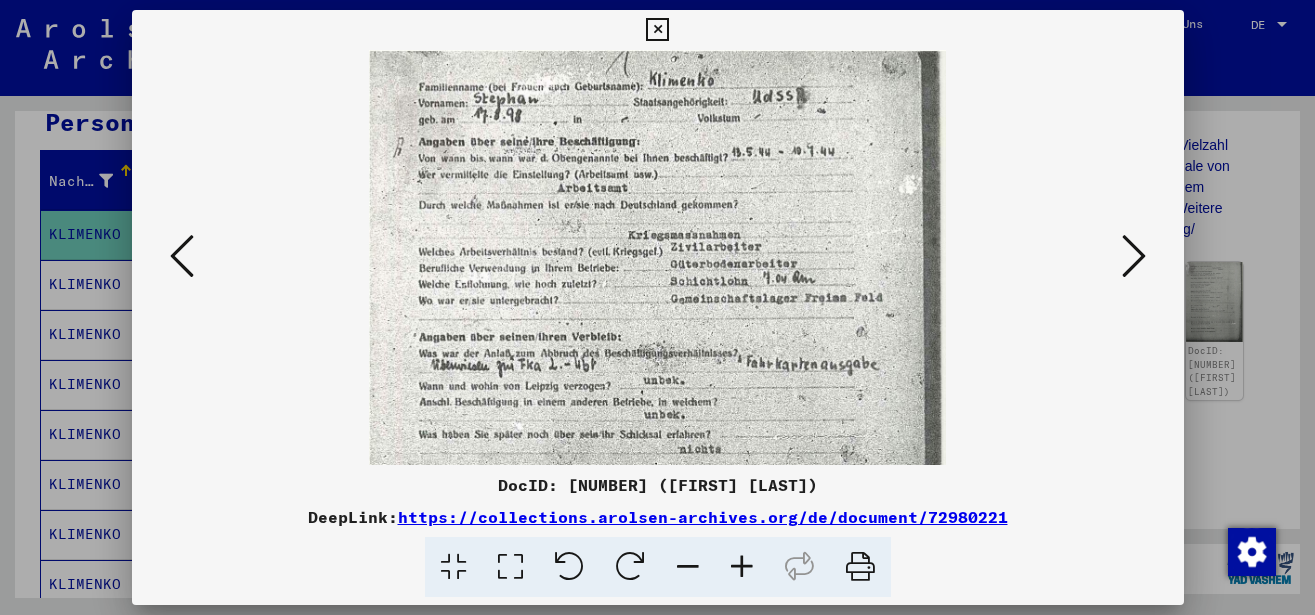 click at bounding box center [742, 567] 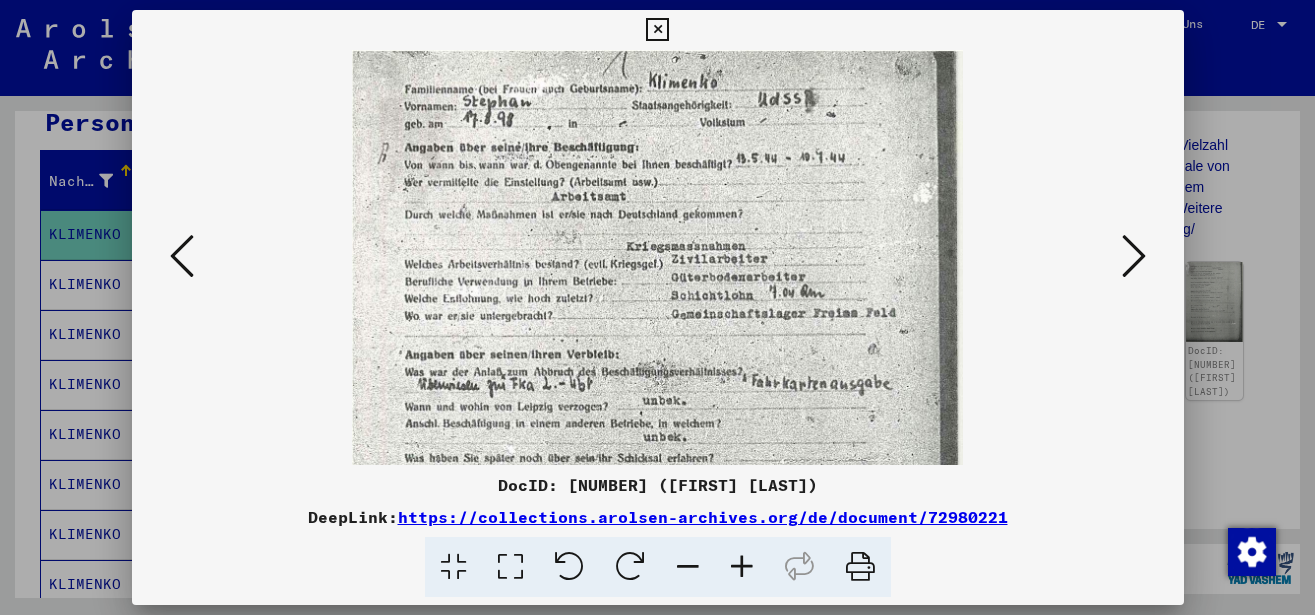click at bounding box center [742, 567] 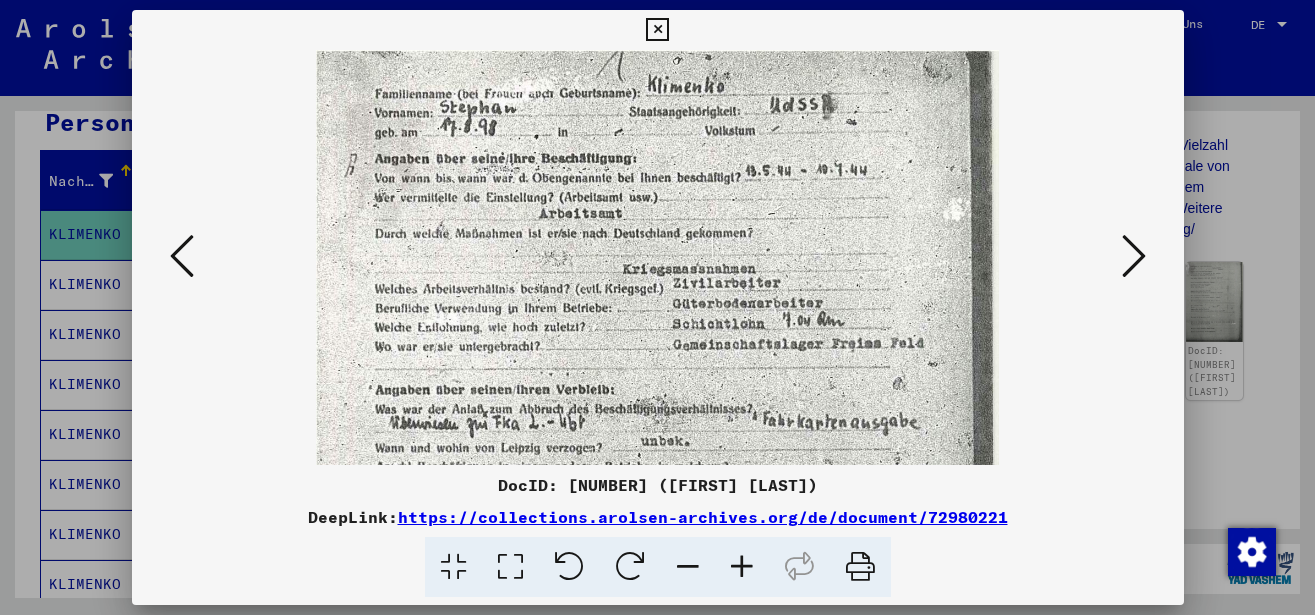 click at bounding box center (742, 567) 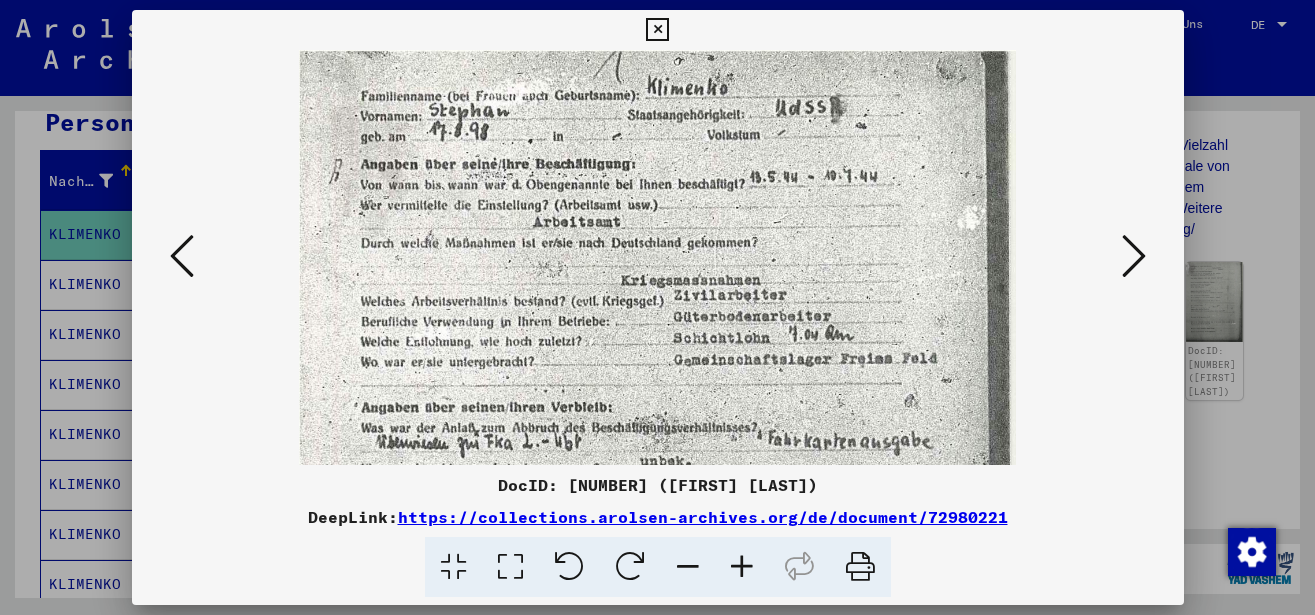 drag, startPoint x: 744, startPoint y: 367, endPoint x: 742, endPoint y: 411, distance: 44.04543 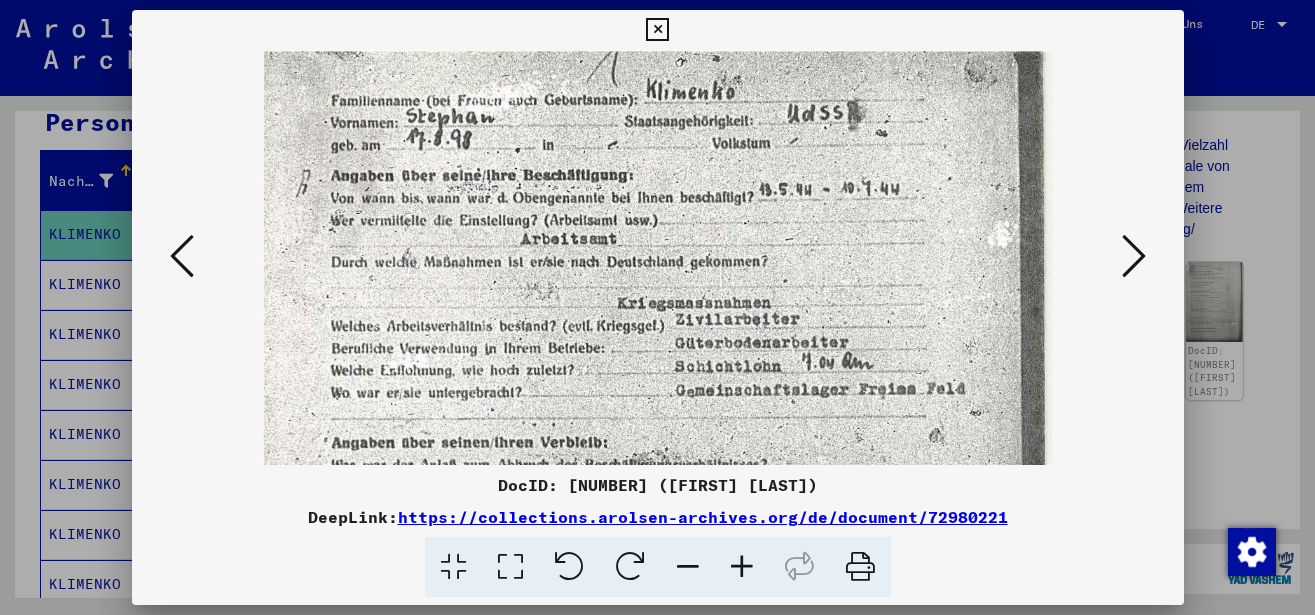 click at bounding box center [742, 567] 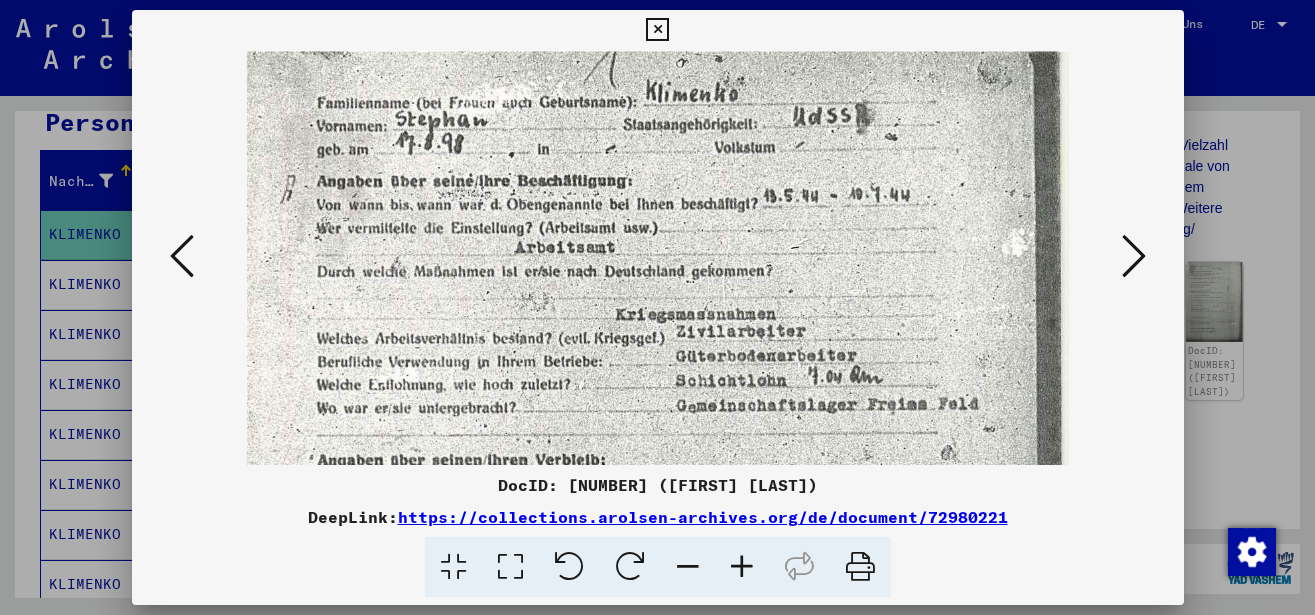 click at bounding box center [742, 567] 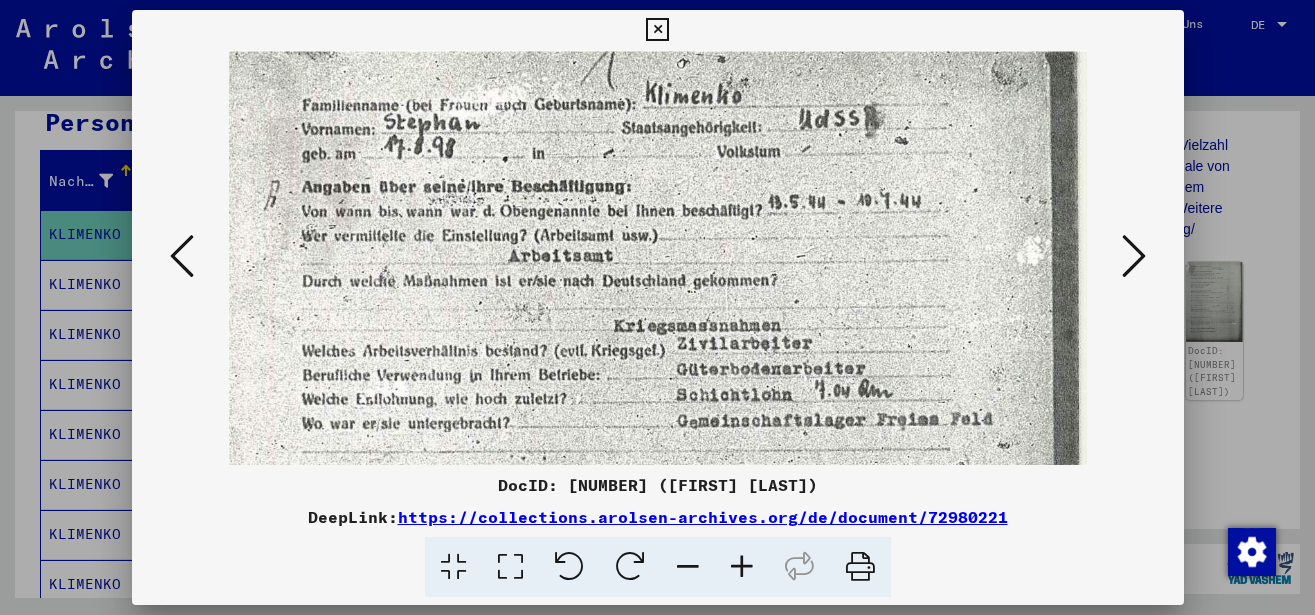 click at bounding box center [742, 567] 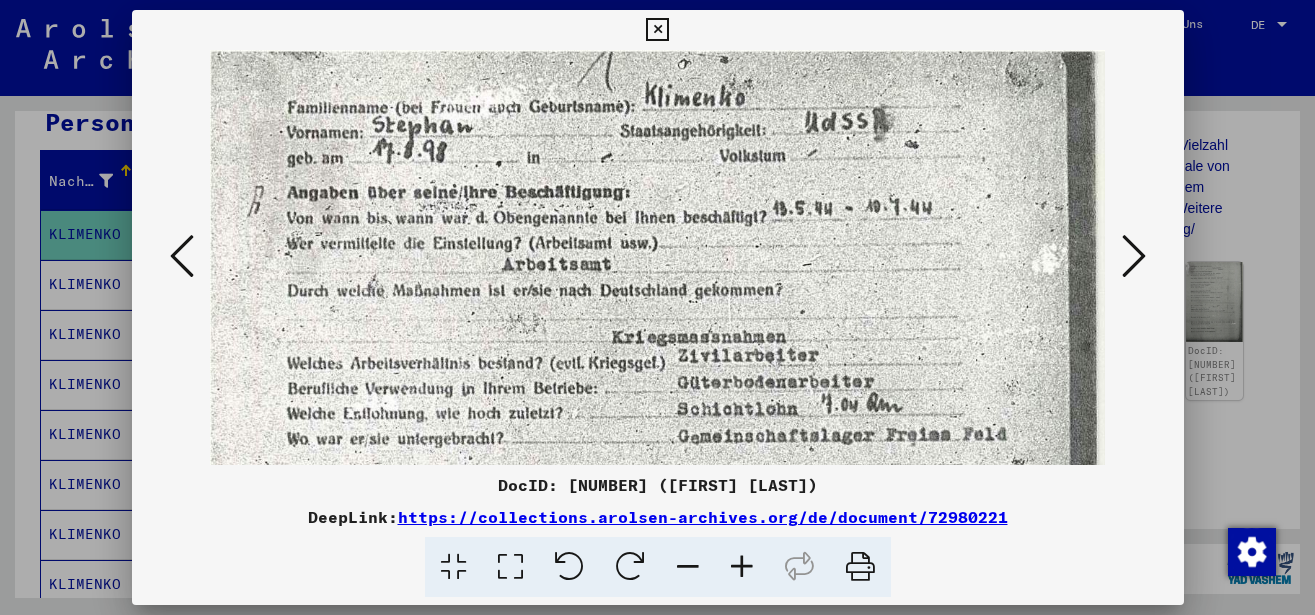 click at bounding box center [742, 567] 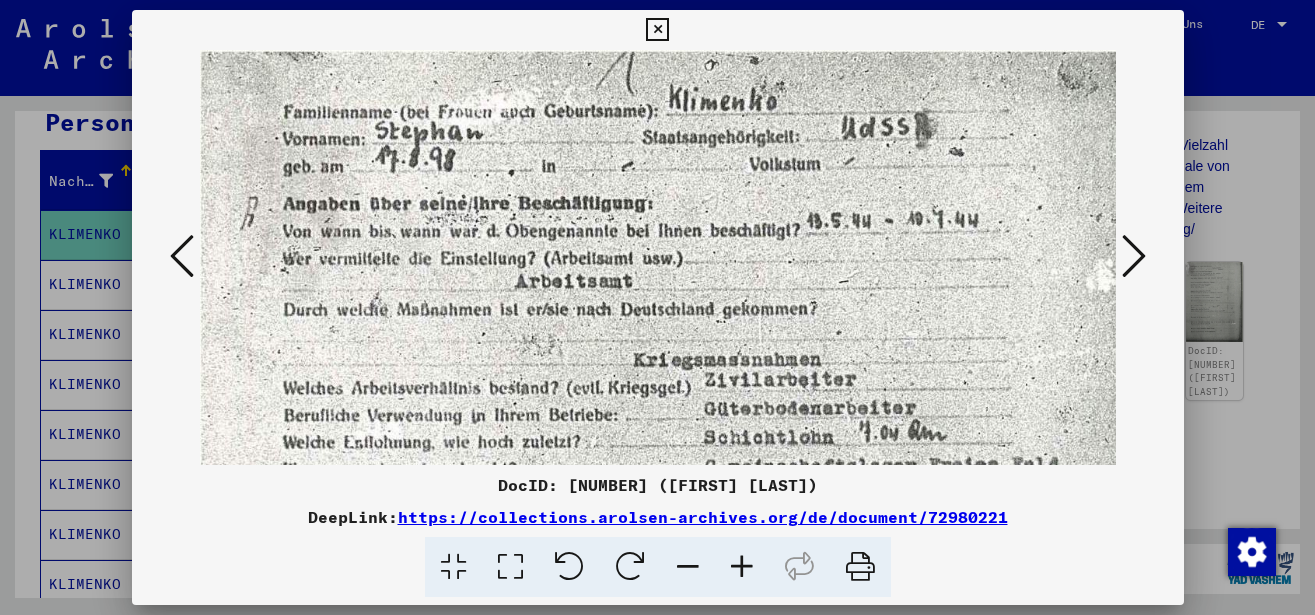 click at bounding box center (742, 567) 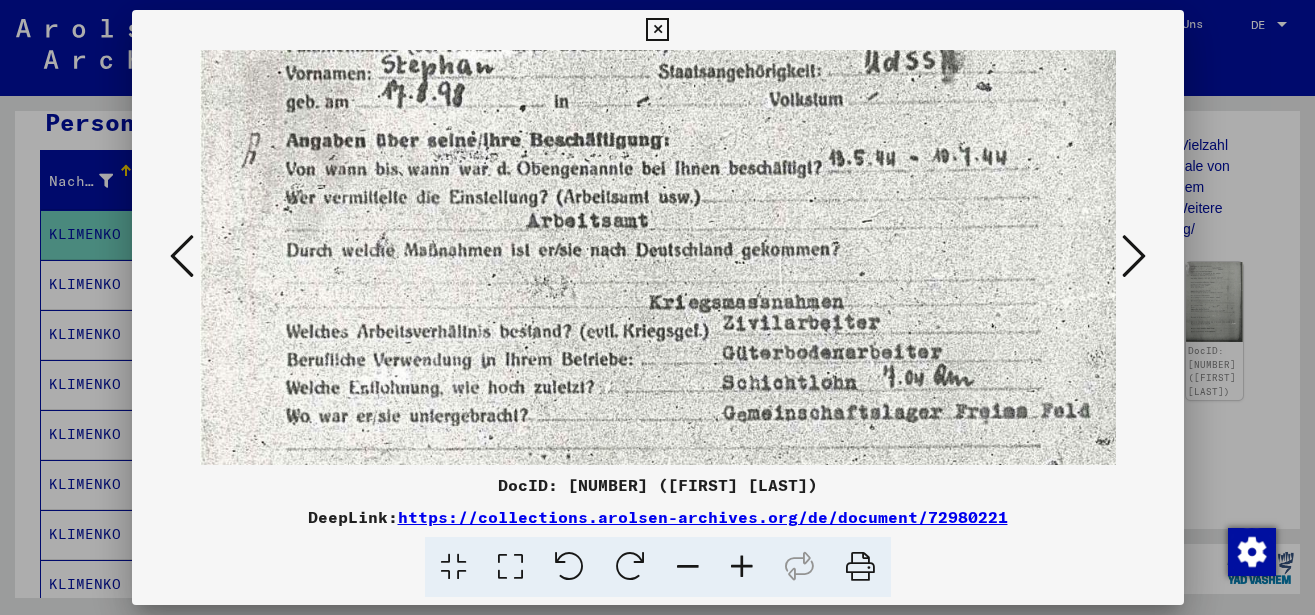 scroll, scrollTop: 106, scrollLeft: 0, axis: vertical 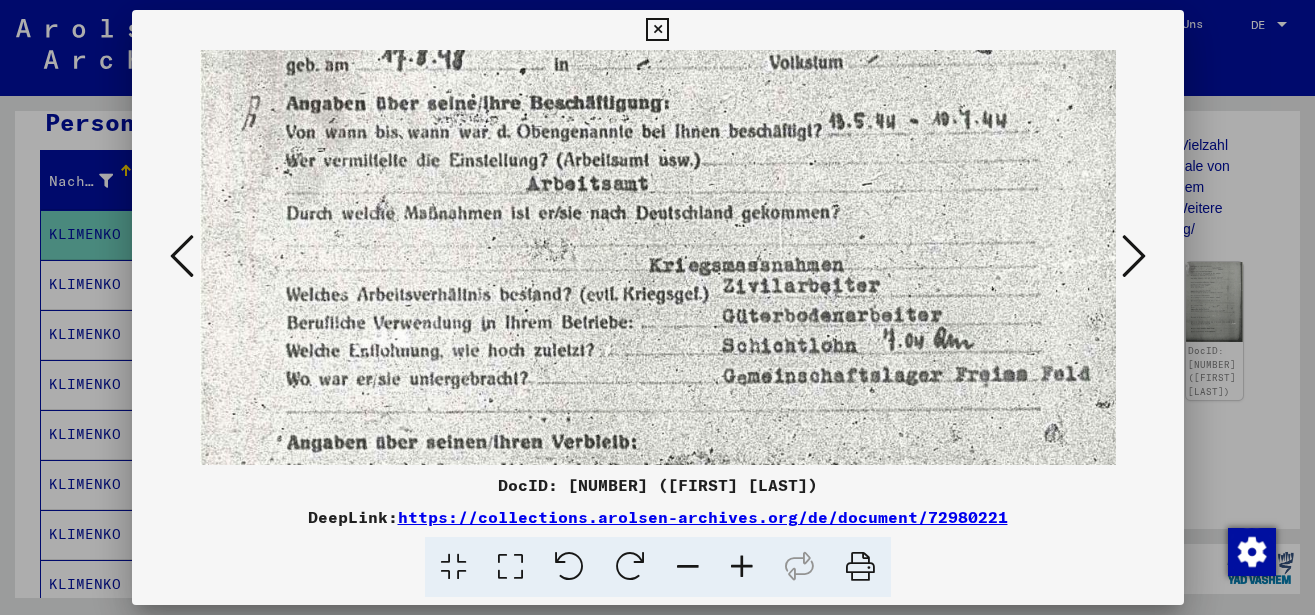 drag, startPoint x: 740, startPoint y: 379, endPoint x: 753, endPoint y: 273, distance: 106.7942 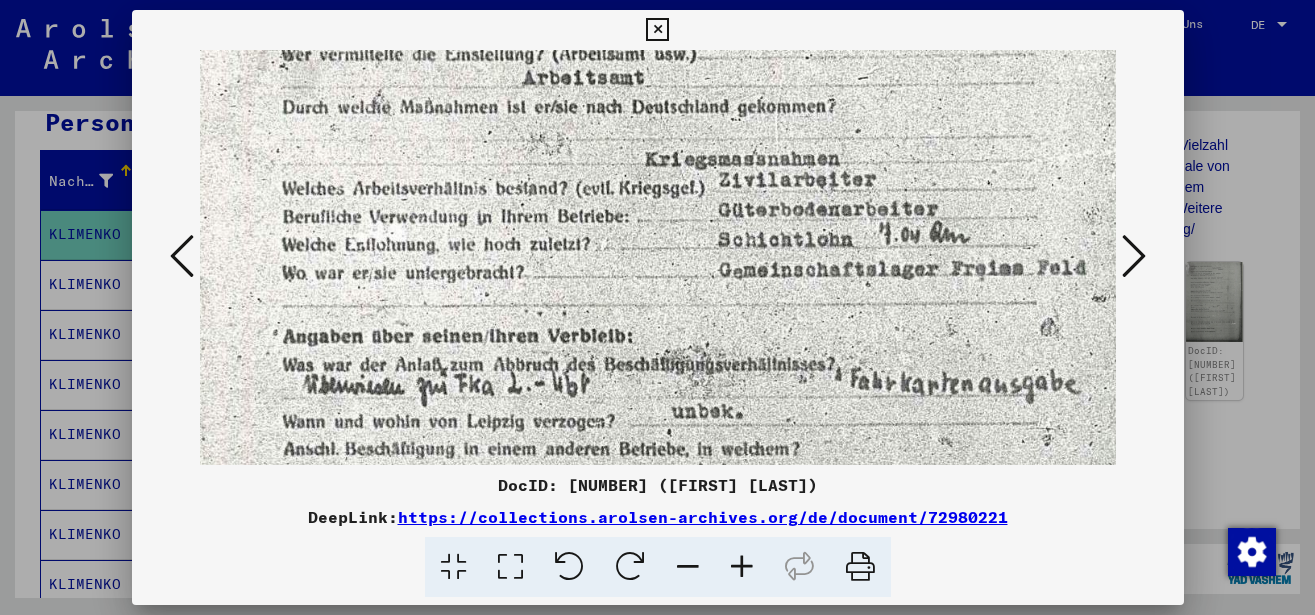 scroll, scrollTop: 216, scrollLeft: 4, axis: both 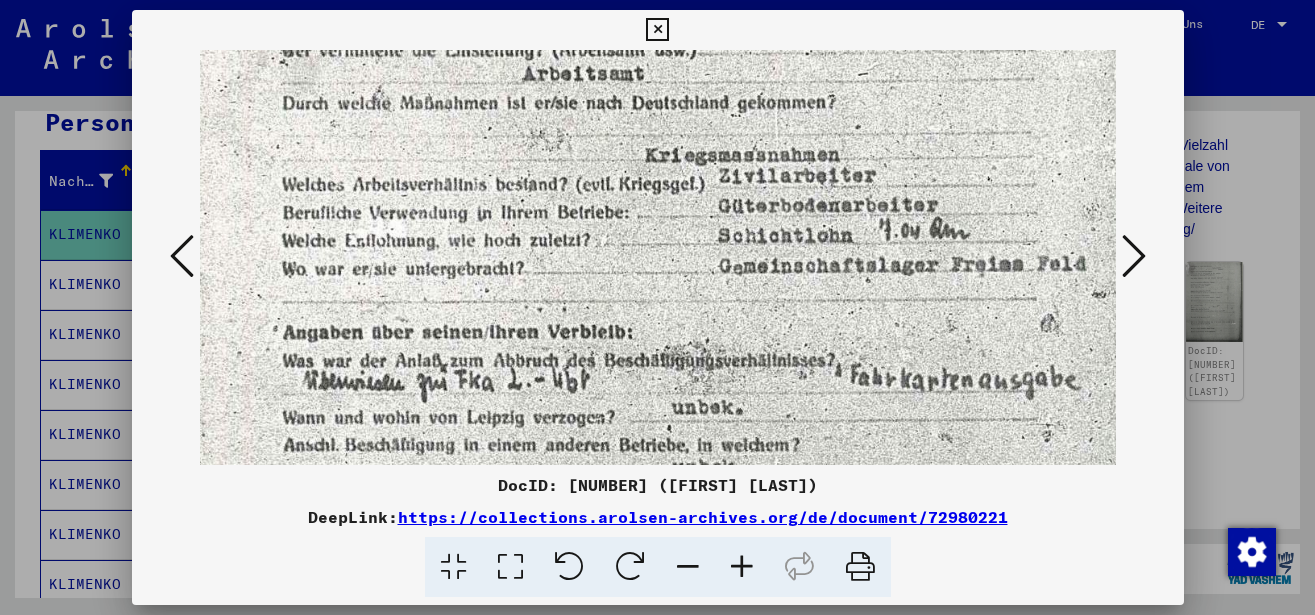 drag, startPoint x: 757, startPoint y: 351, endPoint x: 756, endPoint y: 241, distance: 110.00455 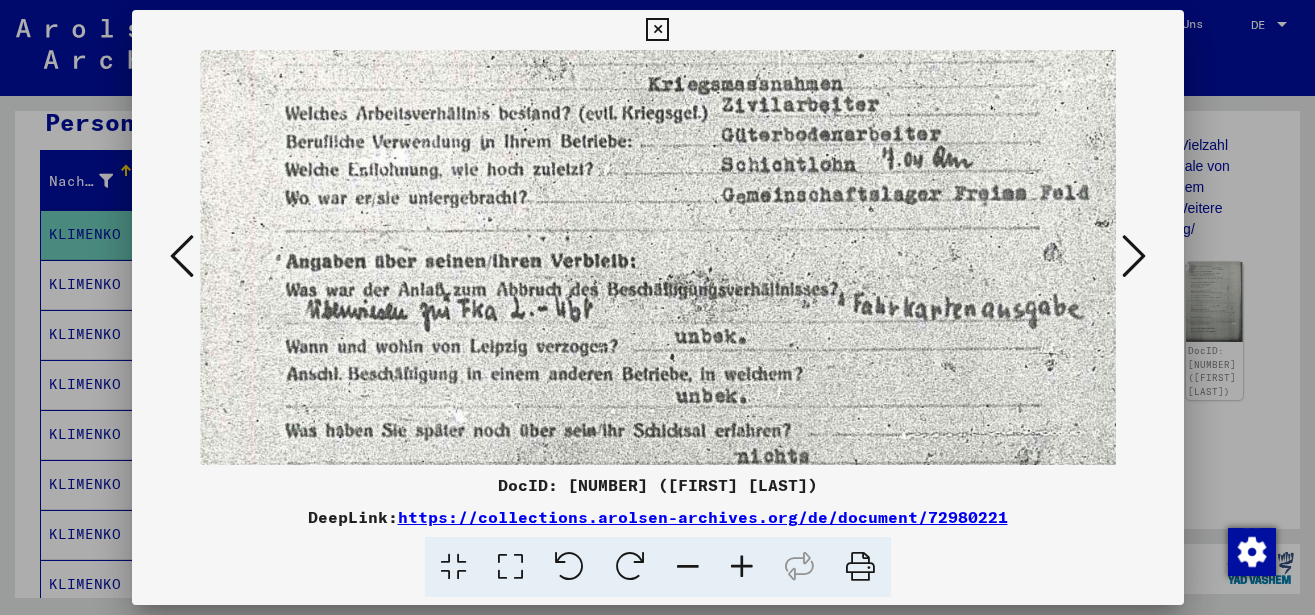 scroll, scrollTop: 299, scrollLeft: 1, axis: both 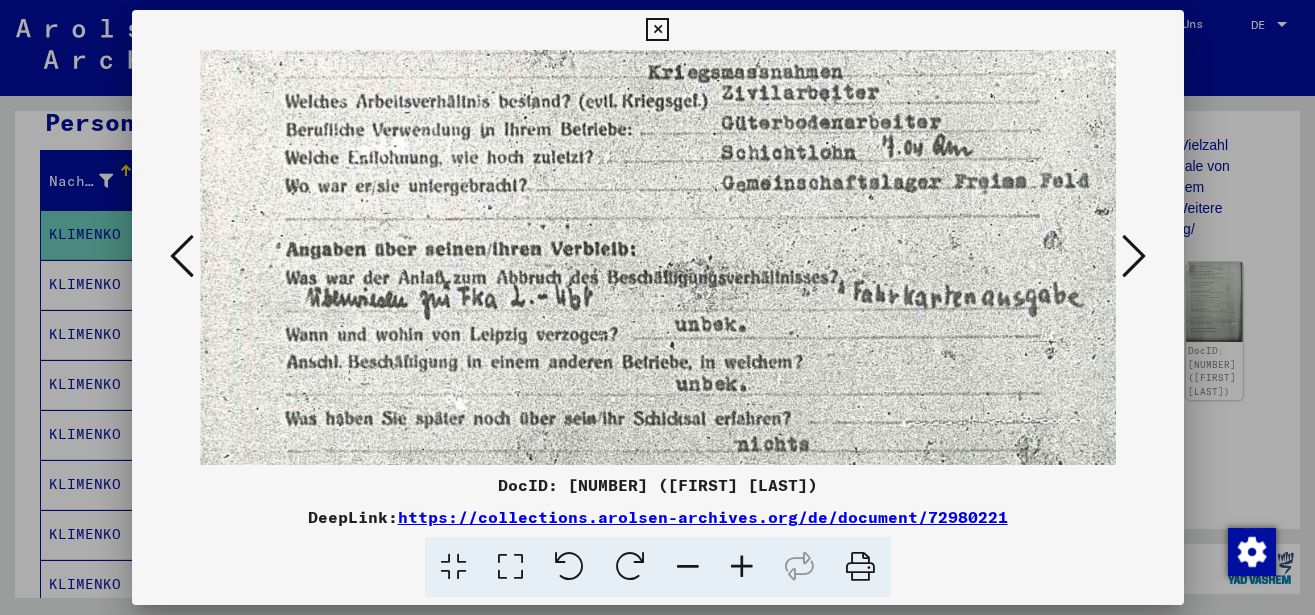 drag, startPoint x: 761, startPoint y: 310, endPoint x: 762, endPoint y: 232, distance: 78.00641 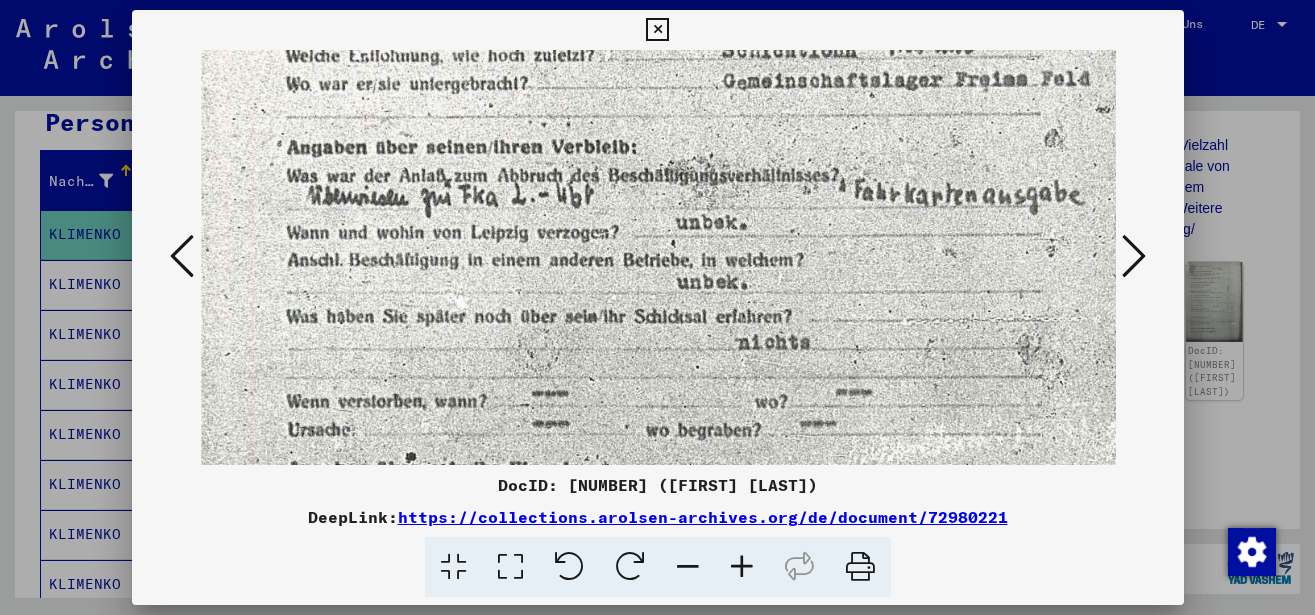 scroll, scrollTop: 443, scrollLeft: 0, axis: vertical 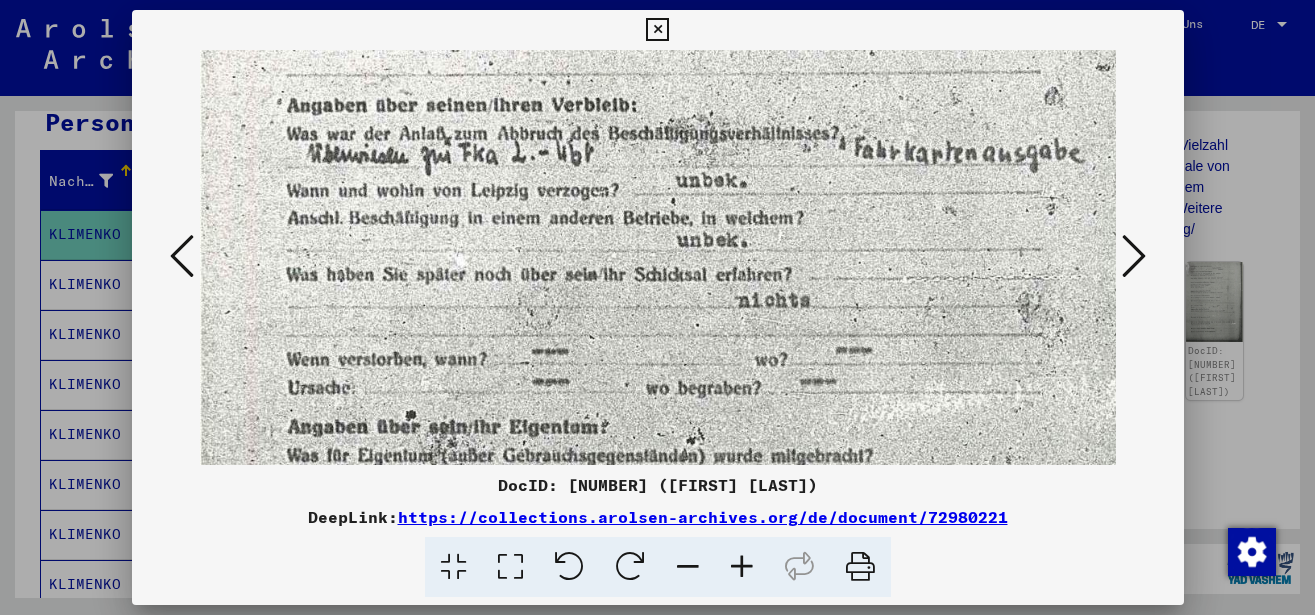 drag, startPoint x: 774, startPoint y: 339, endPoint x: 777, endPoint y: 195, distance: 144.03125 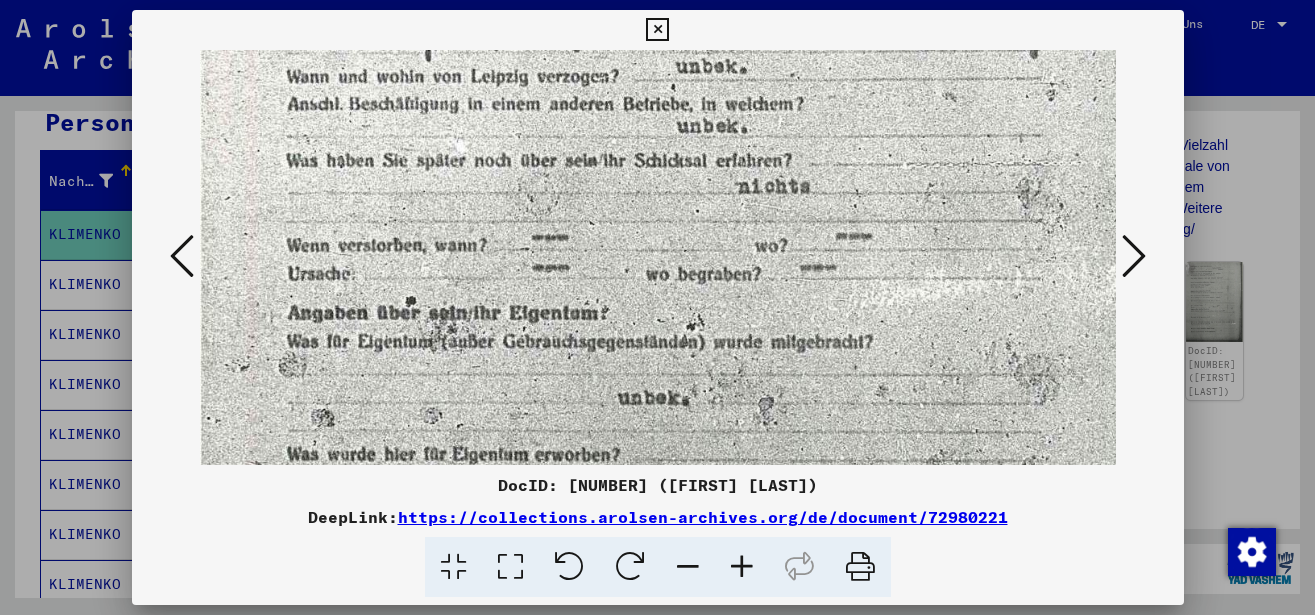 scroll, scrollTop: 559, scrollLeft: 0, axis: vertical 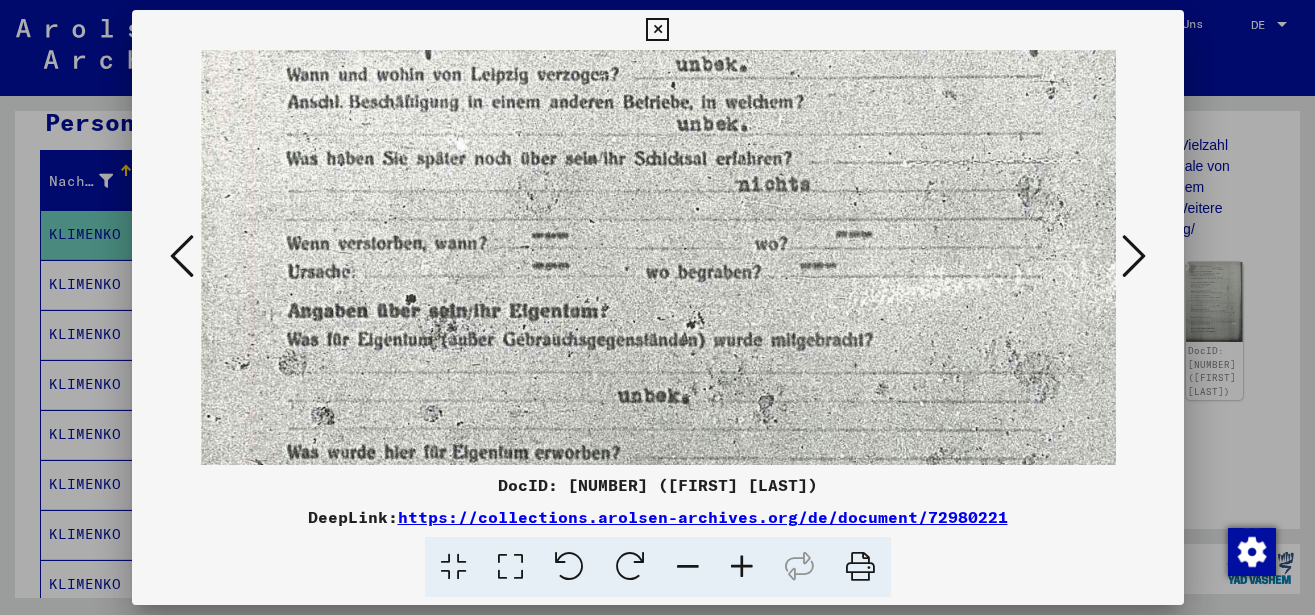 drag, startPoint x: 770, startPoint y: 274, endPoint x: 770, endPoint y: 158, distance: 116 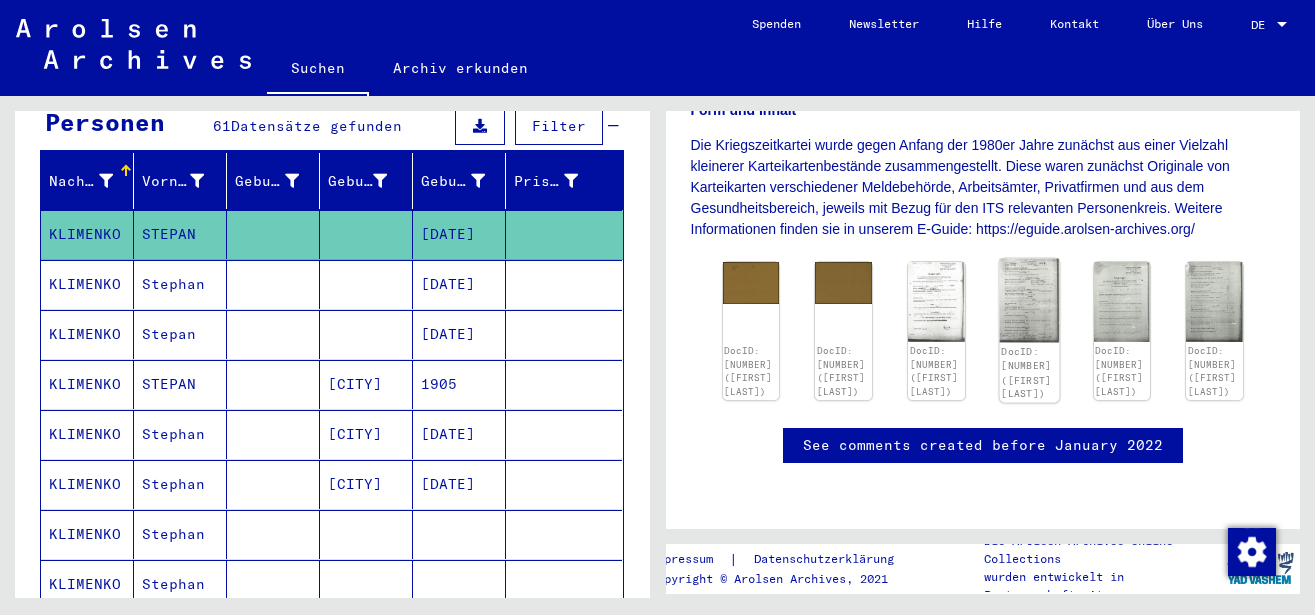 click 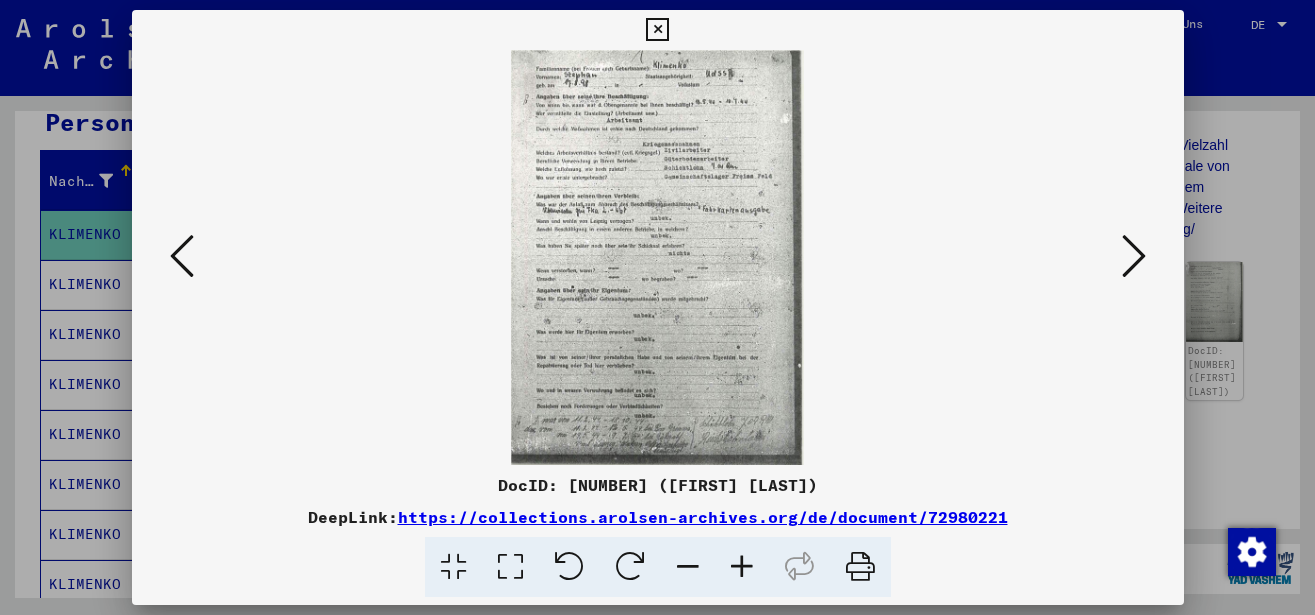 click at bounding box center [658, 257] 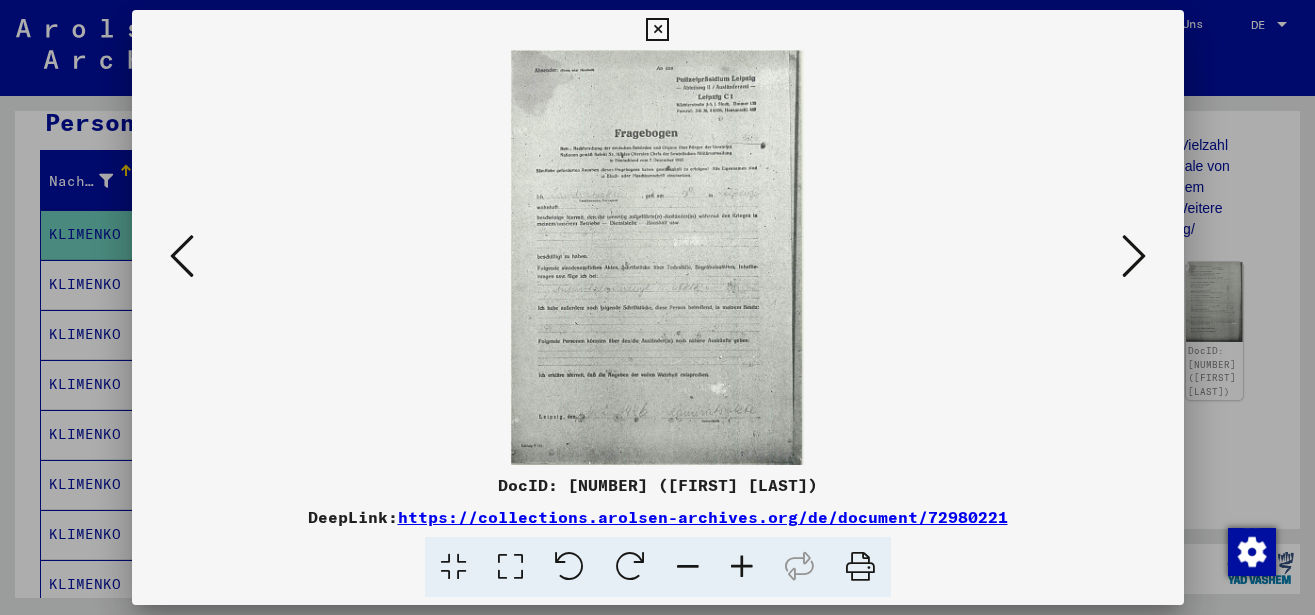 click at bounding box center (1134, 256) 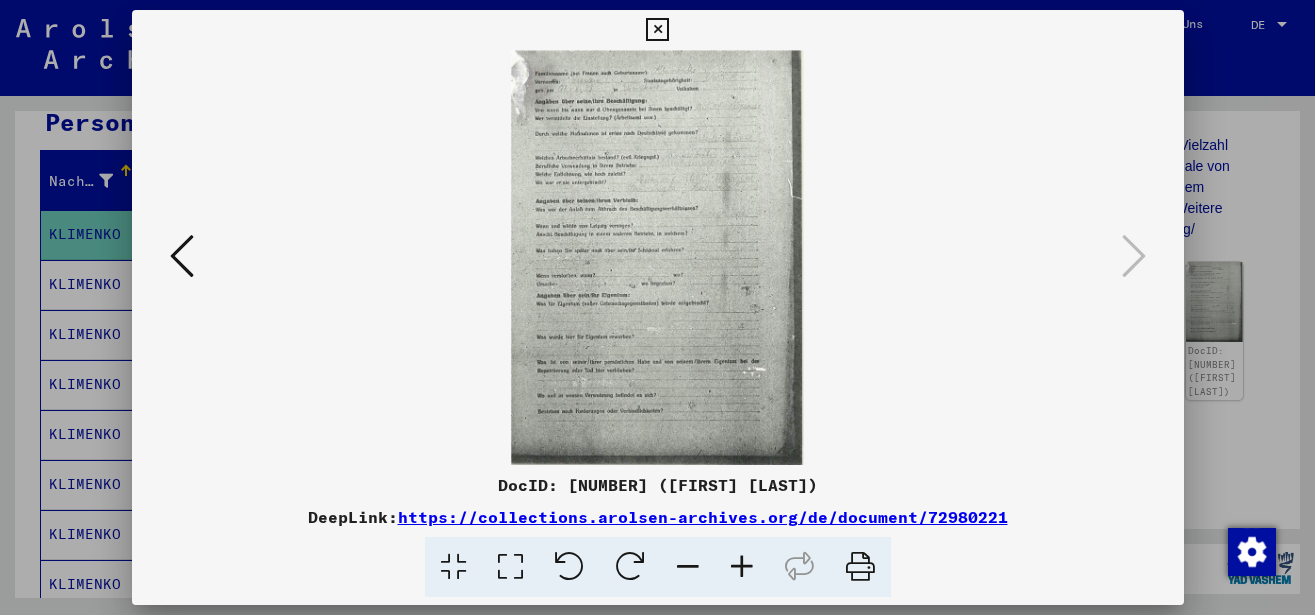 click at bounding box center [657, 30] 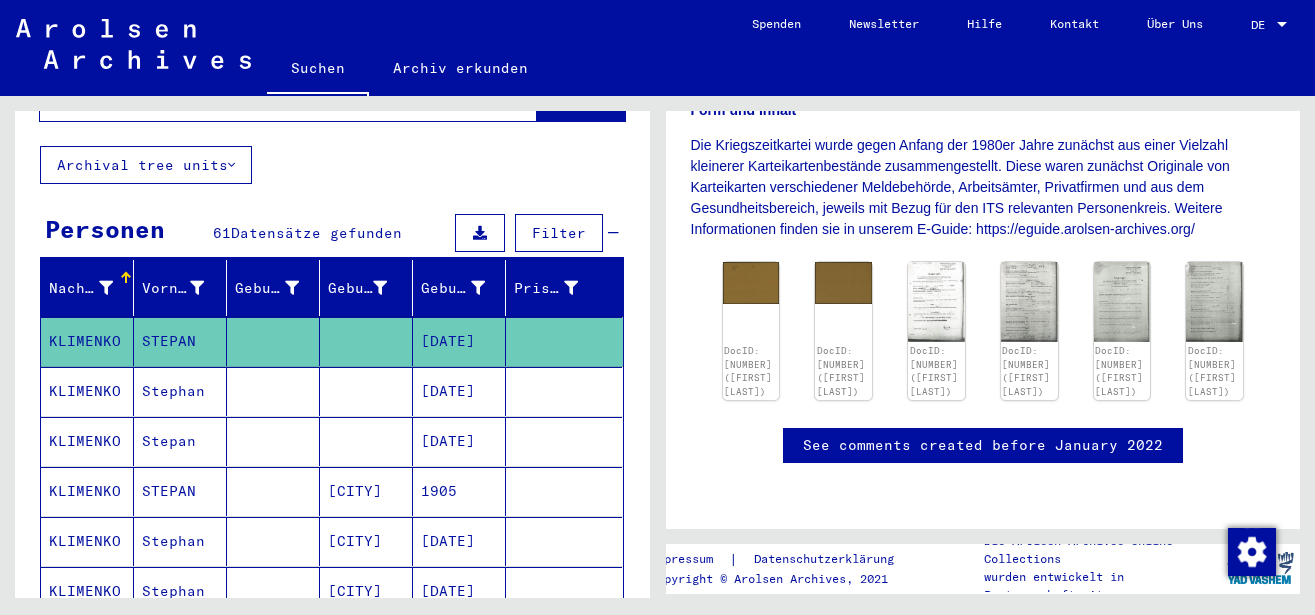scroll, scrollTop: 108, scrollLeft: 0, axis: vertical 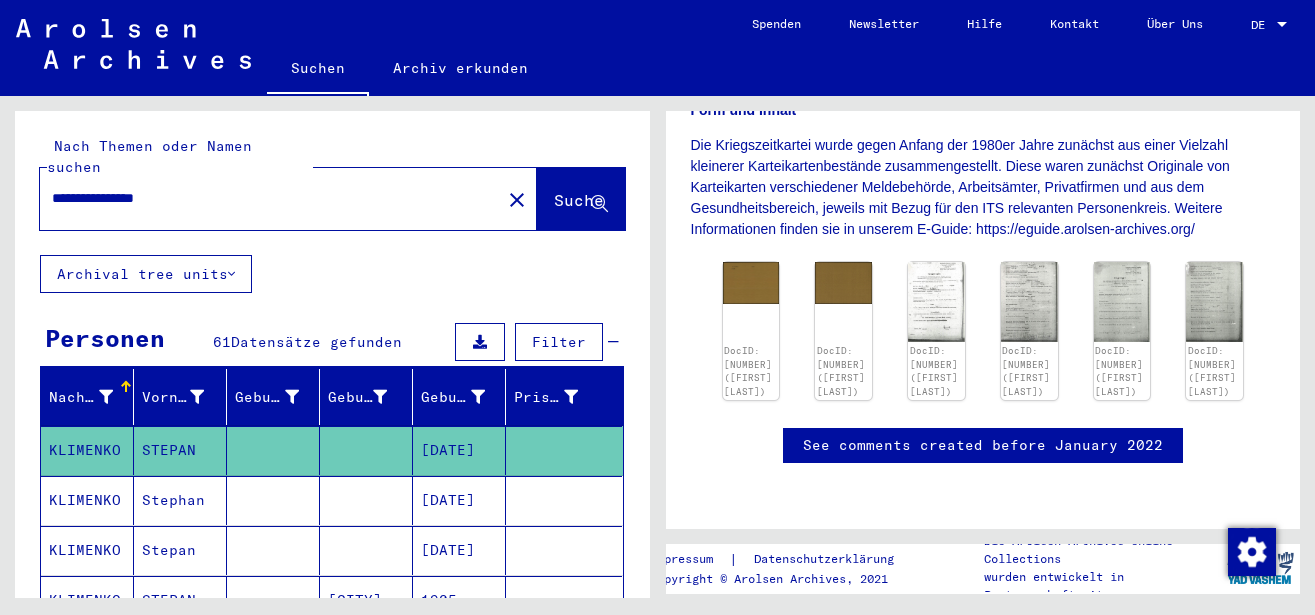 drag, startPoint x: 189, startPoint y: 176, endPoint x: -42, endPoint y: 182, distance: 231.07791 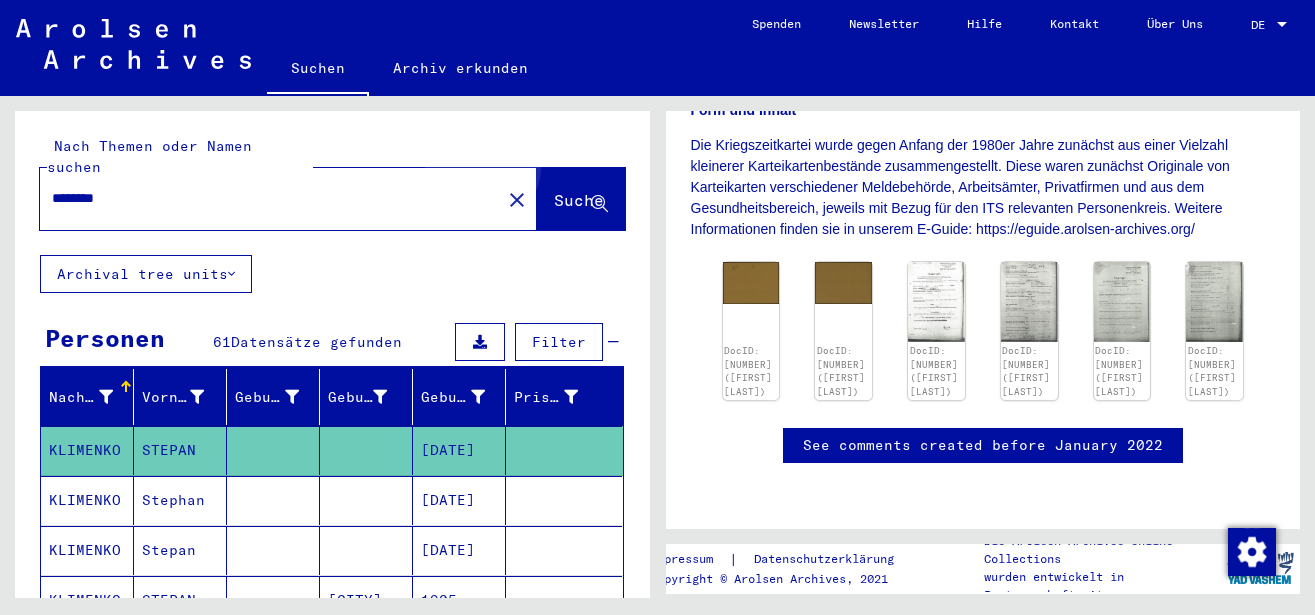 click on "Suche" 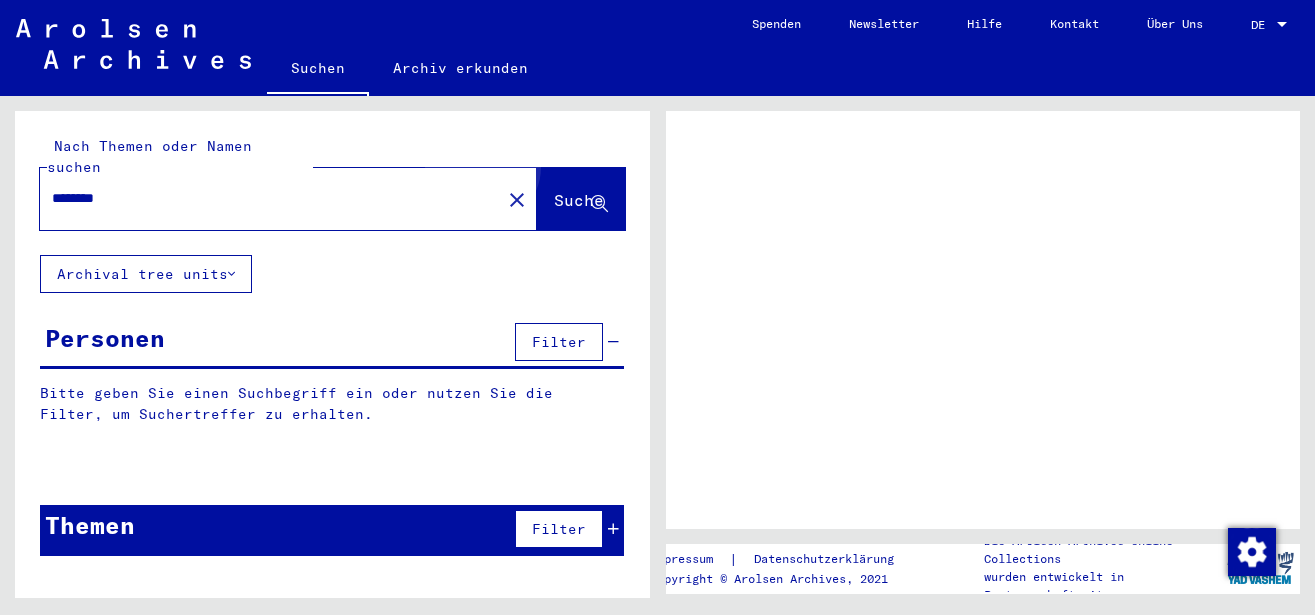 scroll, scrollTop: 0, scrollLeft: 0, axis: both 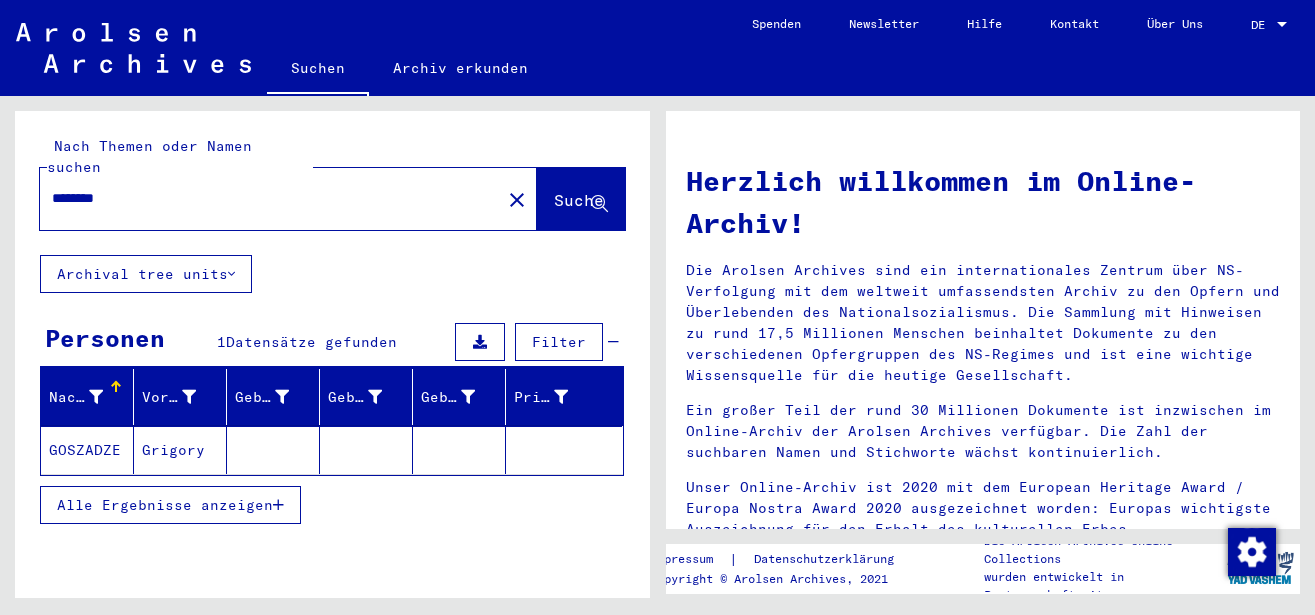 click on "Grigory" 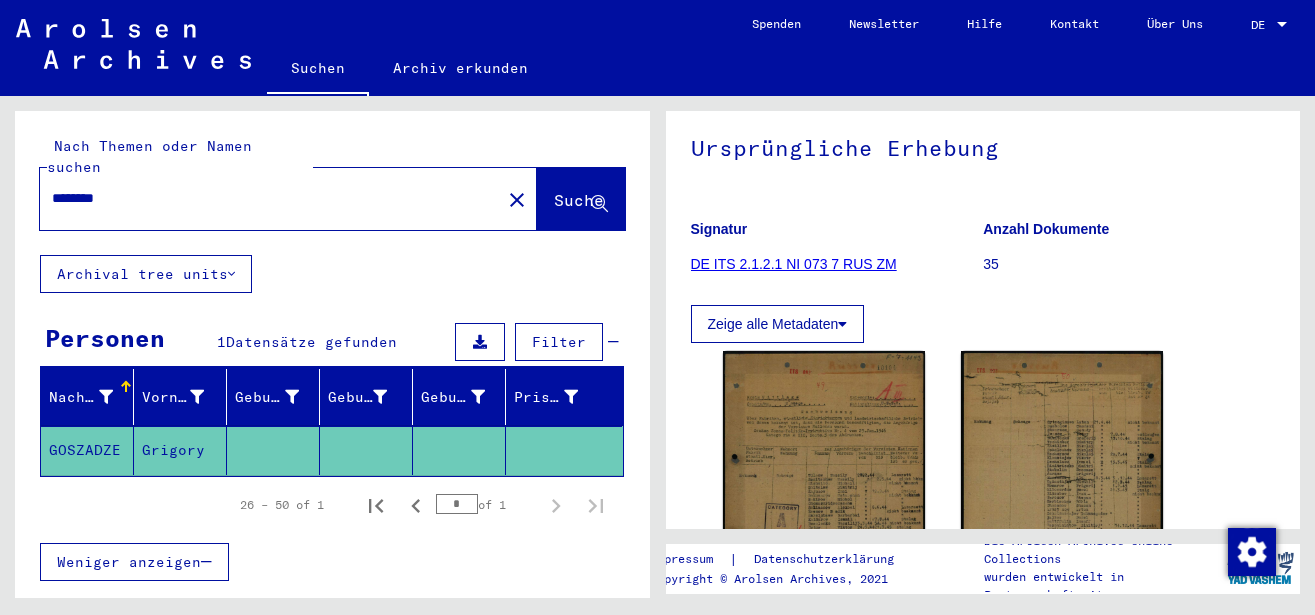 scroll, scrollTop: 216, scrollLeft: 0, axis: vertical 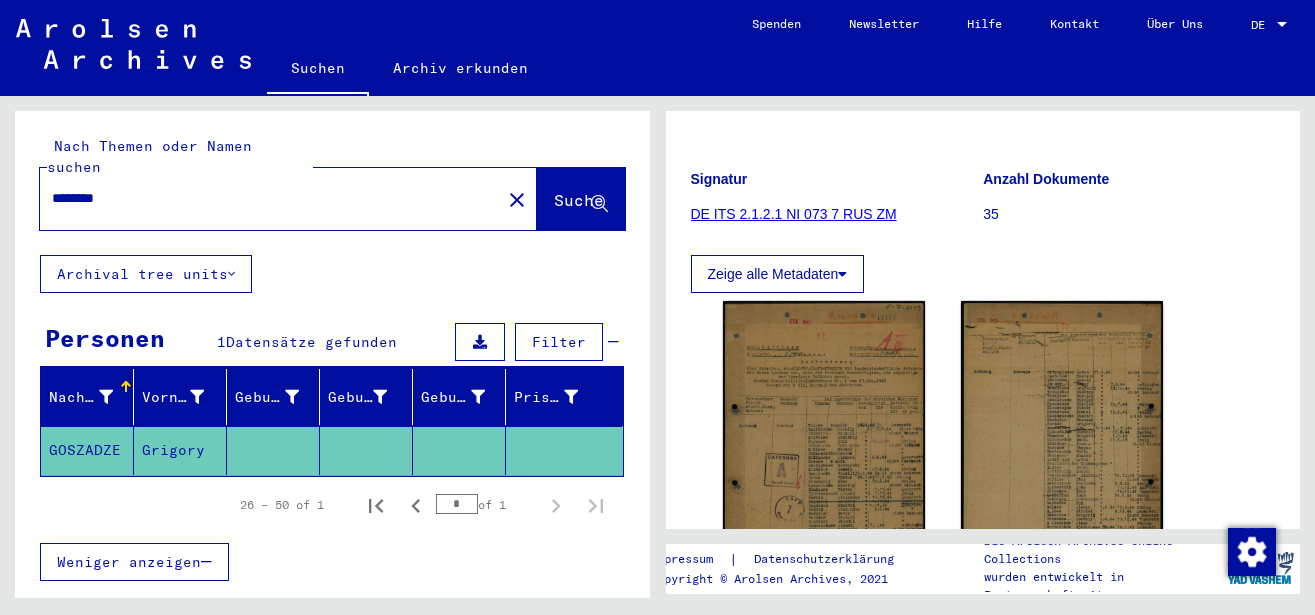 click on "********" at bounding box center [270, 198] 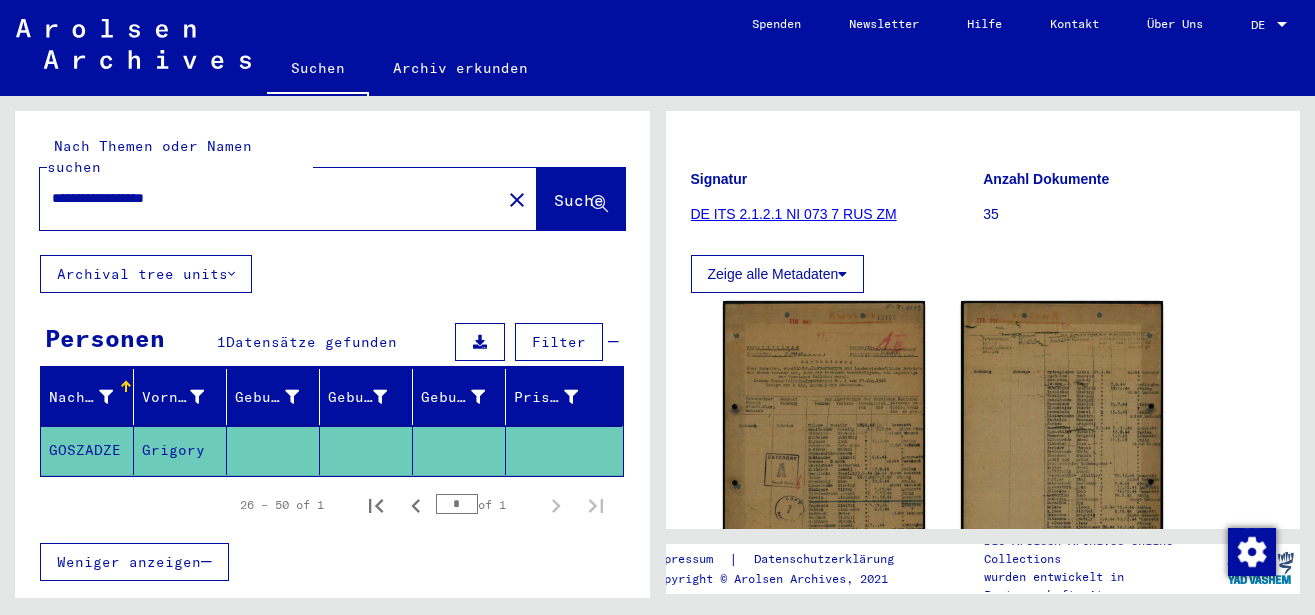 click 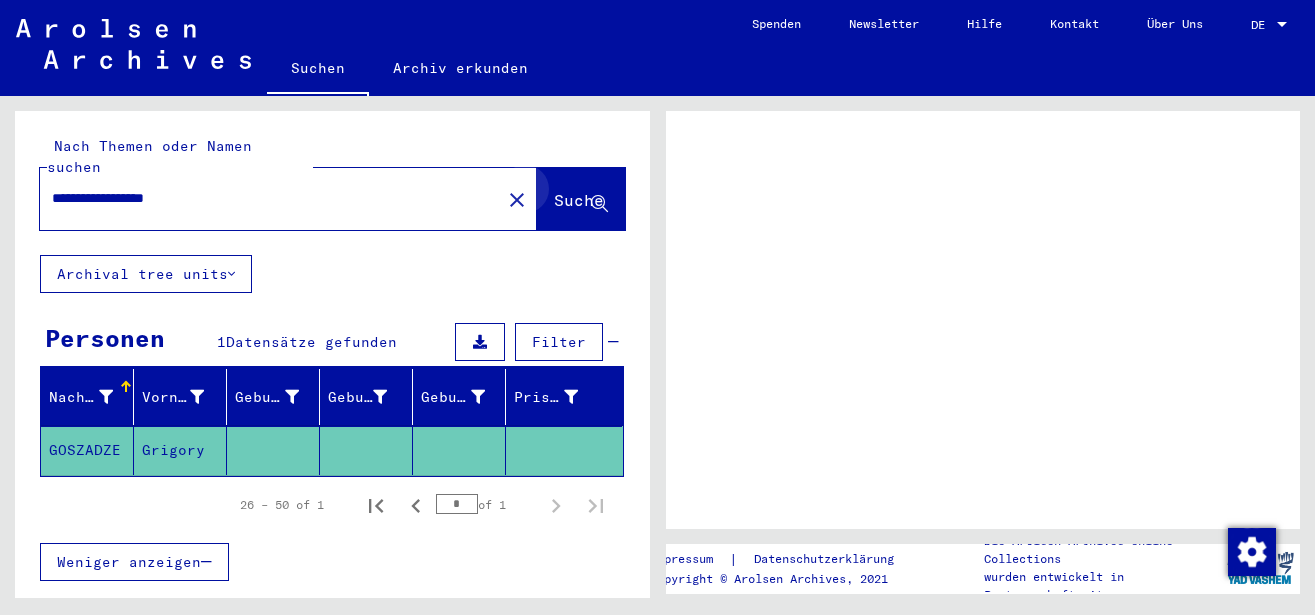scroll, scrollTop: 0, scrollLeft: 0, axis: both 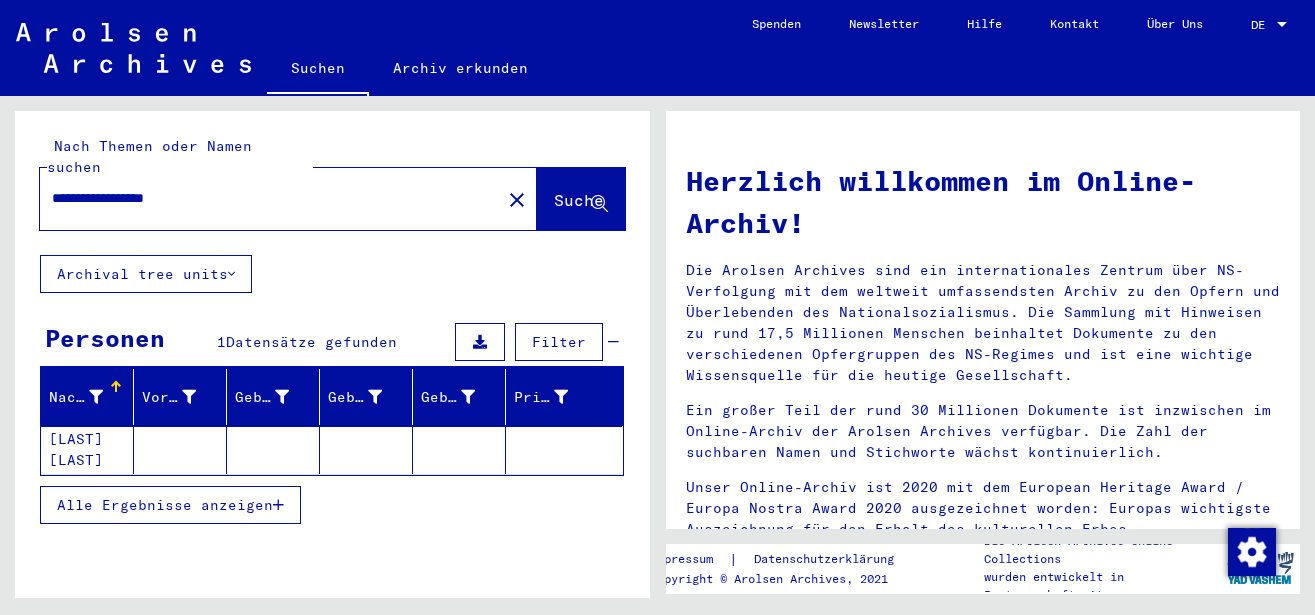 click on "[LAST] [LAST]" 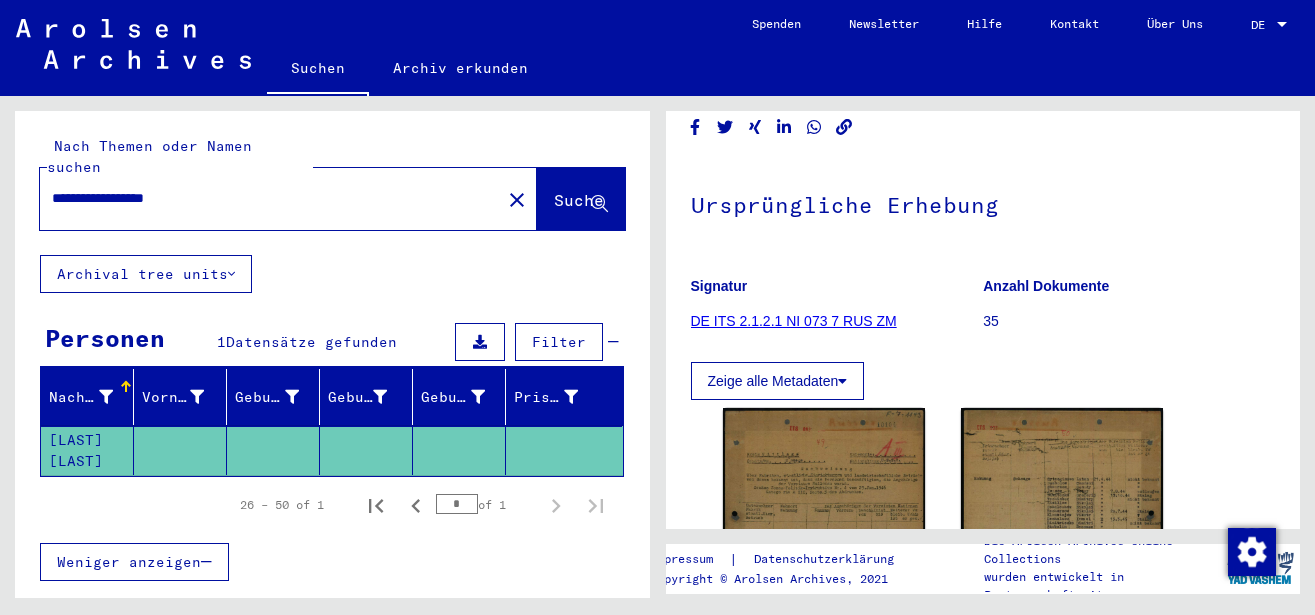 scroll, scrollTop: 108, scrollLeft: 0, axis: vertical 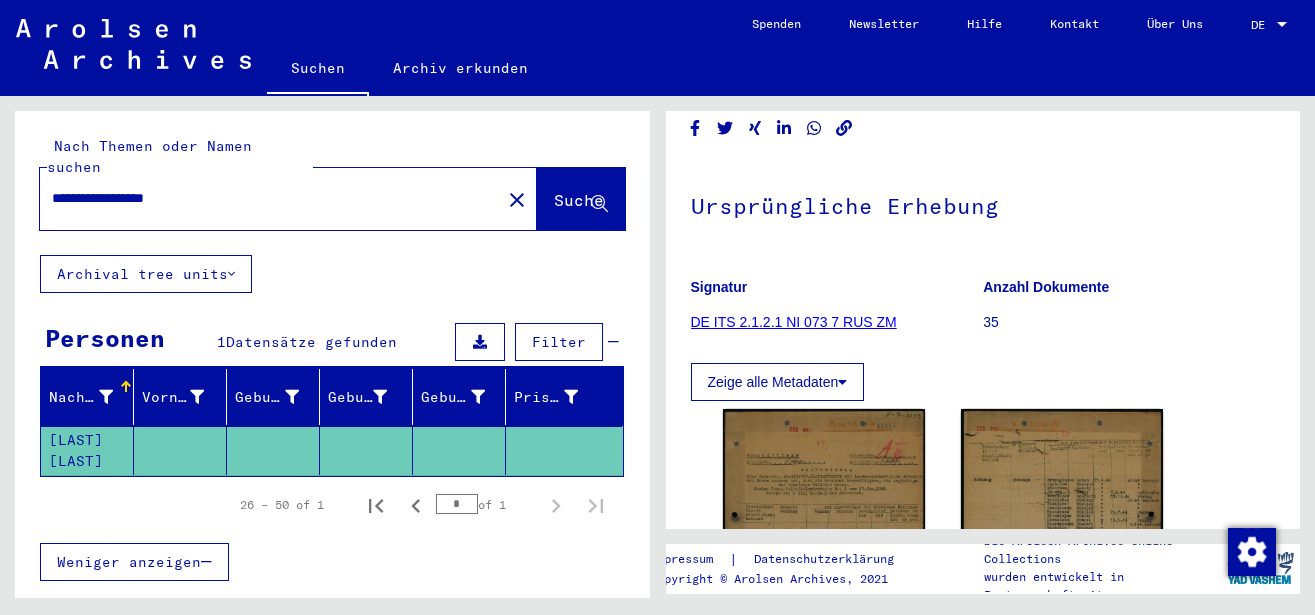 drag, startPoint x: 240, startPoint y: 174, endPoint x: 52, endPoint y: 188, distance: 188.52055 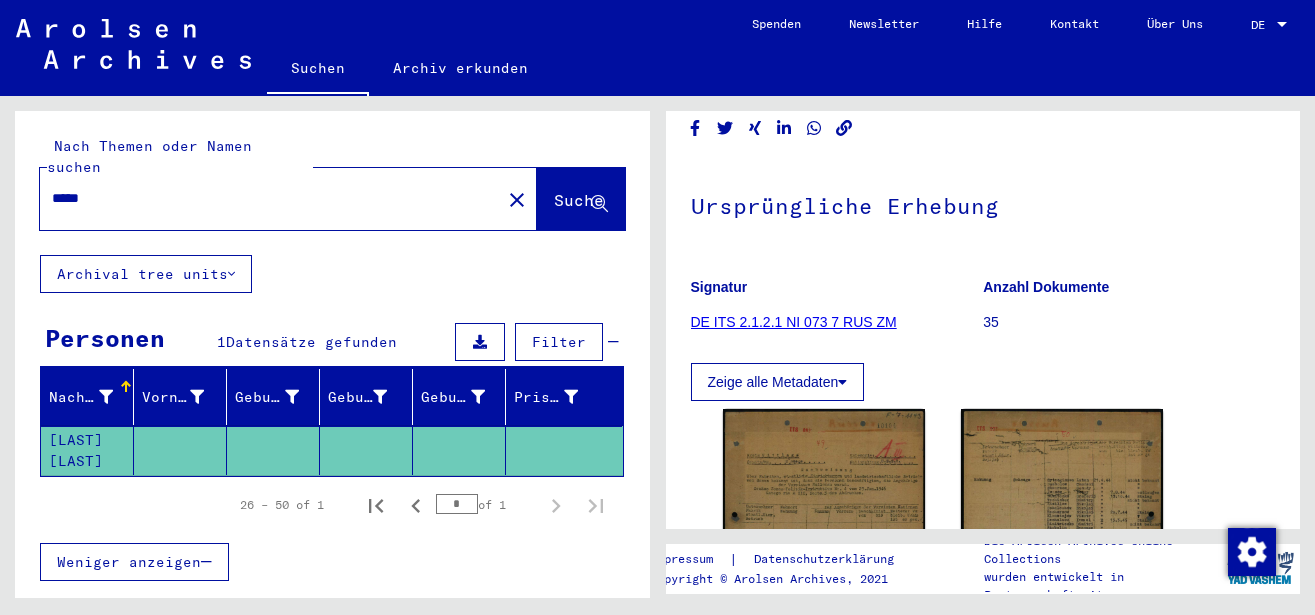 type on "*****" 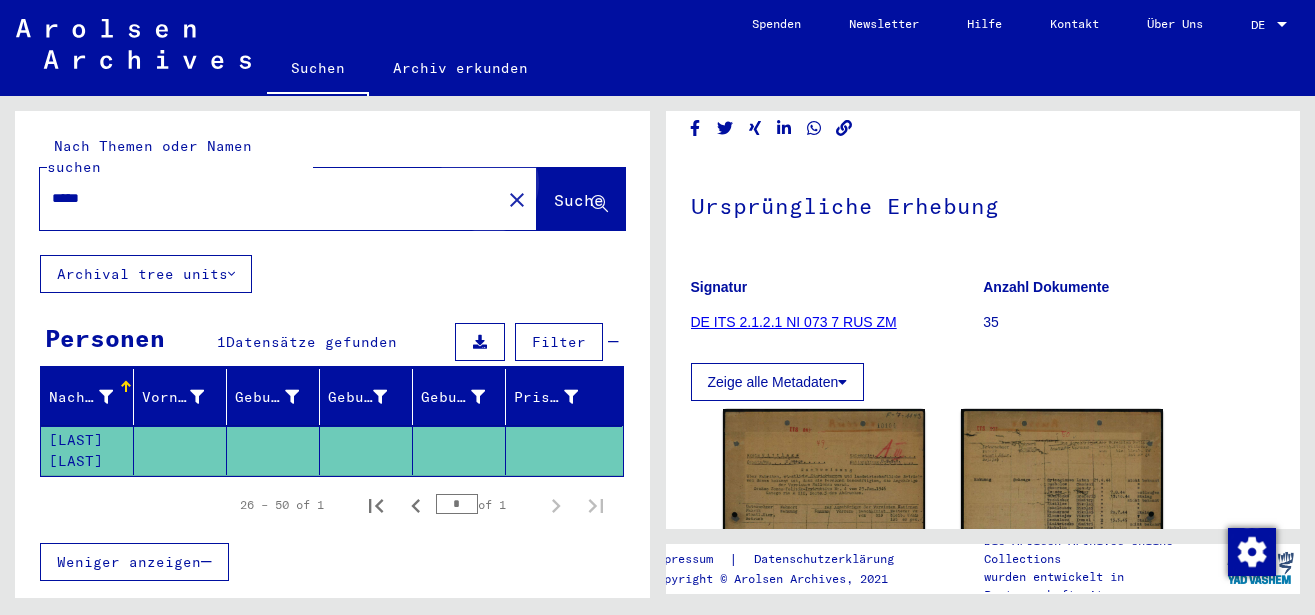 click on "Suche" 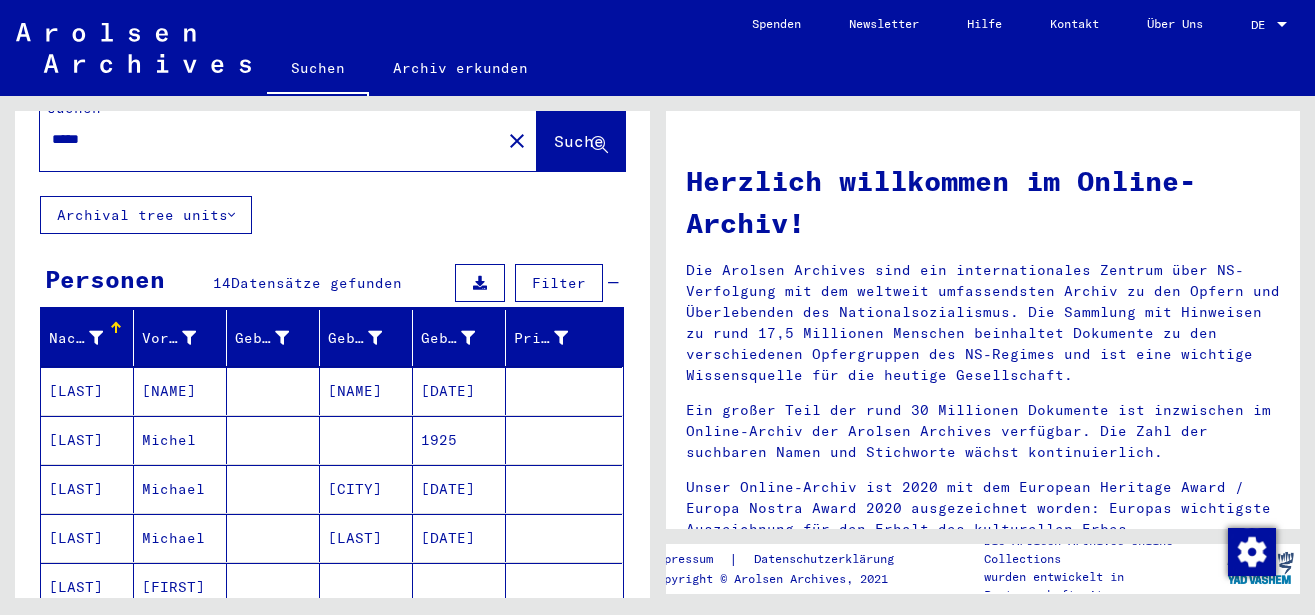 scroll, scrollTop: 108, scrollLeft: 0, axis: vertical 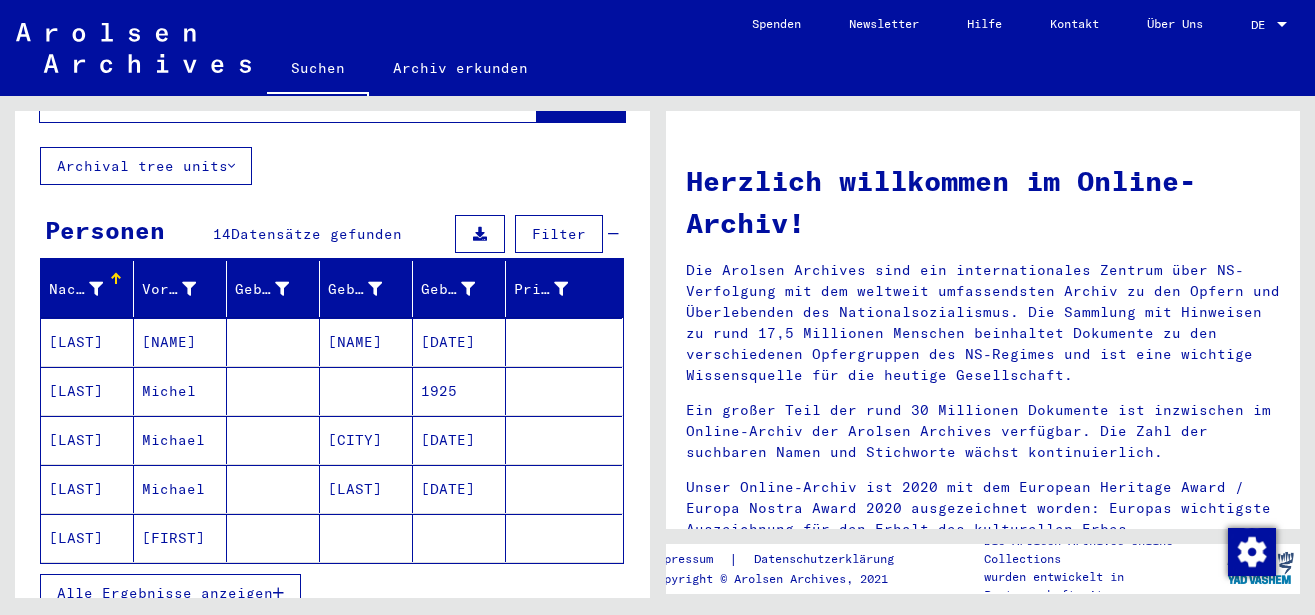 click on "Alle Ergebnisse anzeigen" at bounding box center (165, 593) 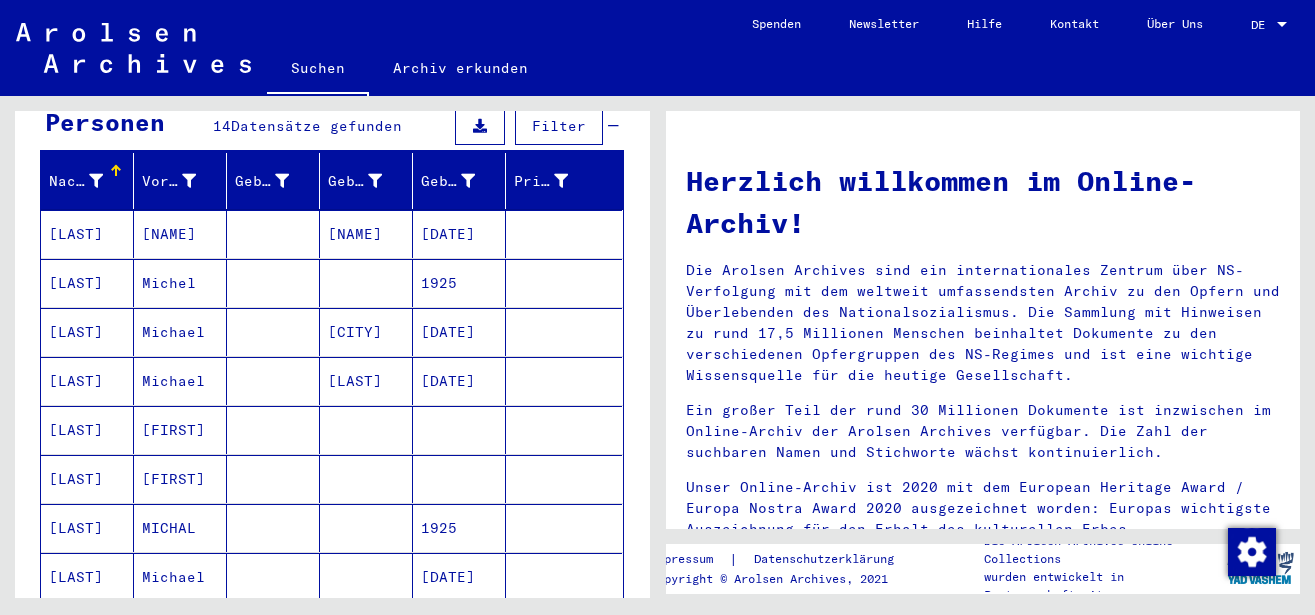 scroll, scrollTop: 324, scrollLeft: 0, axis: vertical 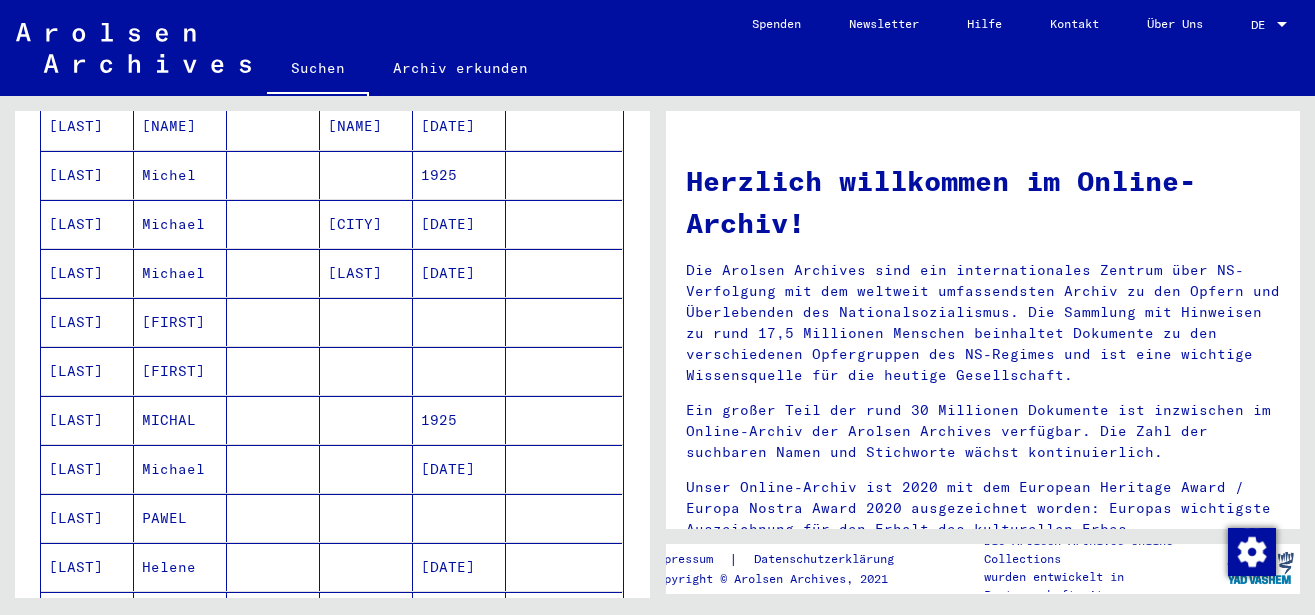 click on "[FIRST]" at bounding box center (180, 371) 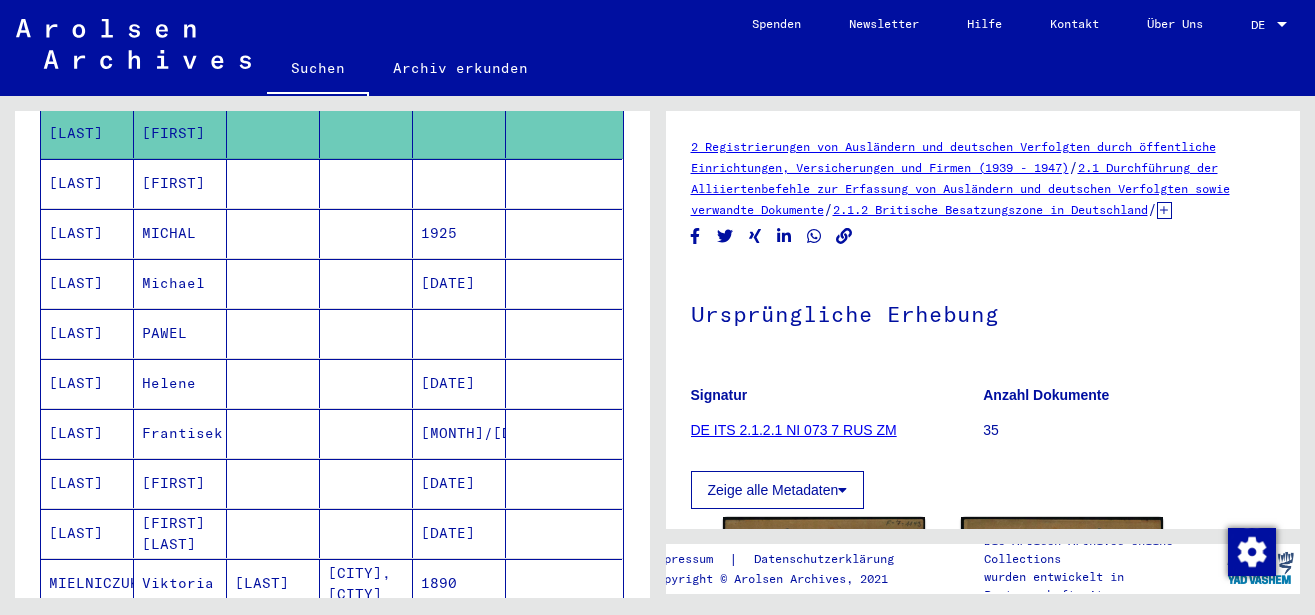 scroll, scrollTop: 540, scrollLeft: 0, axis: vertical 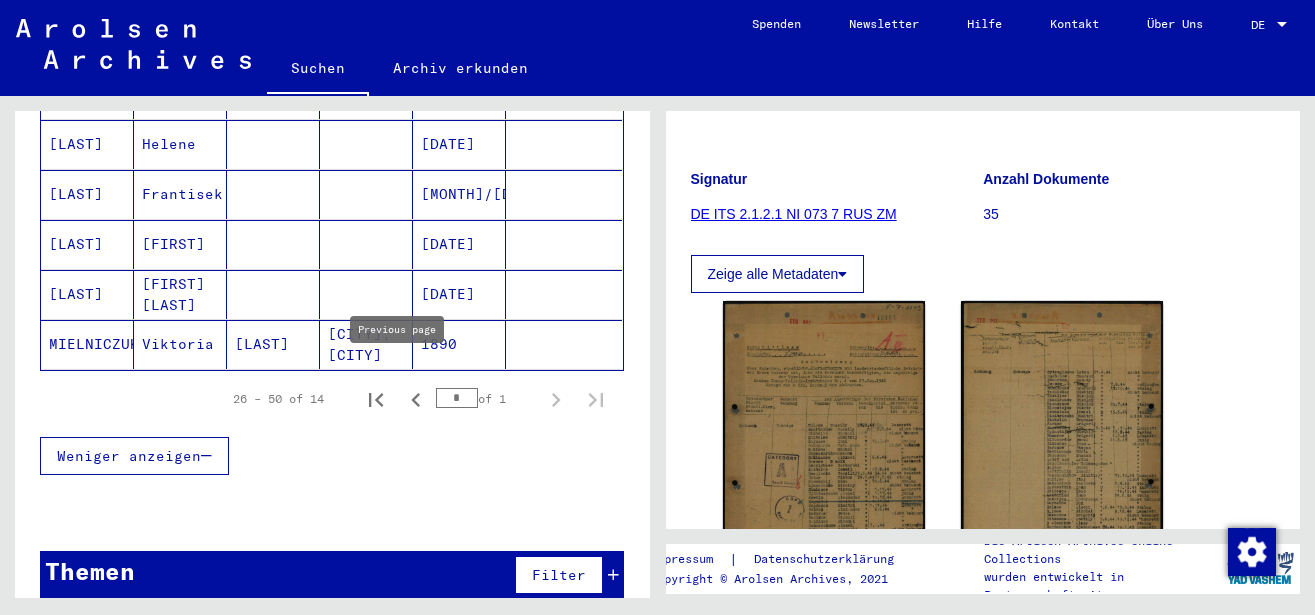 click 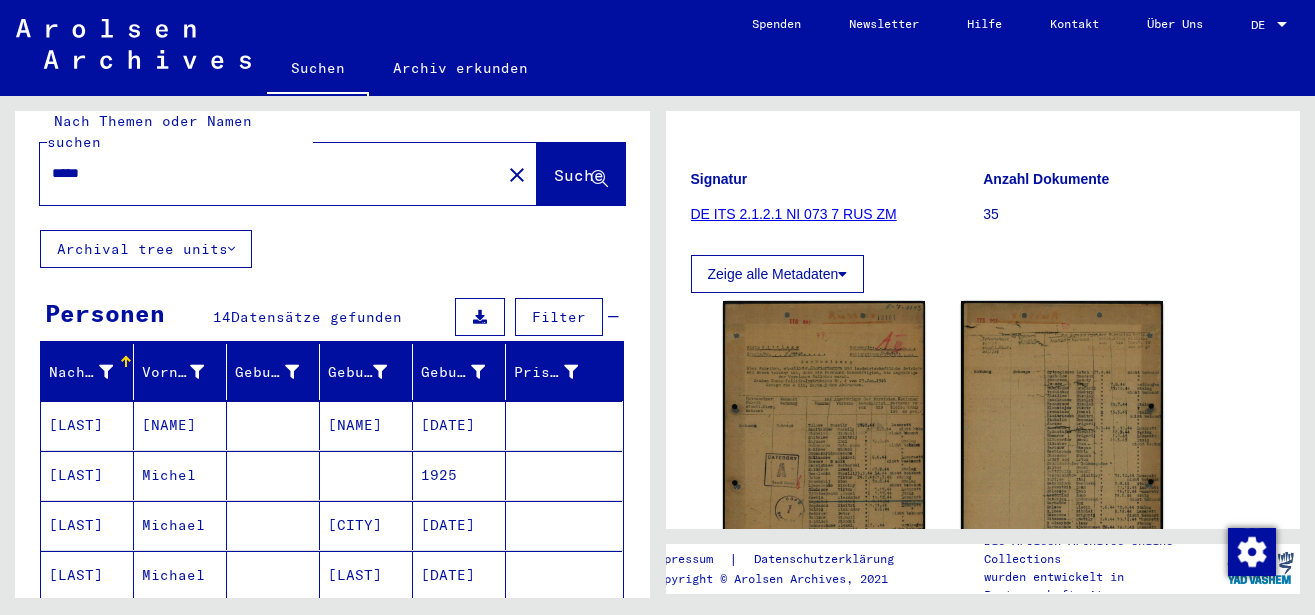 scroll, scrollTop: 0, scrollLeft: 0, axis: both 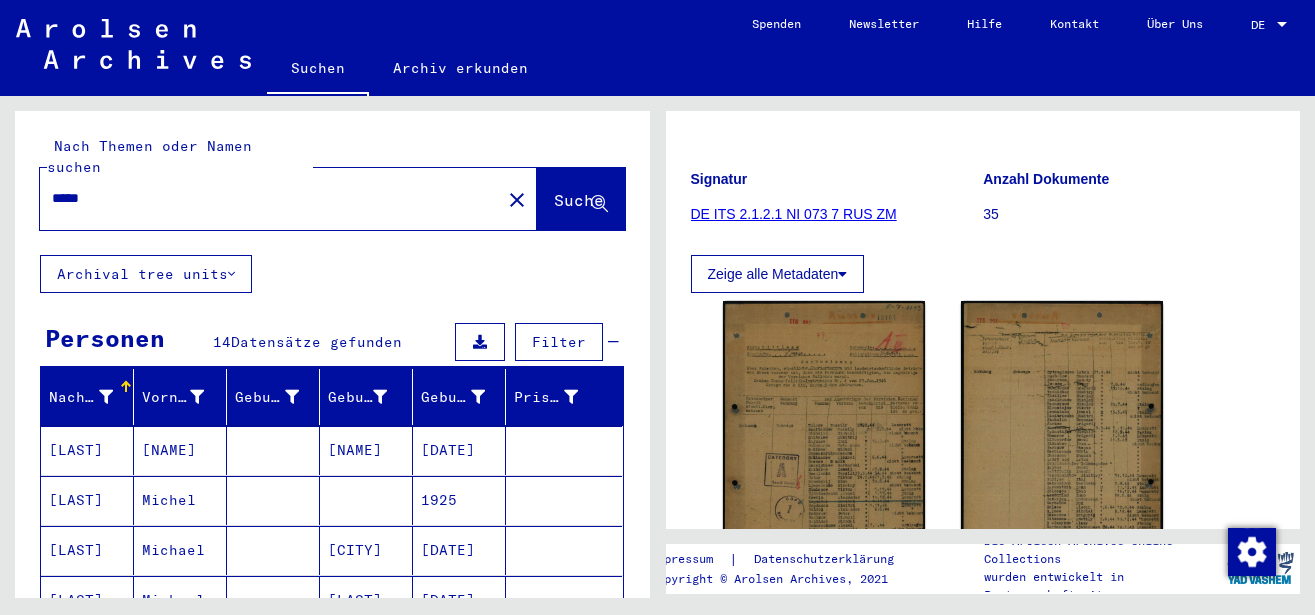 drag, startPoint x: 130, startPoint y: 182, endPoint x: -48, endPoint y: 194, distance: 178.40404 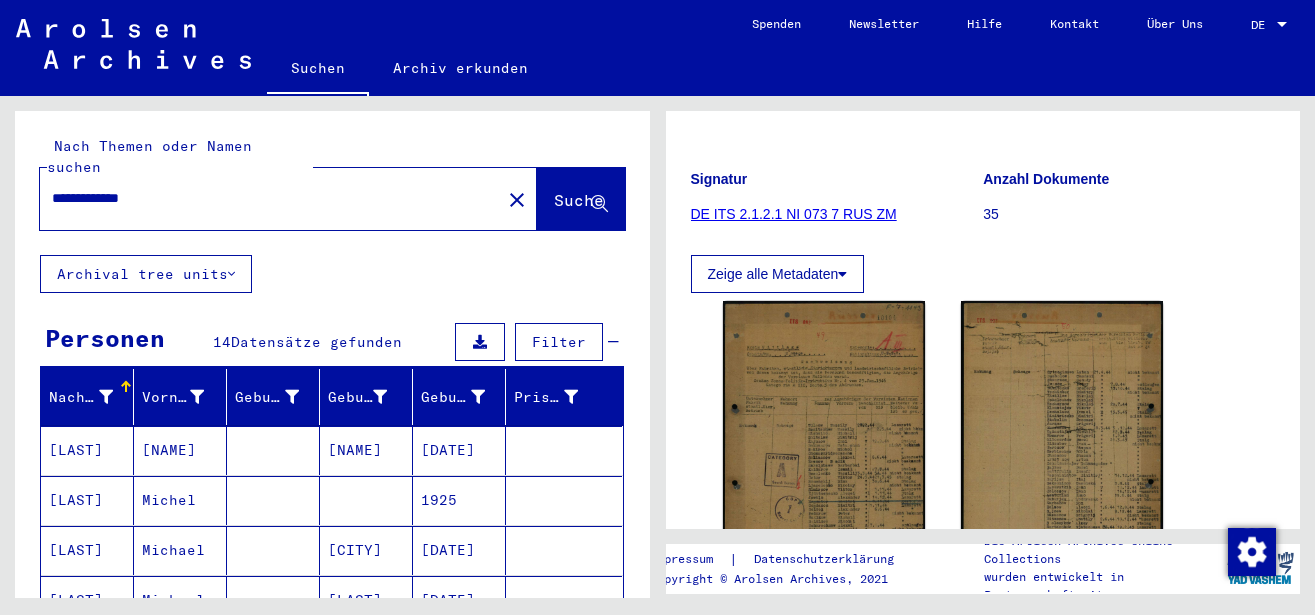 click on "Suche" 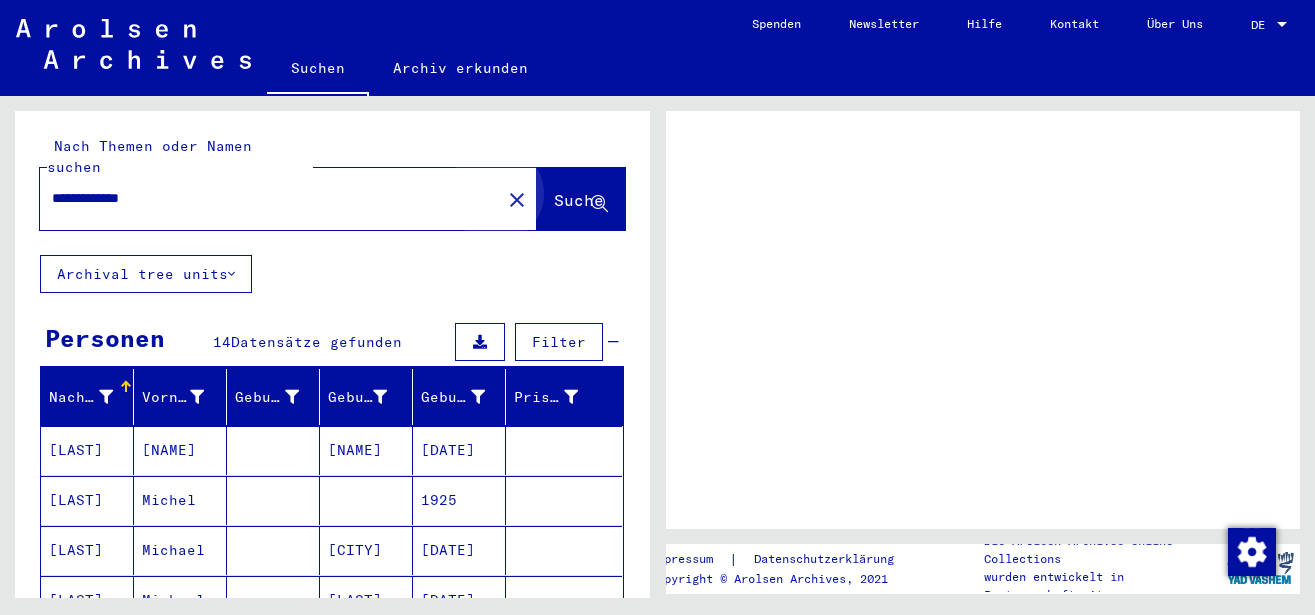 scroll, scrollTop: 0, scrollLeft: 0, axis: both 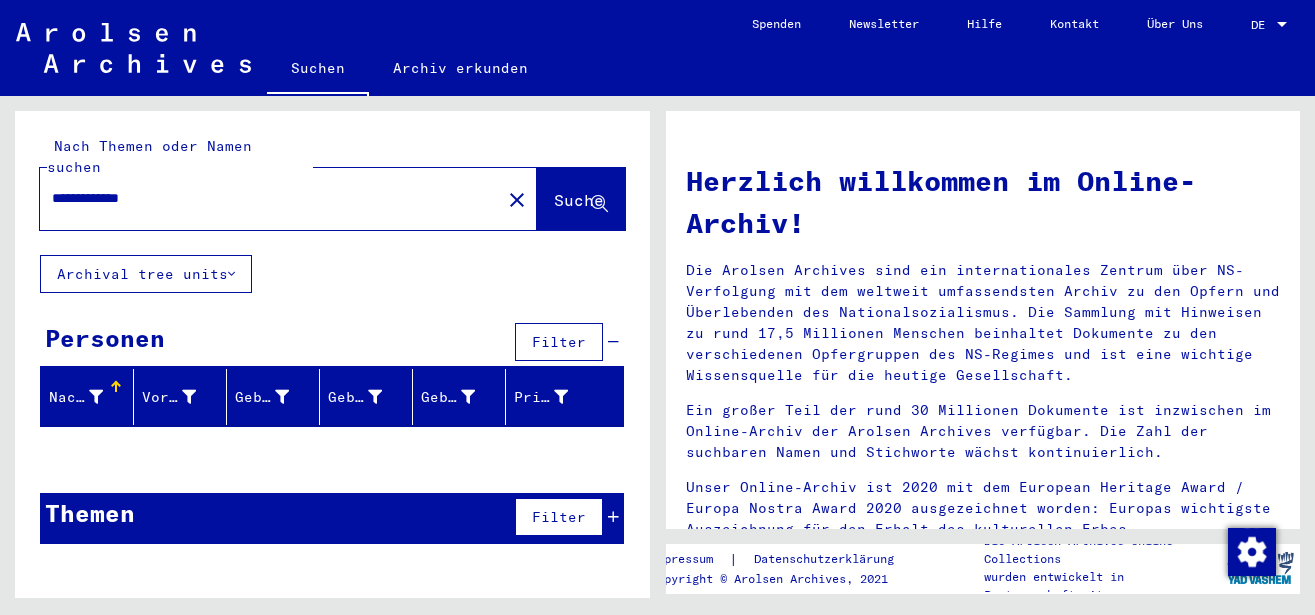 click on "**********" at bounding box center [264, 198] 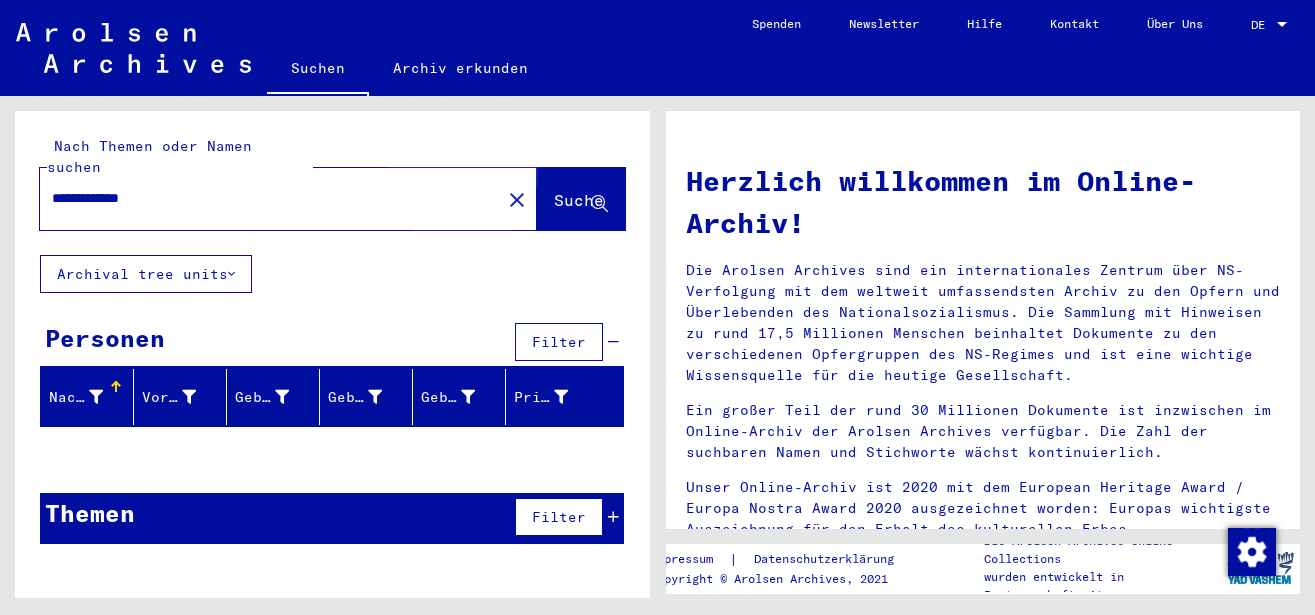 click on "Suche" 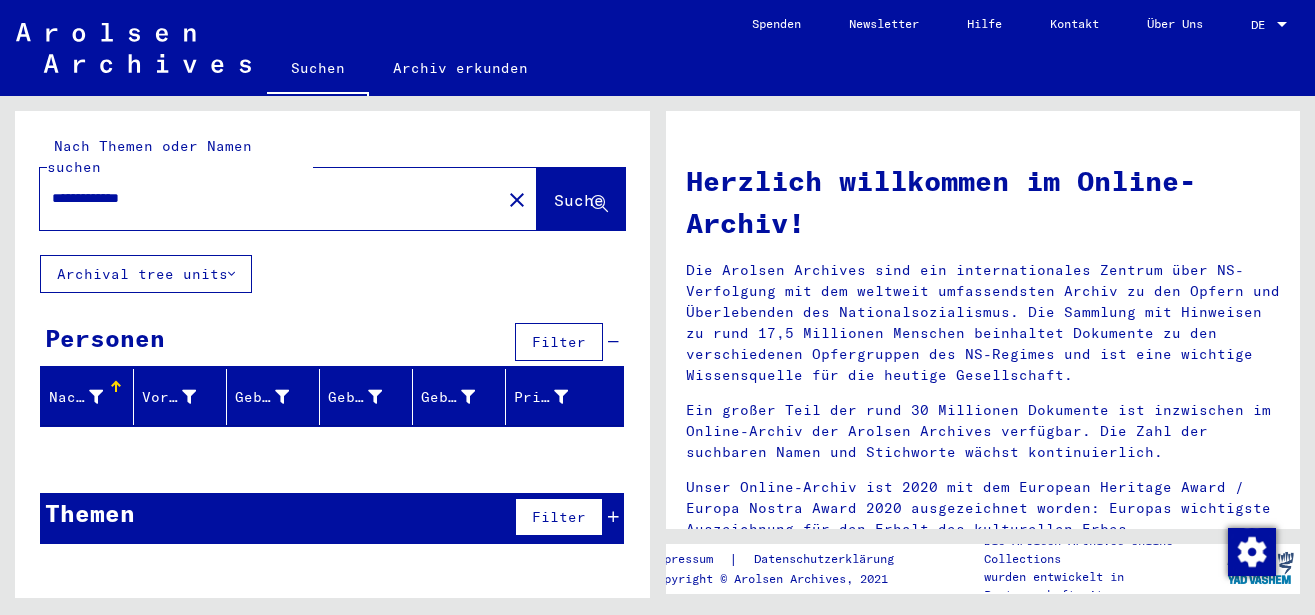 click on "**********" at bounding box center [264, 198] 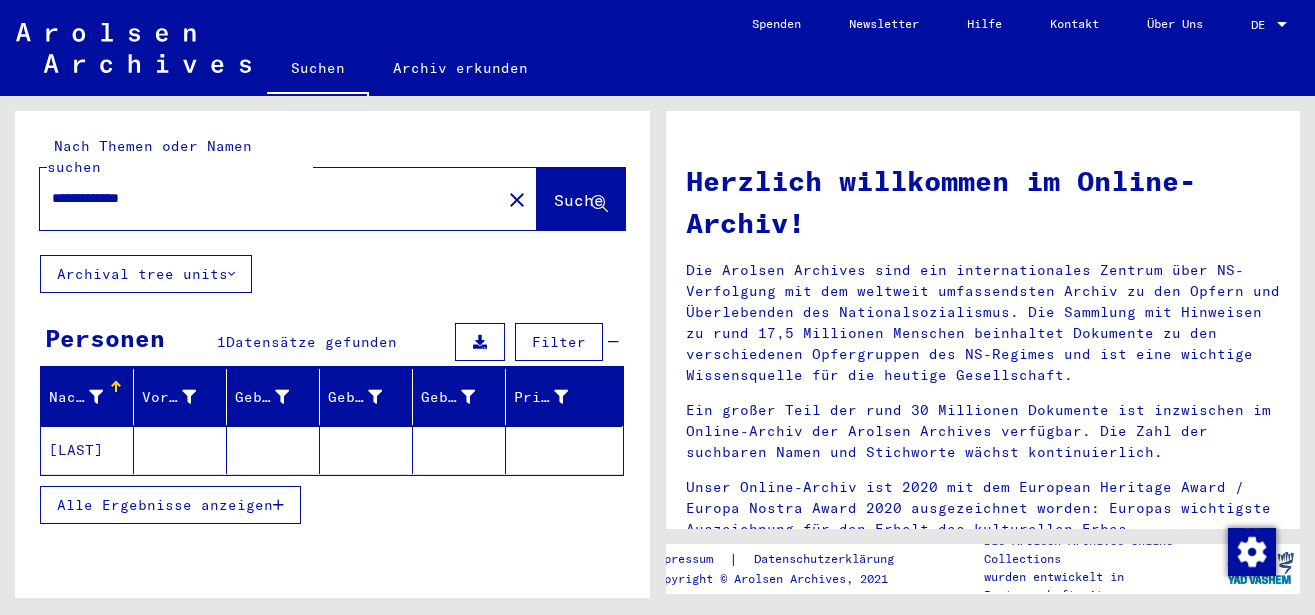 click on "**********" at bounding box center (264, 198) 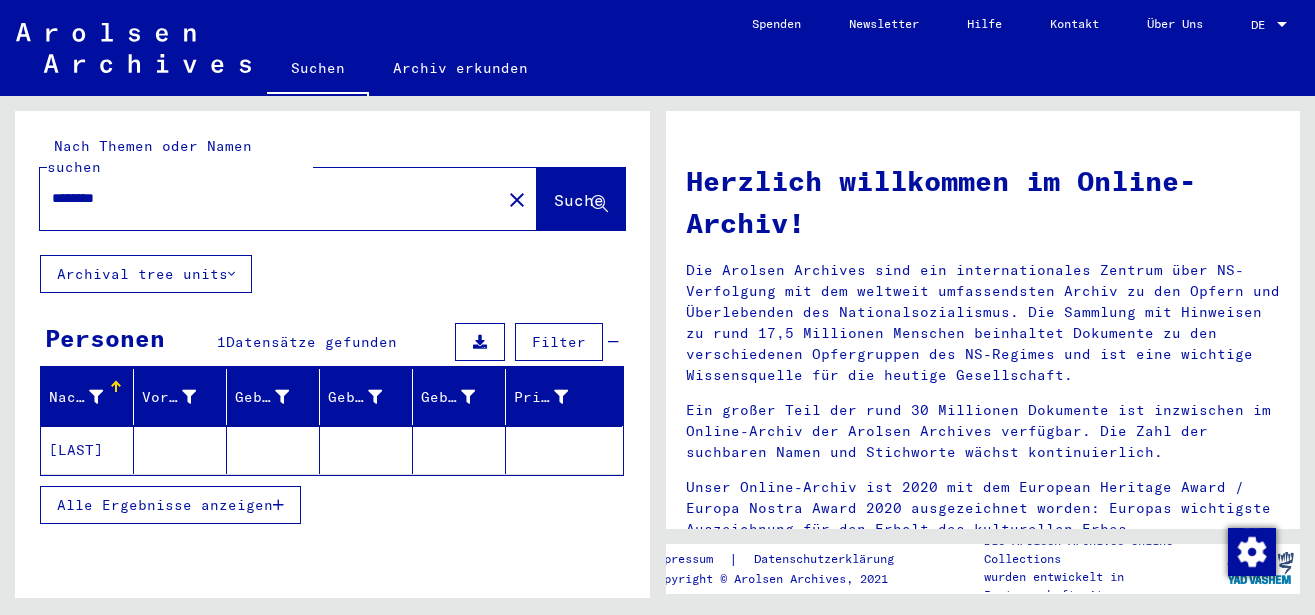 type on "********" 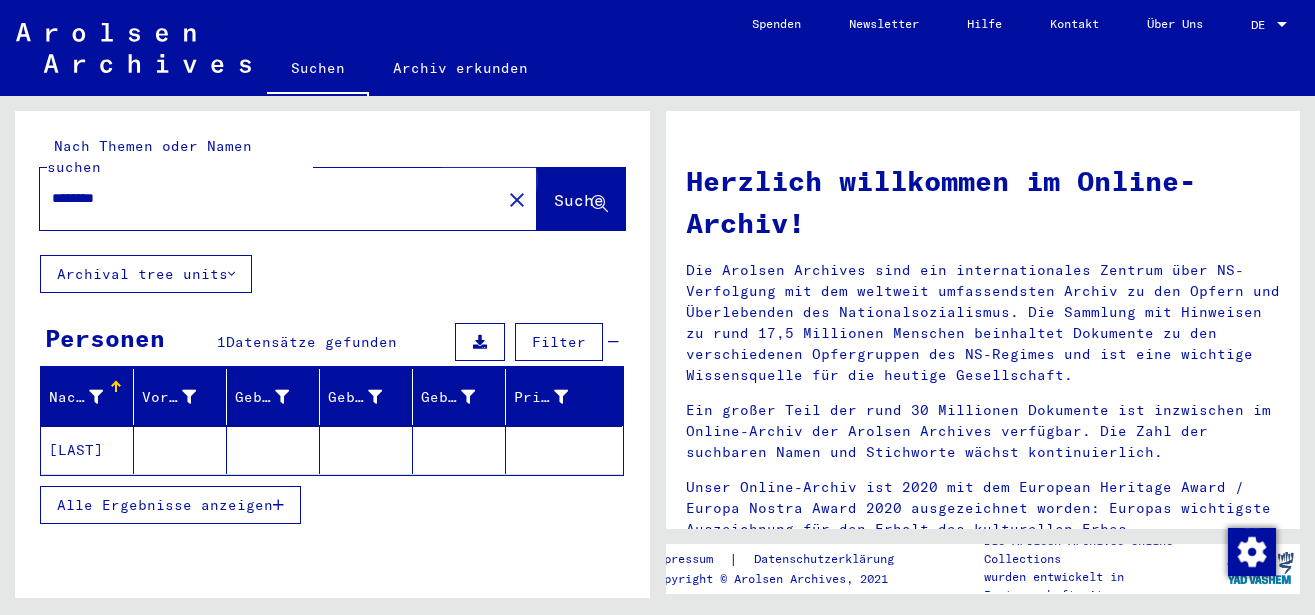 click on "Suche" 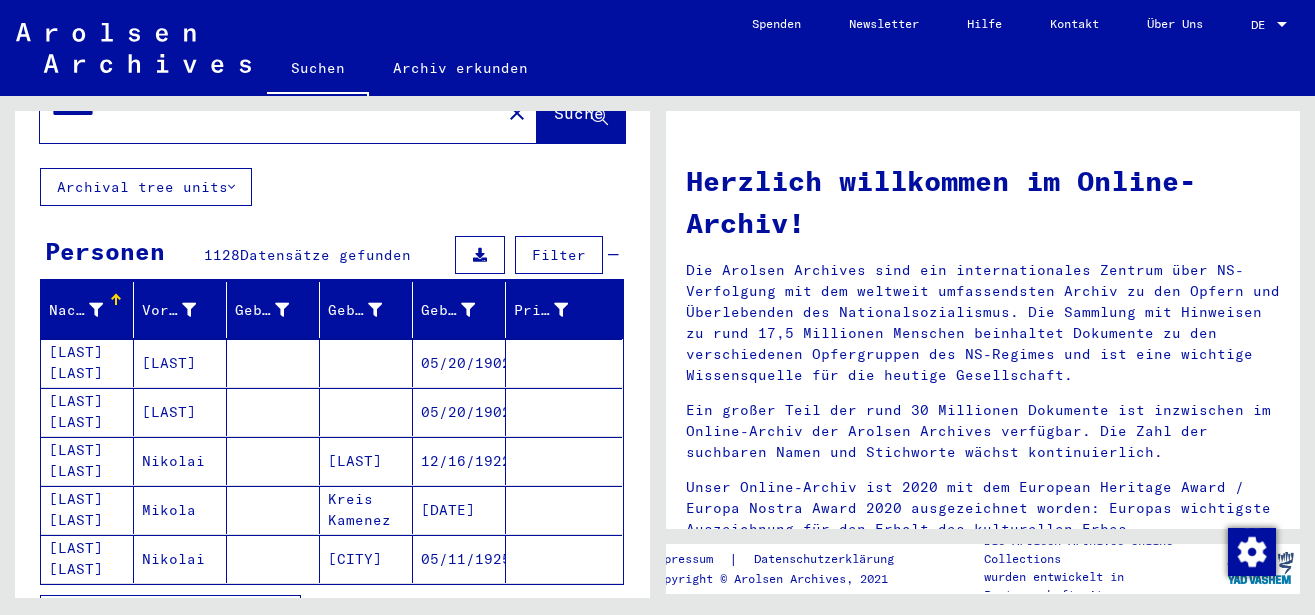 scroll, scrollTop: 216, scrollLeft: 0, axis: vertical 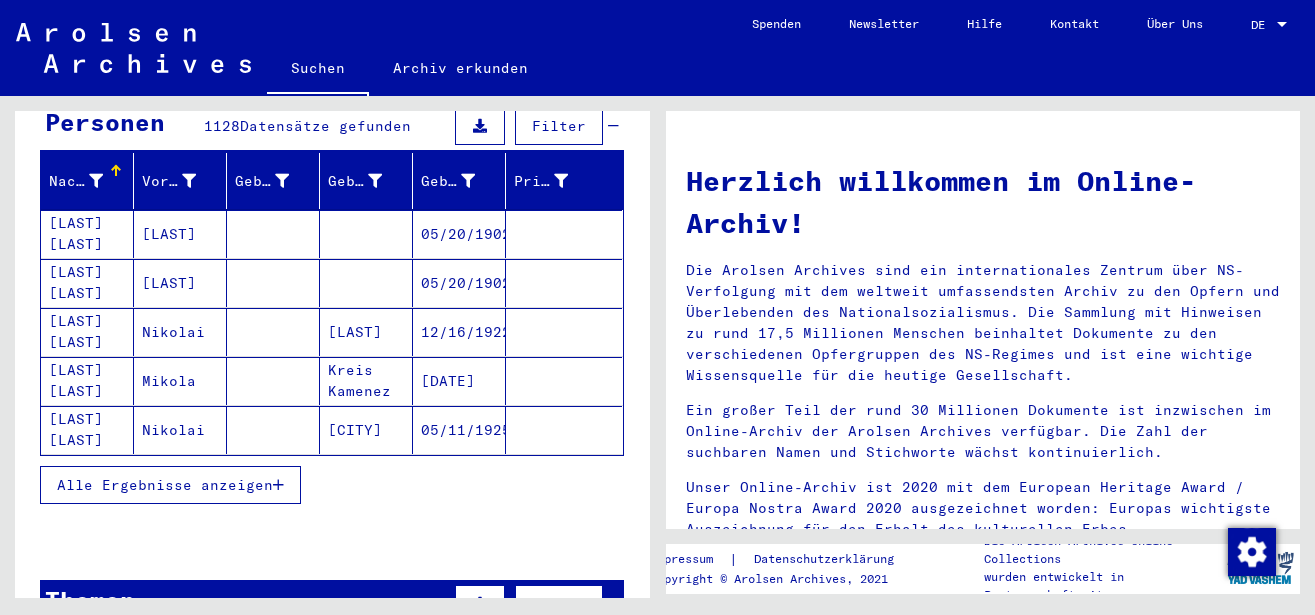click on "Alle Ergebnisse anzeigen" at bounding box center (170, 485) 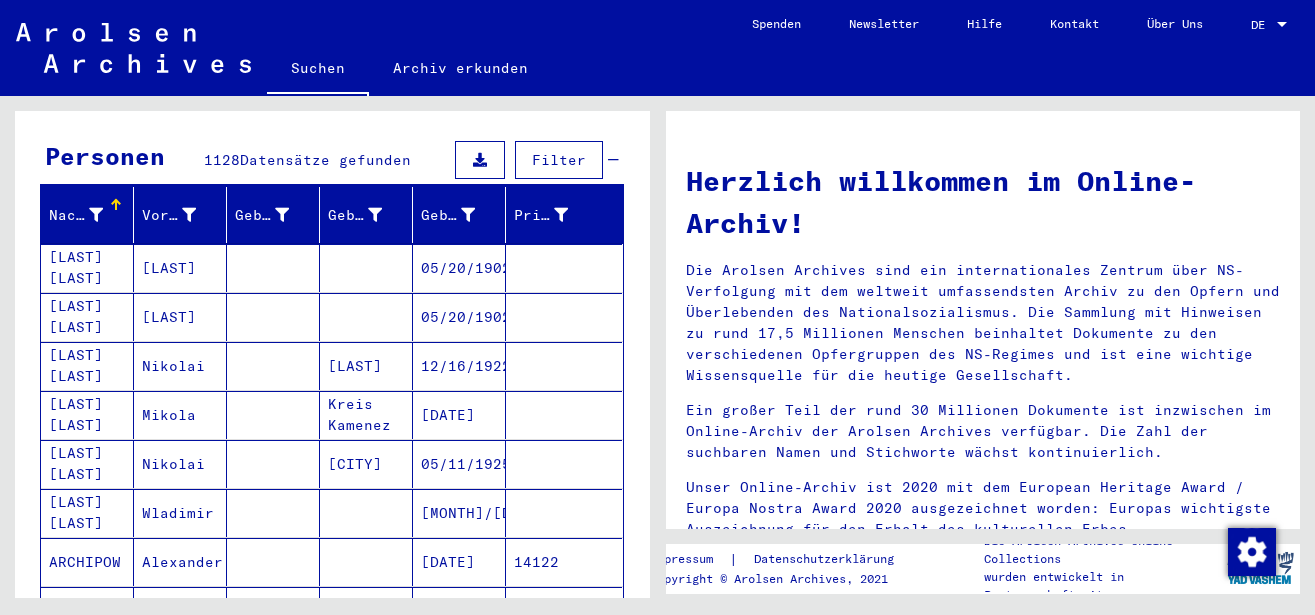 scroll, scrollTop: 0, scrollLeft: 0, axis: both 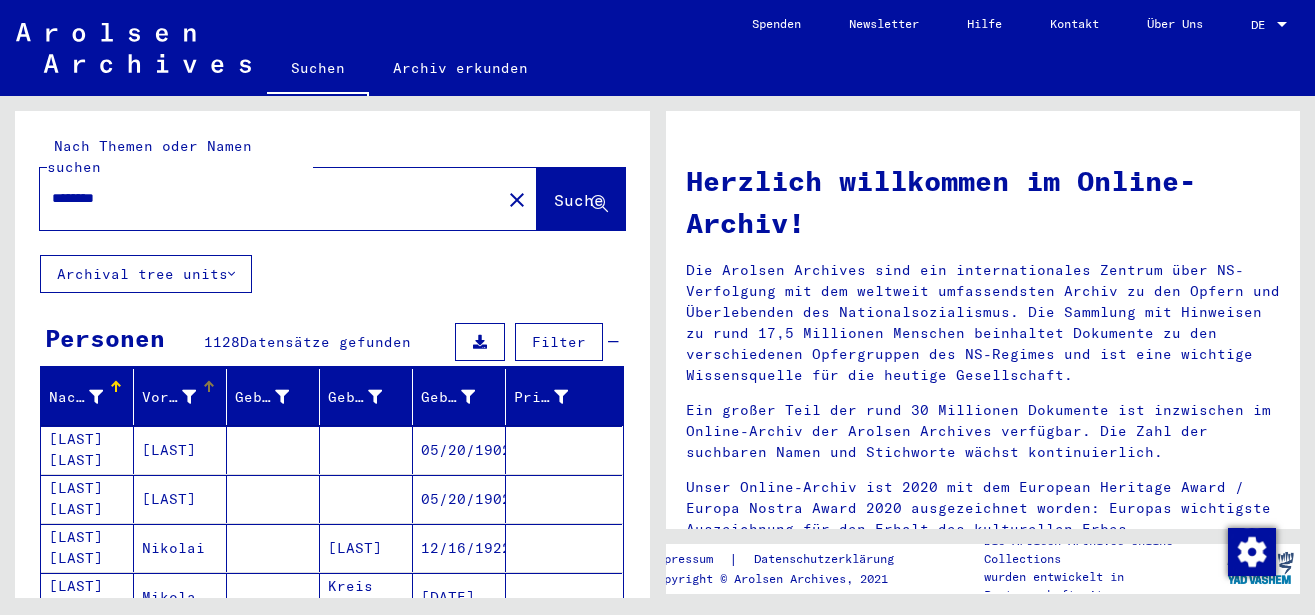 click on "Vorname" at bounding box center [169, 397] 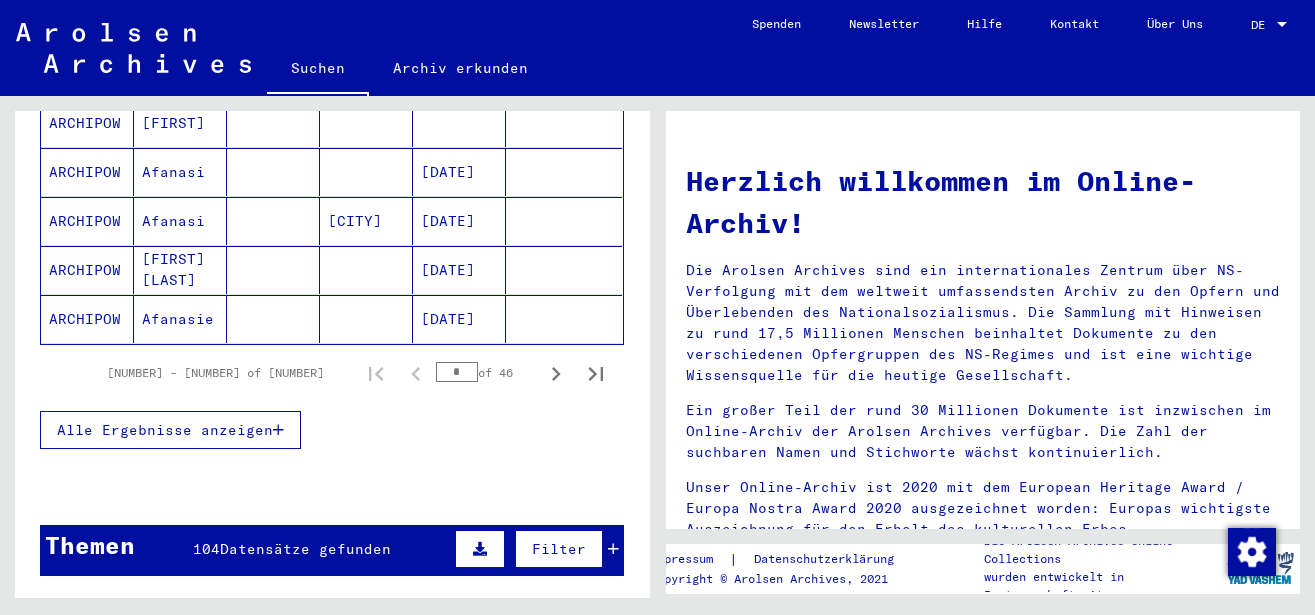 scroll, scrollTop: 324, scrollLeft: 0, axis: vertical 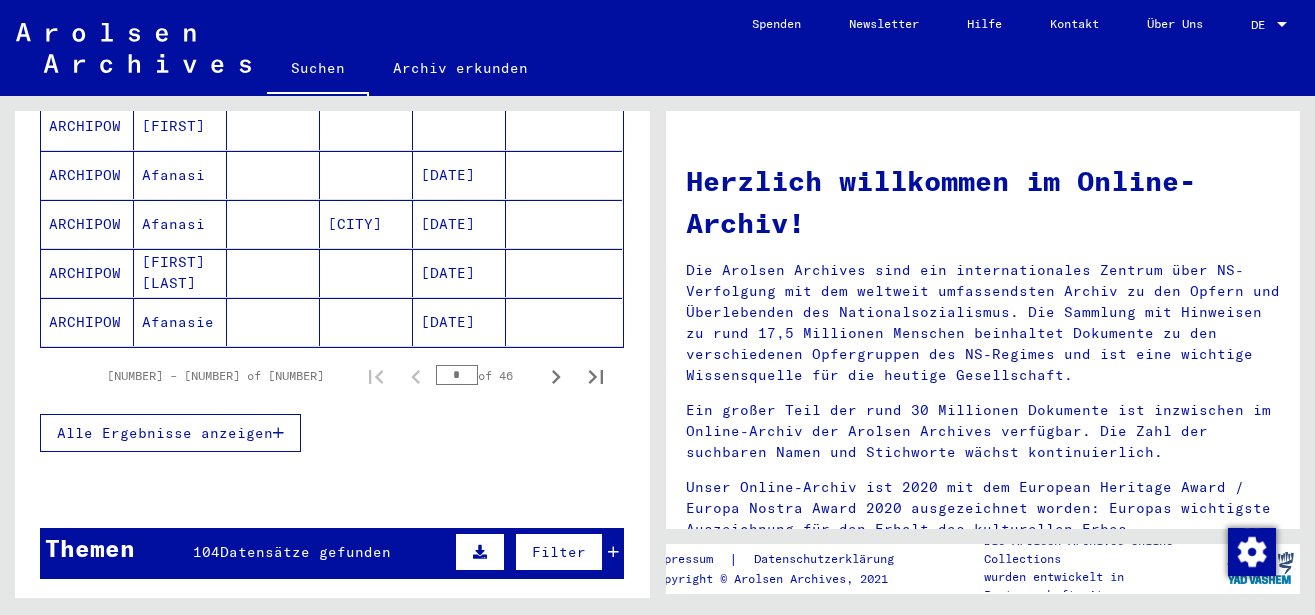 click at bounding box center (278, 433) 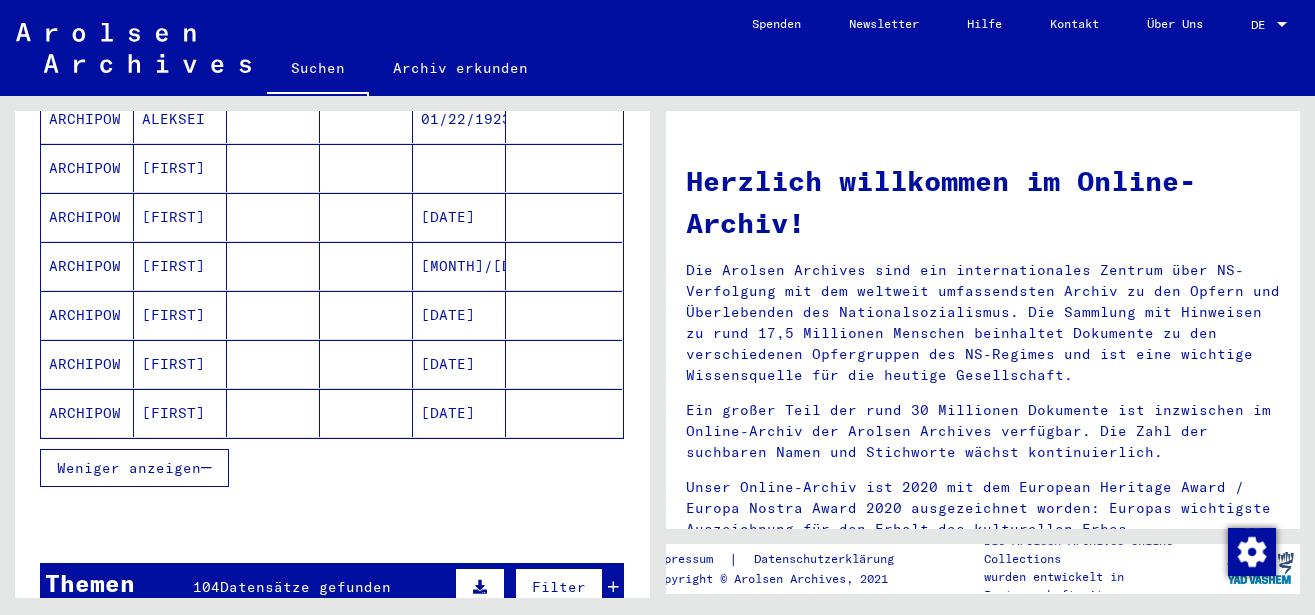 scroll, scrollTop: 1188, scrollLeft: 0, axis: vertical 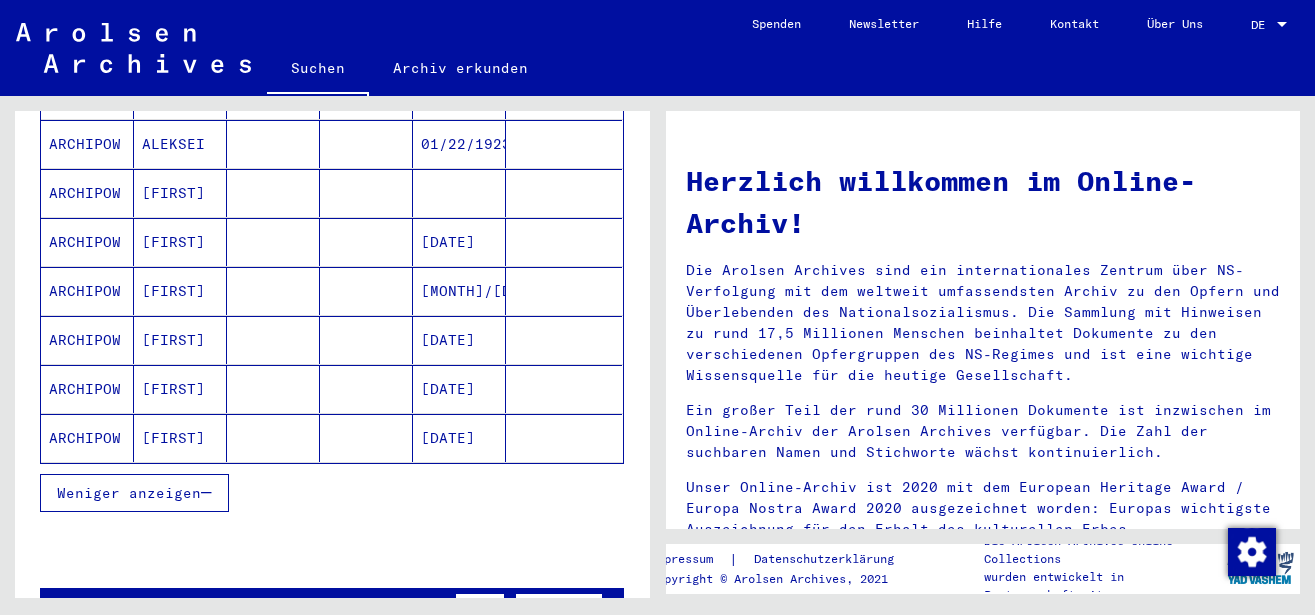 click on "Weniger anzeigen" at bounding box center [129, 493] 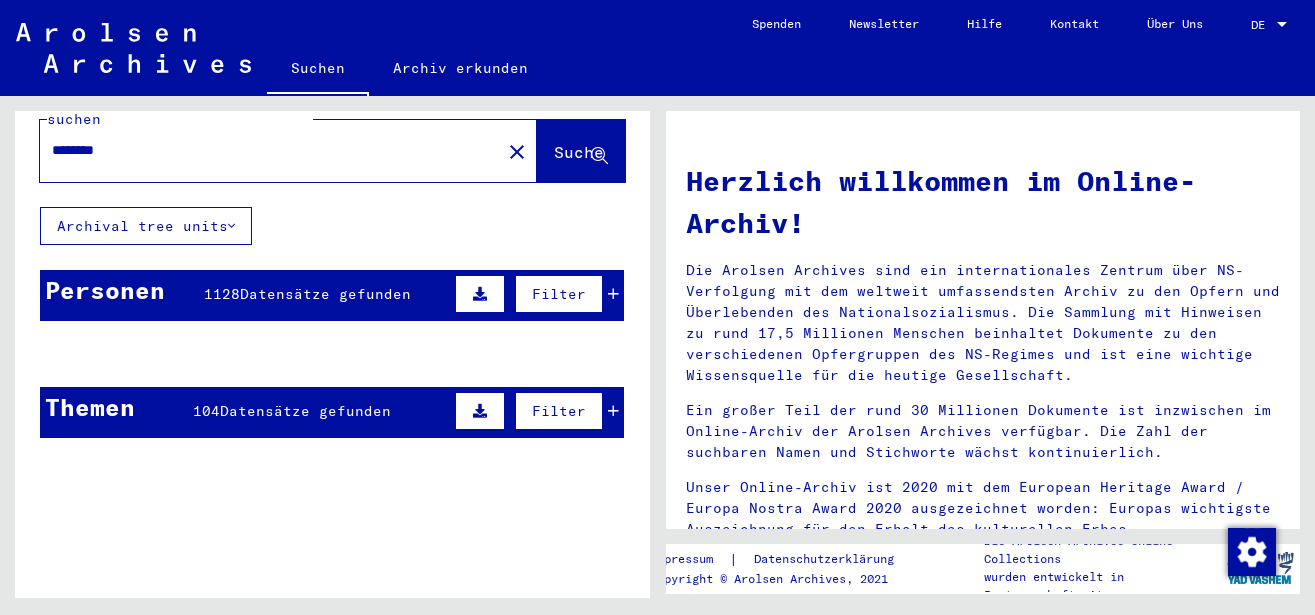 scroll, scrollTop: 0, scrollLeft: 0, axis: both 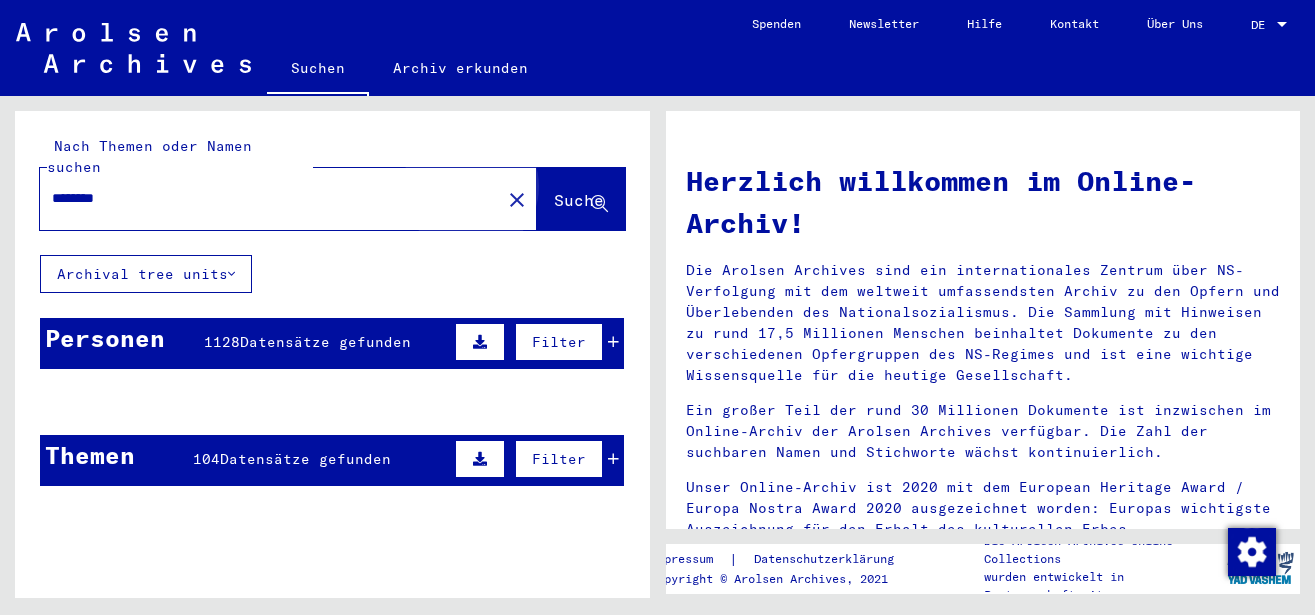 click on "Suche" 